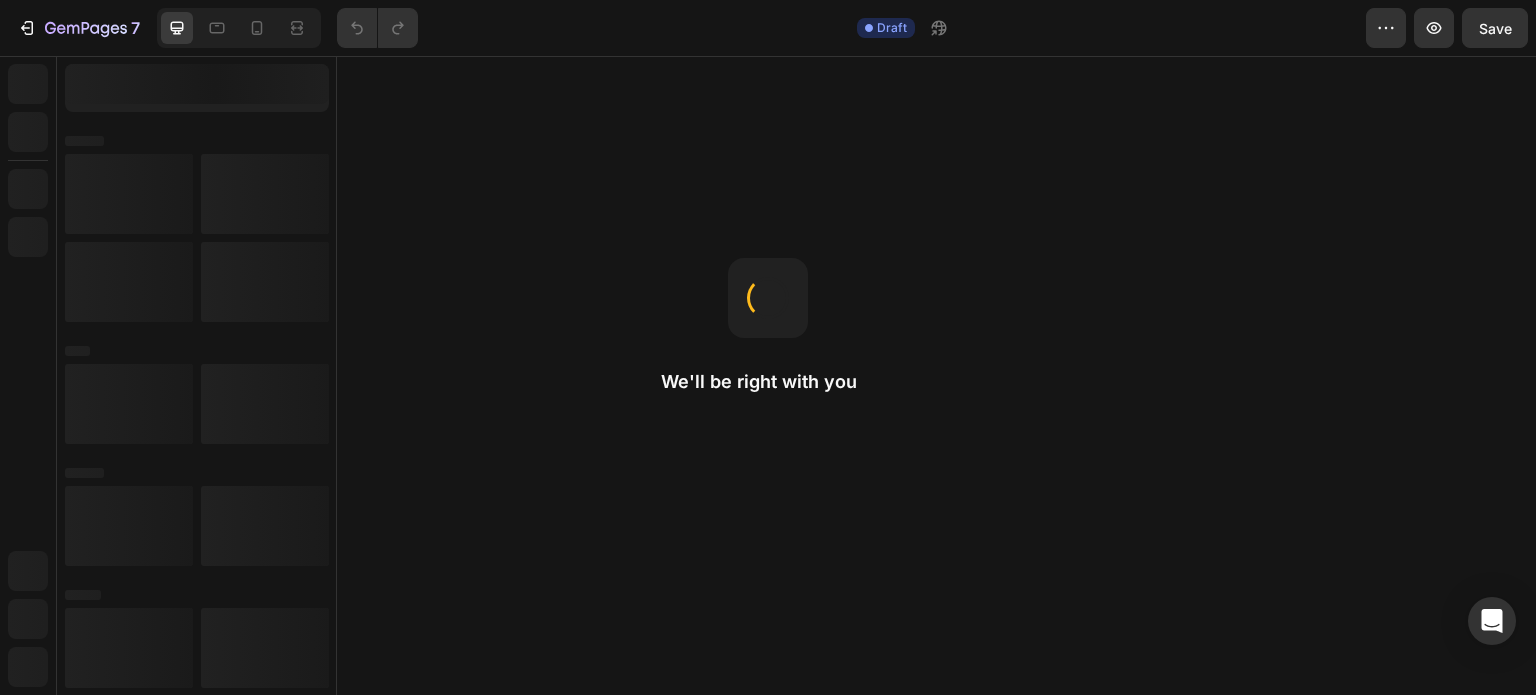 scroll, scrollTop: 0, scrollLeft: 0, axis: both 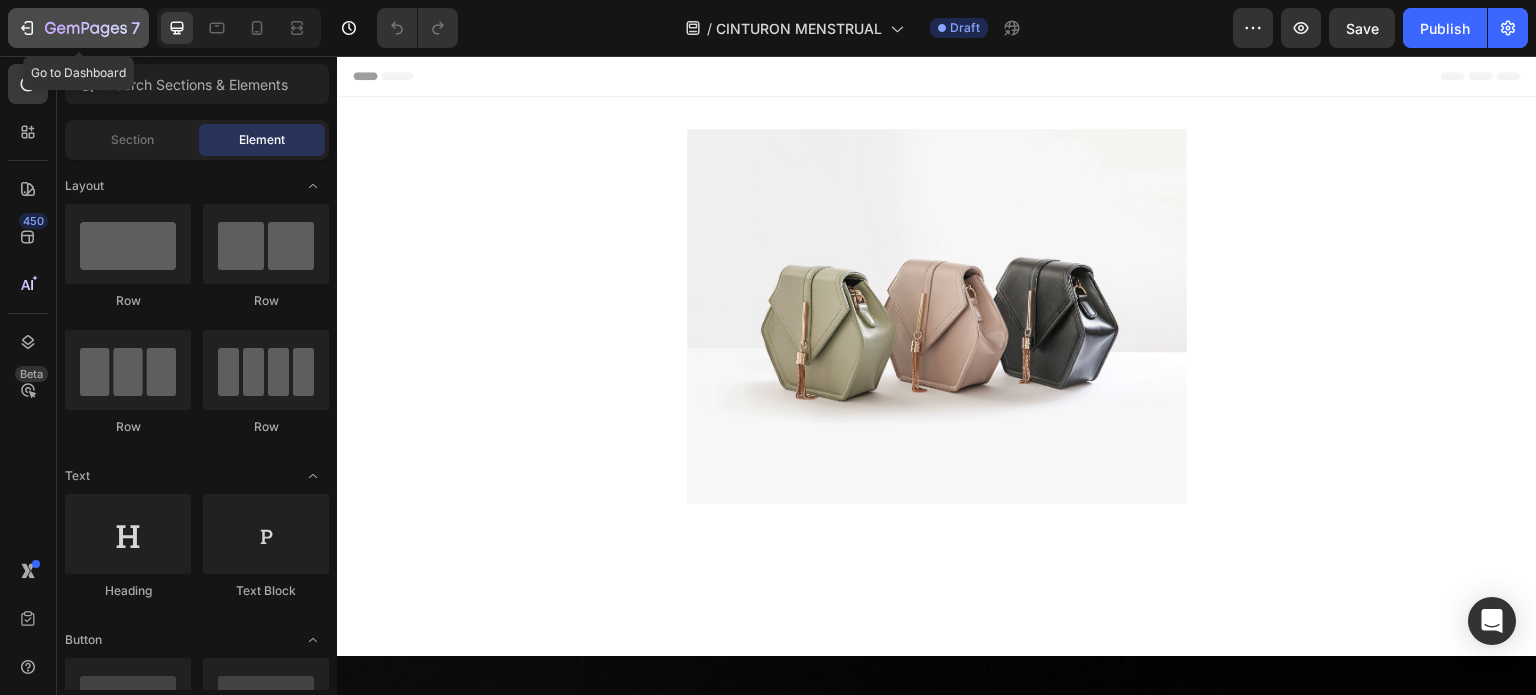 click on "7" 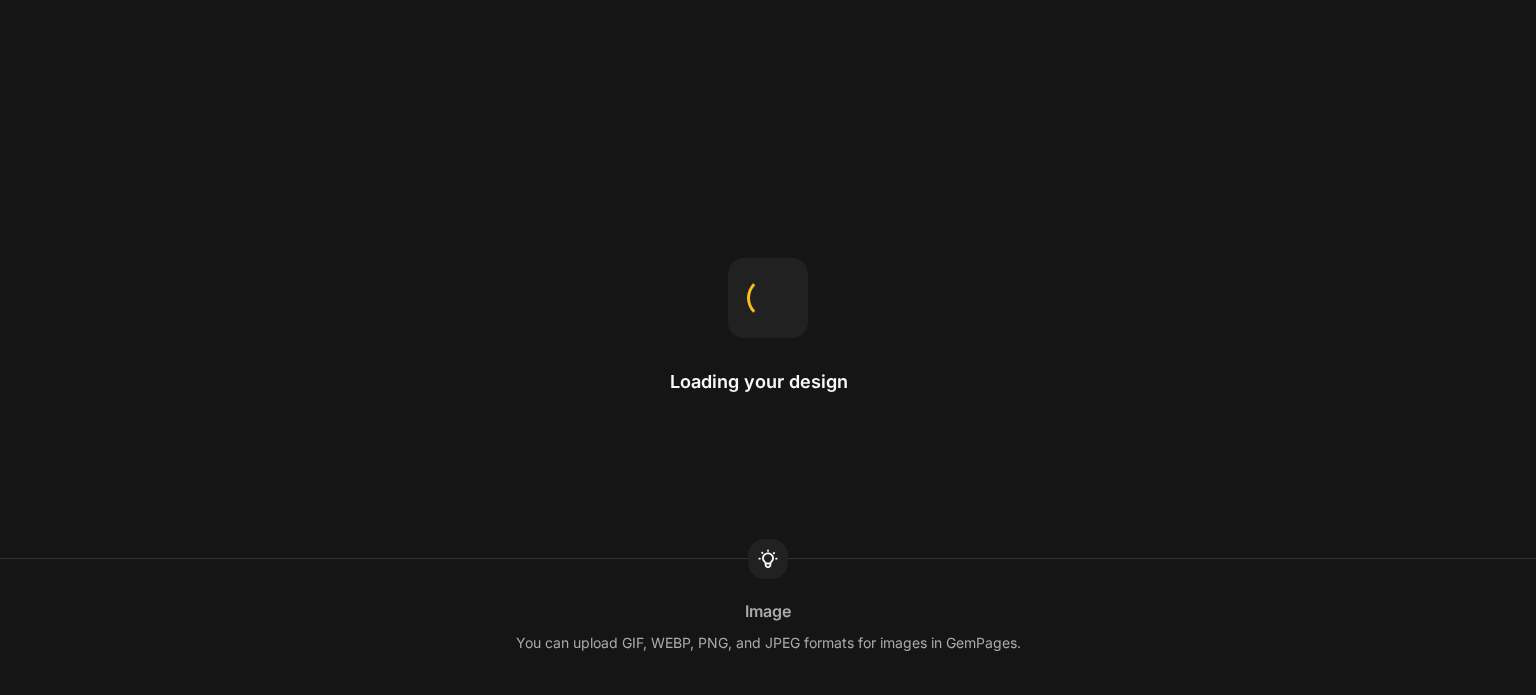 scroll, scrollTop: 0, scrollLeft: 0, axis: both 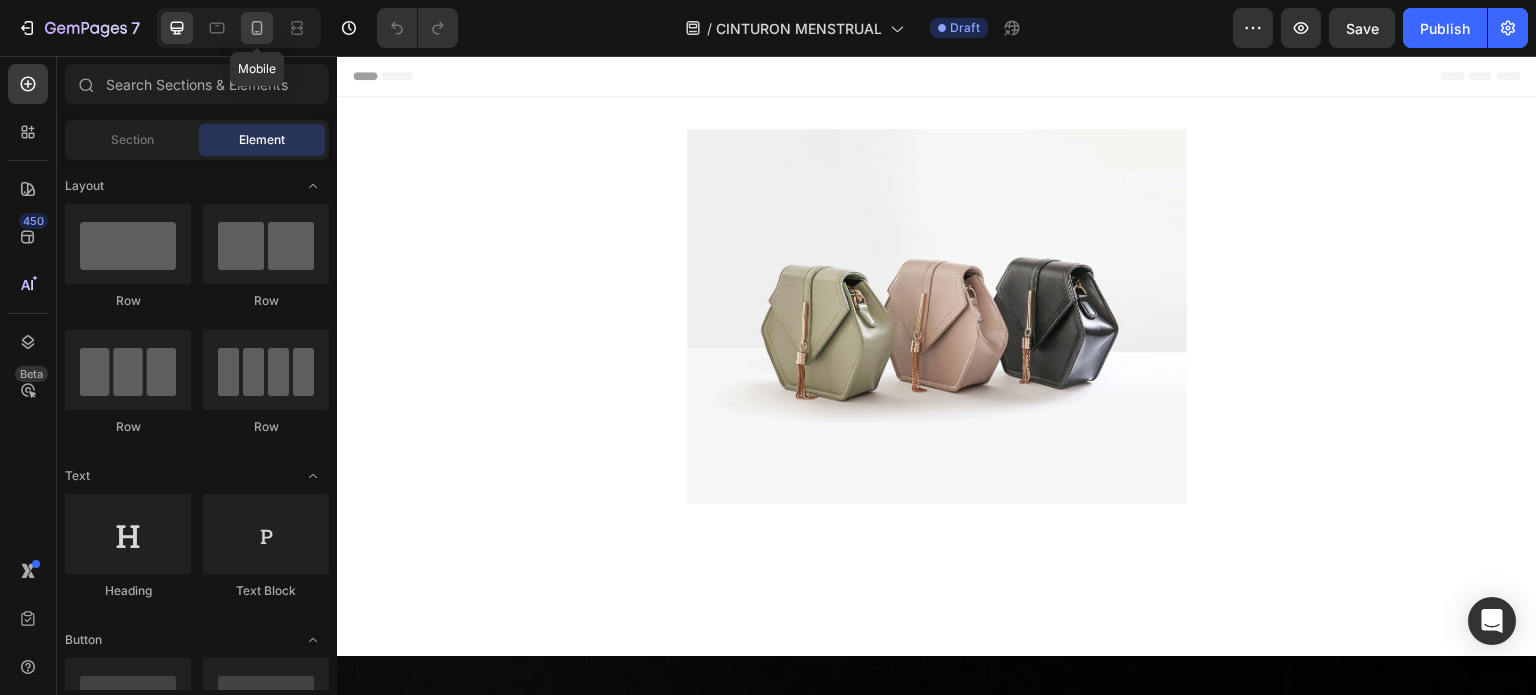 click 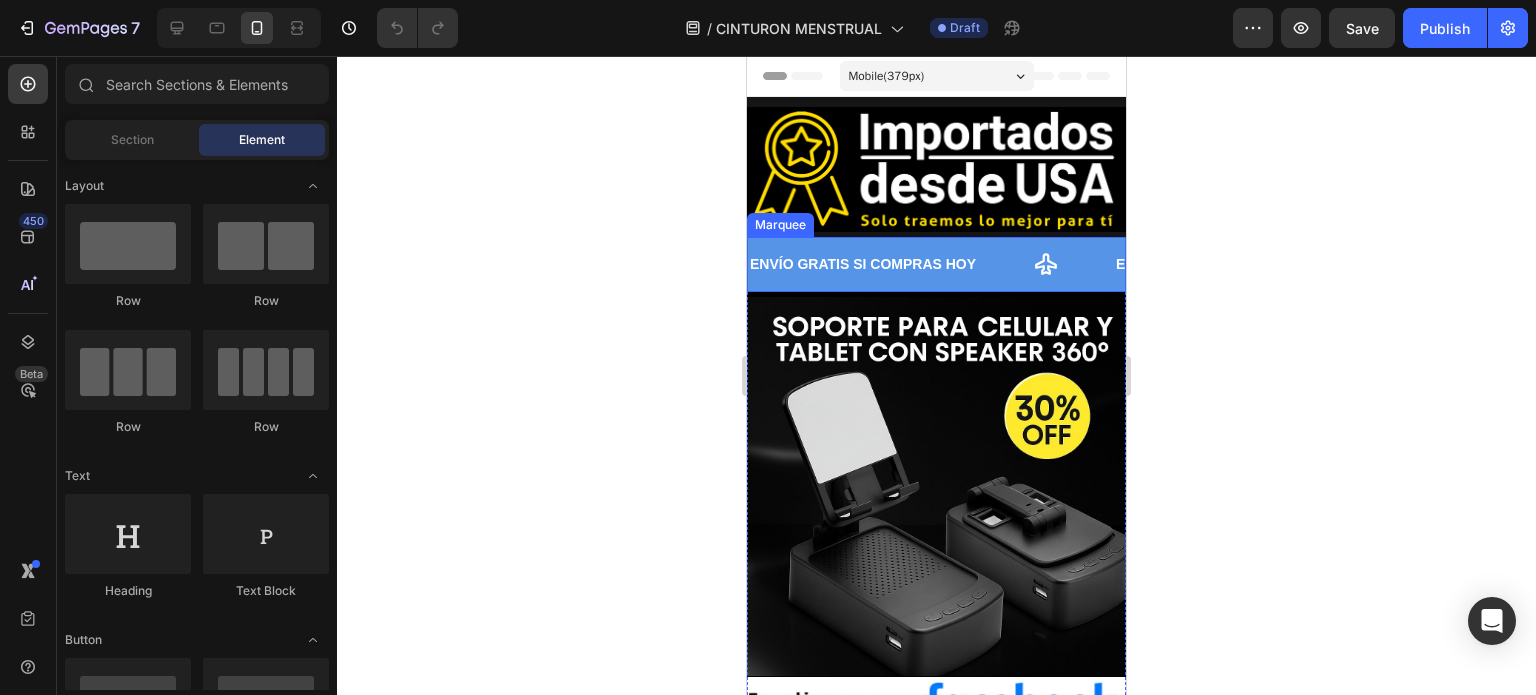 click at bounding box center [936, 486] 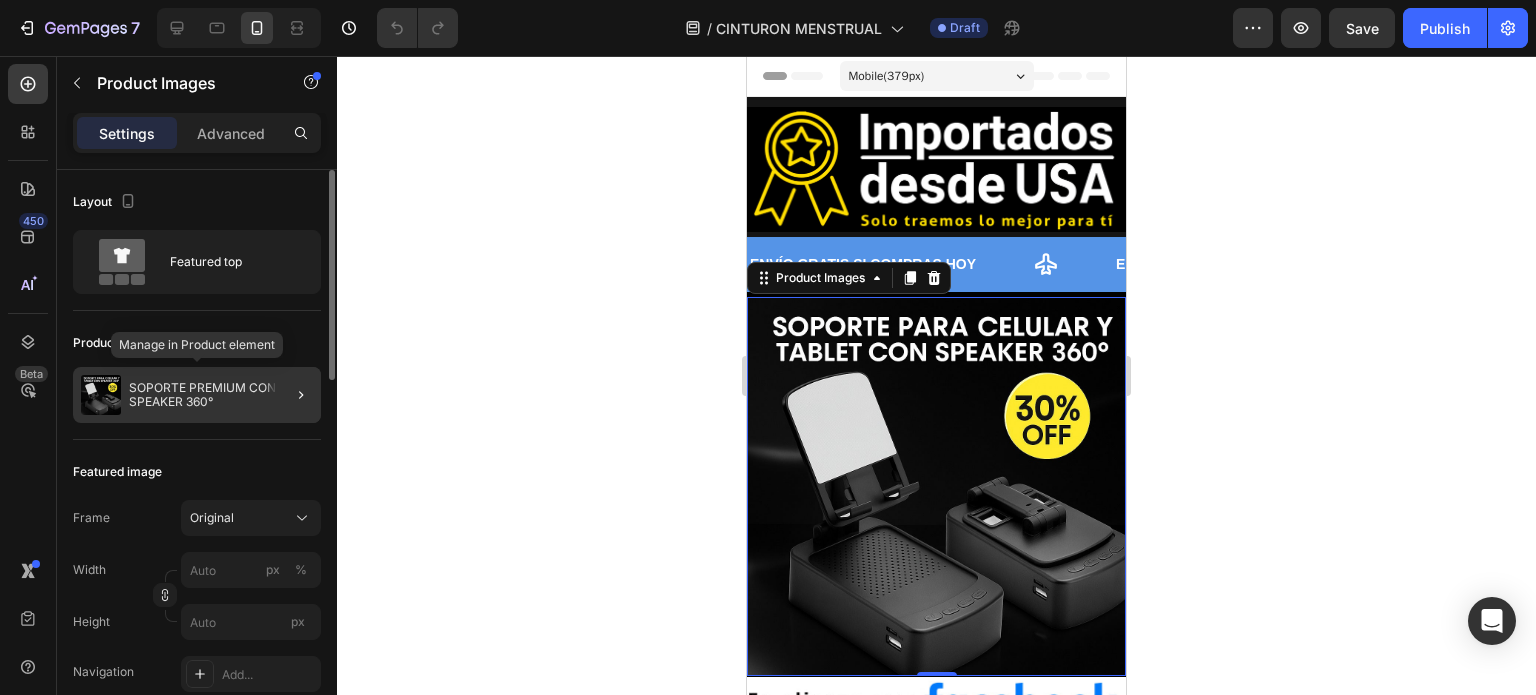 click on "SOPORTE PREMIUM CON SPEAKER 360°" at bounding box center [221, 395] 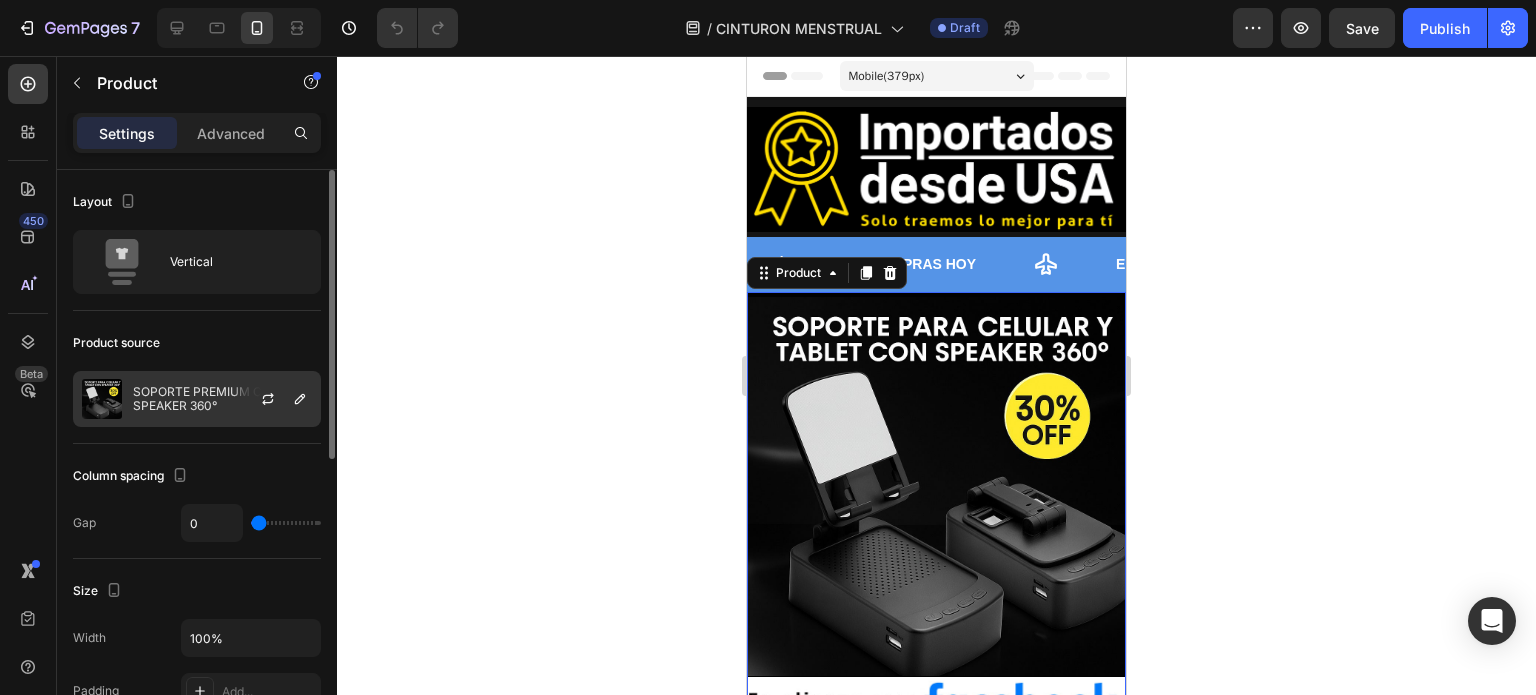 click at bounding box center [276, 399] 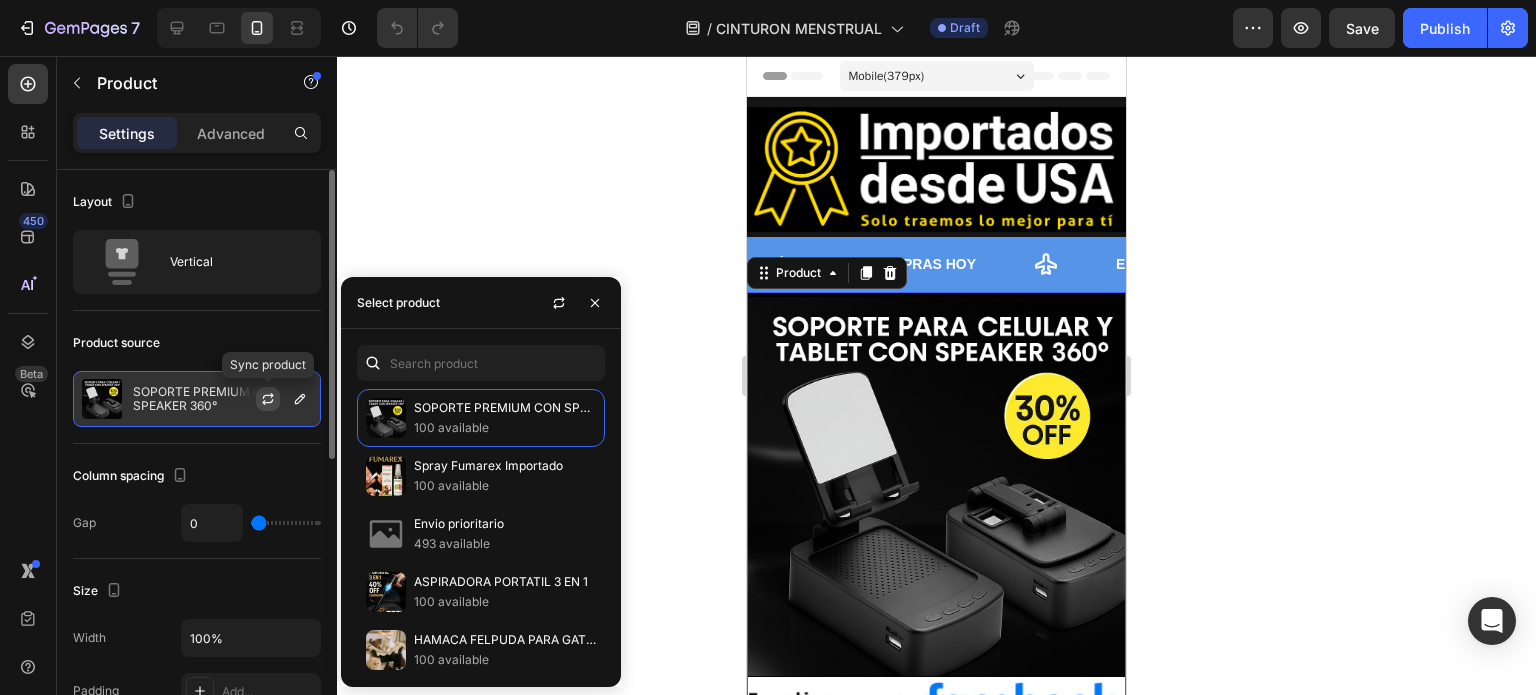 click 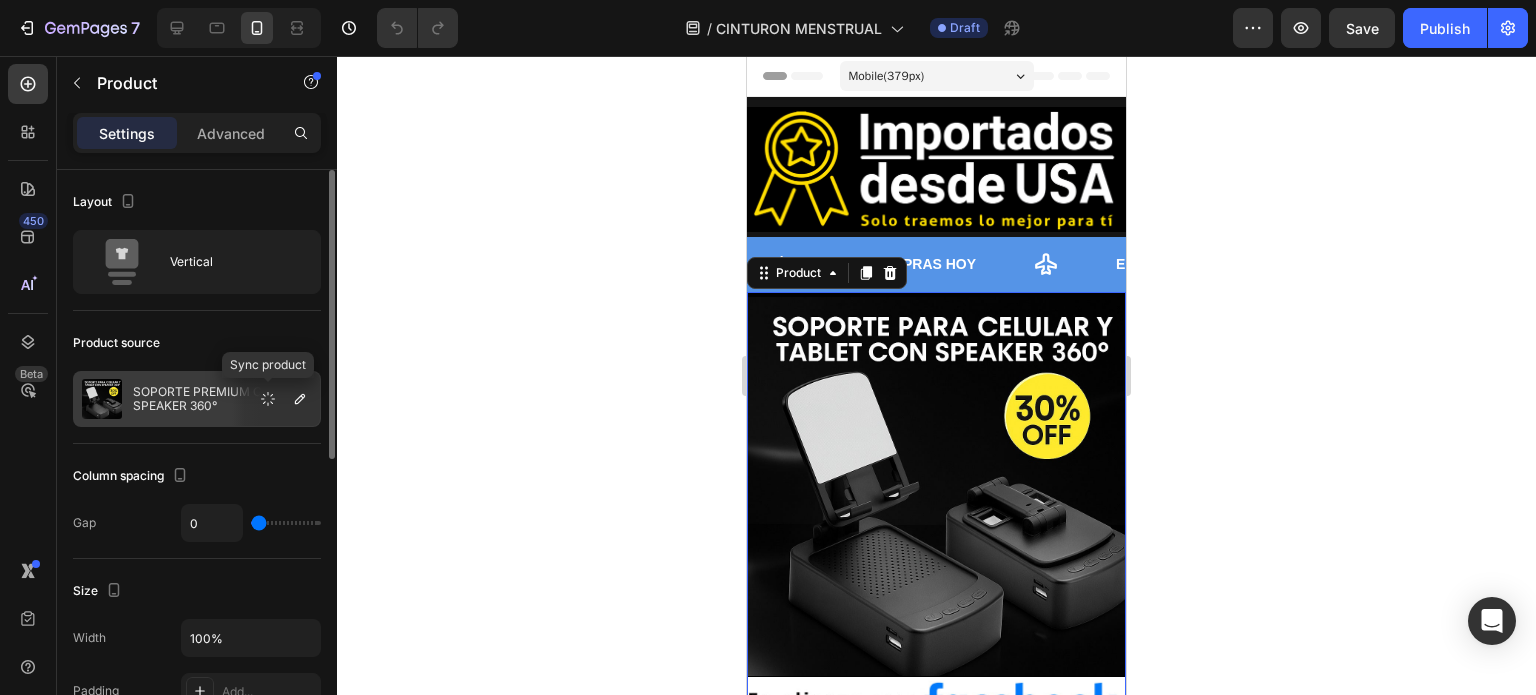 click 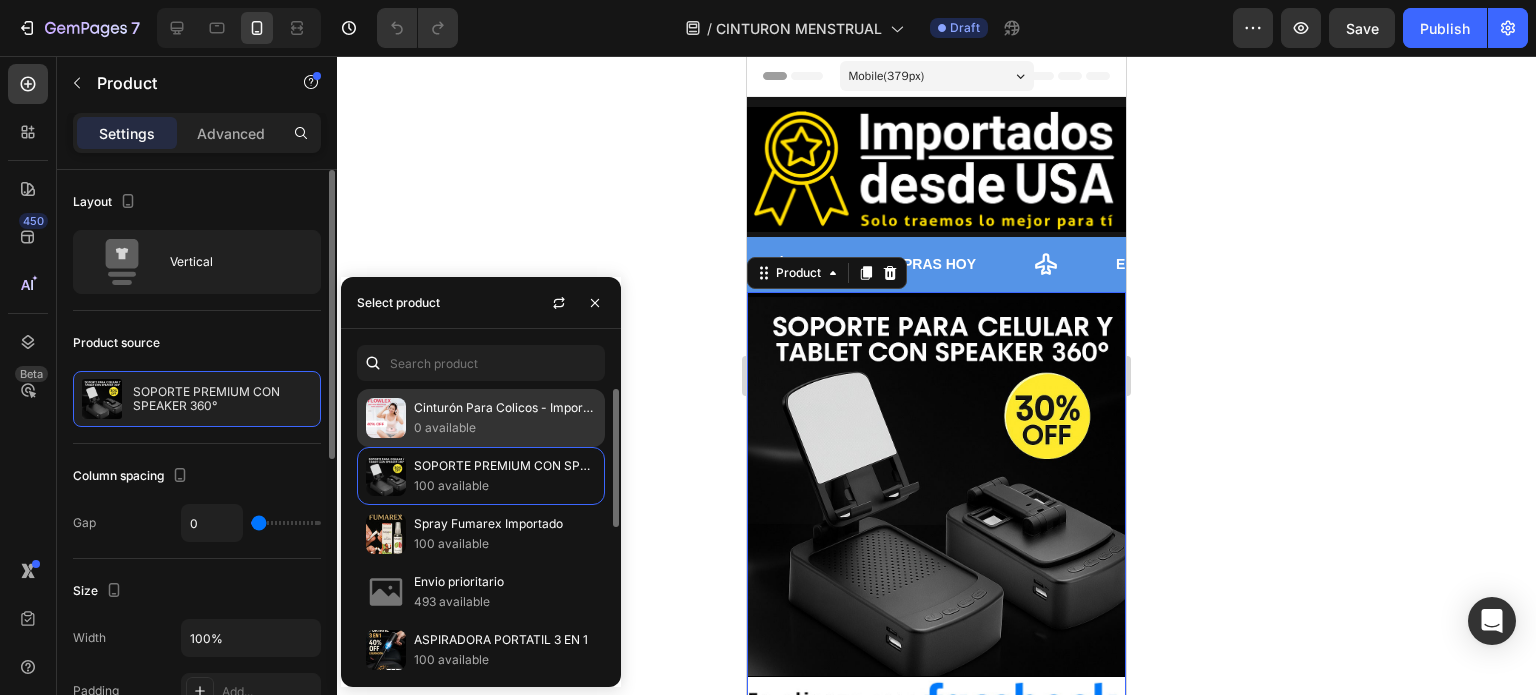 click on "0 available" at bounding box center (505, 428) 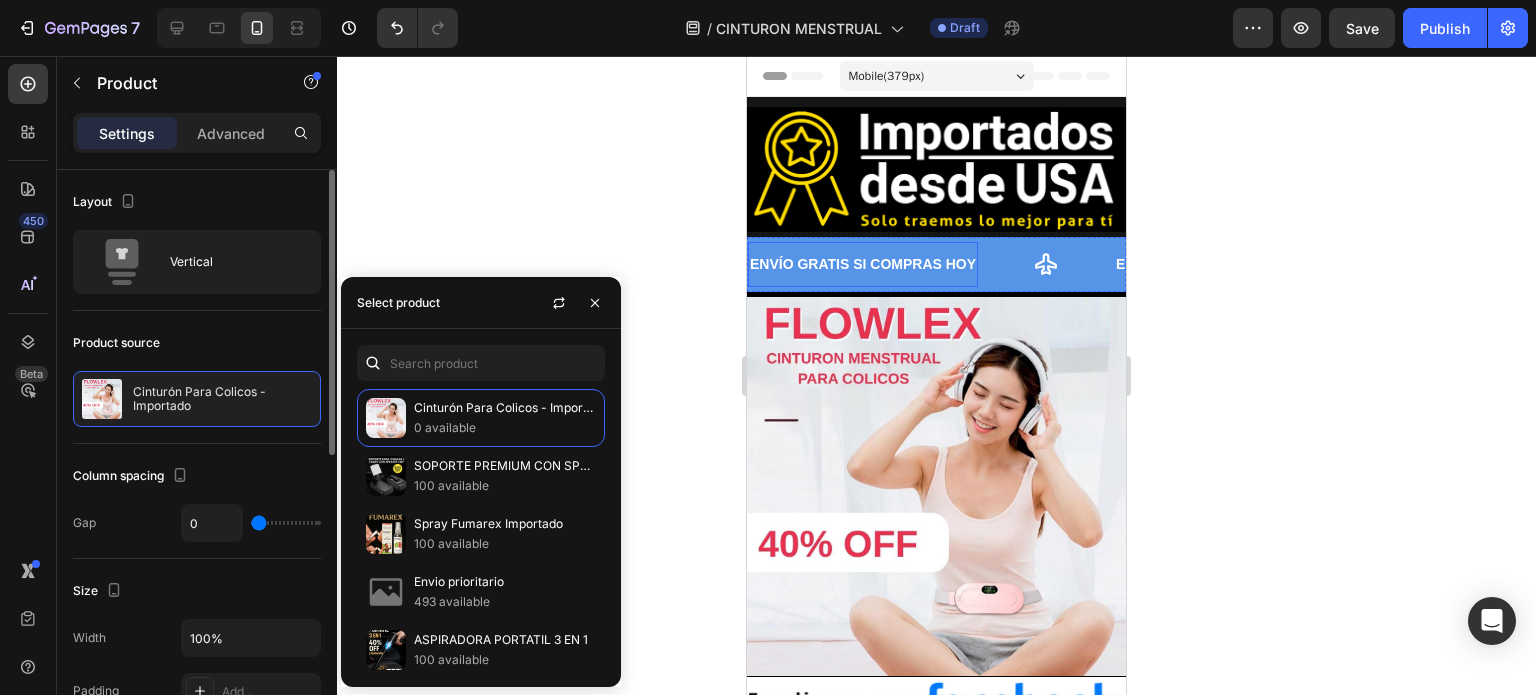 click on "ENVÍO GRATIS SI COMPRAS HOY" at bounding box center (863, 264) 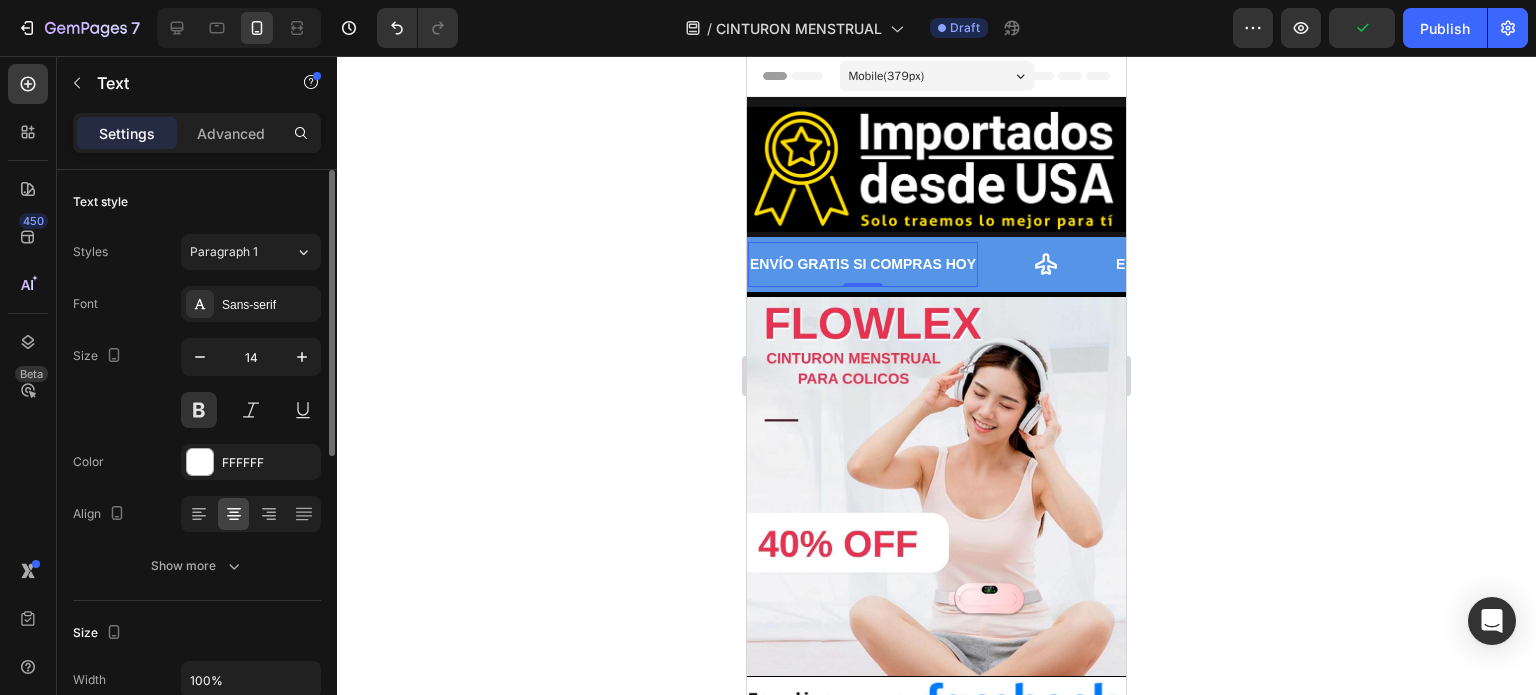 click on "ENVÍO GRATIS SI COMPRAS HOY Text   0" at bounding box center [863, 264] 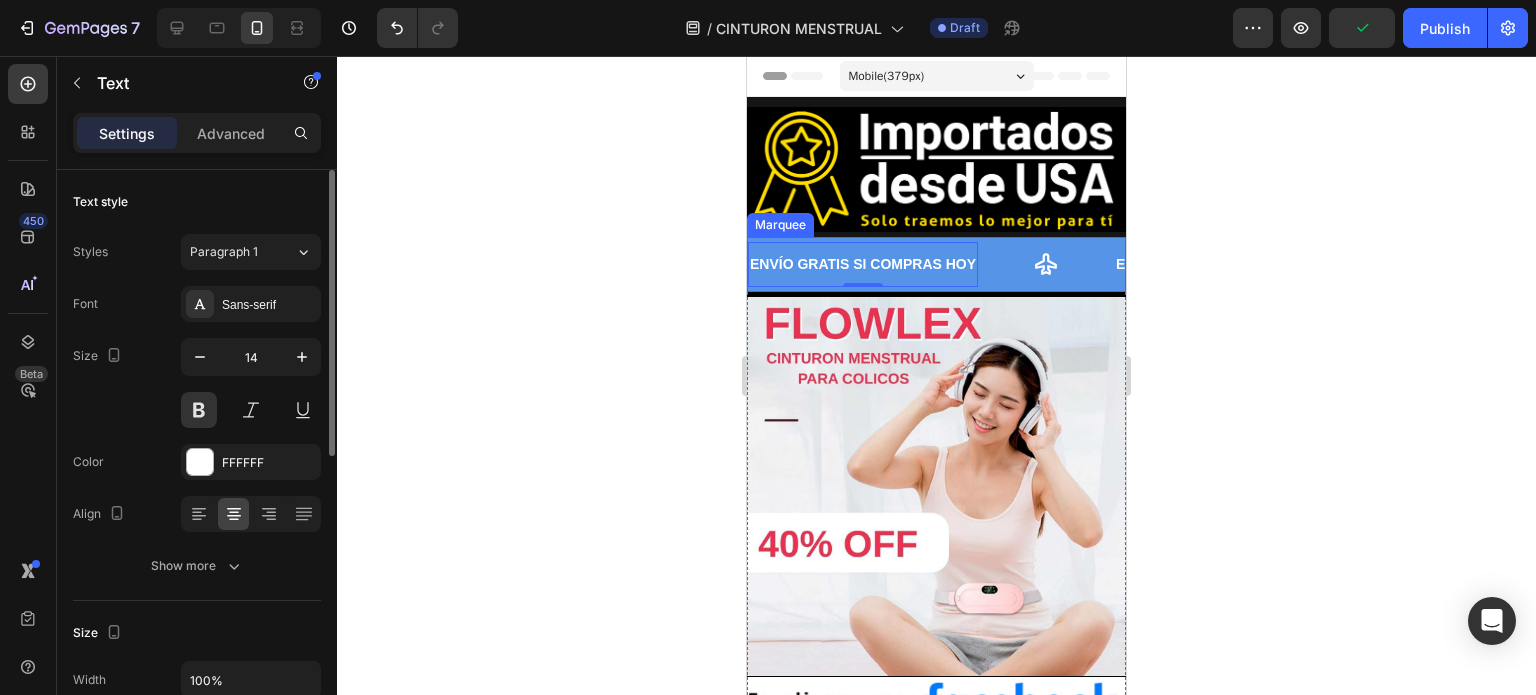 click on "ENVÍO GRATIS SI COMPRAS HOY Text   0
ENVÍO GRATIS SI COMPRAS HOY Text
ENVÍO GRATIS SI COMPRAS HOY Text
ENVÍO GRATIS SI COMPRAS HOY Text
ENVÍO GRATIS SI COMPRAS HOY Text   0
ENVÍO GRATIS SI COMPRAS HOY Text
ENVÍO GRATIS SI COMPRAS HOY Text
ENVÍO GRATIS SI COMPRAS HOY Text
Marquee" at bounding box center (936, 264) 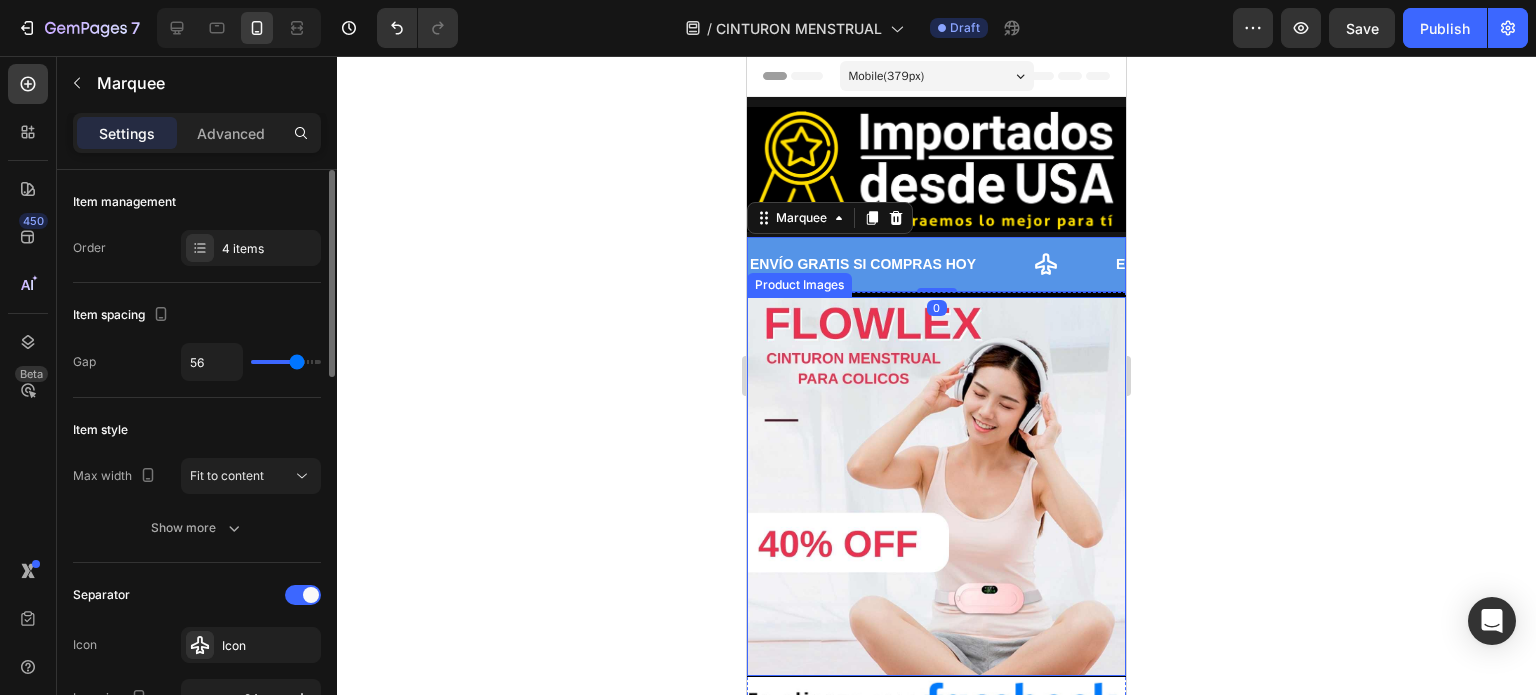 click at bounding box center [936, 486] 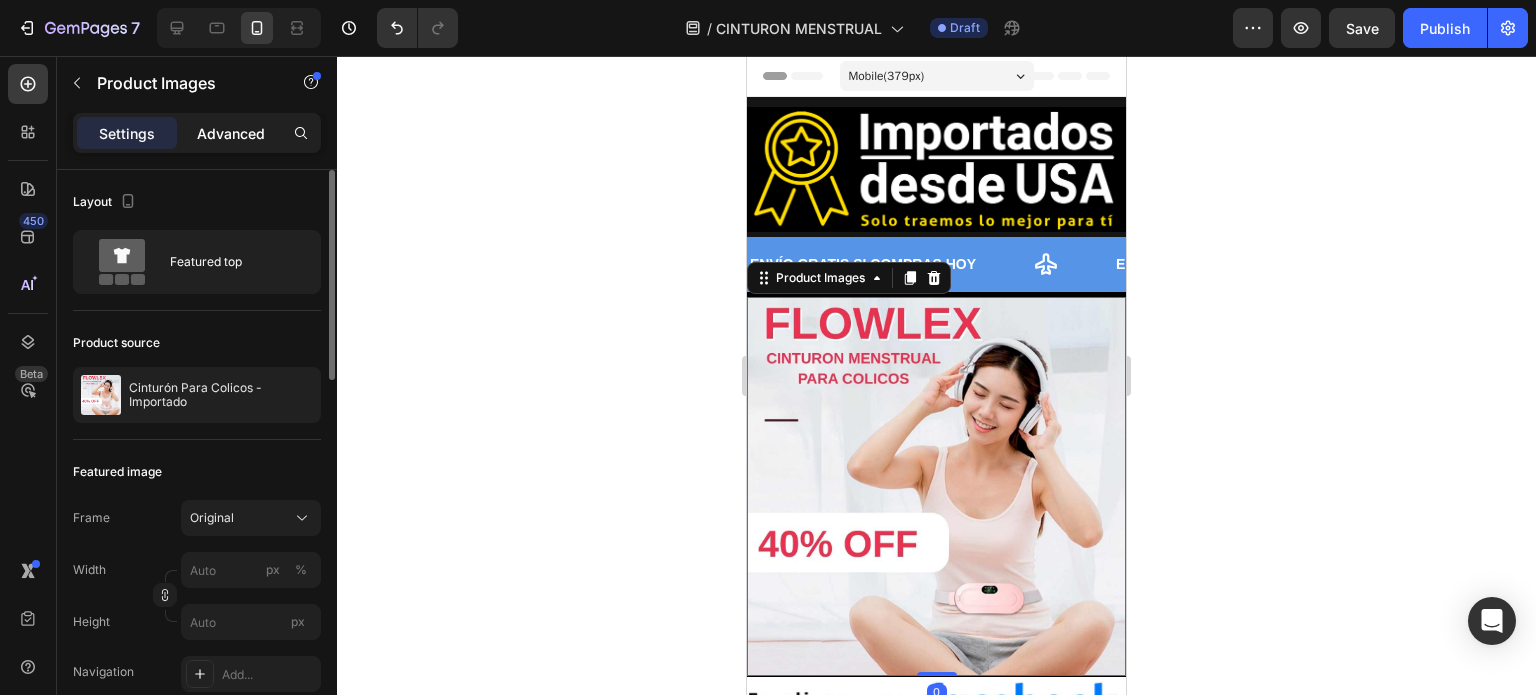 click on "Advanced" at bounding box center [231, 133] 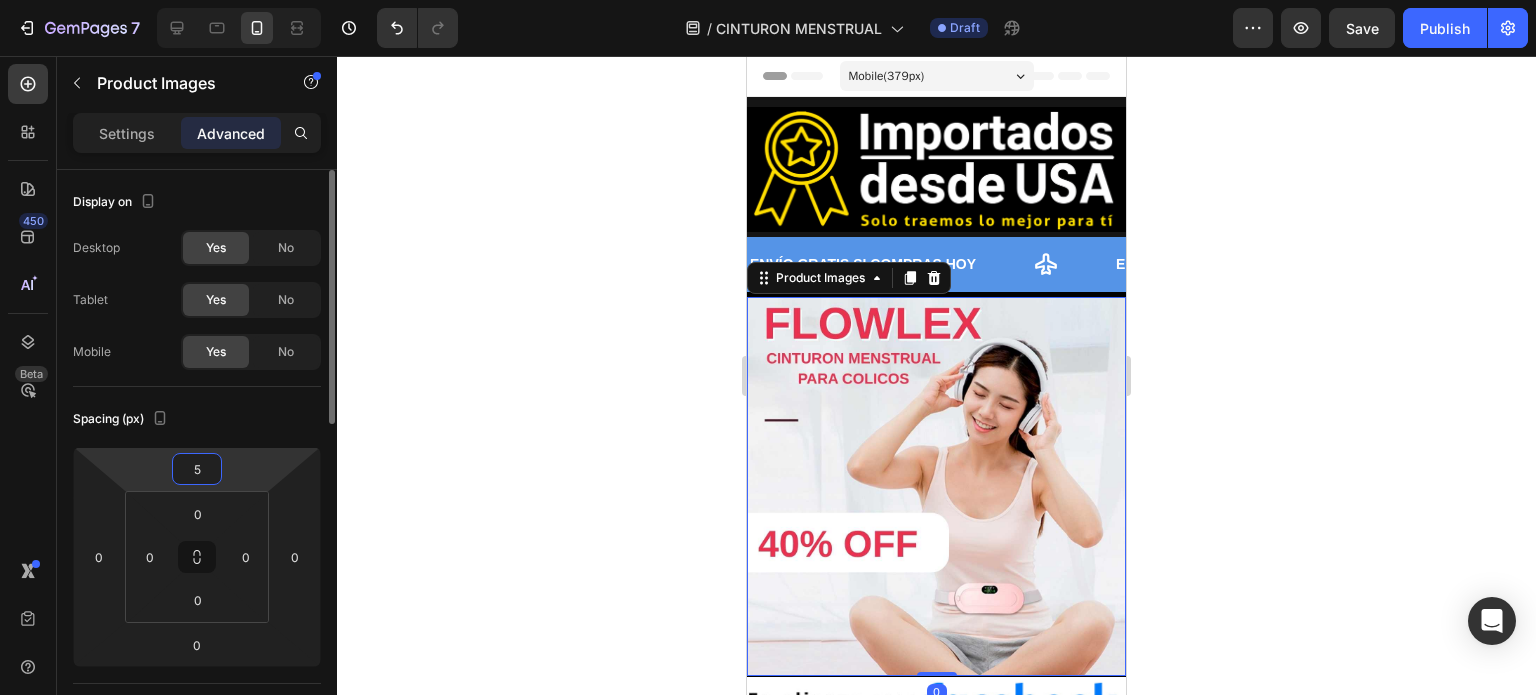 click on "5" at bounding box center [197, 469] 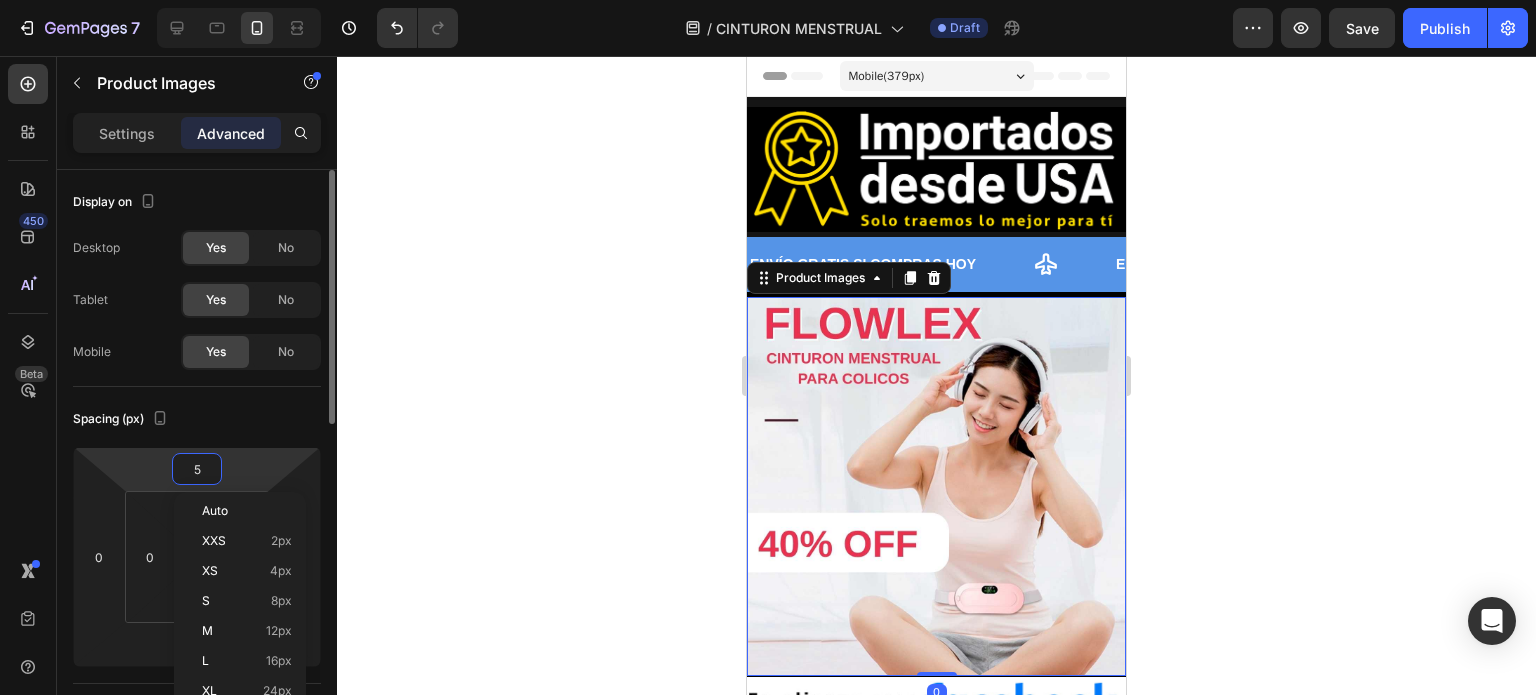 click on "5" at bounding box center [197, 469] 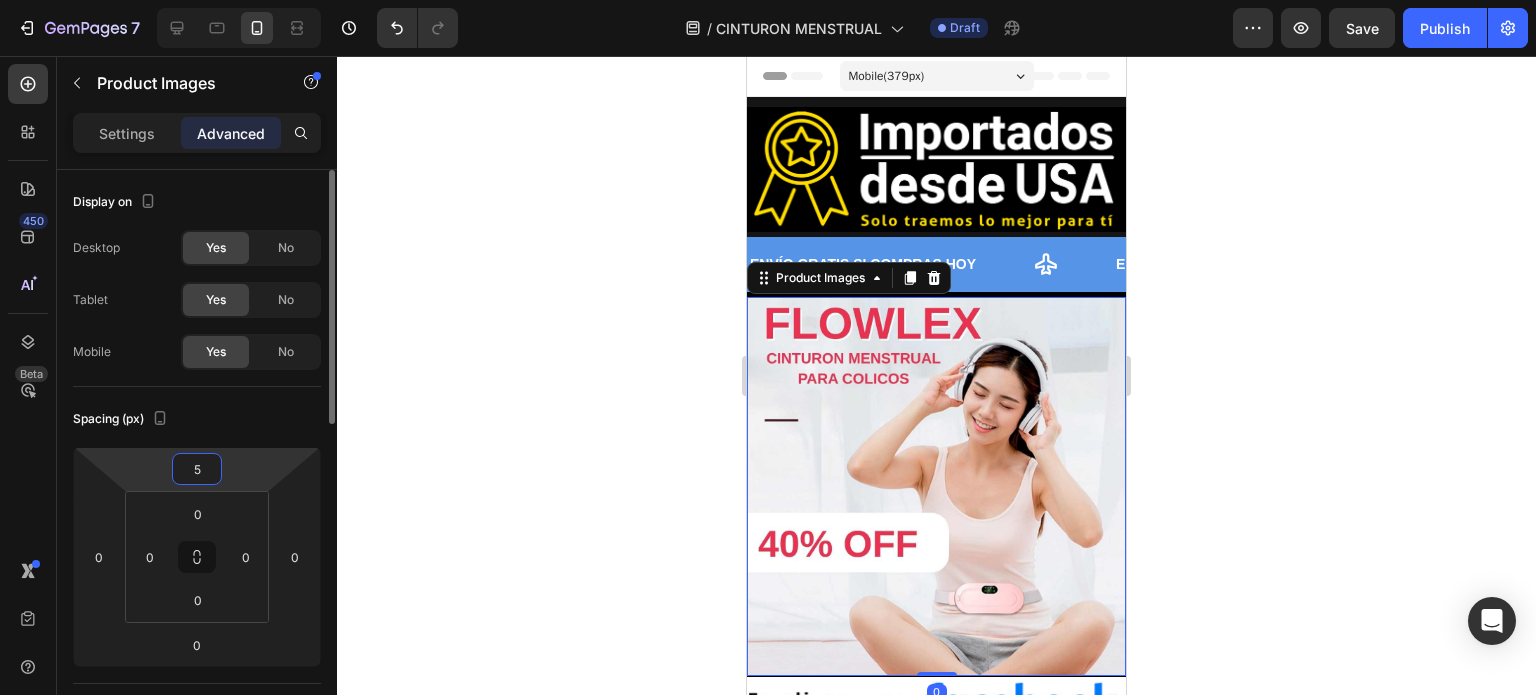 type on "0" 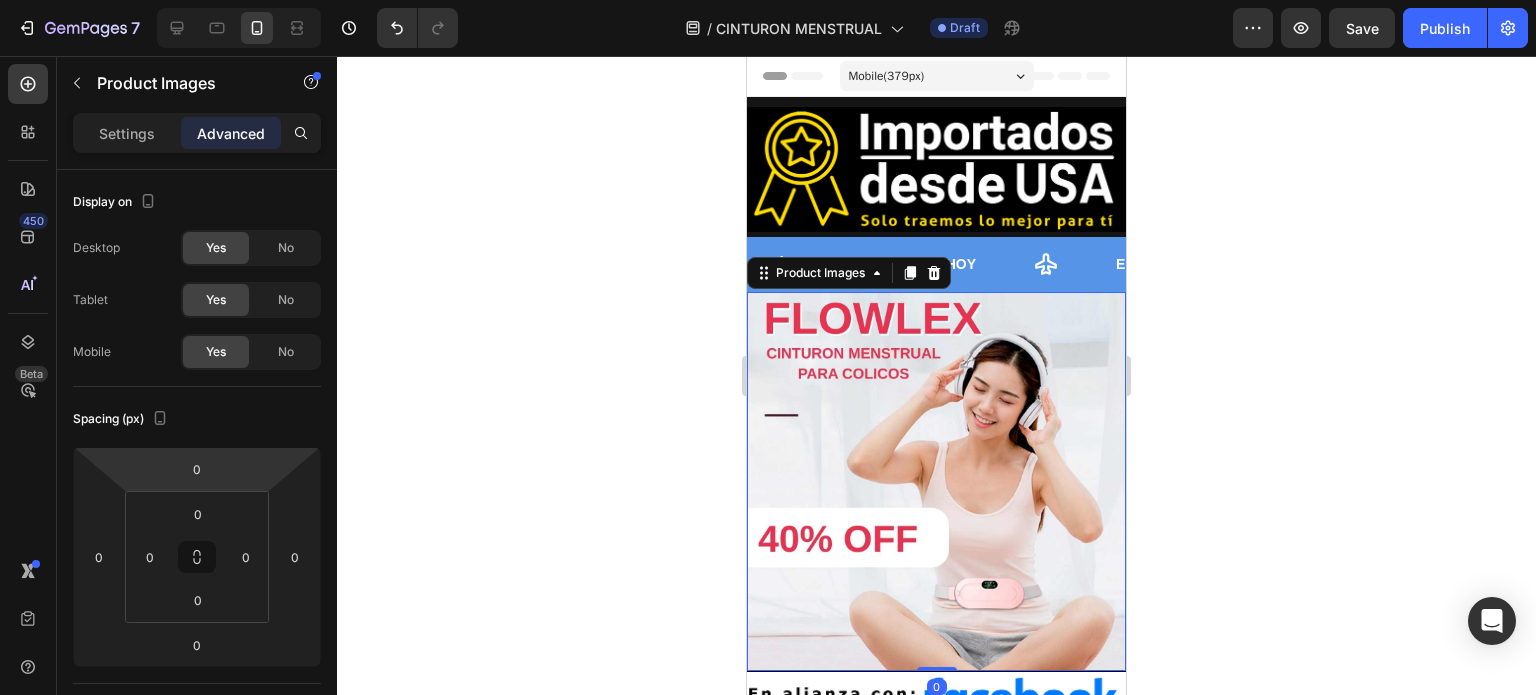 click 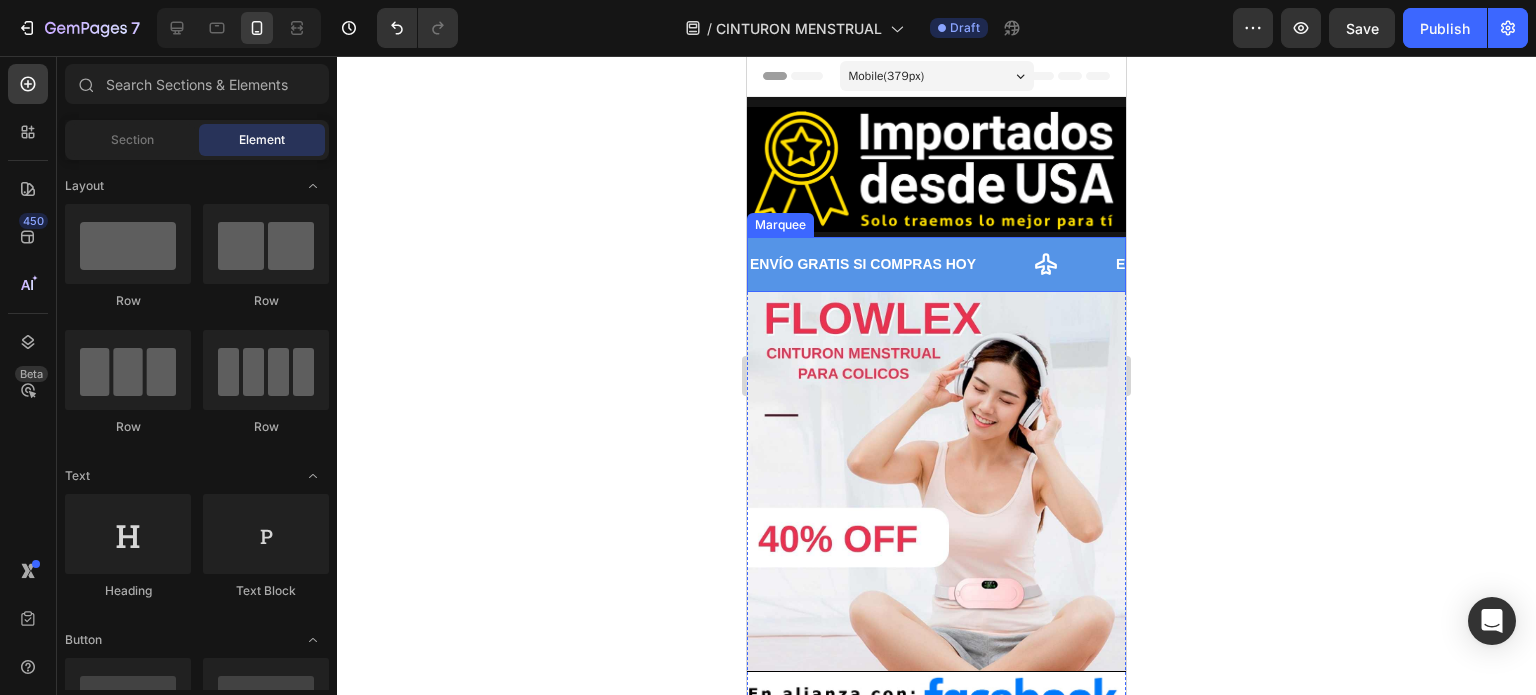click on "ENVÍO GRATIS SI COMPRAS HOY Text" at bounding box center (931, 264) 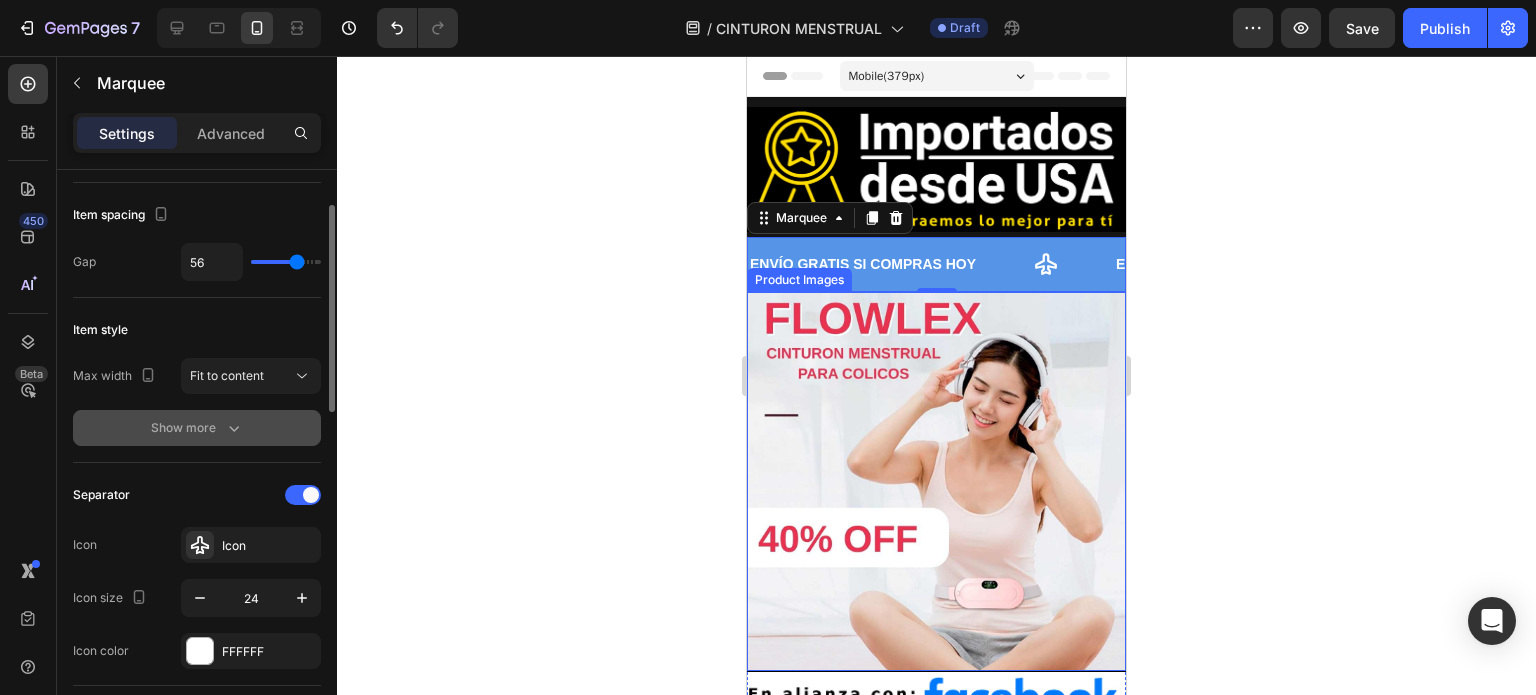 scroll, scrollTop: 0, scrollLeft: 0, axis: both 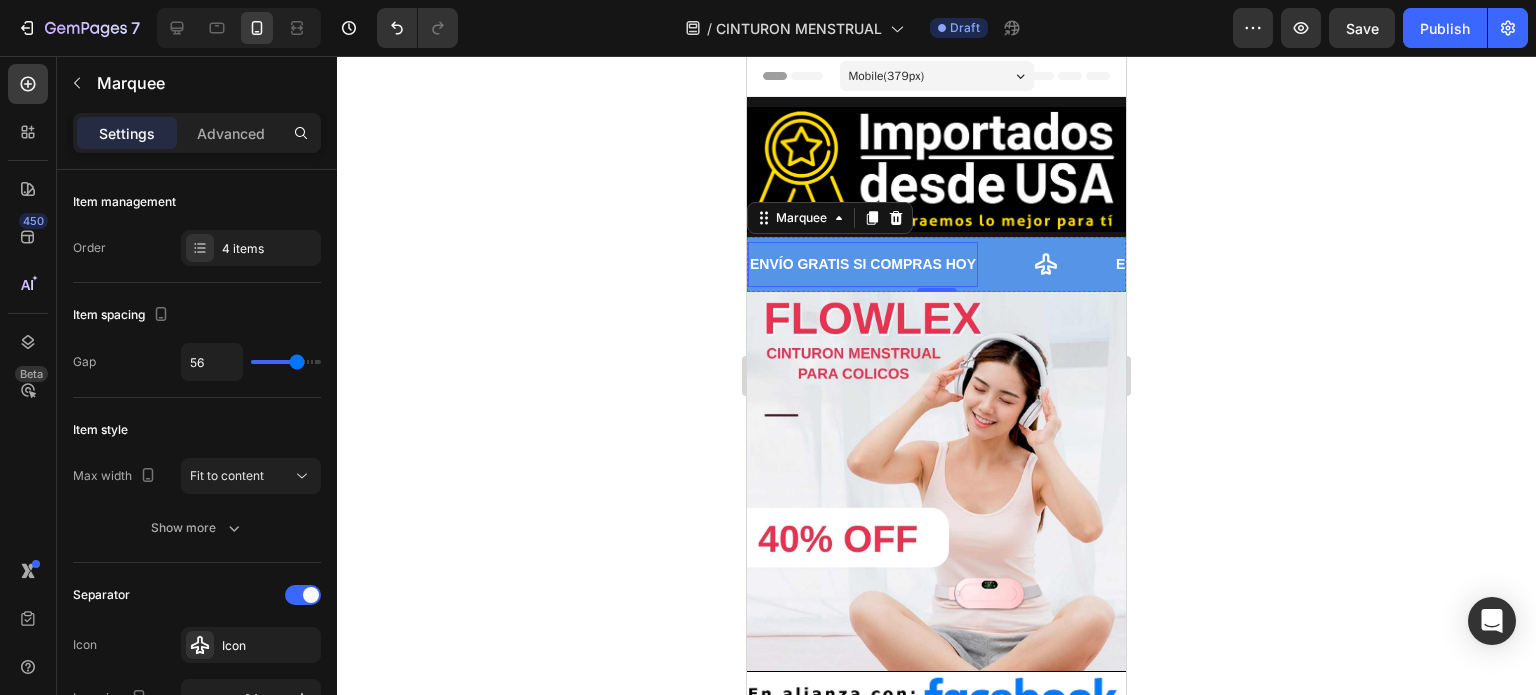 click on "ENVÍO GRATIS SI COMPRAS HOY Text" at bounding box center [863, 264] 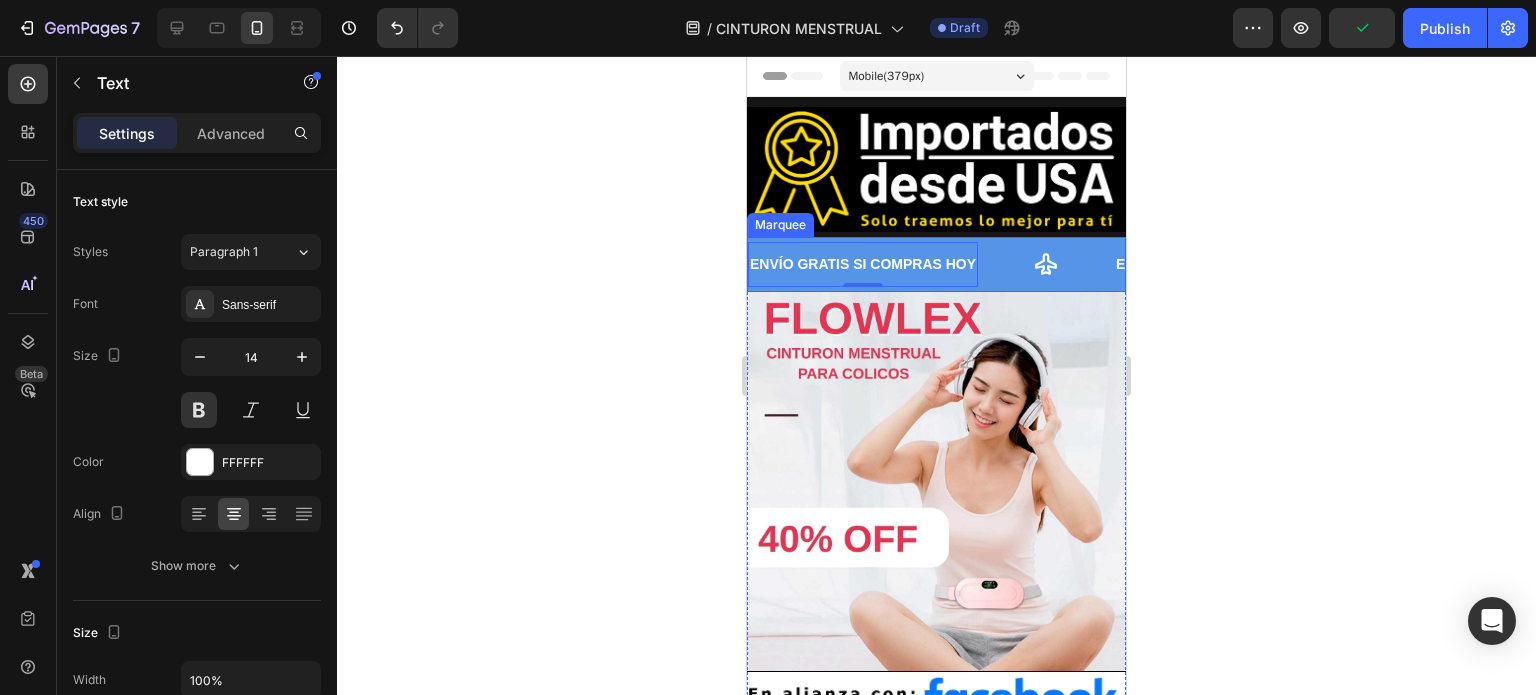click on "ENVÍO GRATIS SI COMPRAS HOY Text   0" at bounding box center [931, 264] 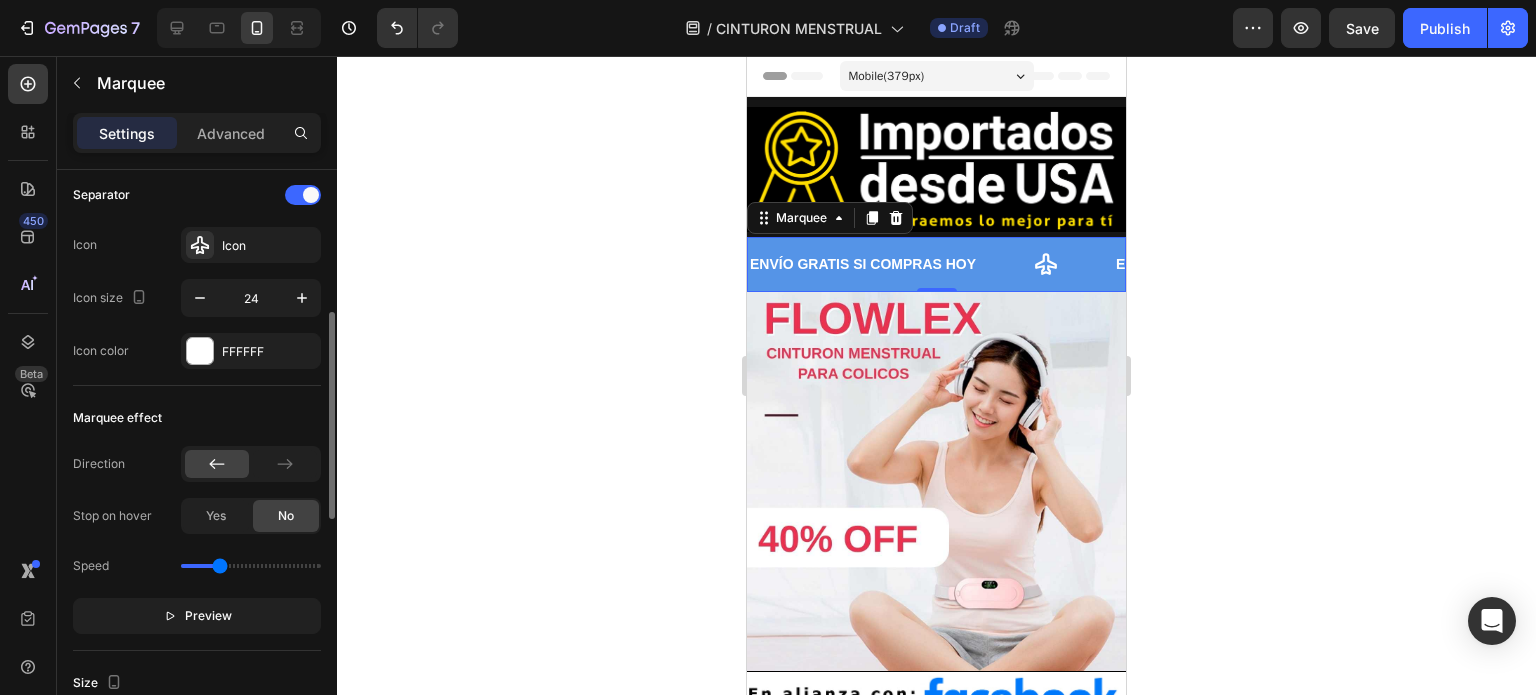 scroll, scrollTop: 800, scrollLeft: 0, axis: vertical 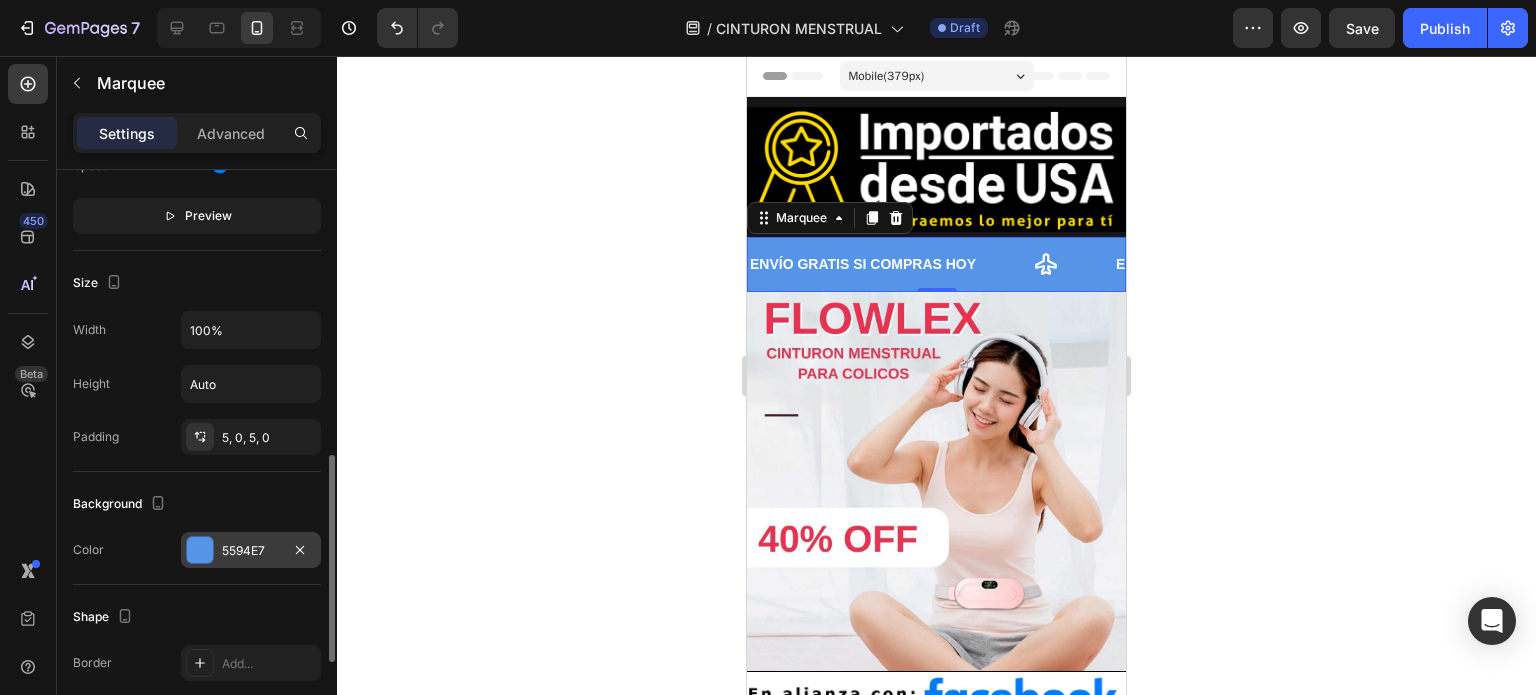 click at bounding box center (200, 550) 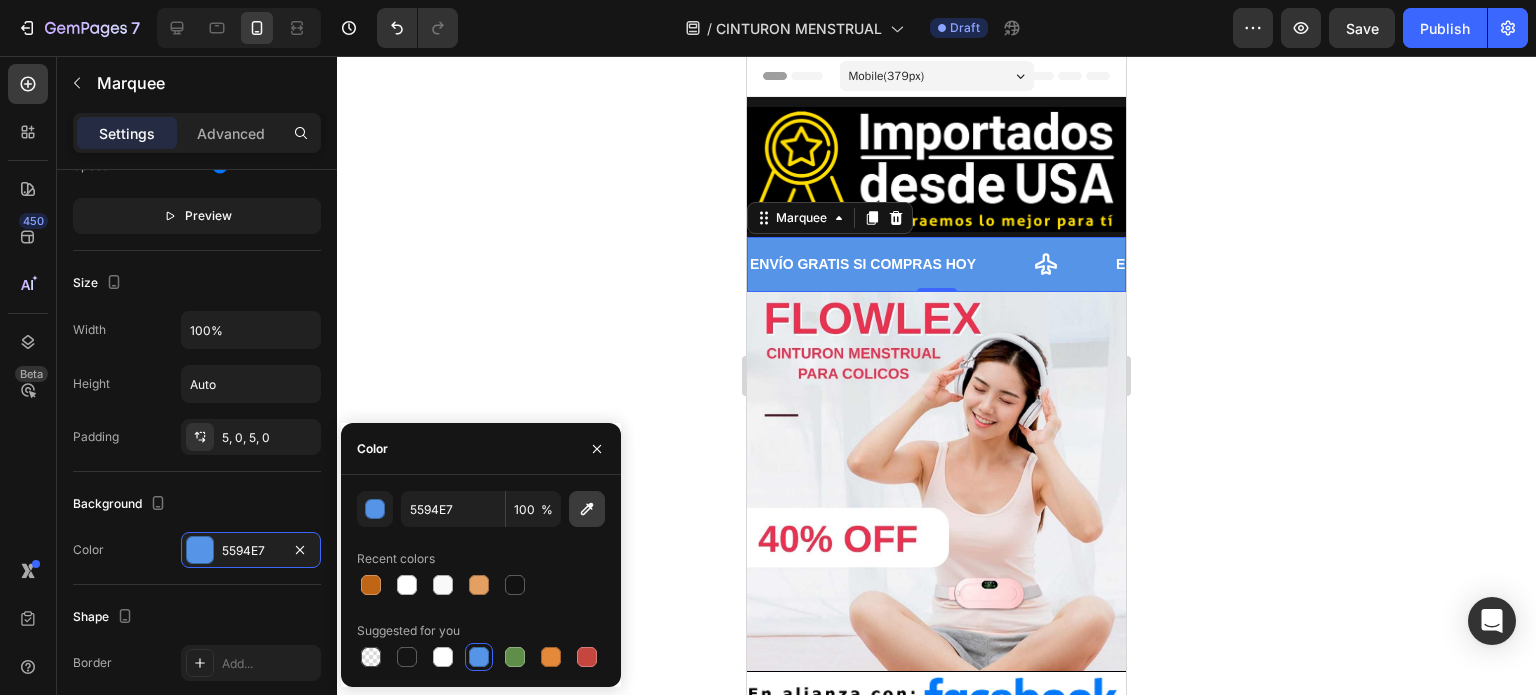 click at bounding box center [587, 509] 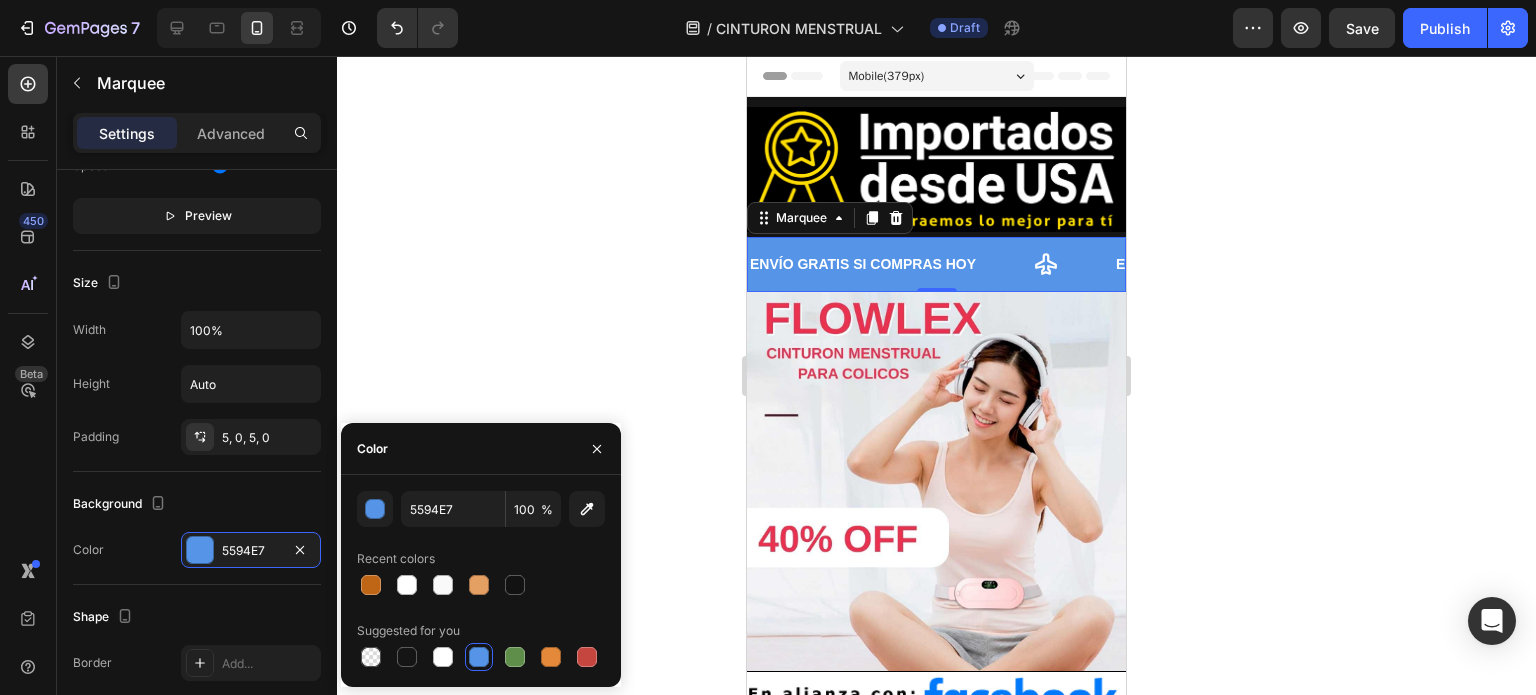 type on "EB3251" 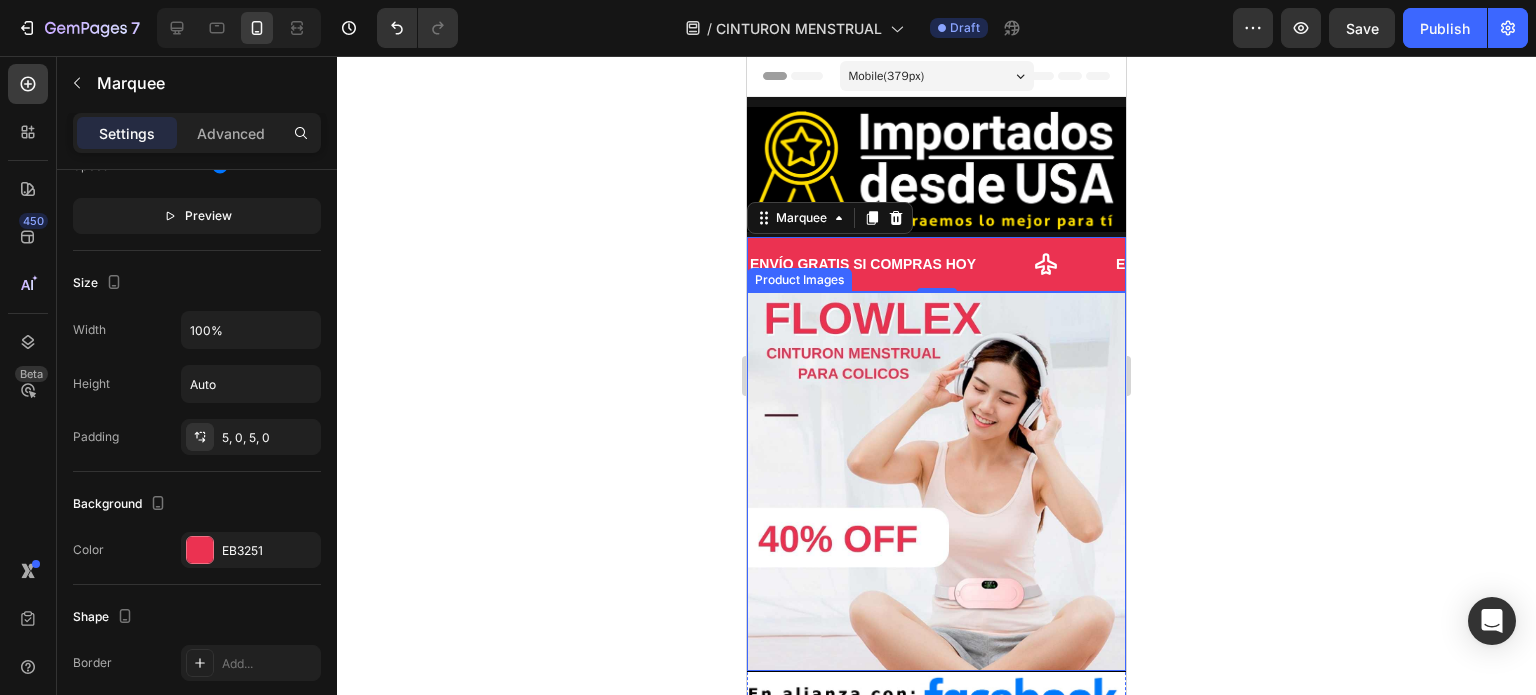 click 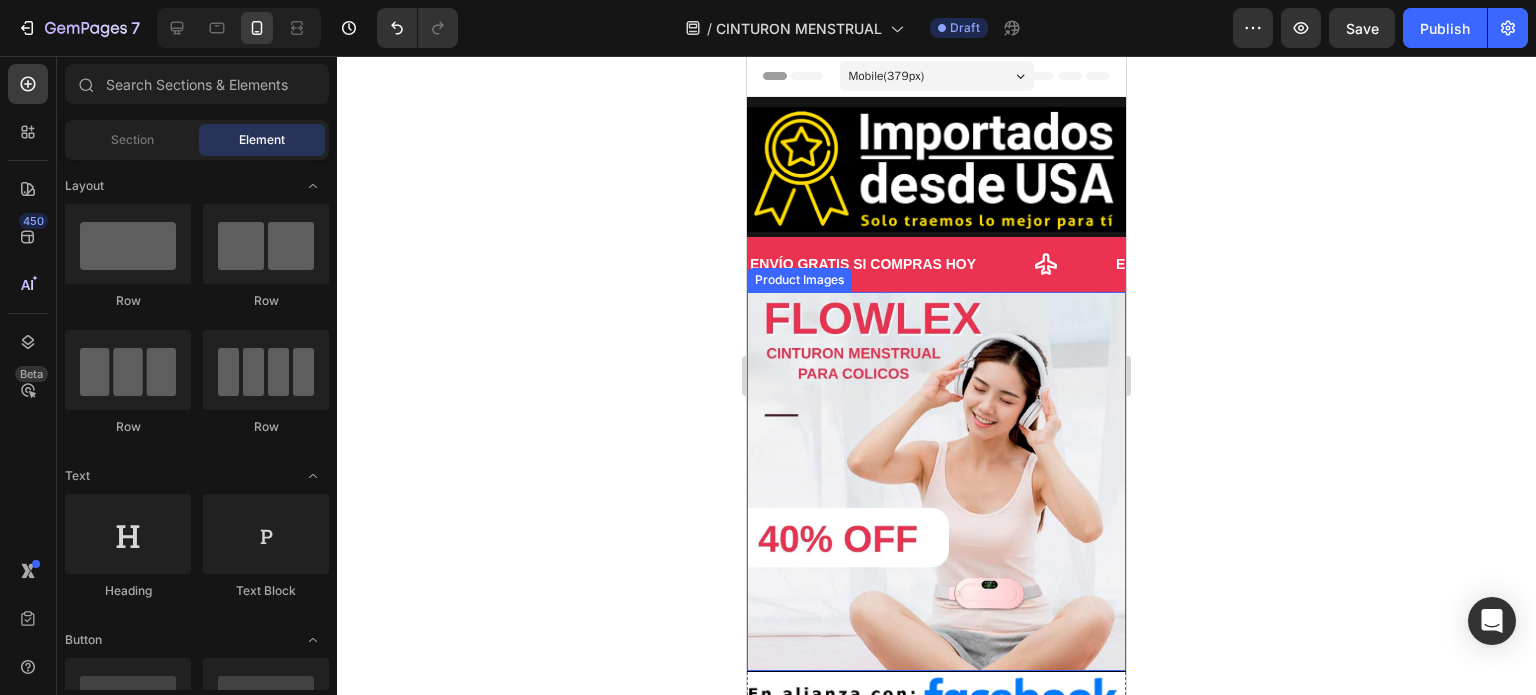 click 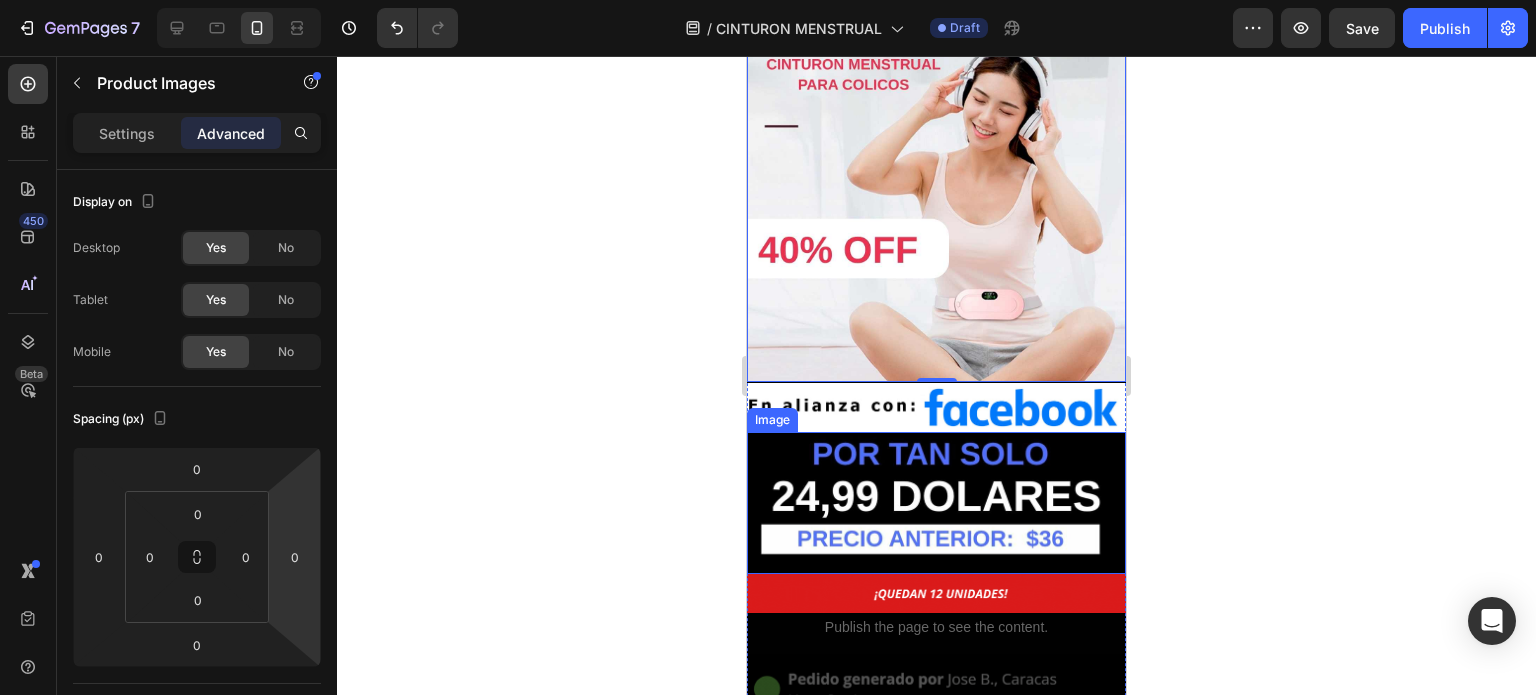 scroll, scrollTop: 300, scrollLeft: 0, axis: vertical 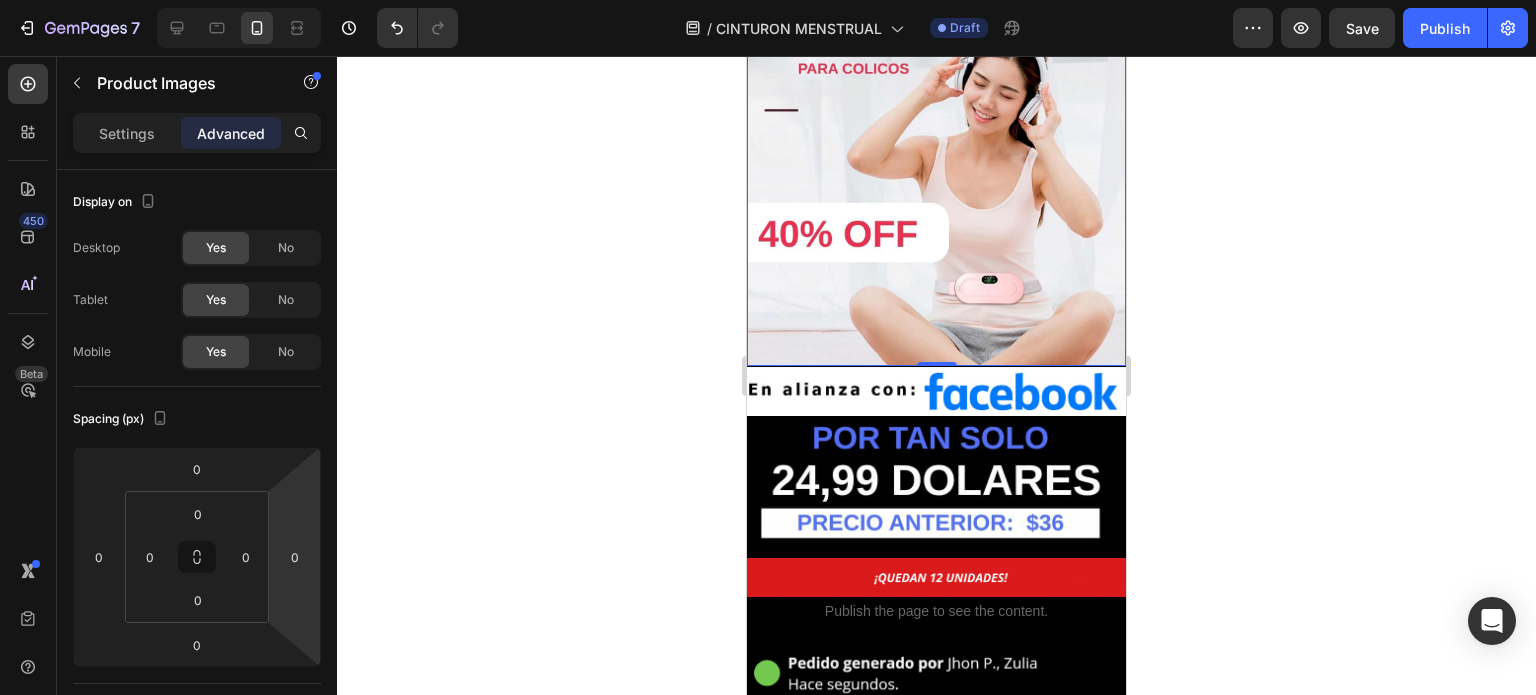 click 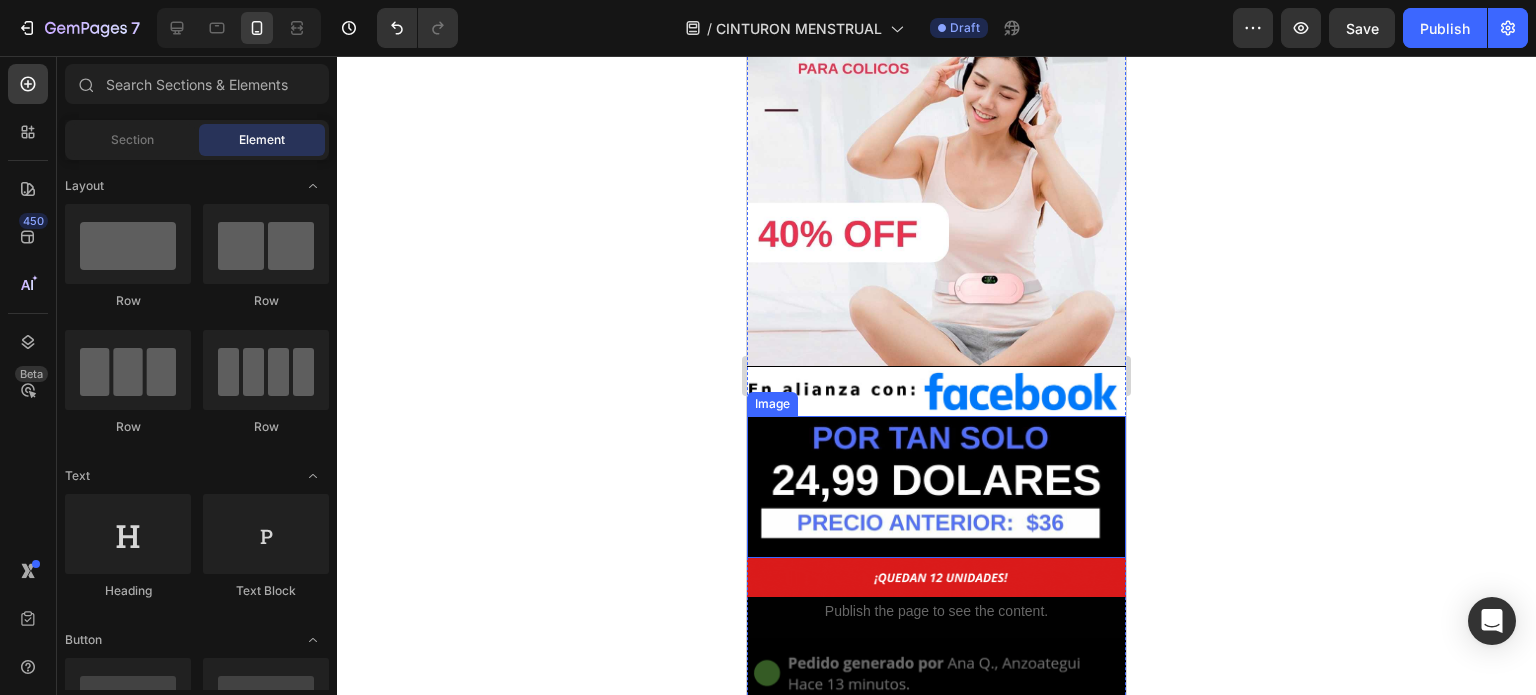 click at bounding box center [936, 487] 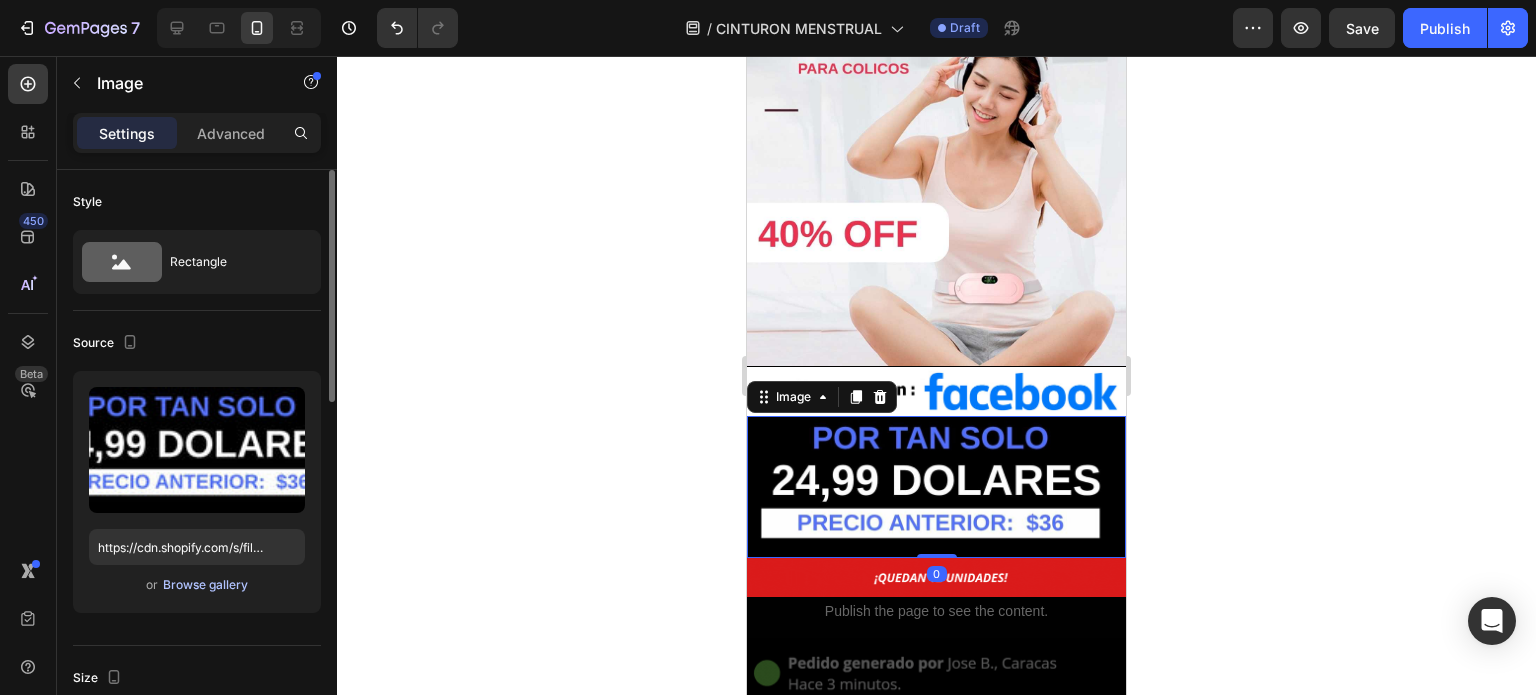 click on "Browse gallery" at bounding box center (205, 585) 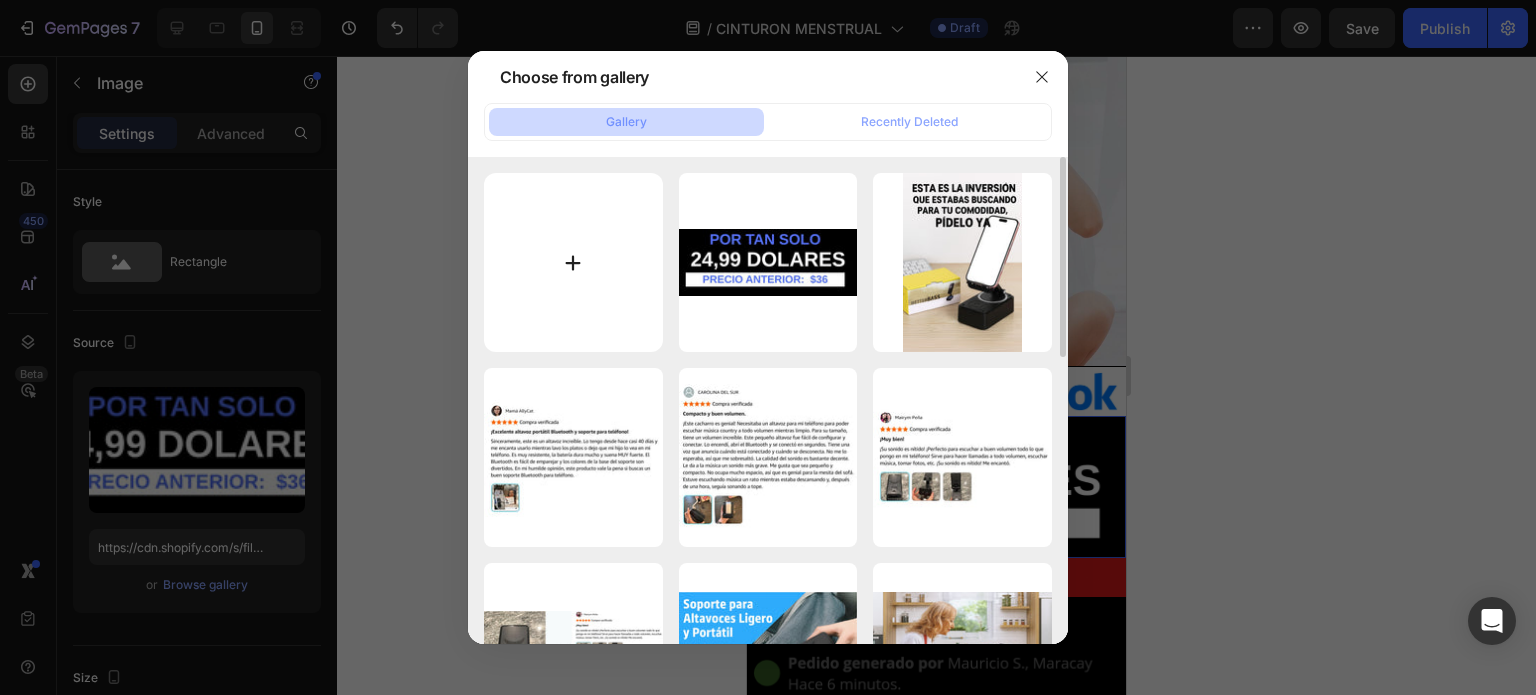 click at bounding box center [573, 262] 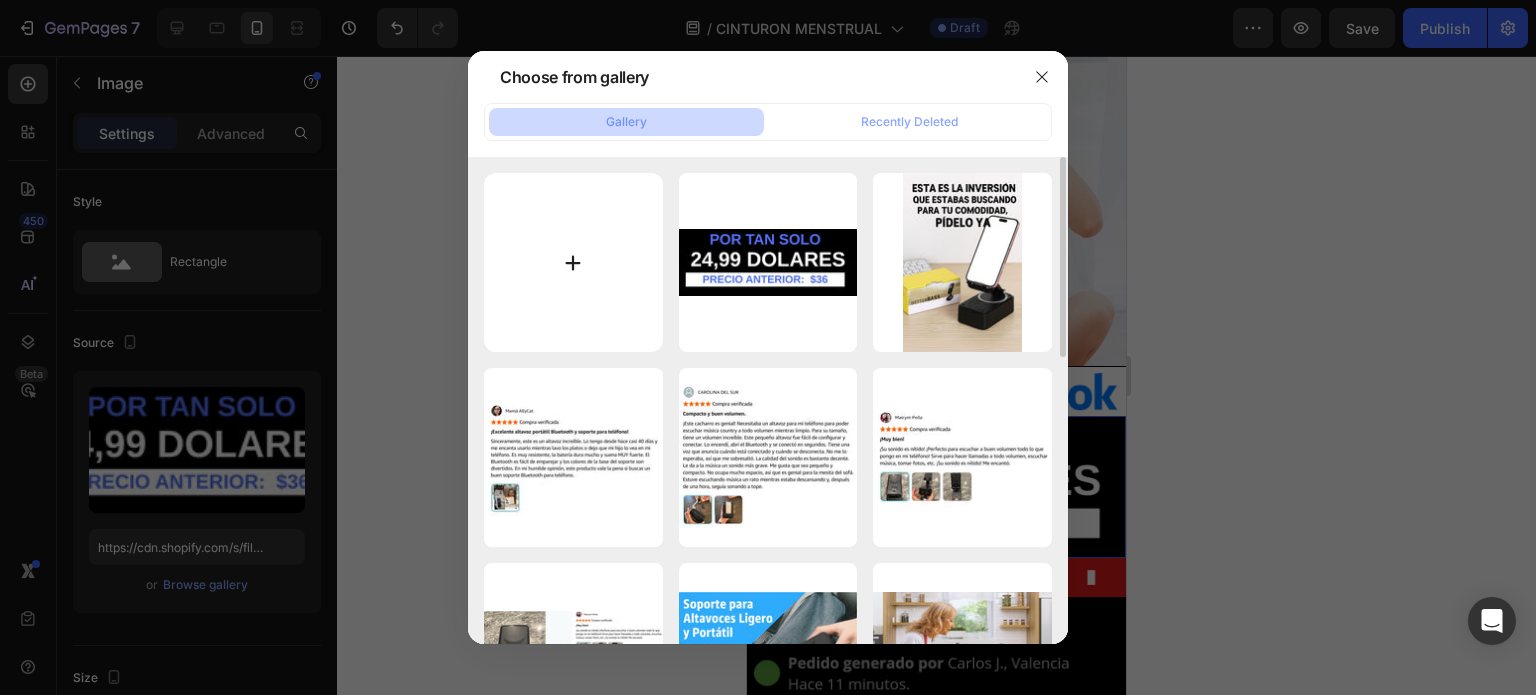 type on "C:\fakepath\Copia de 1 X.png" 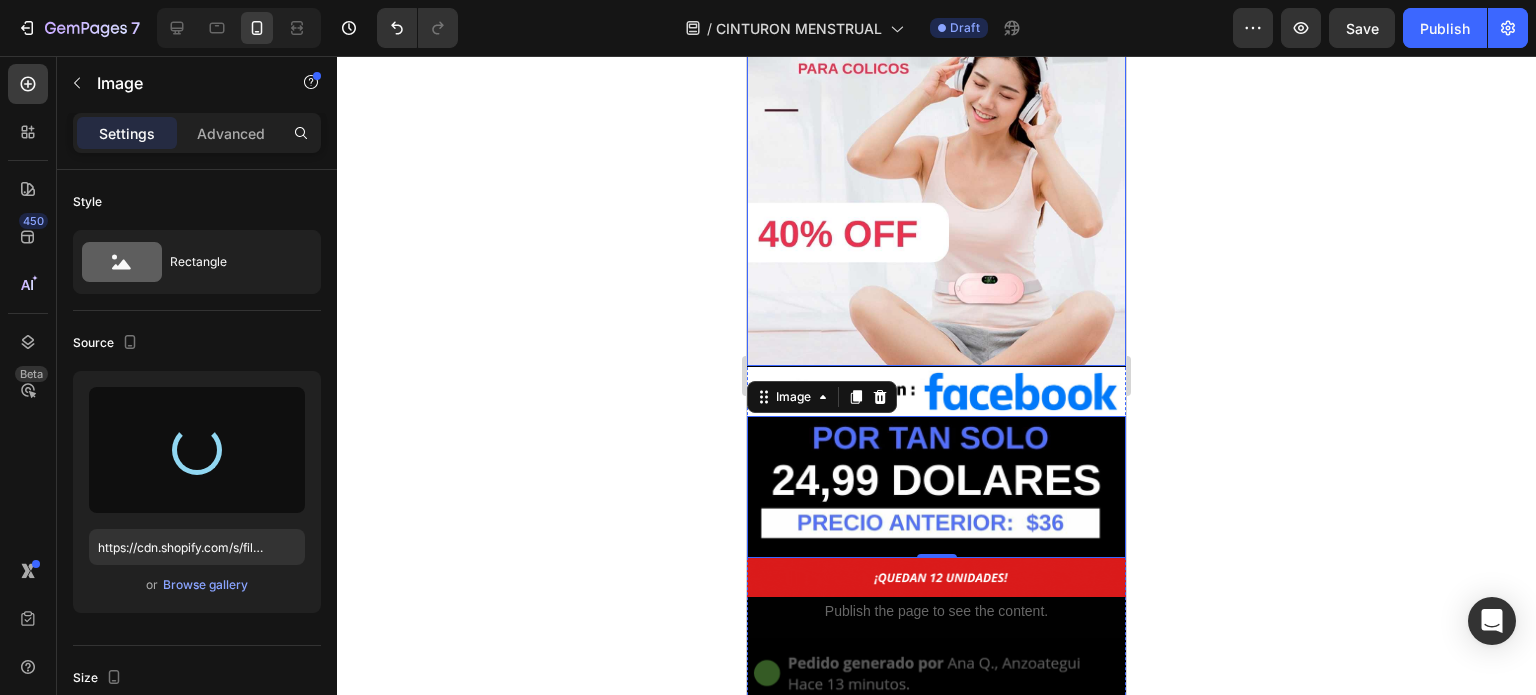 type on "https://cdn.shopify.com/s/files/1/0955/6203/9664/files/gempages_568917790648435582-96b5f0cf-b816-4f12-9ce7-37a65b5c8acd.png" 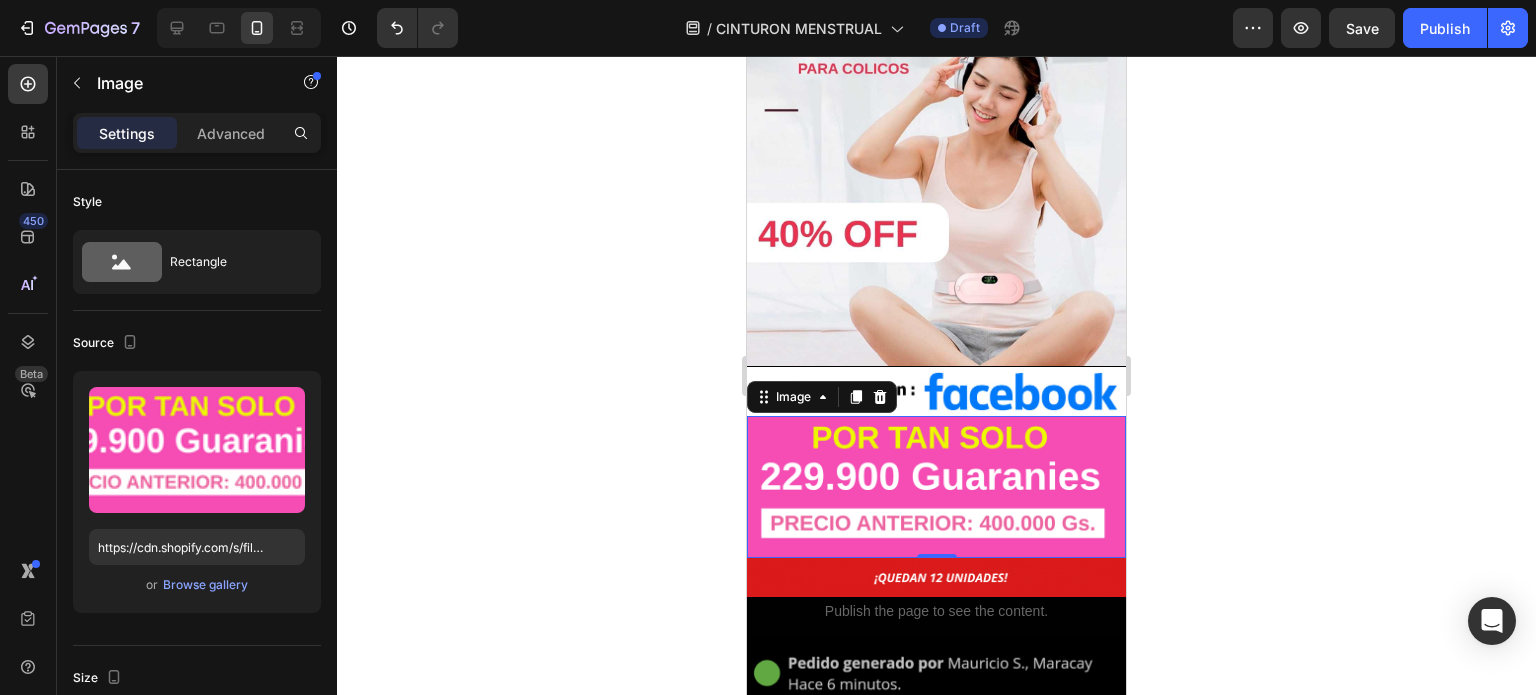 click 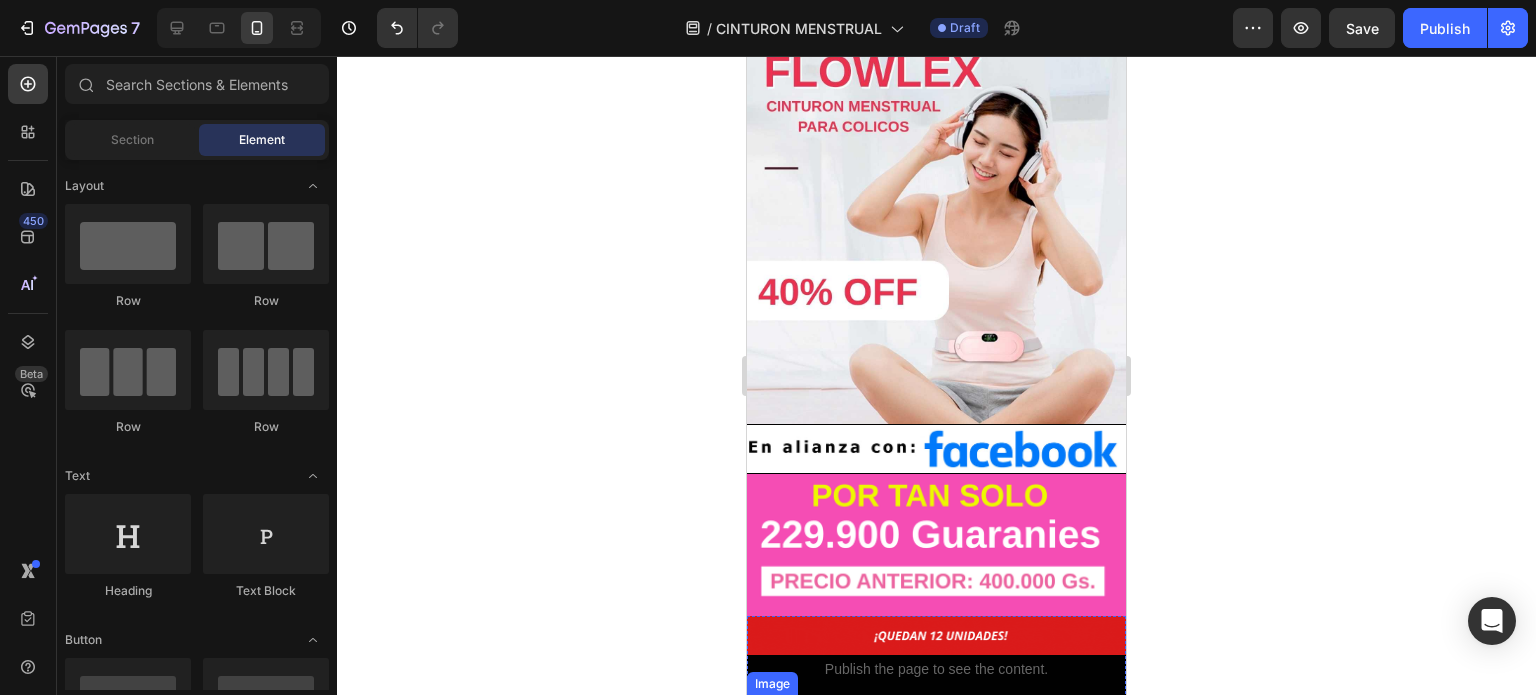scroll, scrollTop: 100, scrollLeft: 0, axis: vertical 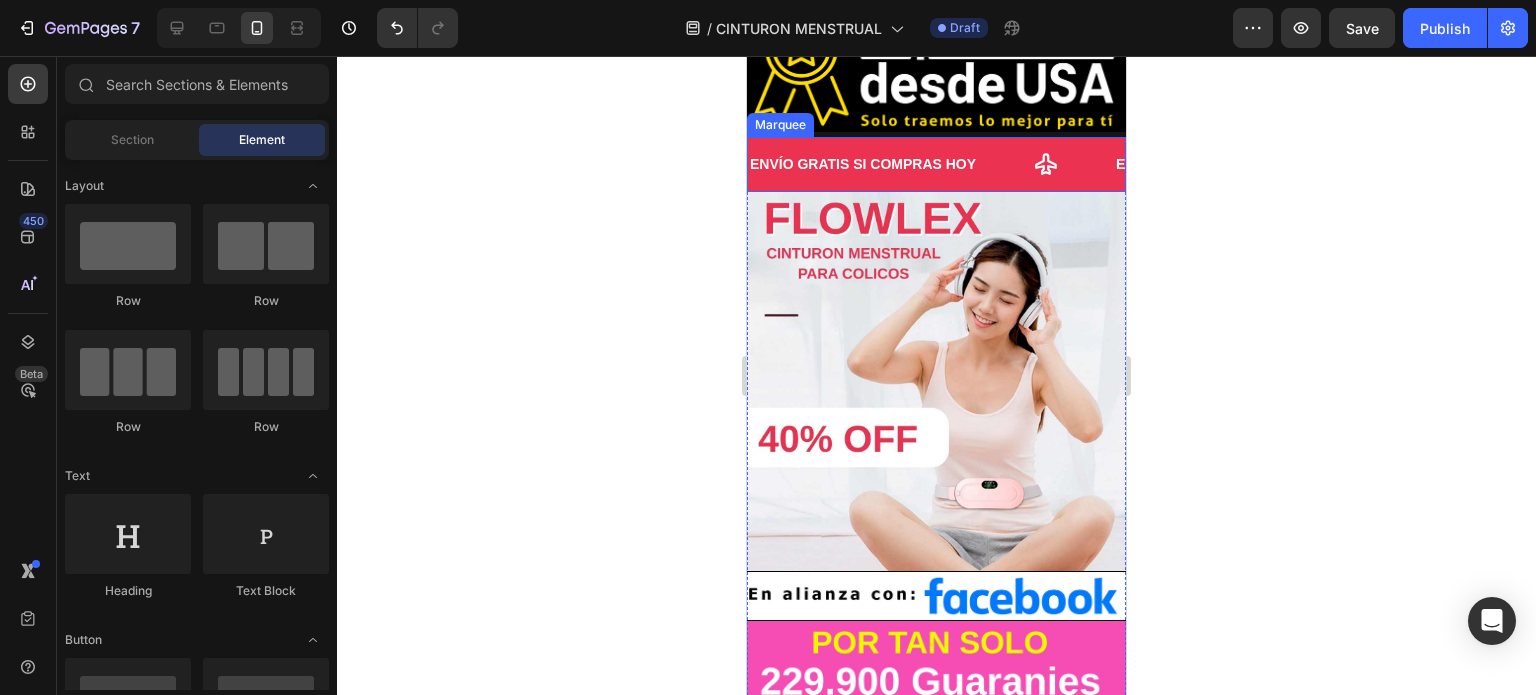 click on "ENVÍO GRATIS SI COMPRAS HOY Text" at bounding box center [931, 164] 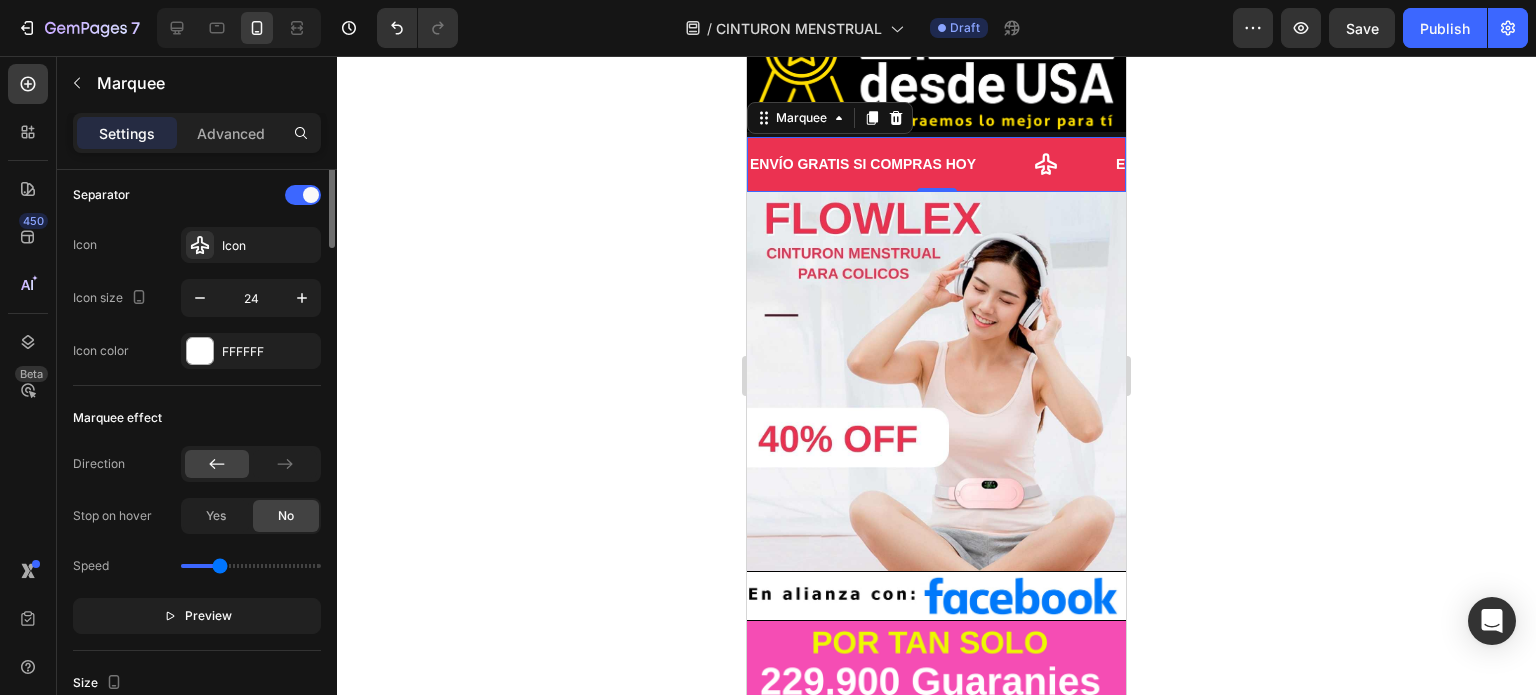scroll, scrollTop: 0, scrollLeft: 0, axis: both 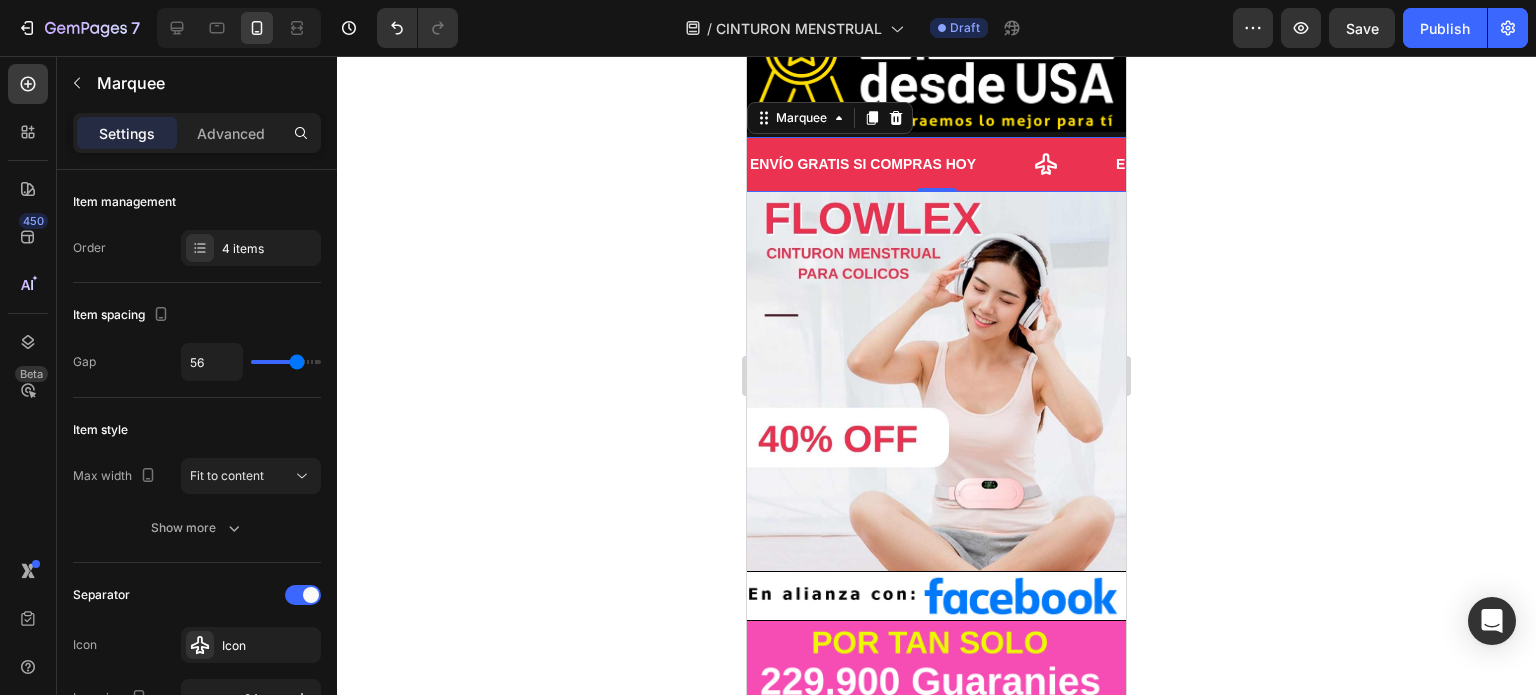 click on "ENVÍO GRATIS SI COMPRAS HOY Text" at bounding box center (931, 164) 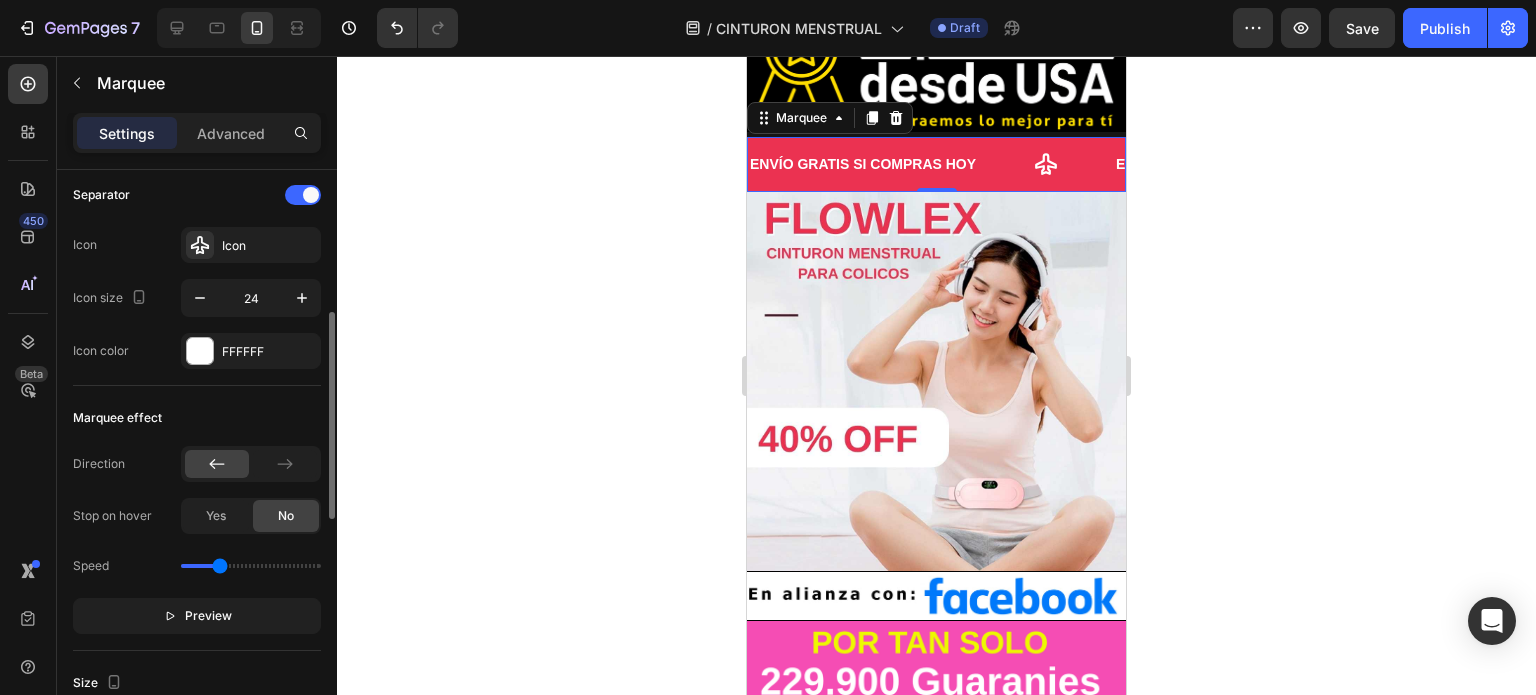 scroll, scrollTop: 700, scrollLeft: 0, axis: vertical 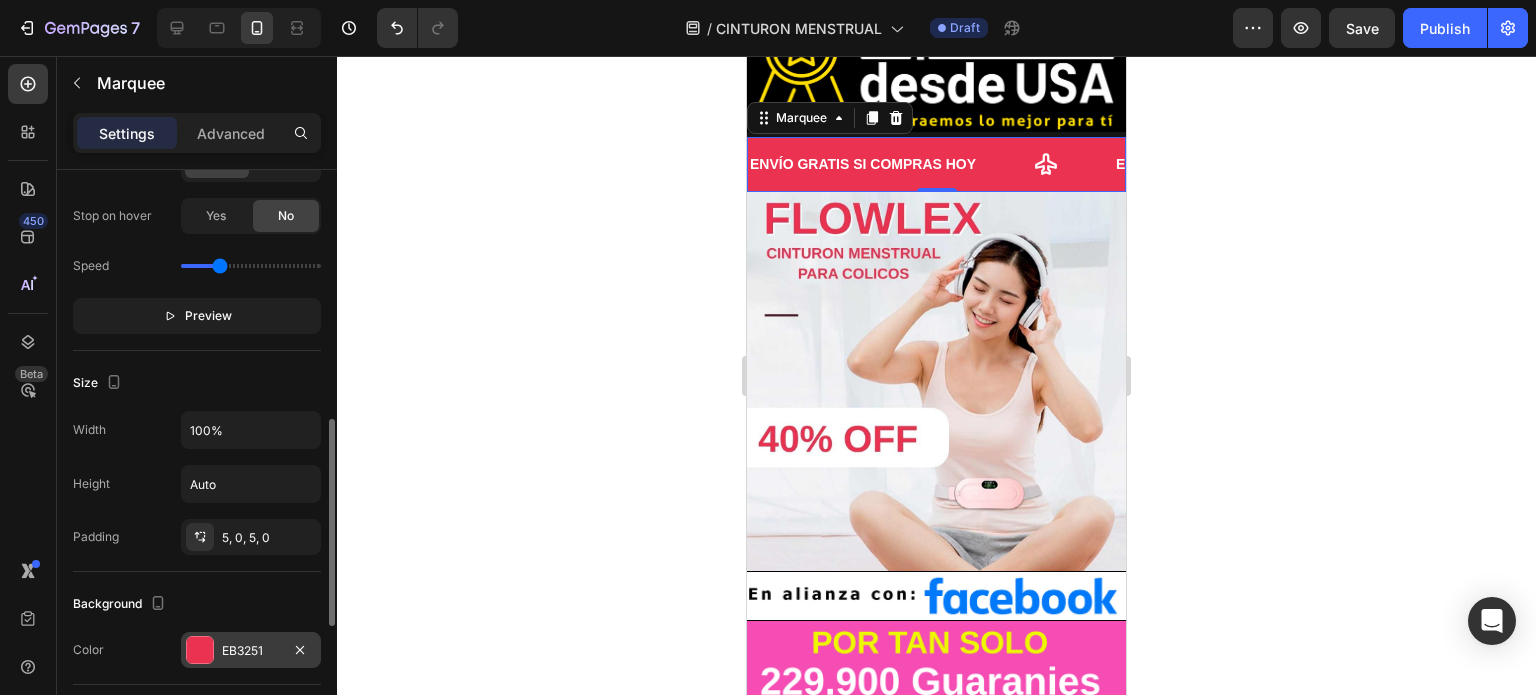click at bounding box center [200, 650] 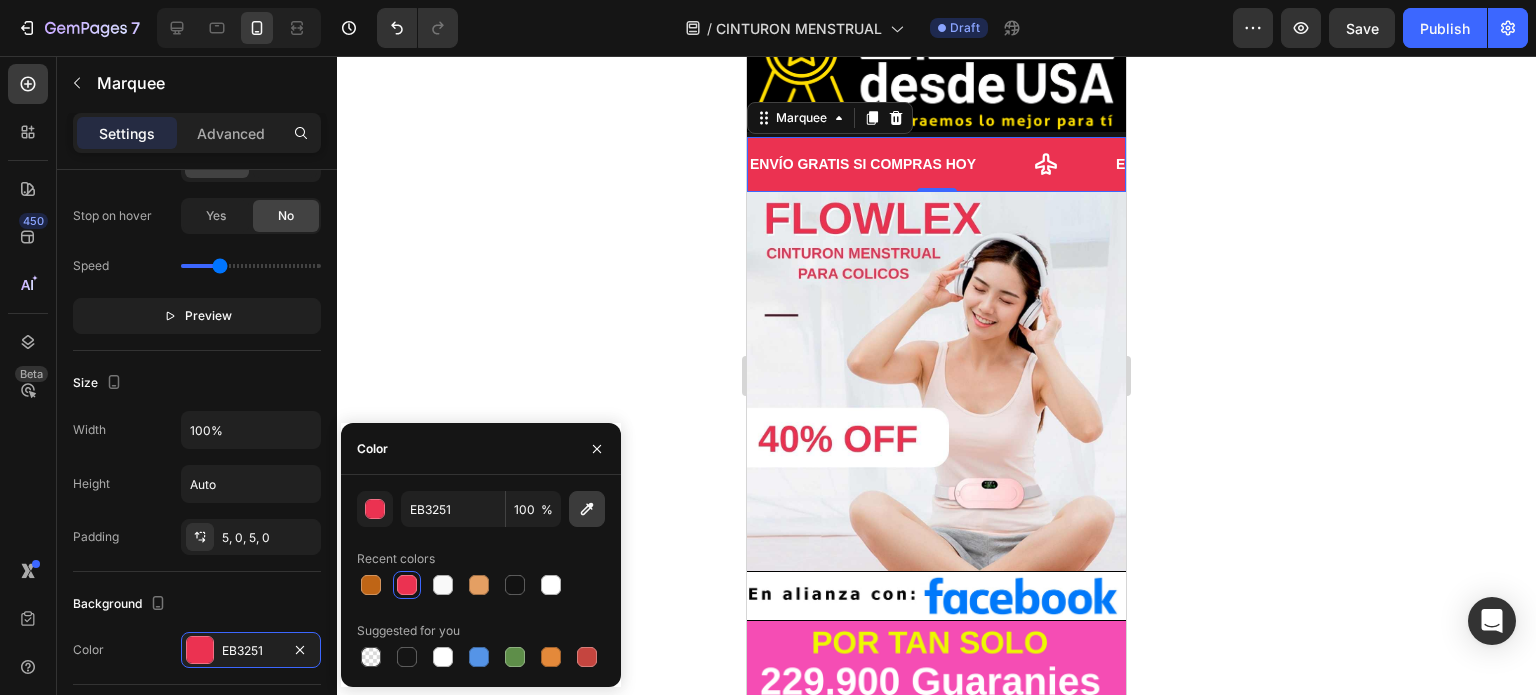 click 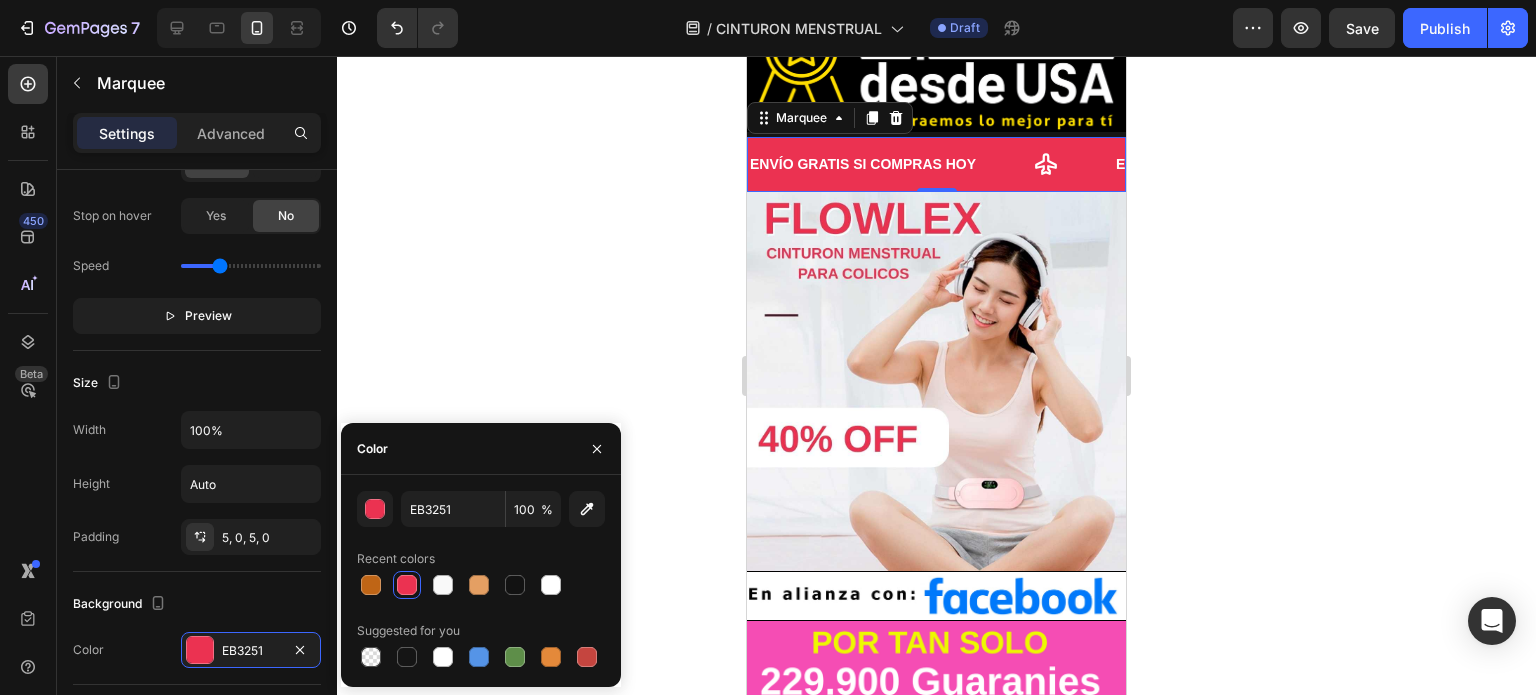 type on "F44DB3" 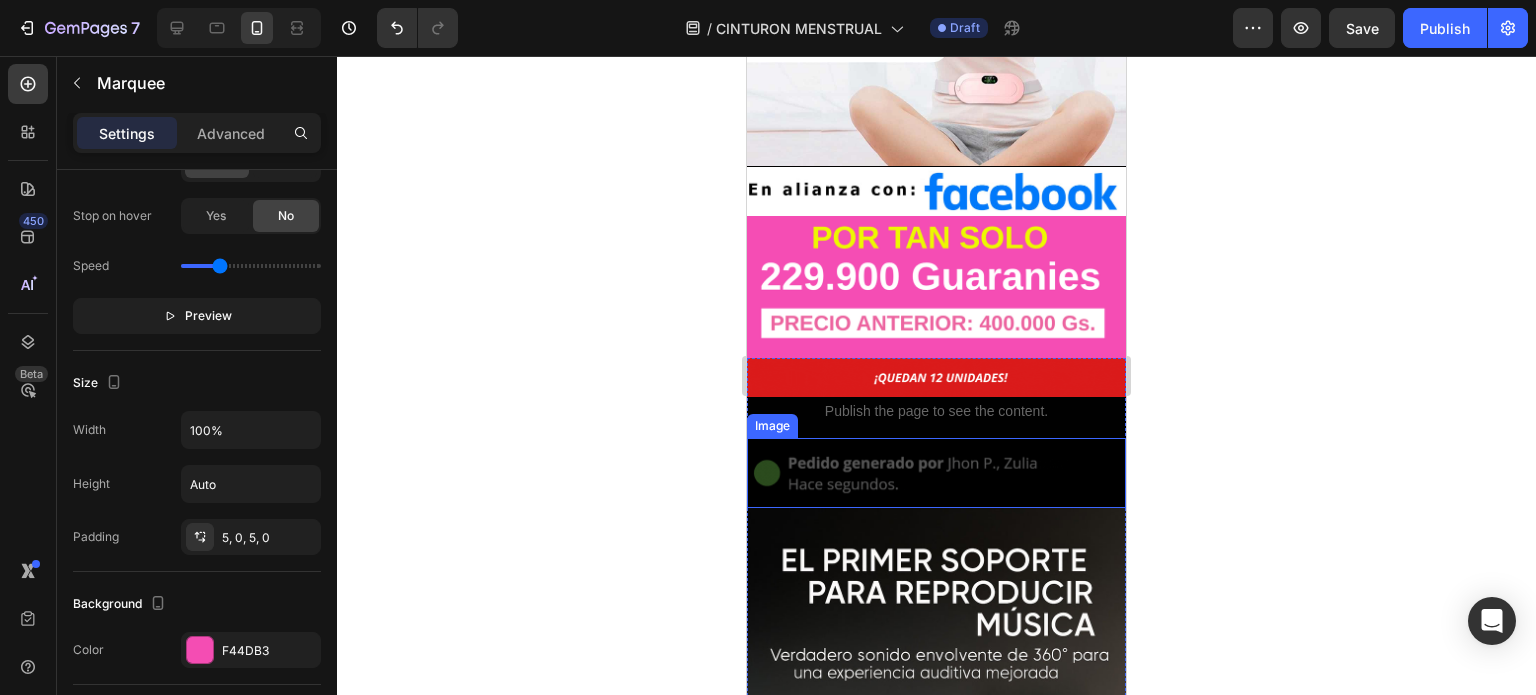 scroll, scrollTop: 700, scrollLeft: 0, axis: vertical 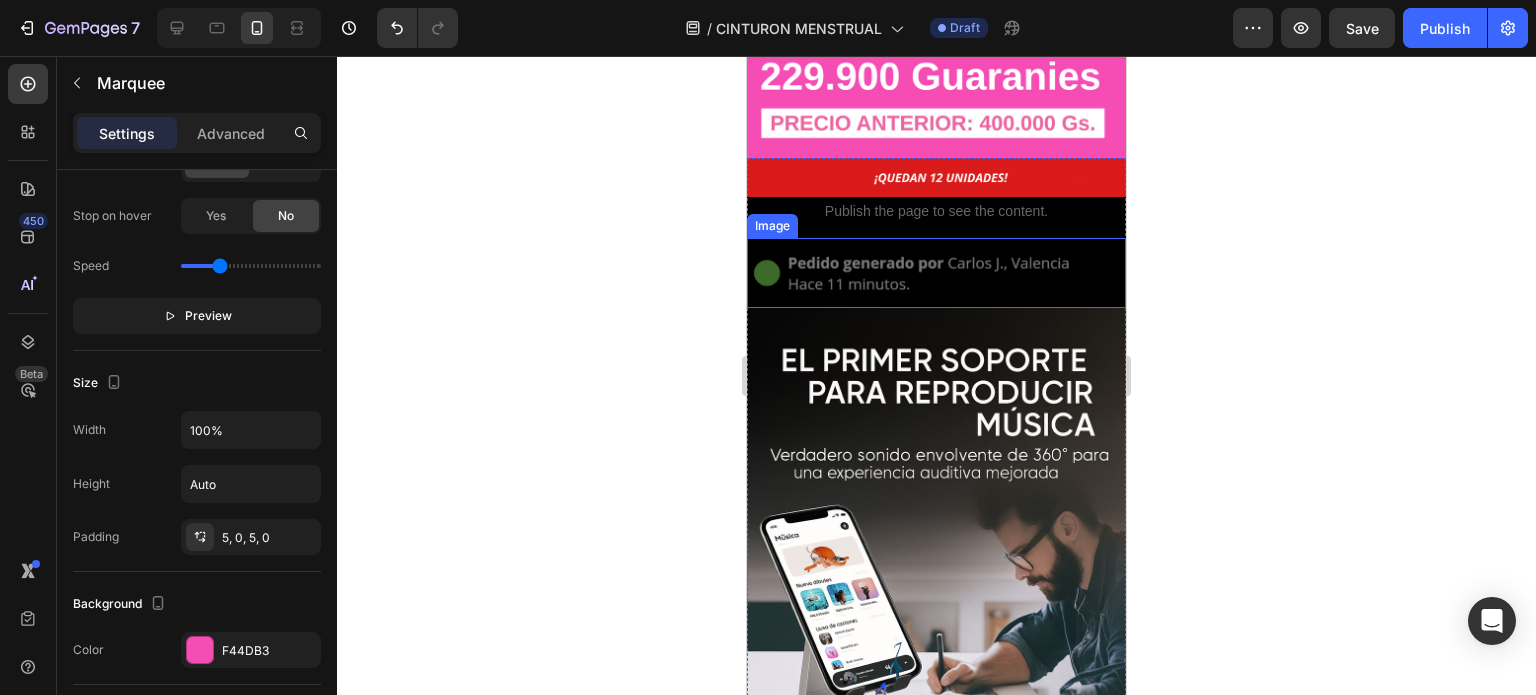 click at bounding box center [936, 273] 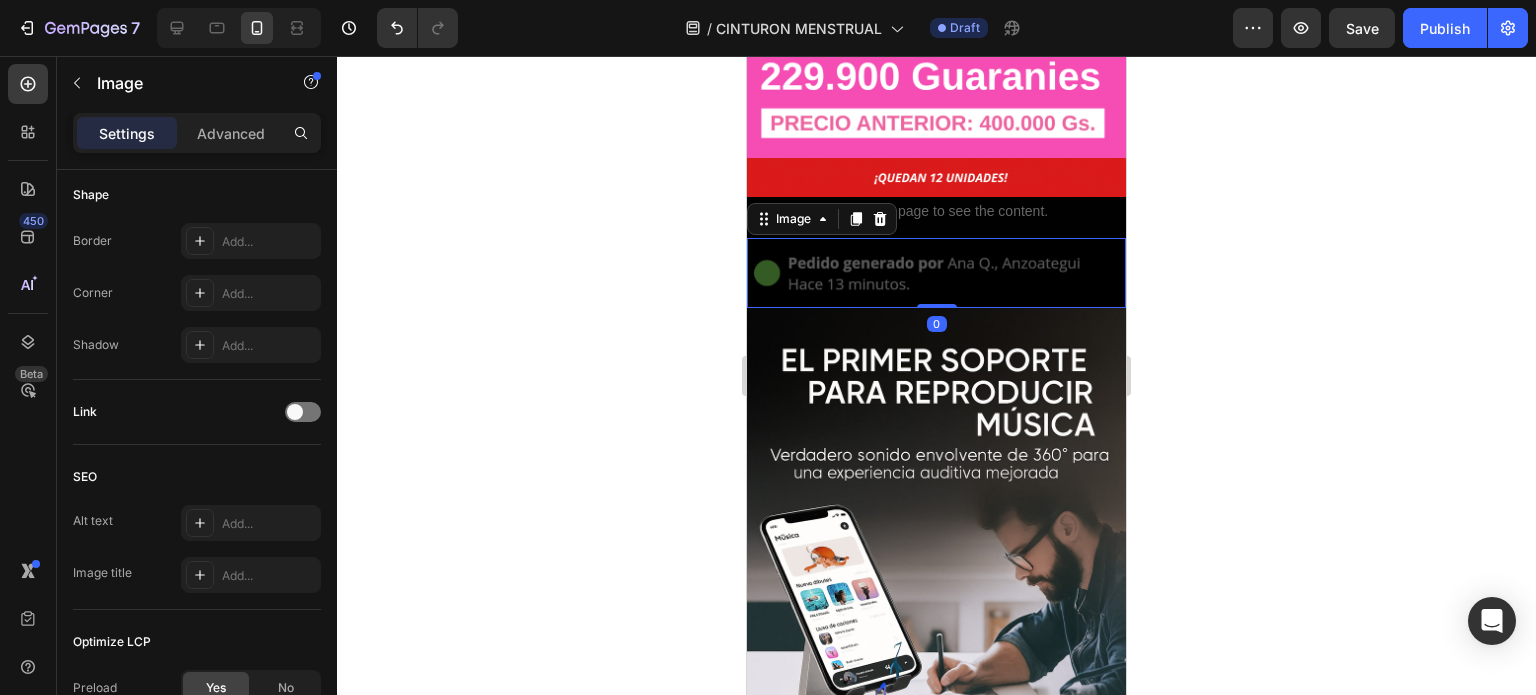 scroll, scrollTop: 0, scrollLeft: 0, axis: both 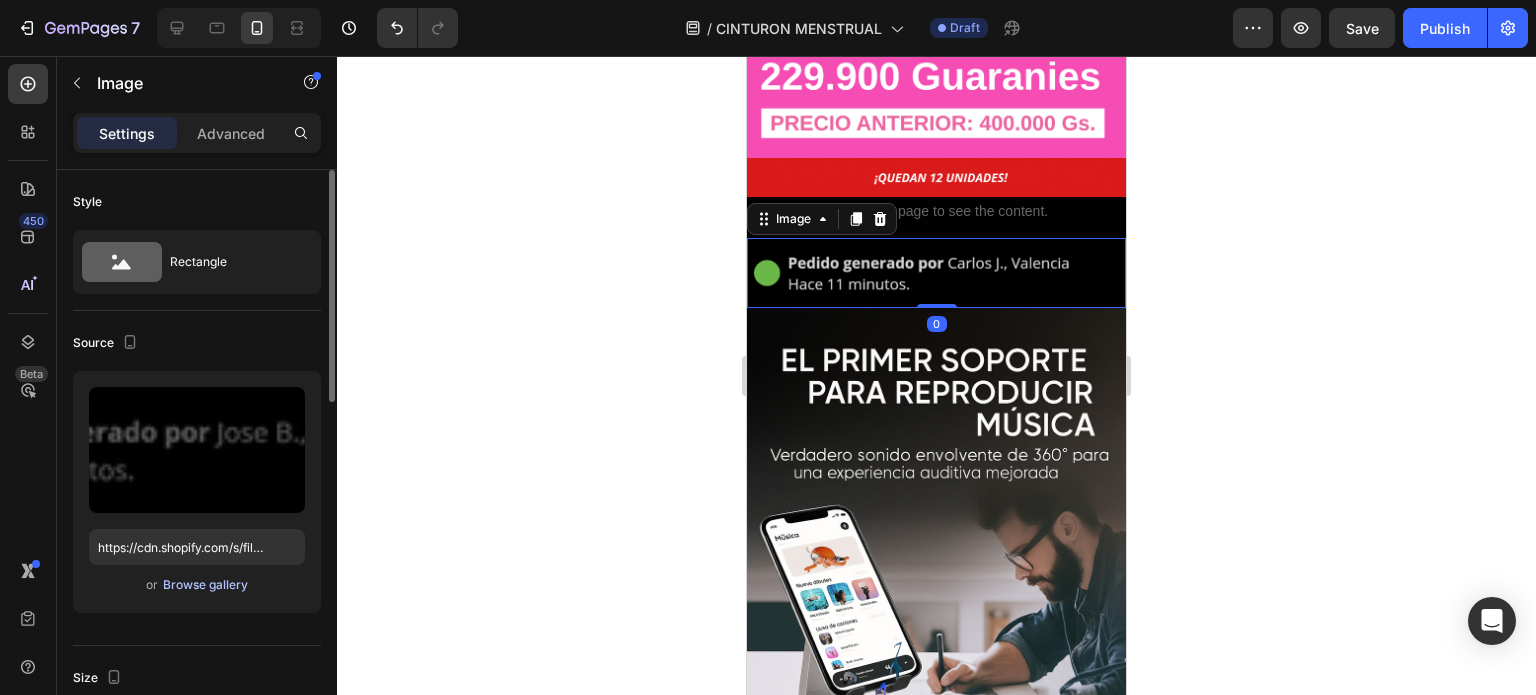 click on "Browse gallery" at bounding box center [205, 585] 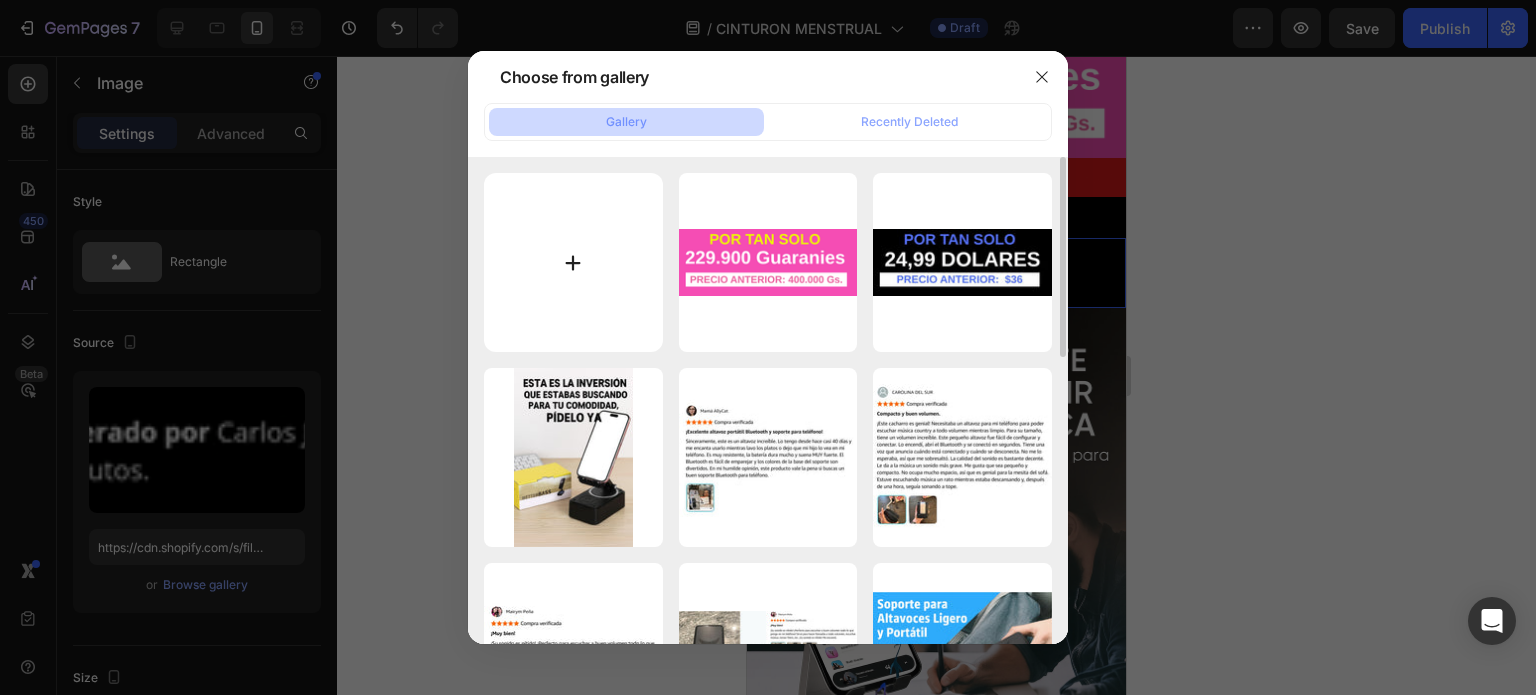 click at bounding box center (573, 262) 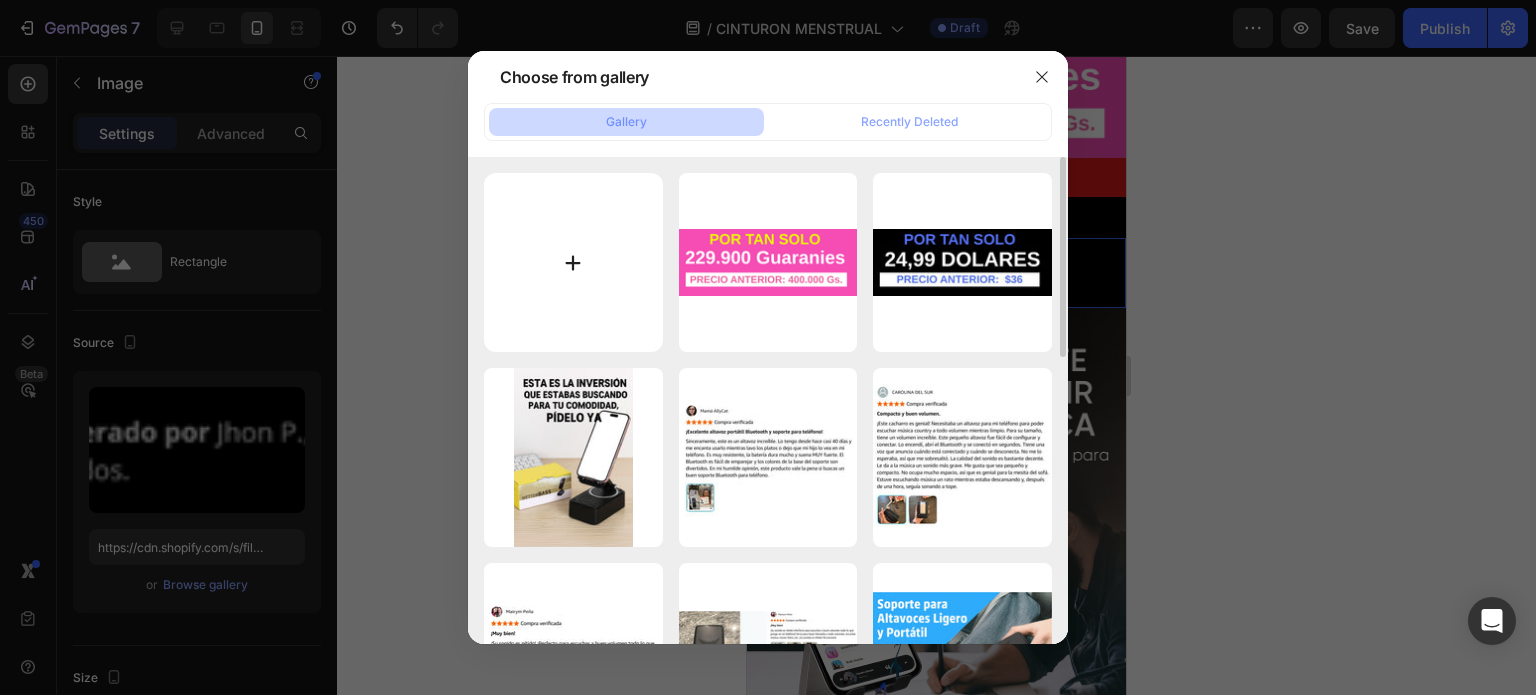 type on "C:\fakepath\PEDIDOS GENERADOS PLANTILLA PARAGUAY.gif" 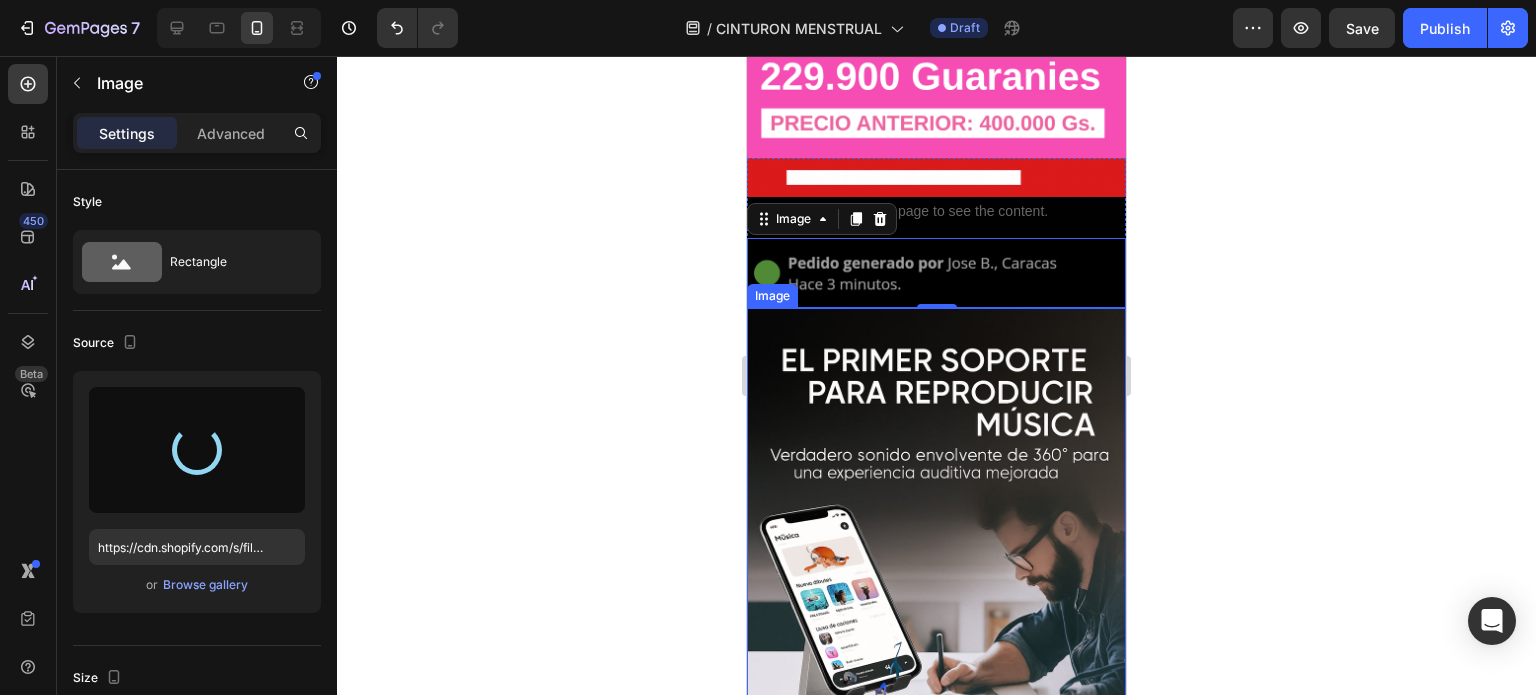 type on "https://cdn.shopify.com/s/files/1/0955/6203/9664/files/gempages_568917790648435582-cfec9c95-4501-4108-ac12-6a8e56238ea3.gif" 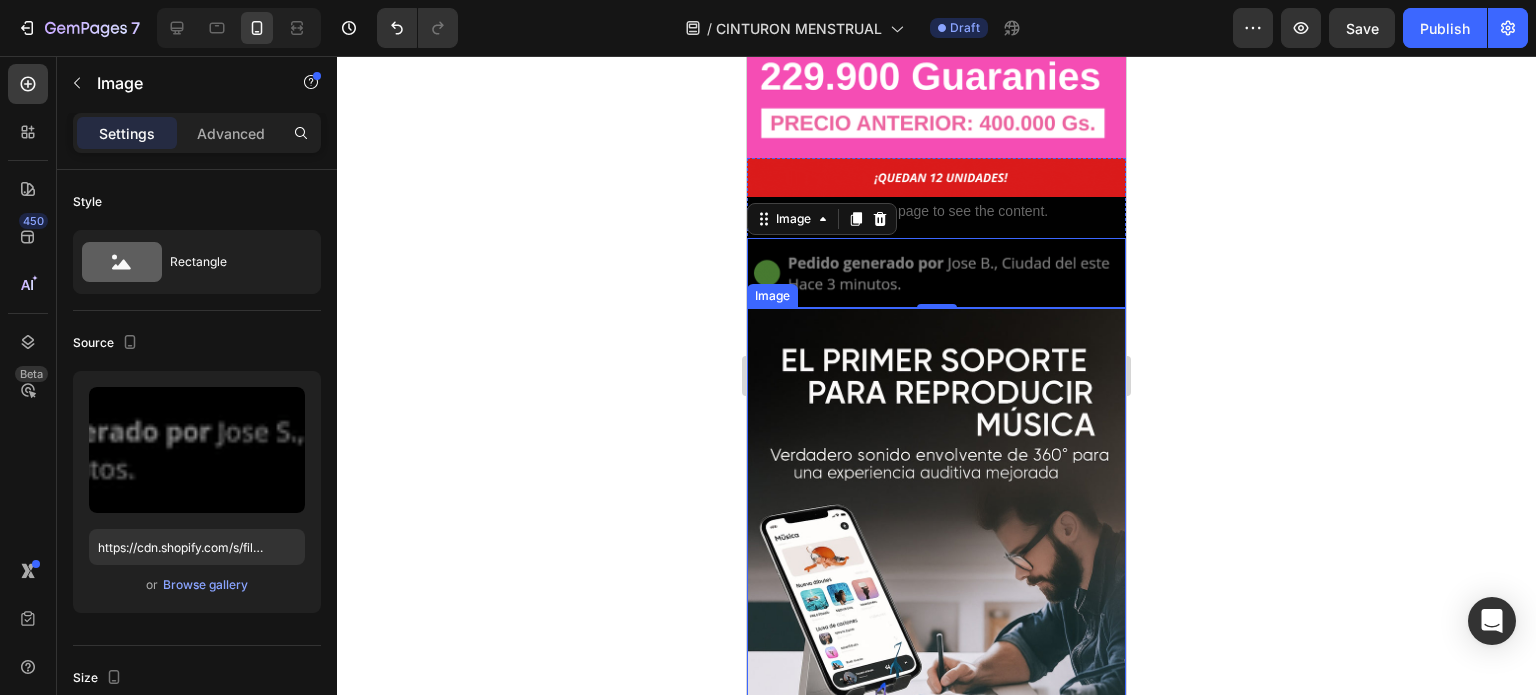 click at bounding box center (936, 592) 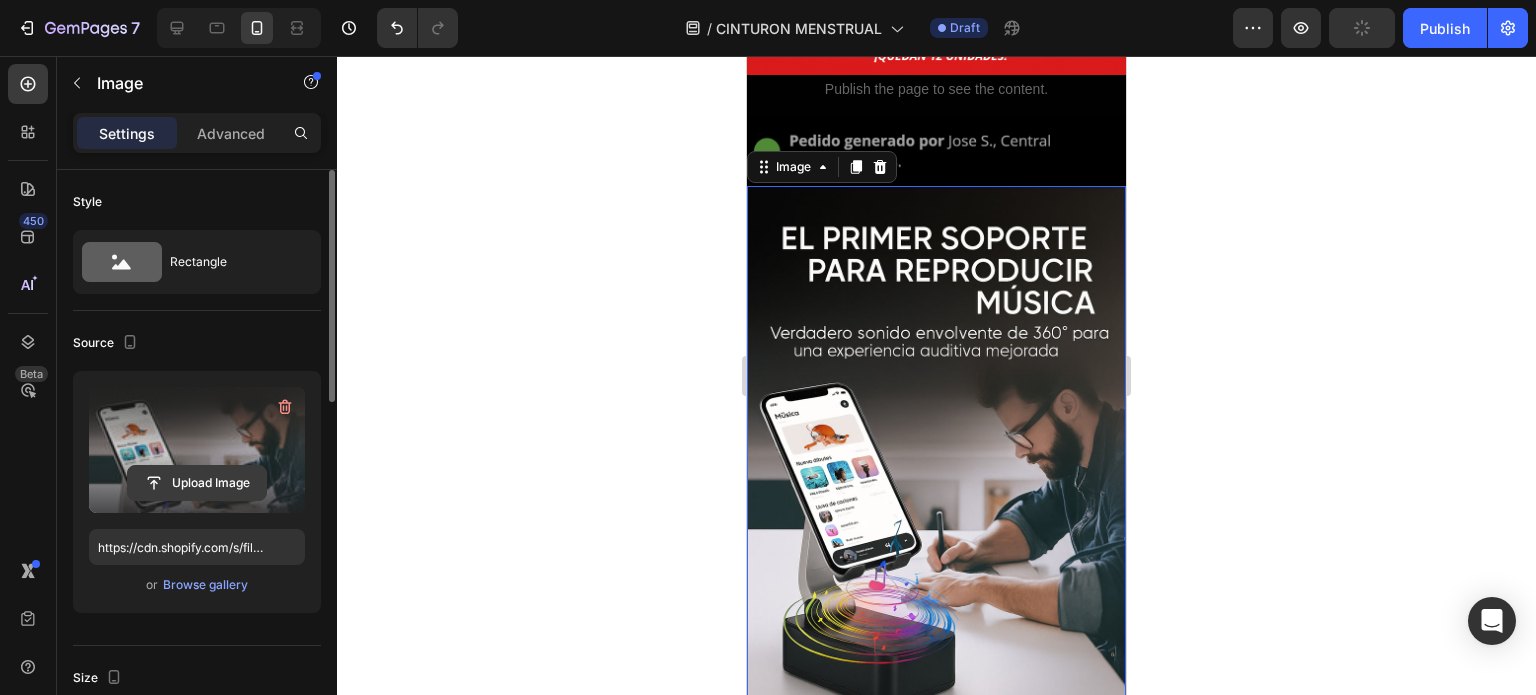 scroll, scrollTop: 1000, scrollLeft: 0, axis: vertical 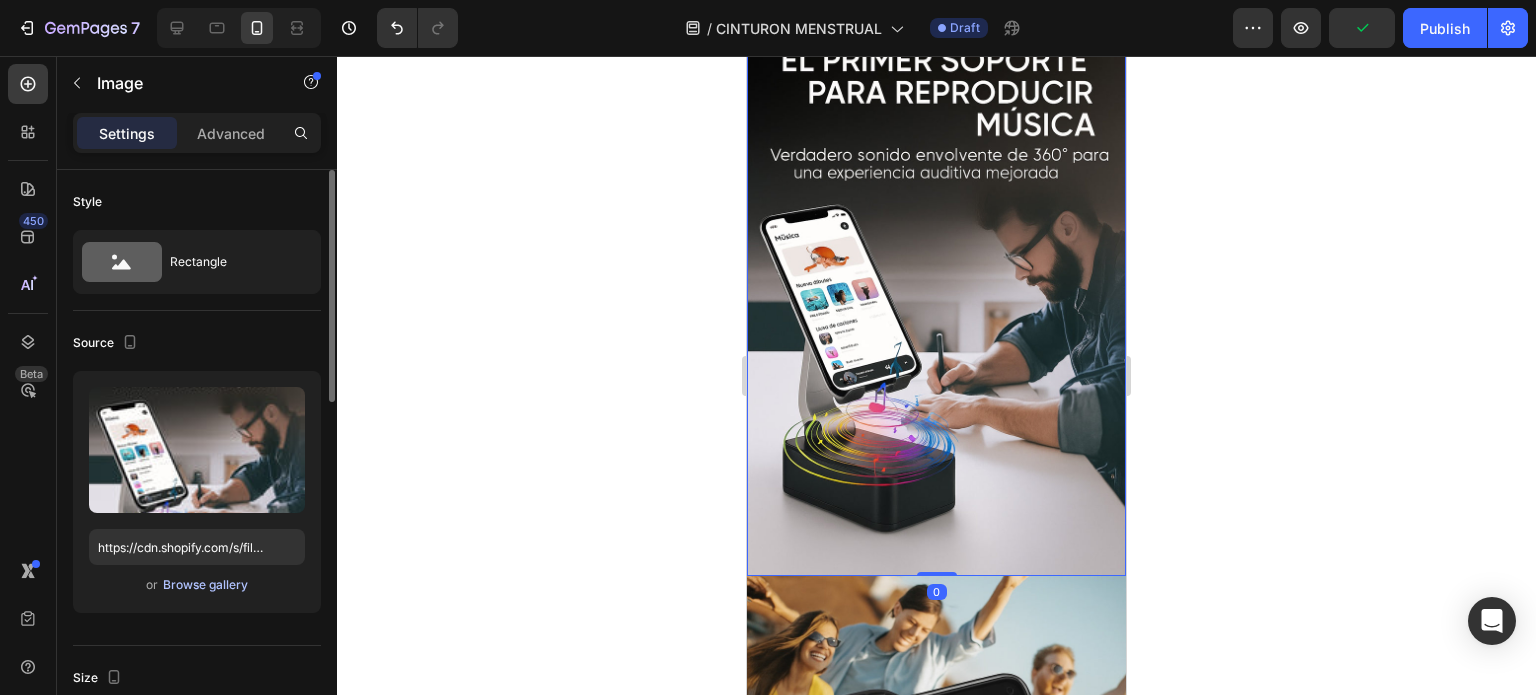 click on "Browse gallery" at bounding box center (205, 585) 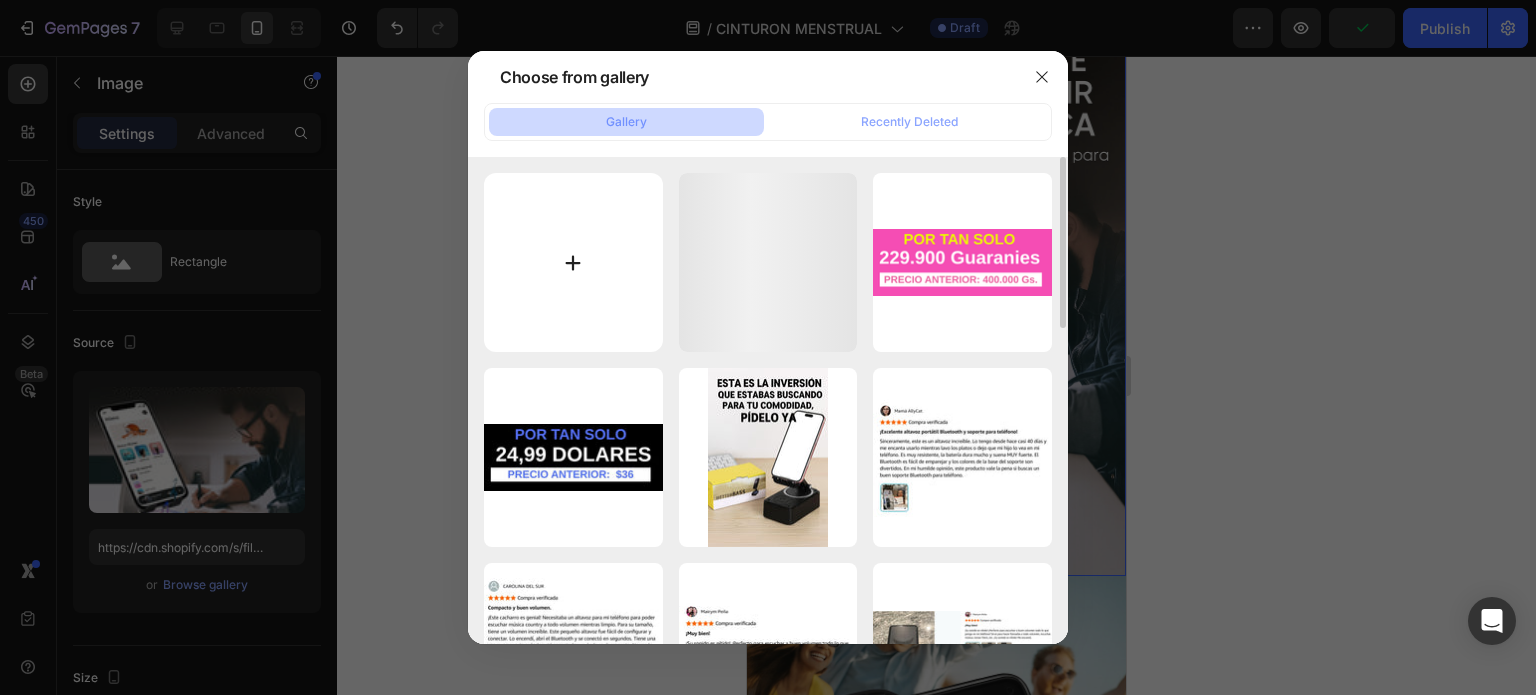 click at bounding box center [573, 262] 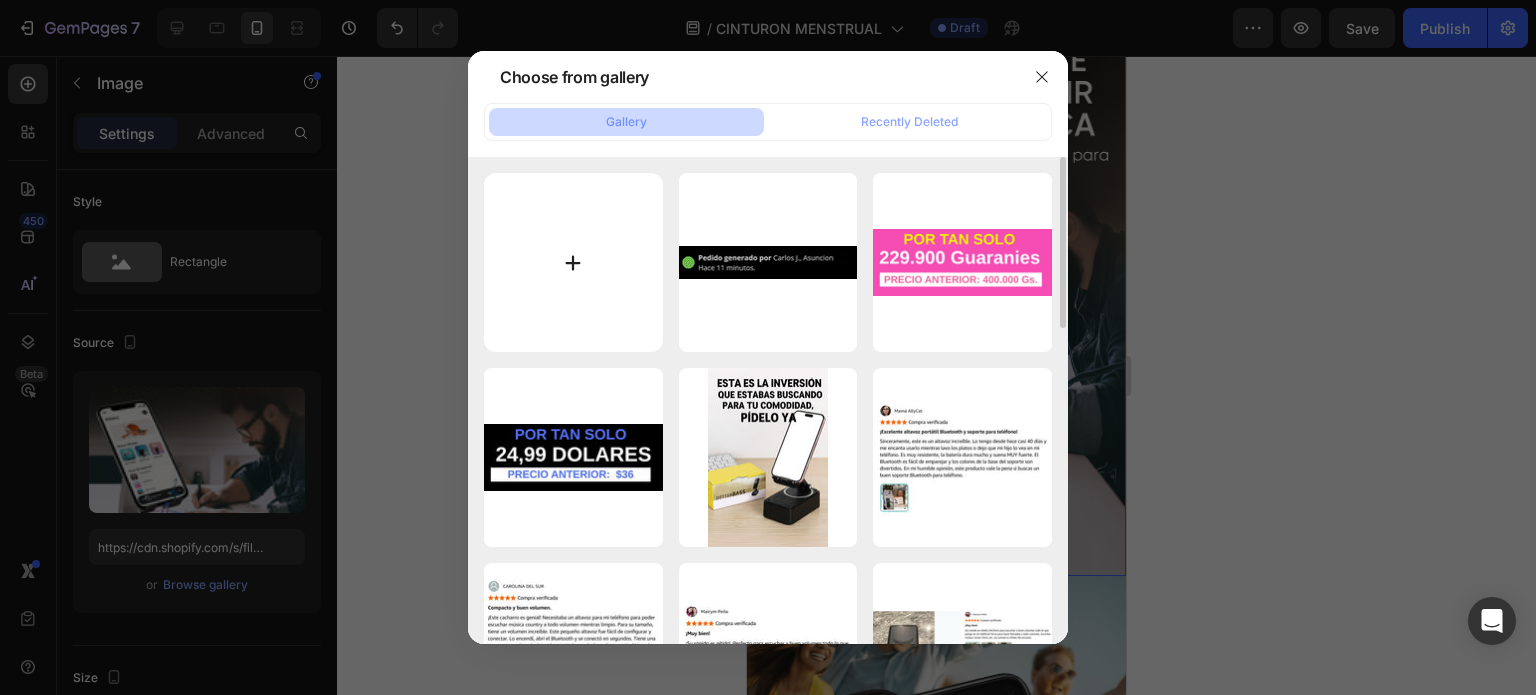 type on "C:\fakepath\1.jpg" 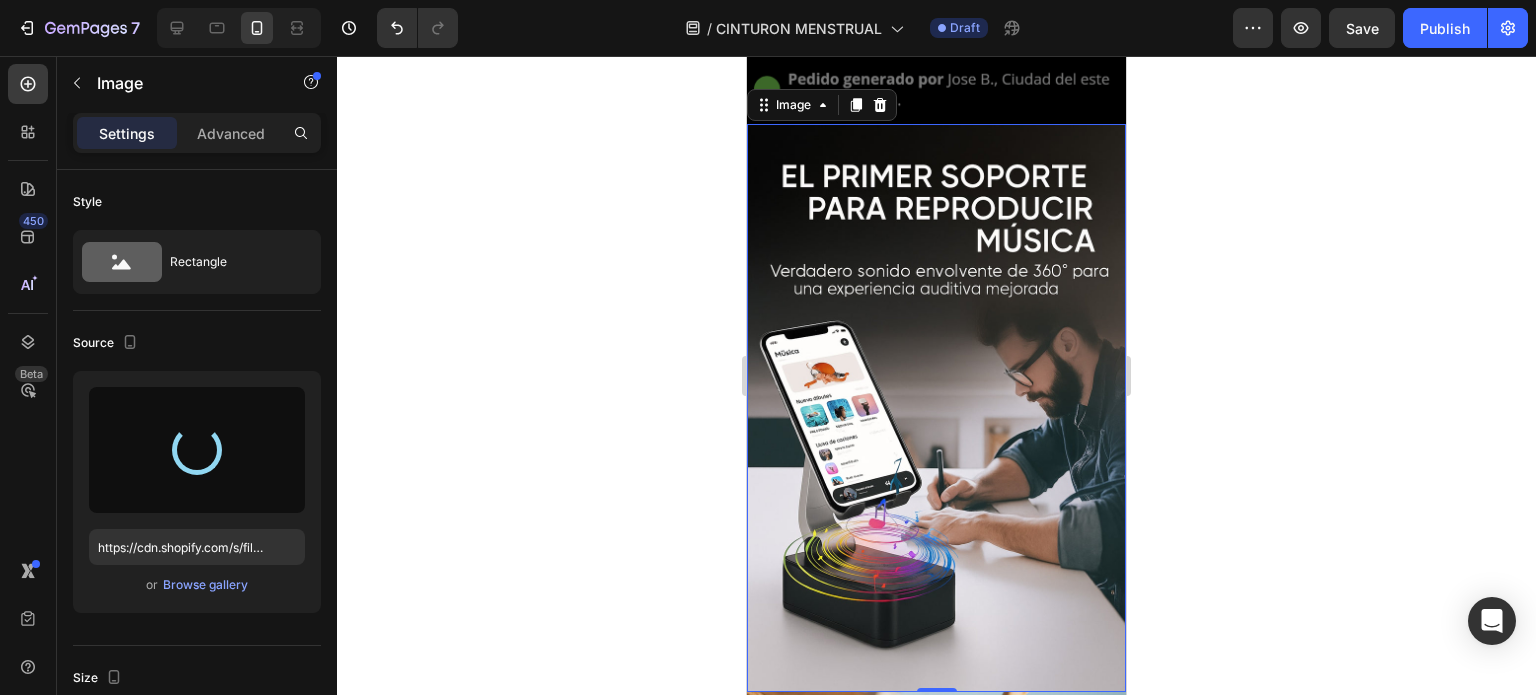 scroll, scrollTop: 800, scrollLeft: 0, axis: vertical 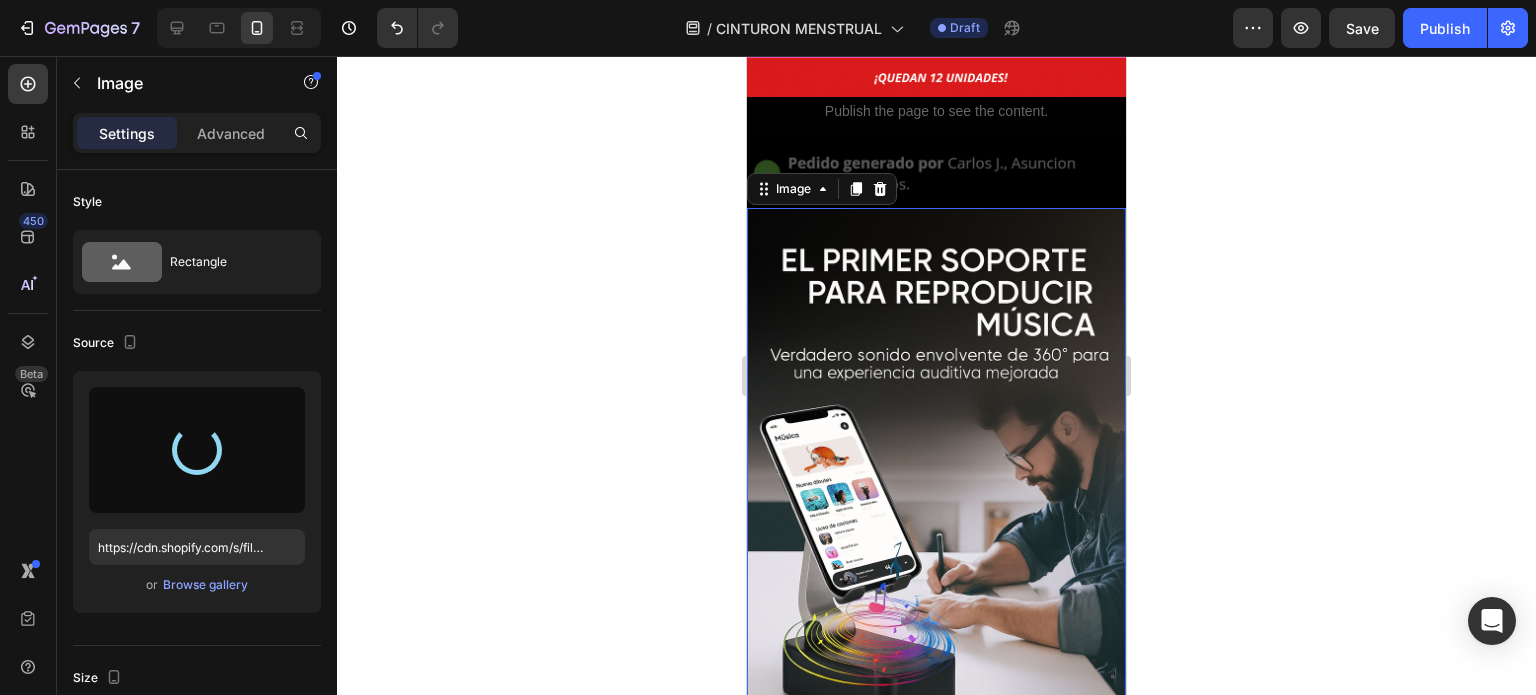 type on "https://cdn.shopify.com/s/files/1/0955/6203/9664/files/gempages_568917790648435582-b2ed1e45-3582-4fc2-98fb-964092e460f0.jpg" 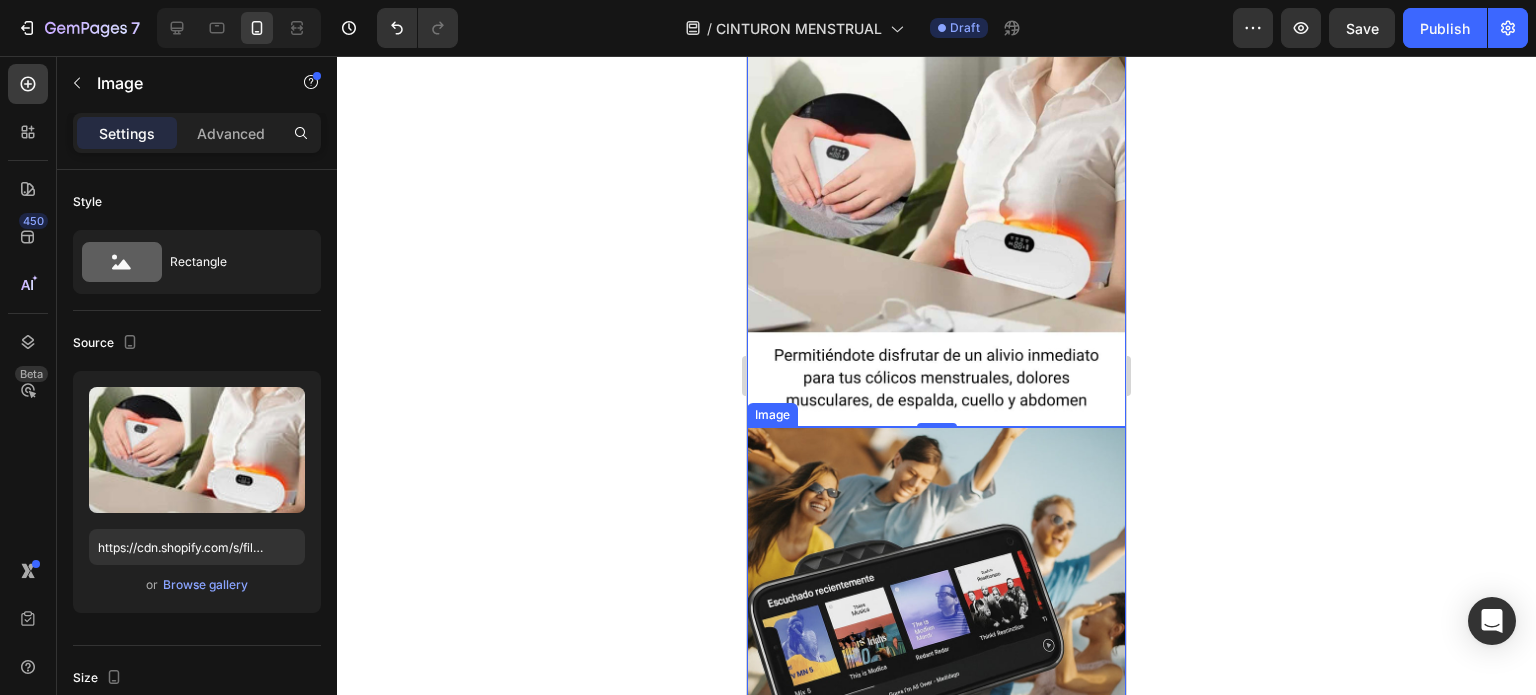 scroll, scrollTop: 1100, scrollLeft: 0, axis: vertical 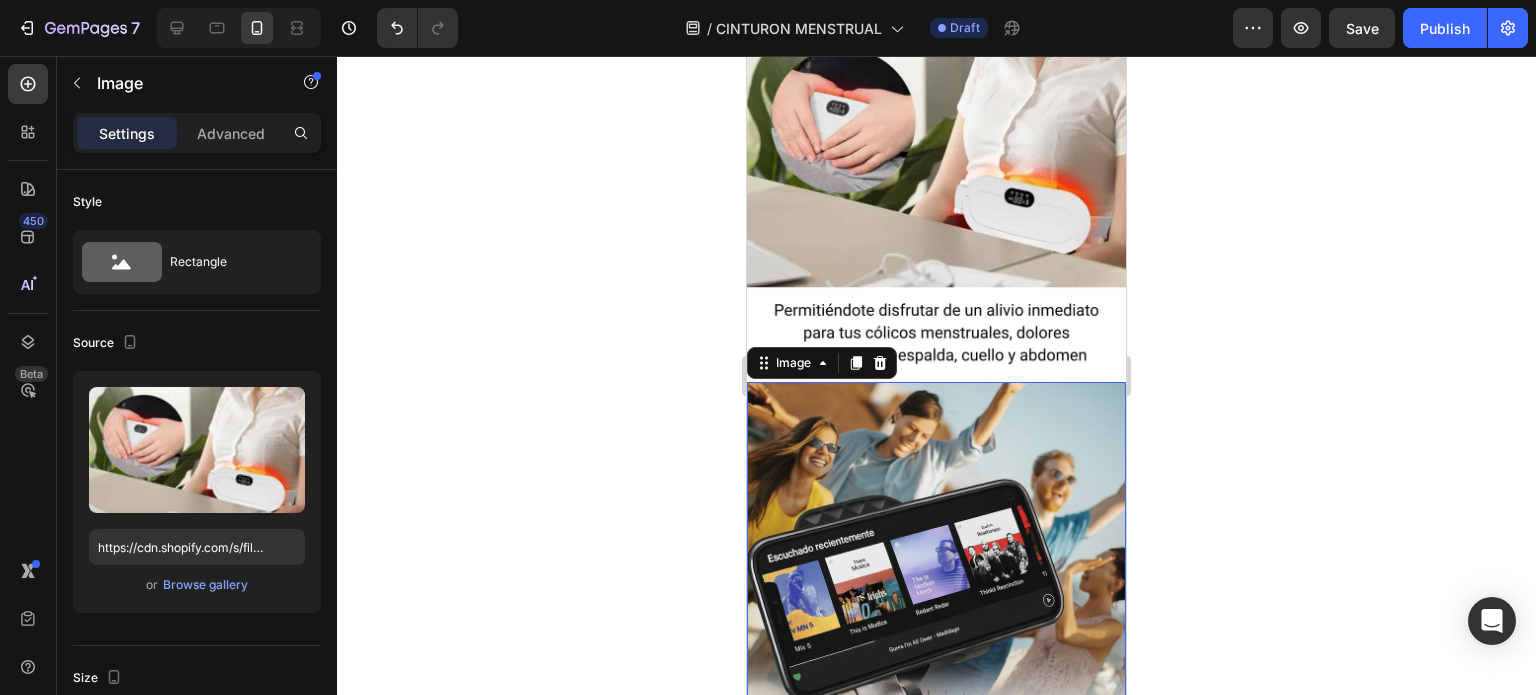 click at bounding box center (936, 666) 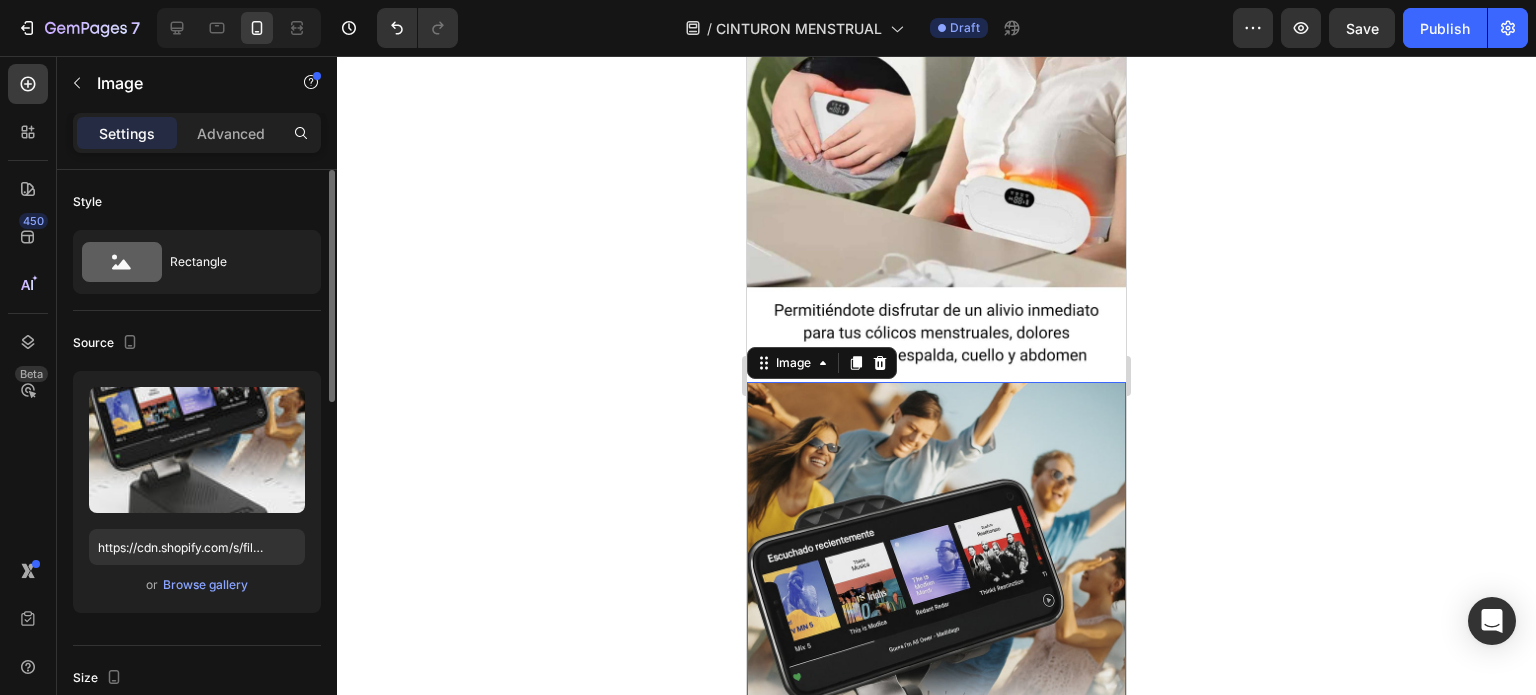click on "or  Browse gallery" at bounding box center (197, 585) 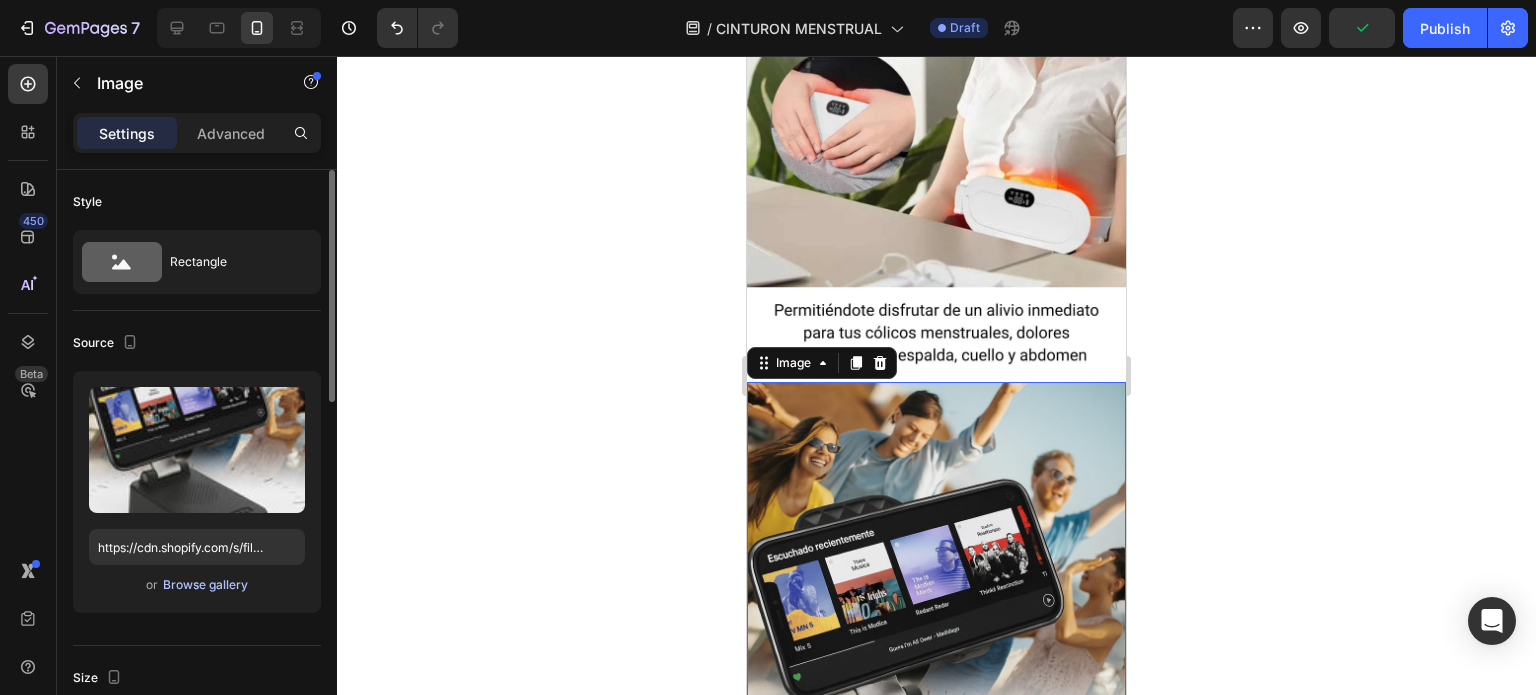 click on "Browse gallery" at bounding box center [205, 585] 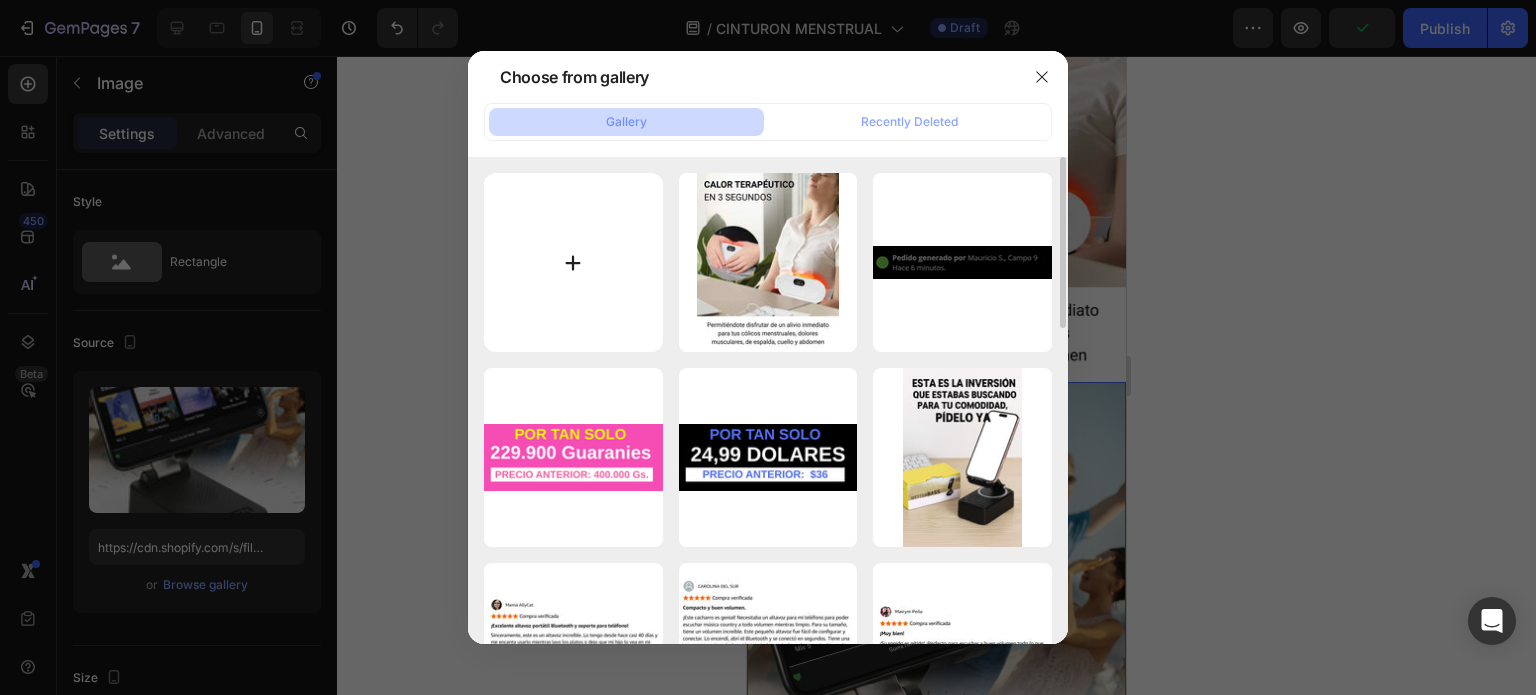 click at bounding box center (573, 262) 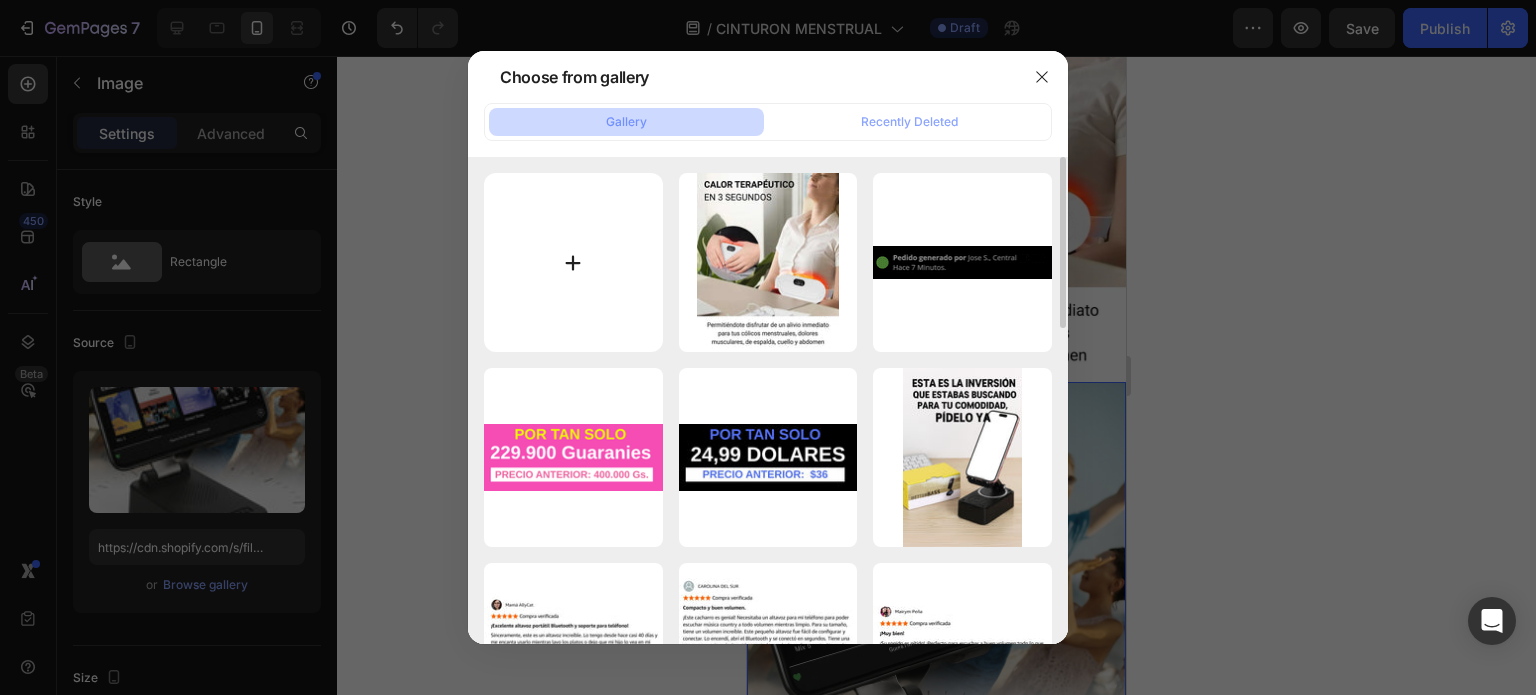 type on "C:\fakepath\2.jpg" 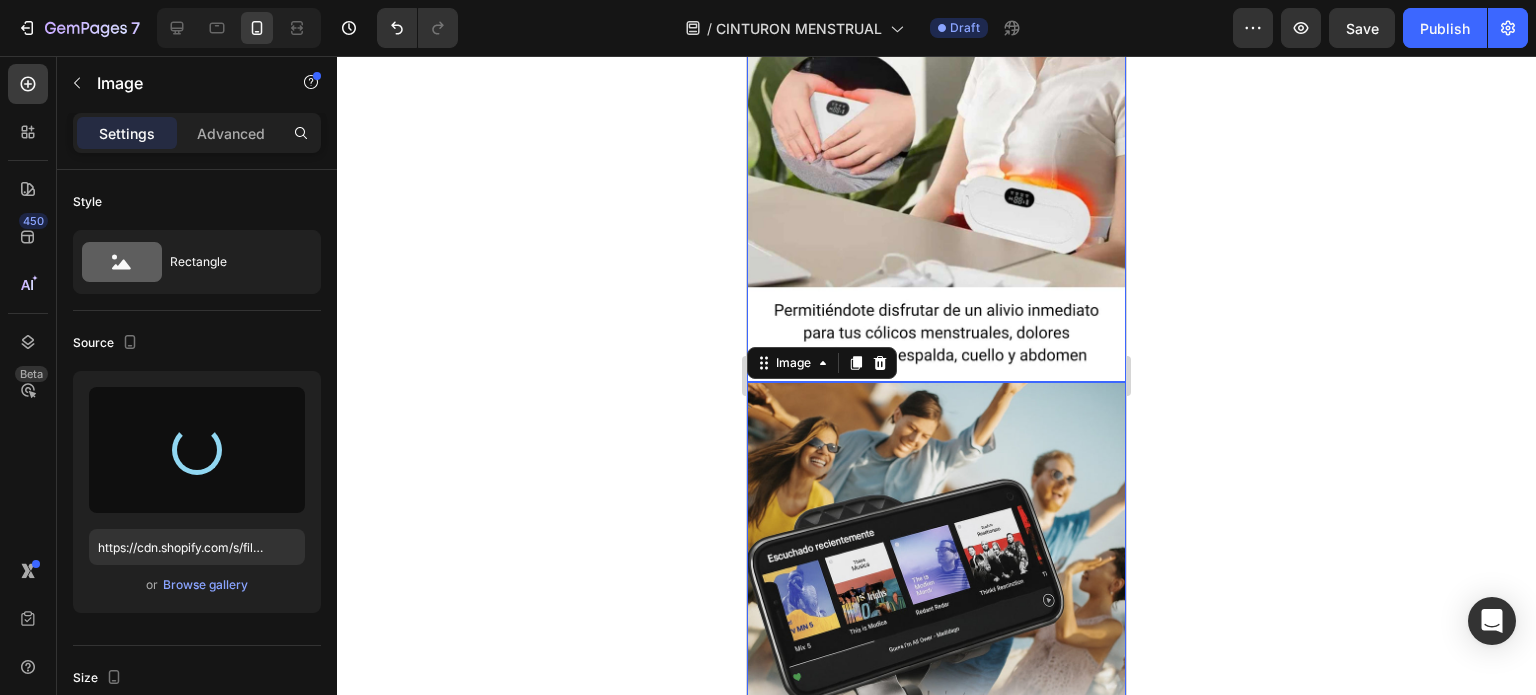 type on "https://cdn.shopify.com/s/files/1/0955/6203/9664/files/gempages_568917790648435582-52f73d53-6d25-4083-9f25-30bd2cf9789b.jpg" 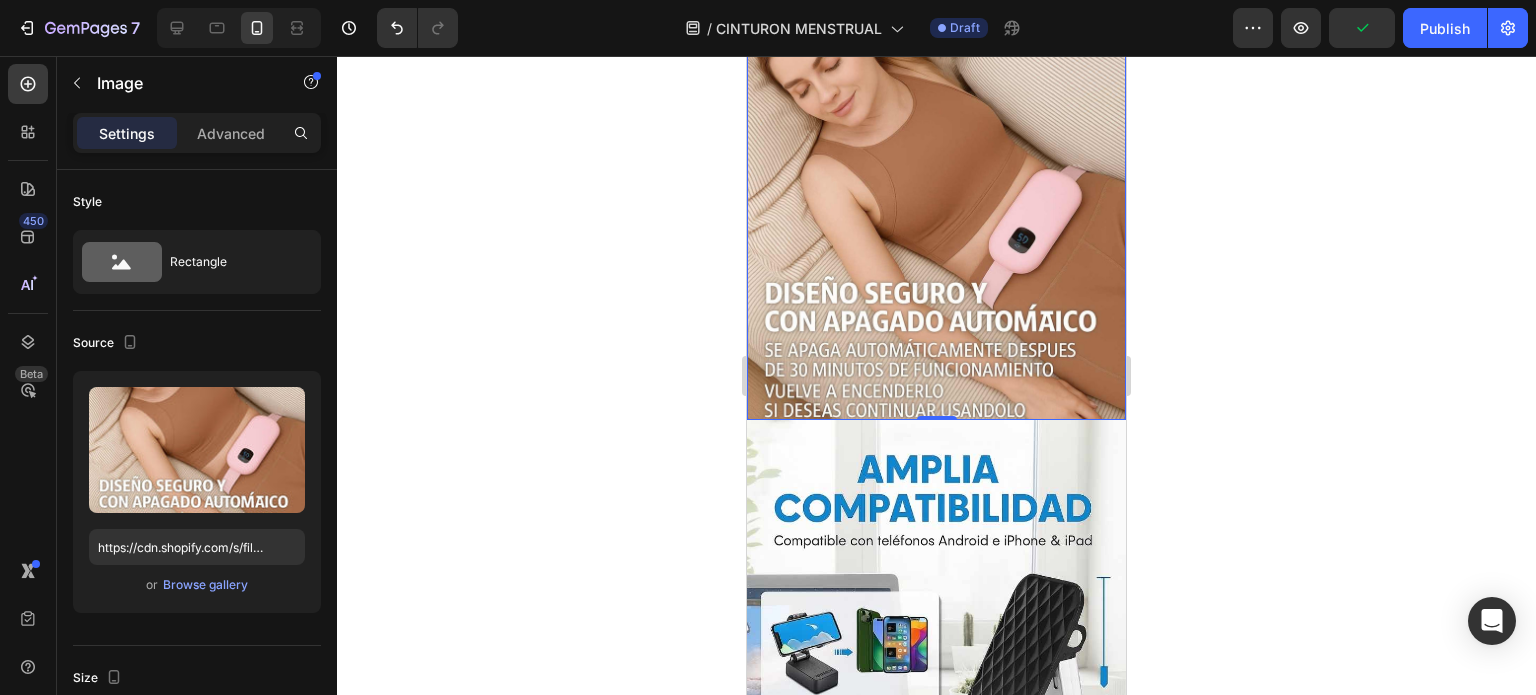 scroll, scrollTop: 1500, scrollLeft: 0, axis: vertical 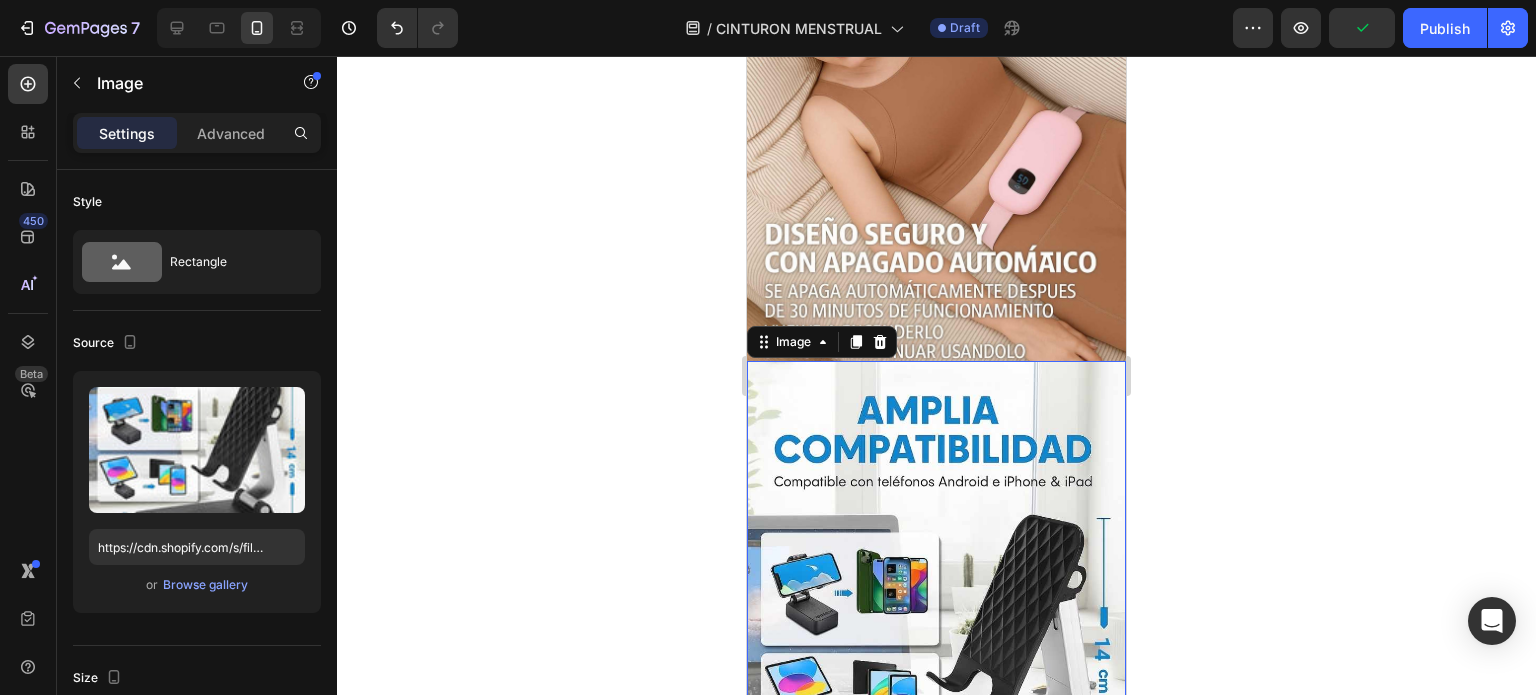 click at bounding box center [936, 645] 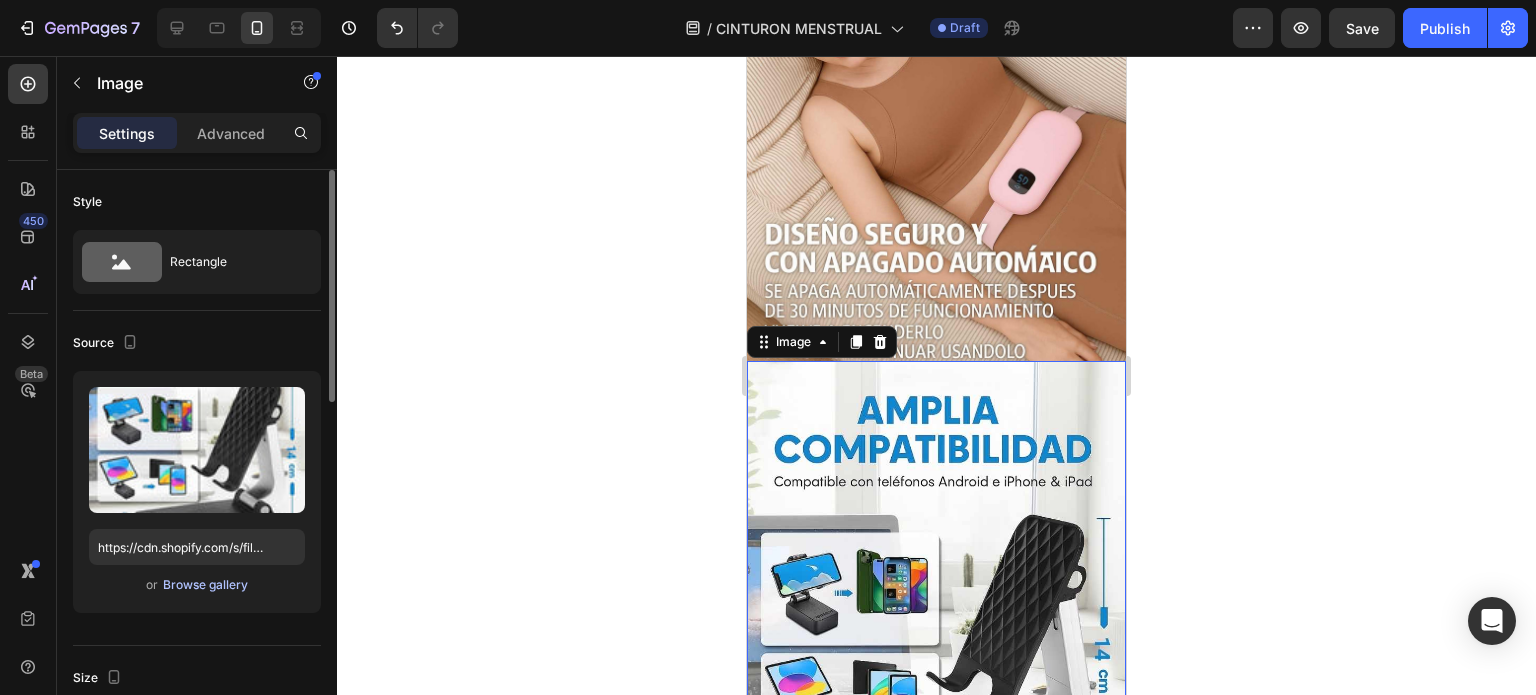 click on "Browse gallery" at bounding box center [205, 585] 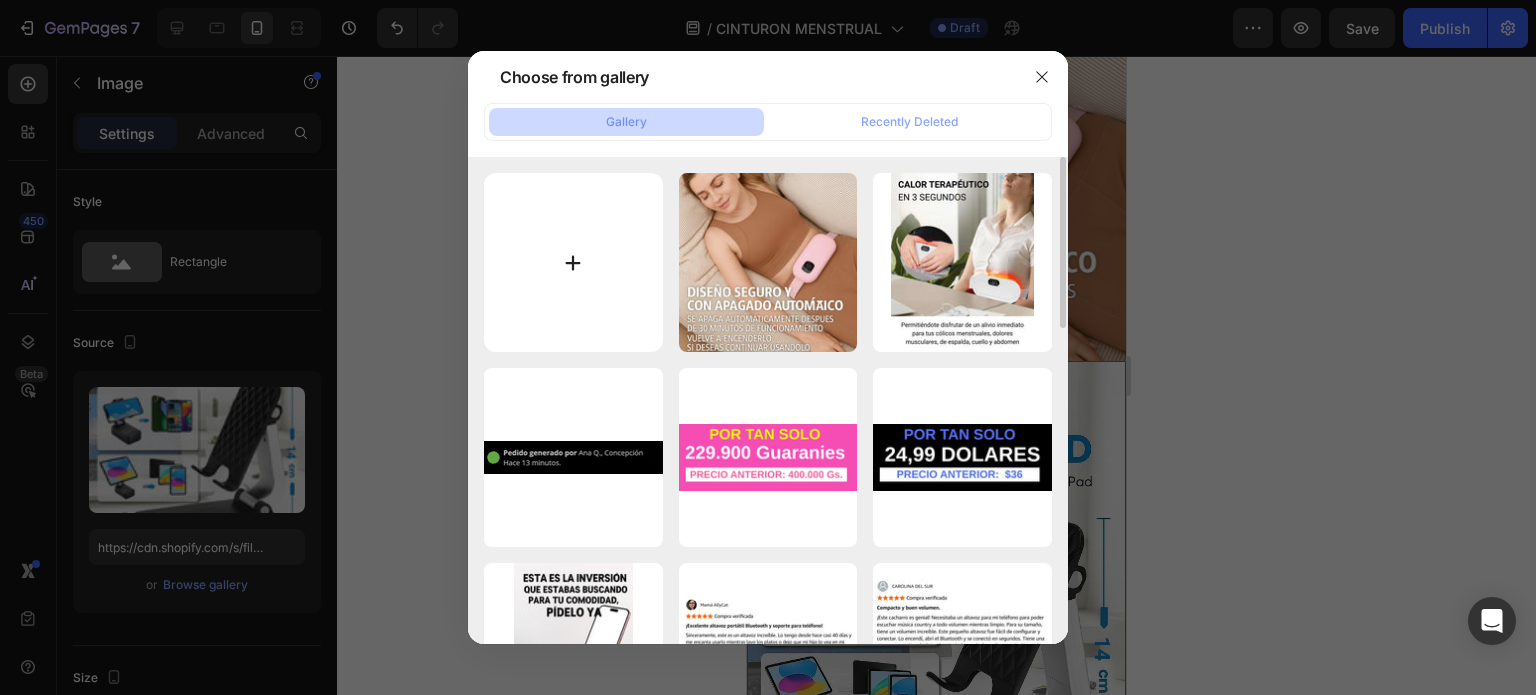 click at bounding box center (573, 262) 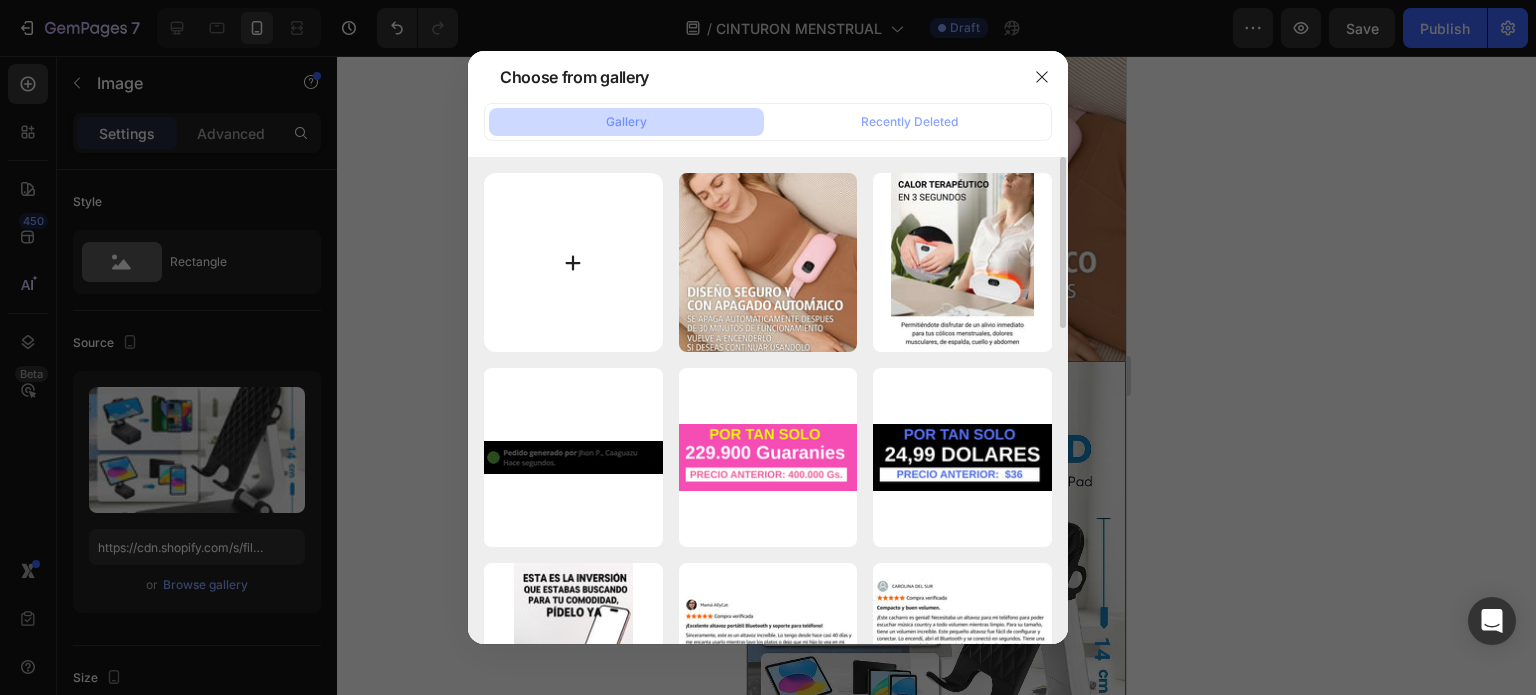 type on "C:\fakepath\3.jpg" 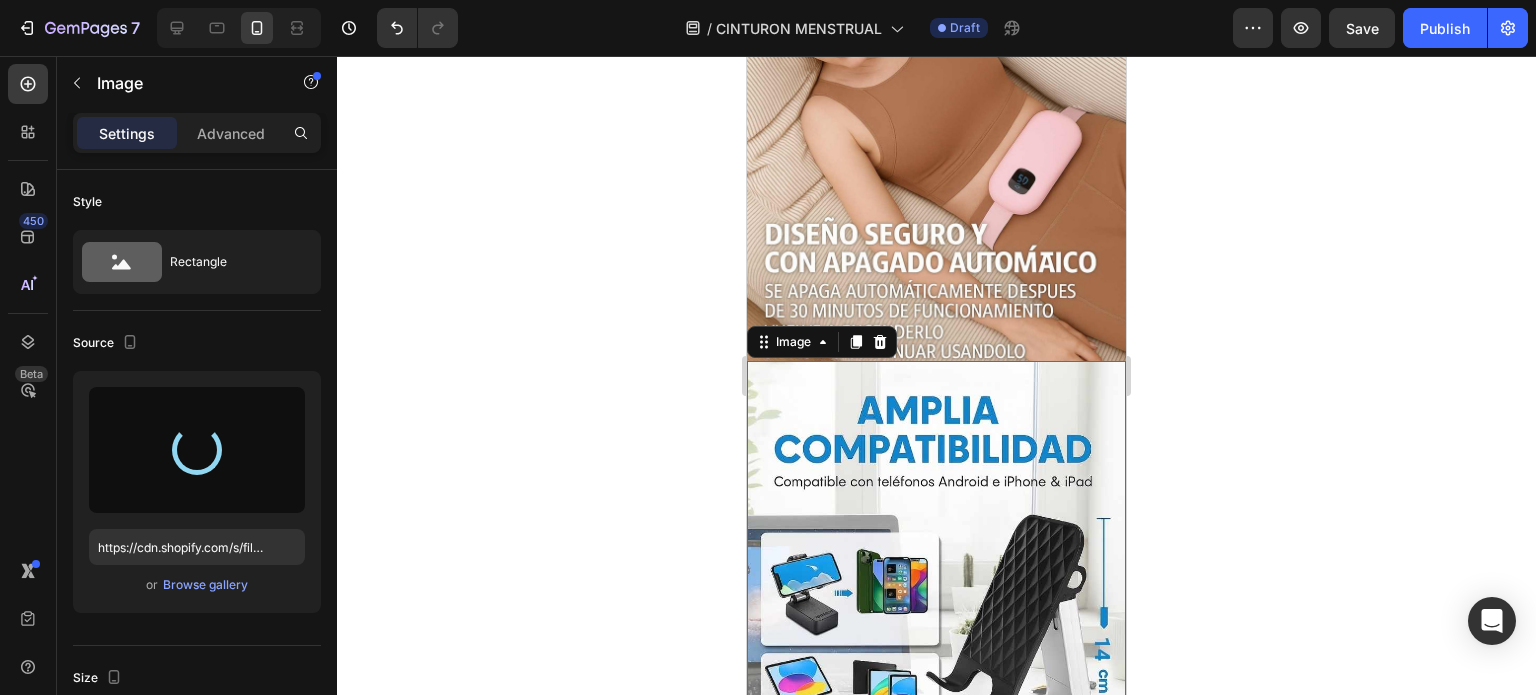 type on "https://cdn.shopify.com/s/files/1/0955/6203/9664/files/gempages_568917790648435582-c5f2e0a8-3d71-458f-8f8d-9958b9328534.jpg" 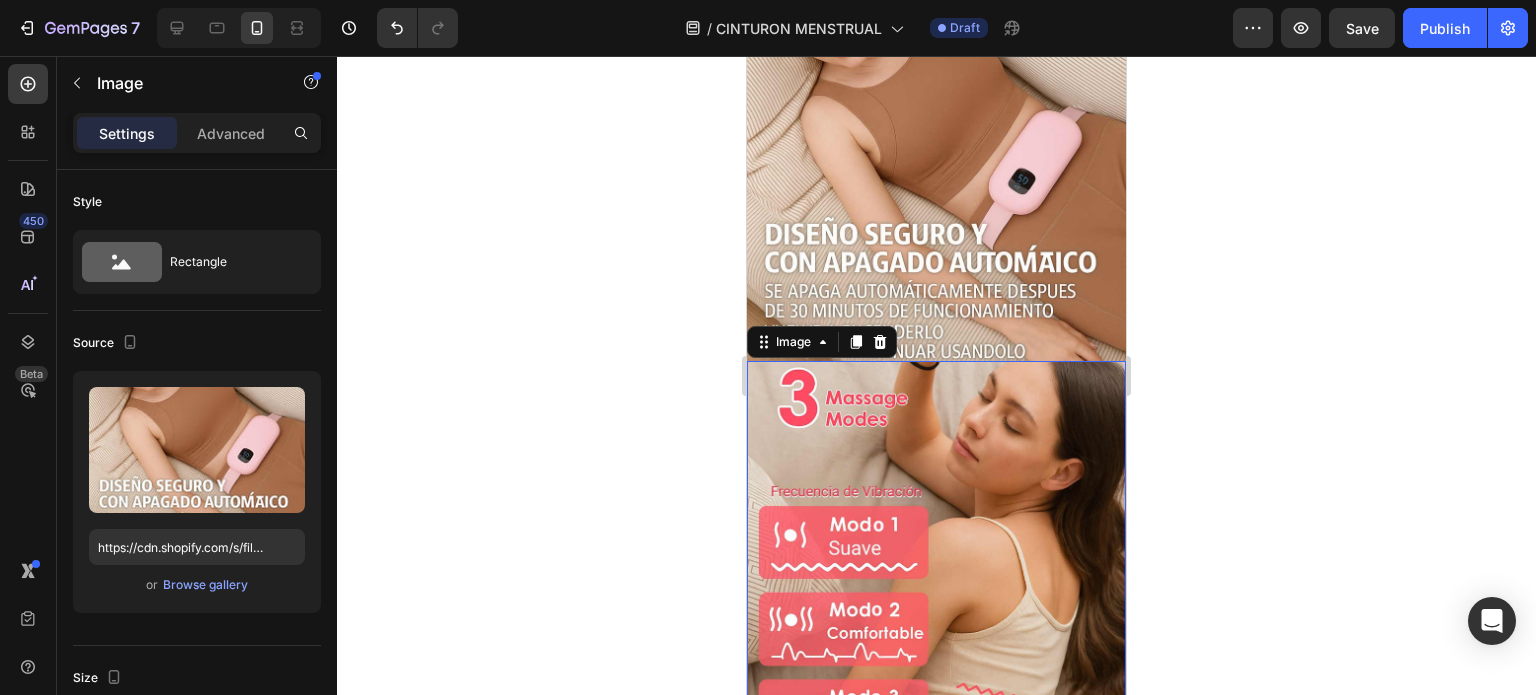 click at bounding box center [936, 171] 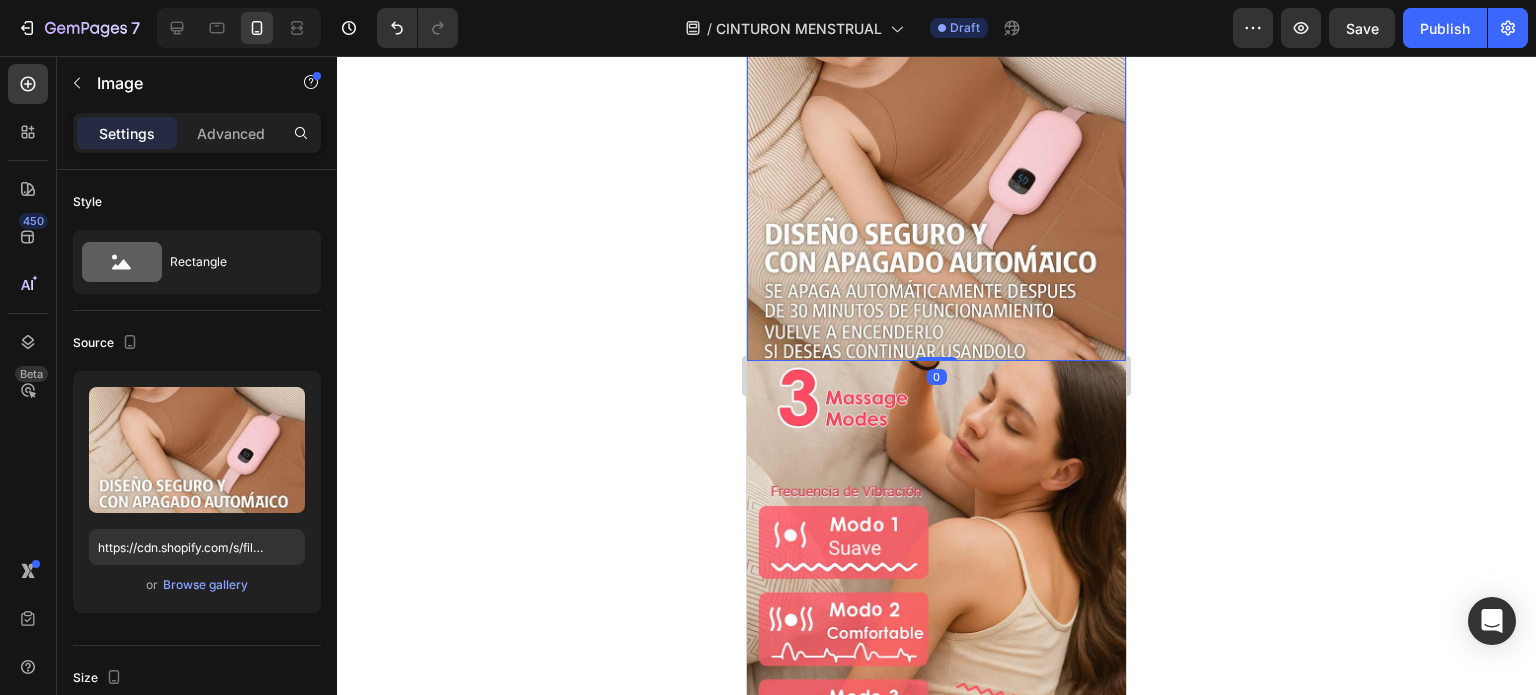 click 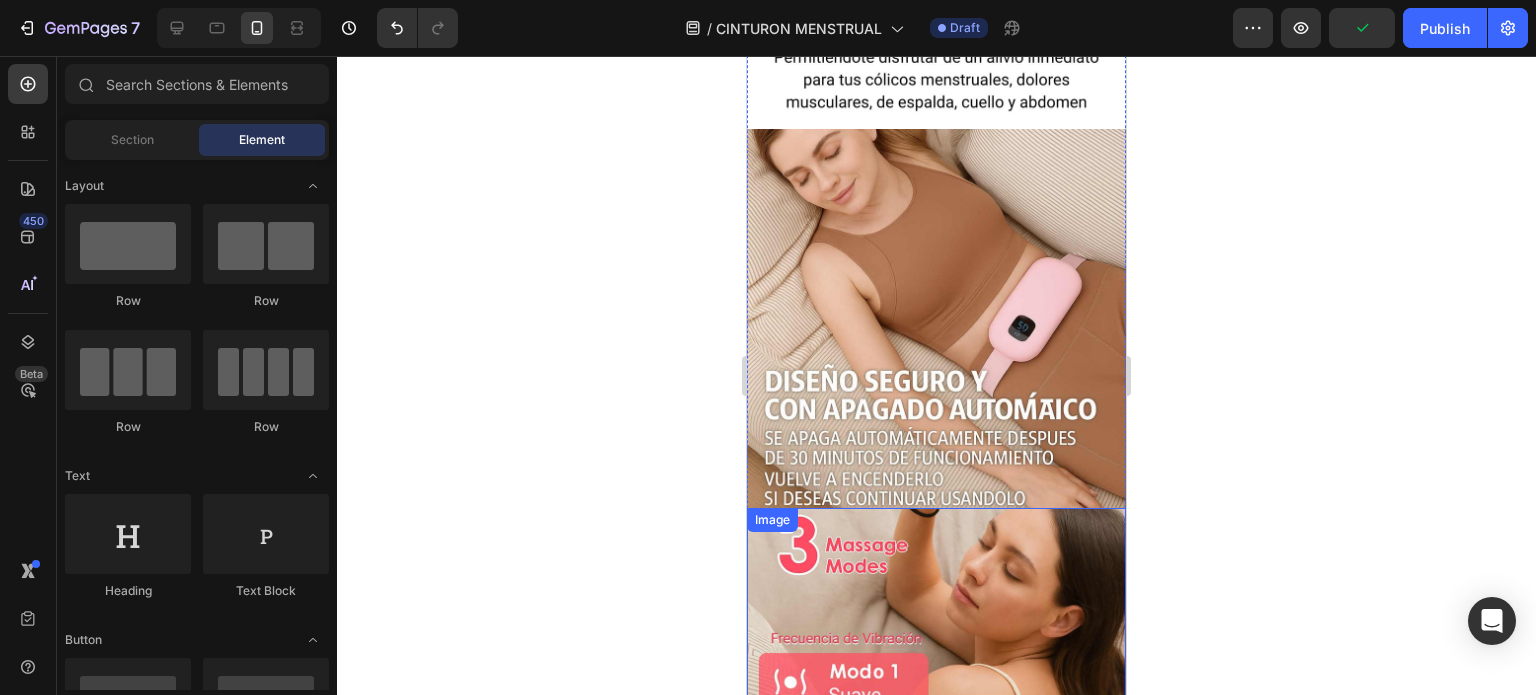 scroll, scrollTop: 1400, scrollLeft: 0, axis: vertical 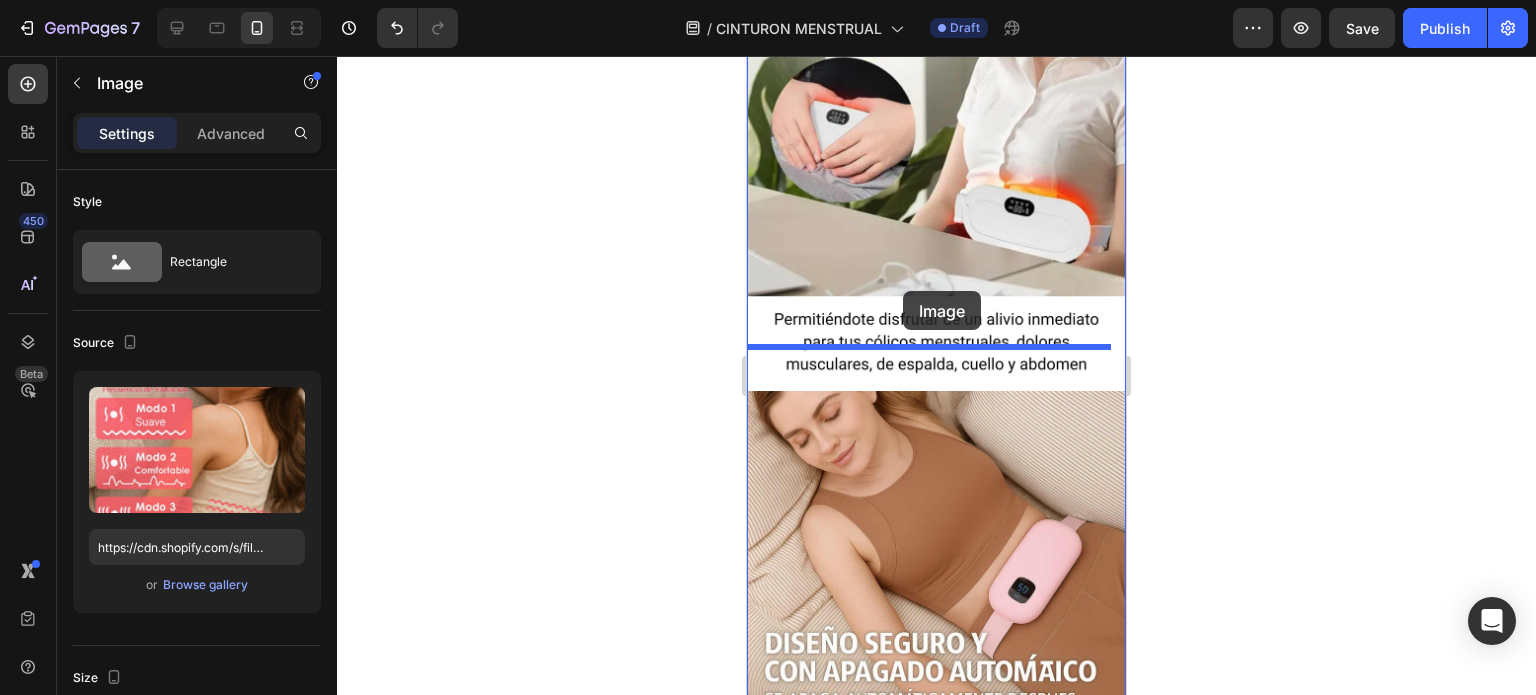 drag, startPoint x: 956, startPoint y: 589, endPoint x: 903, endPoint y: 291, distance: 302.6764 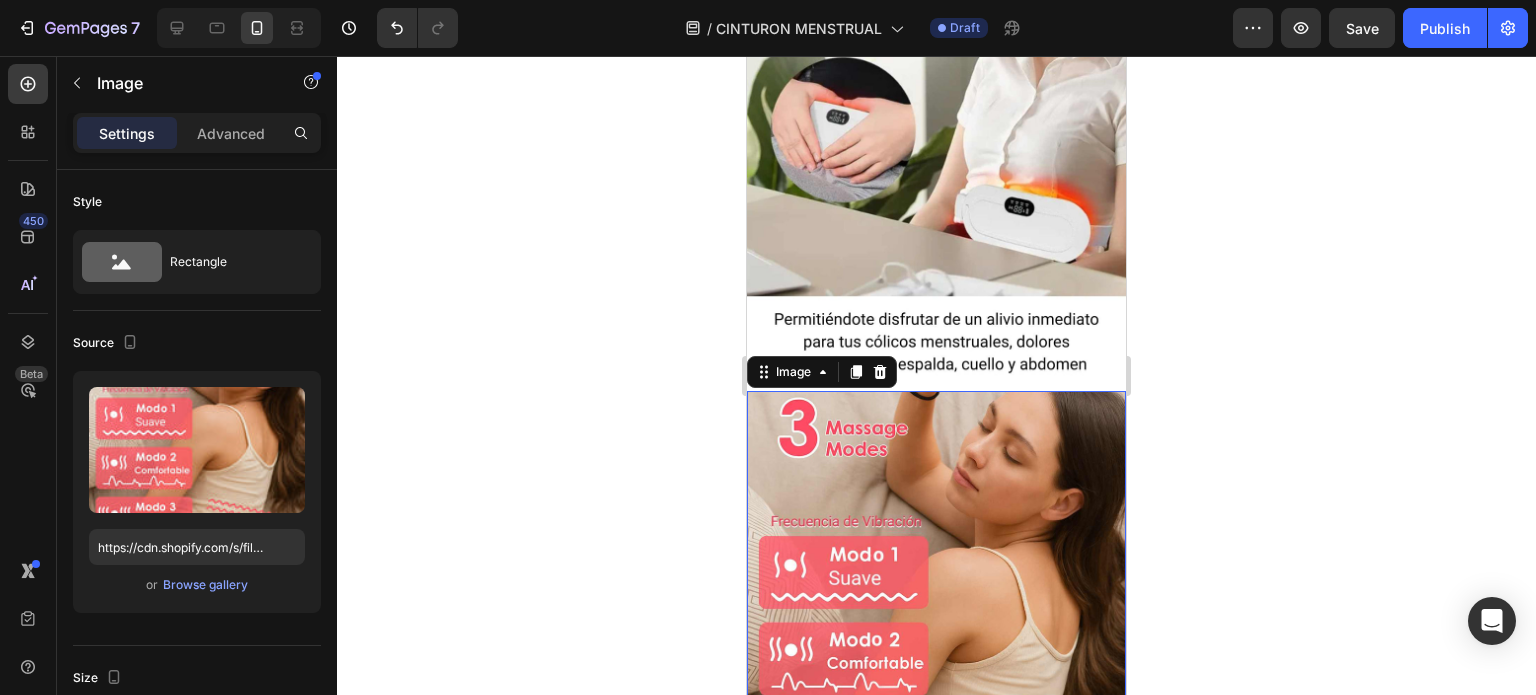 click 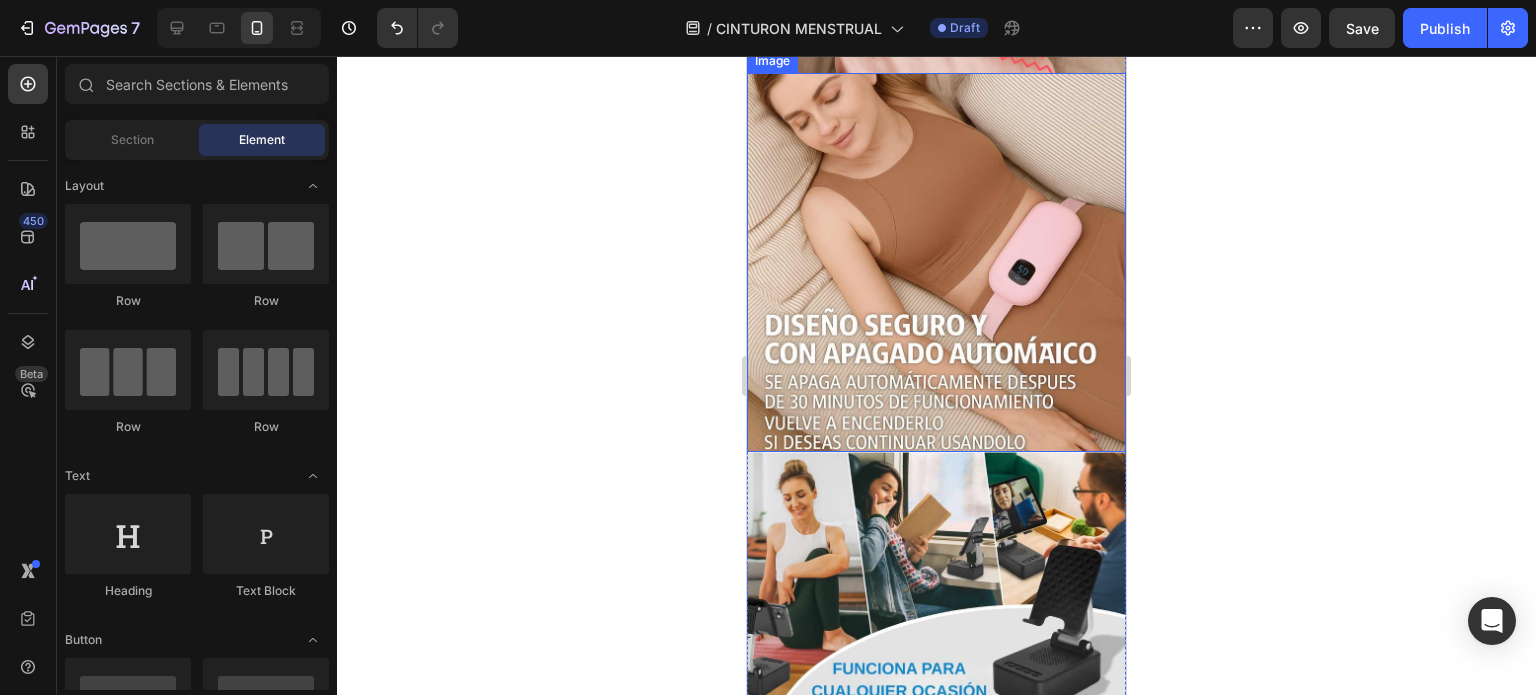 scroll, scrollTop: 1891, scrollLeft: 0, axis: vertical 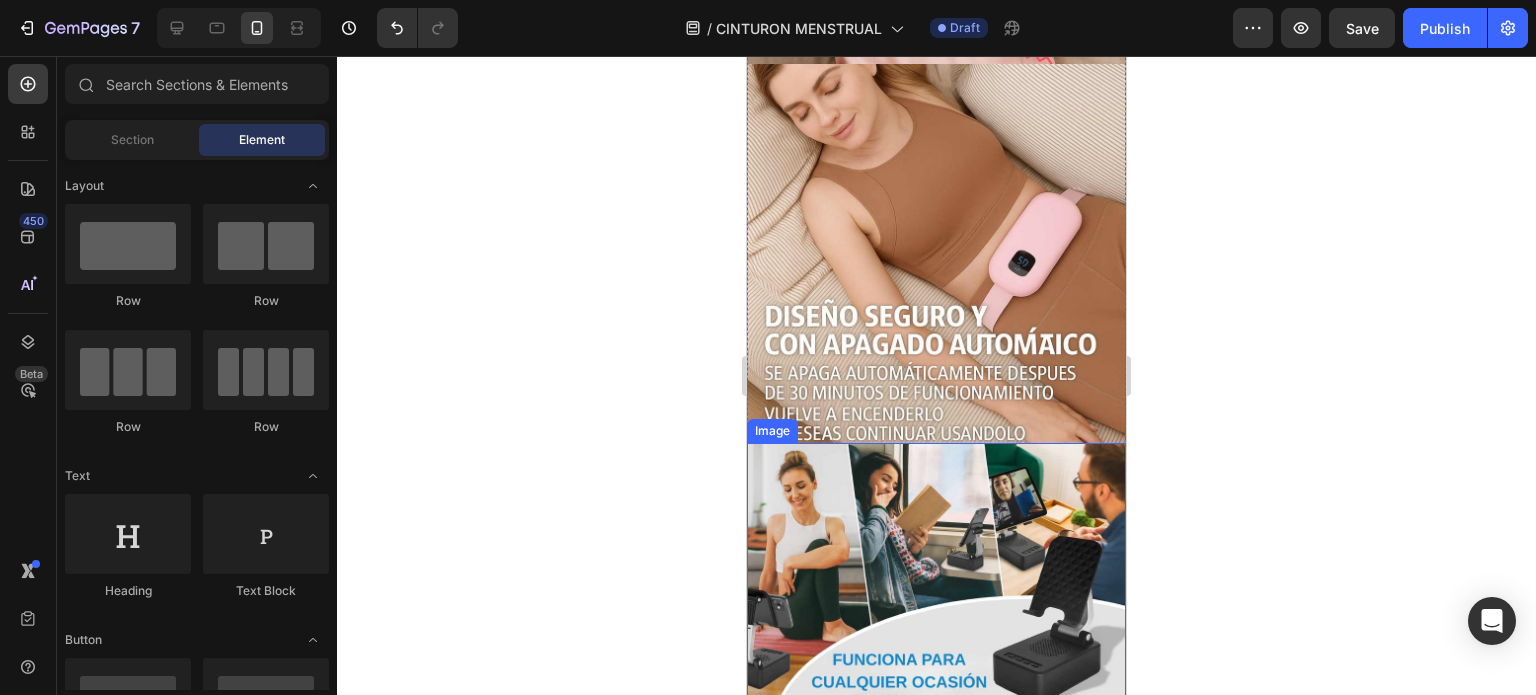drag, startPoint x: 904, startPoint y: 524, endPoint x: 772, endPoint y: 496, distance: 134.93703 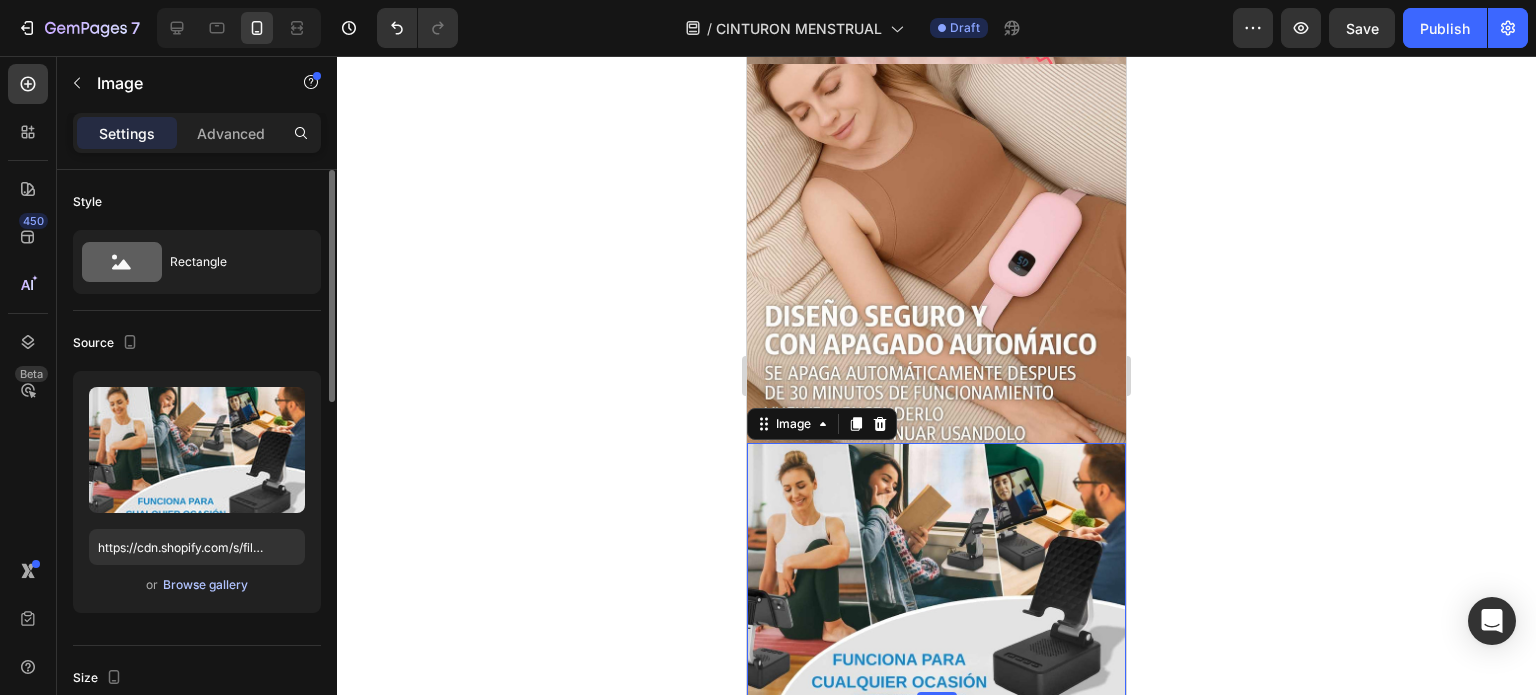click on "Browse gallery" at bounding box center (205, 585) 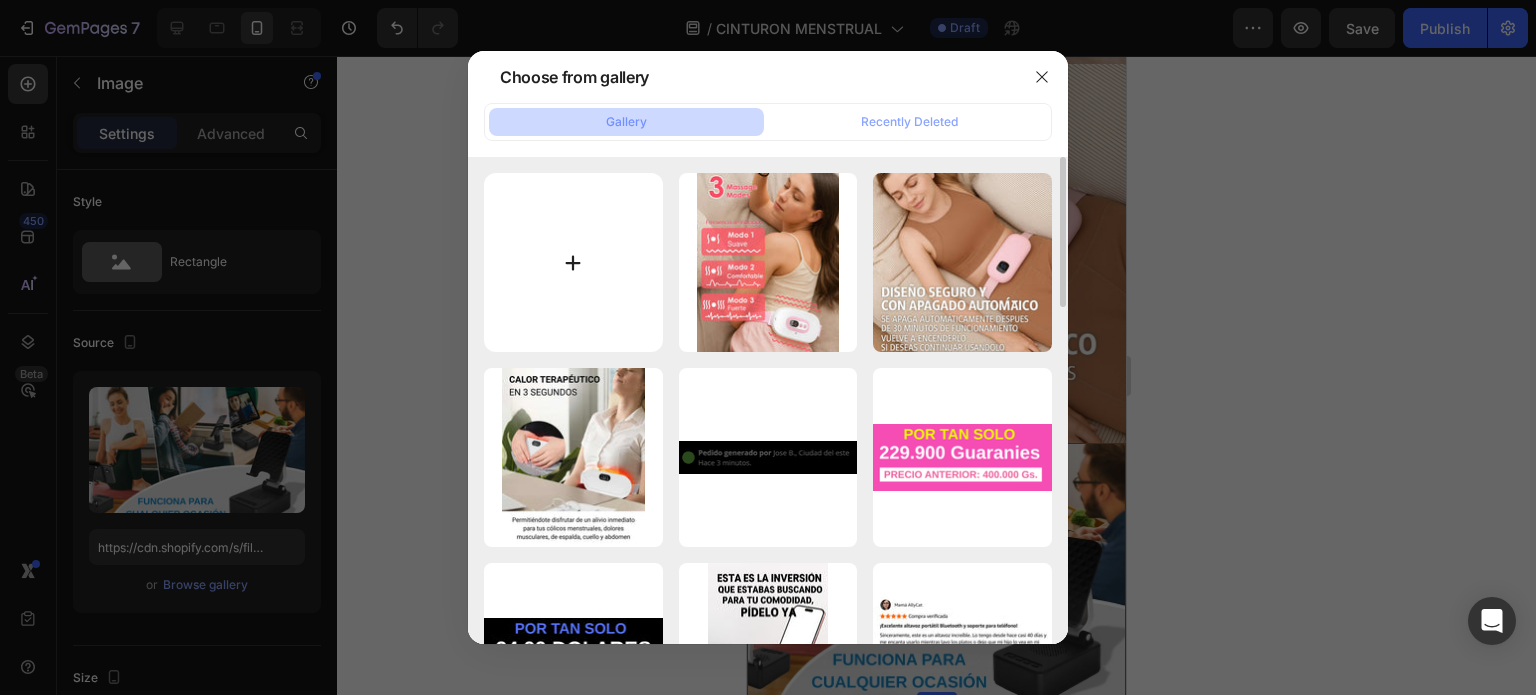 click at bounding box center [573, 262] 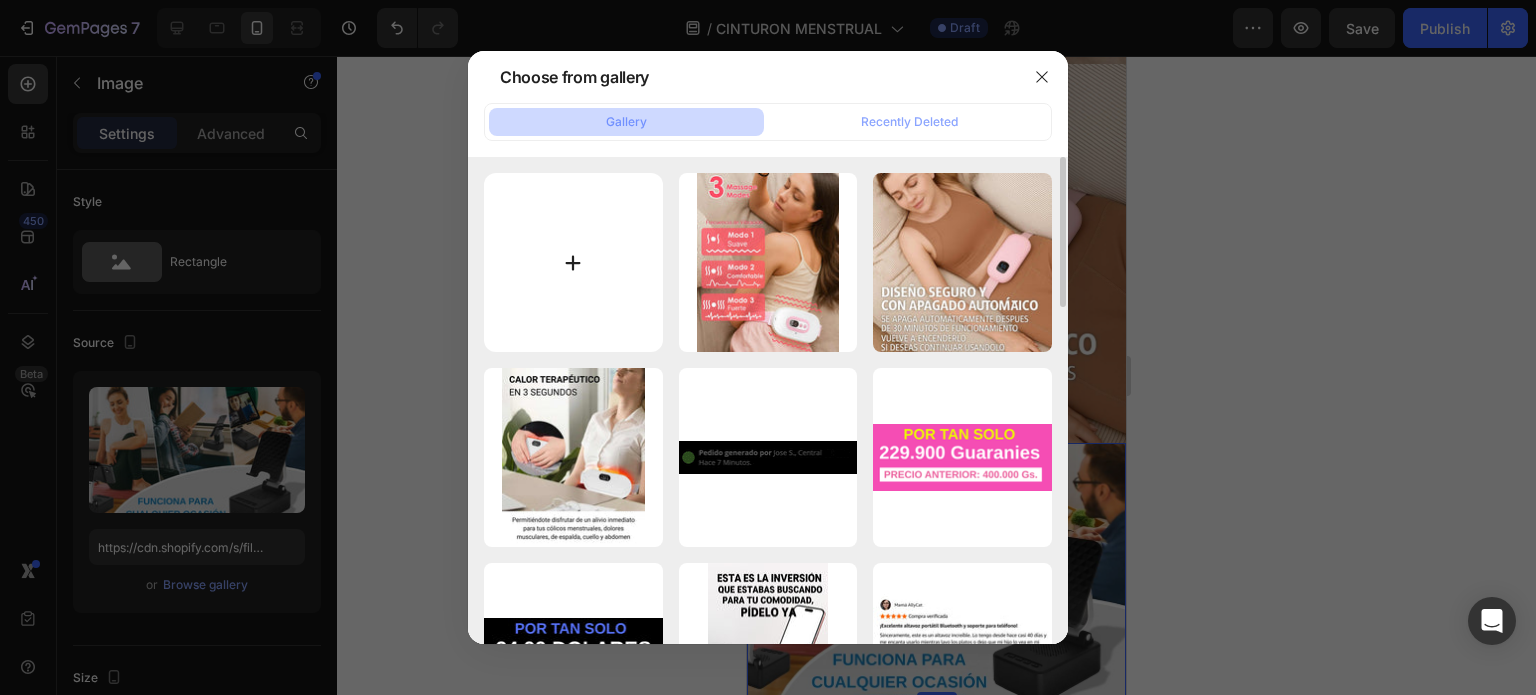 type on "C:\fakepath\4.jpg" 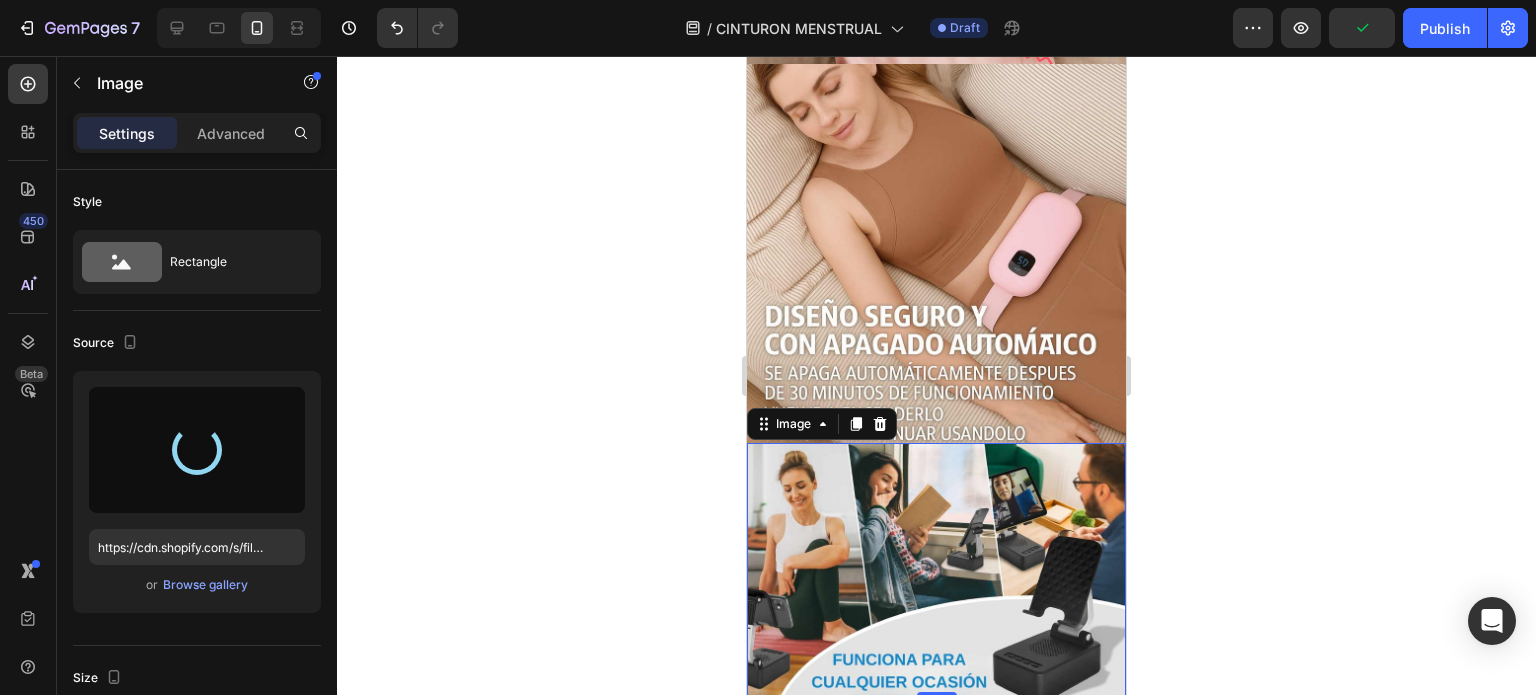 type on "https://cdn.shopify.com/s/files/1/0955/6203/9664/files/gempages_568917790648435582-380f06cc-1235-4f5c-b3dd-779de51042f6.jpg" 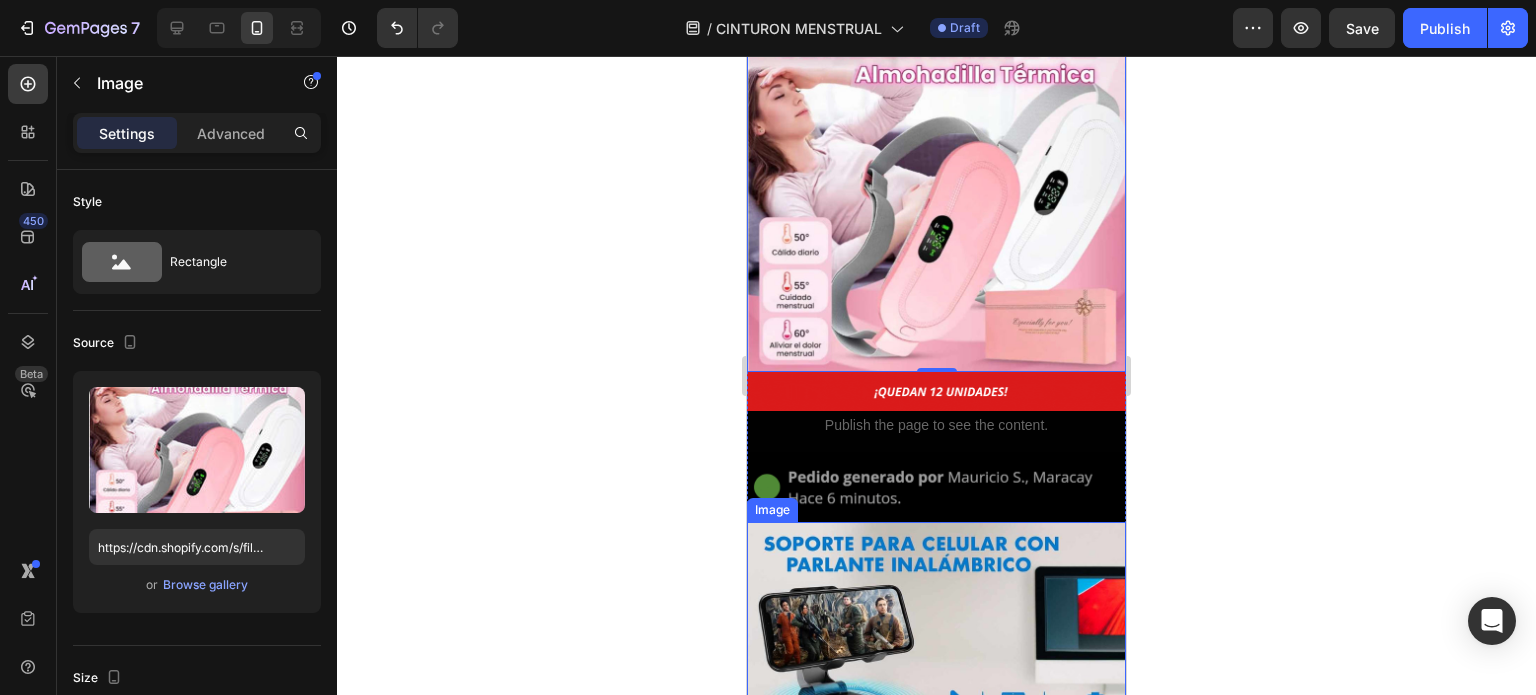 scroll, scrollTop: 2191, scrollLeft: 0, axis: vertical 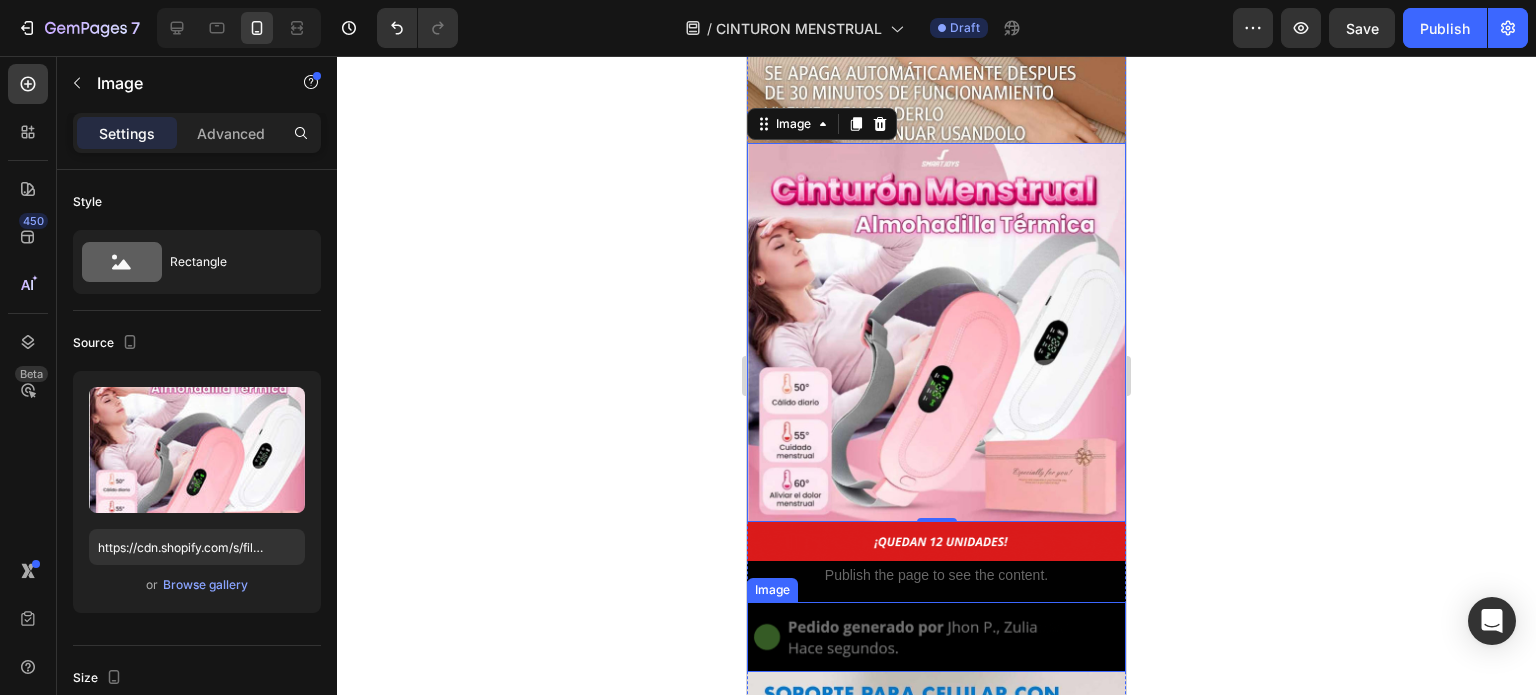 click at bounding box center [936, 637] 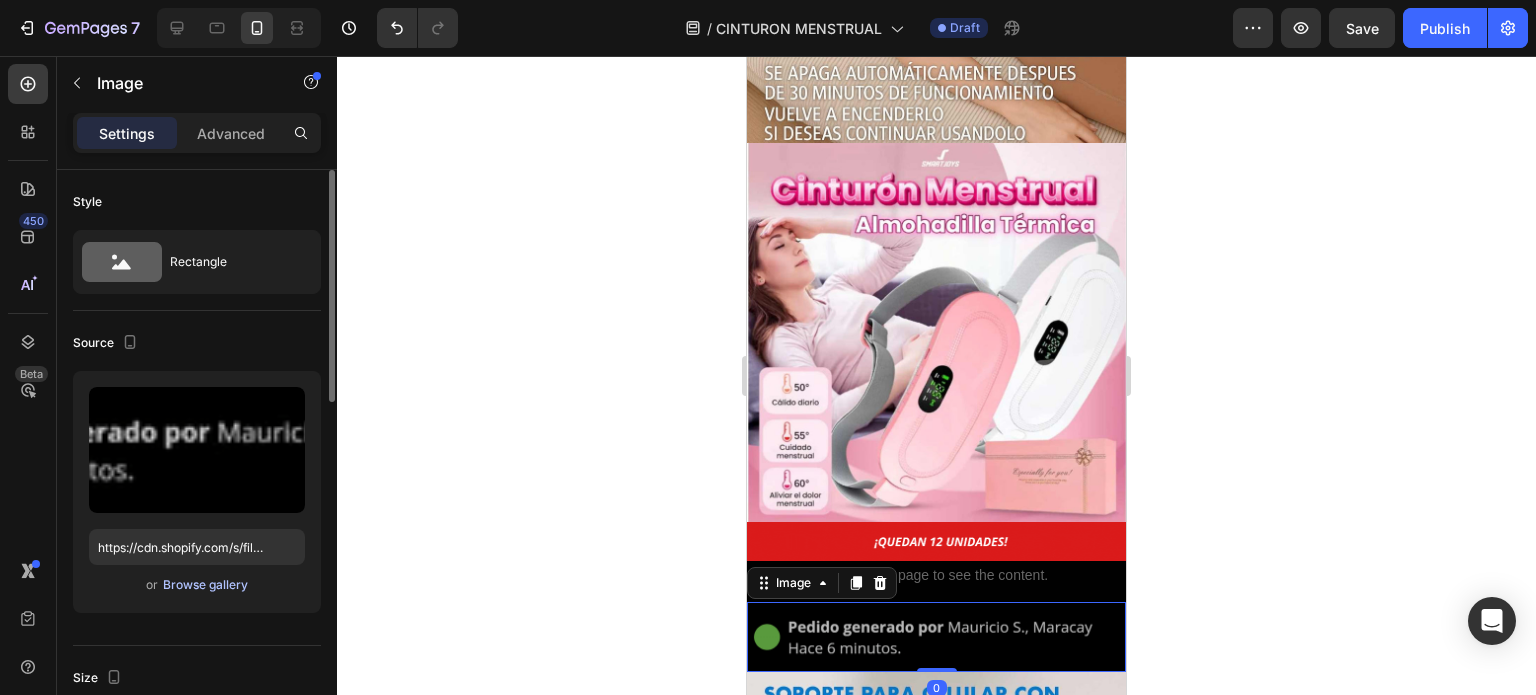click on "Browse gallery" at bounding box center (205, 585) 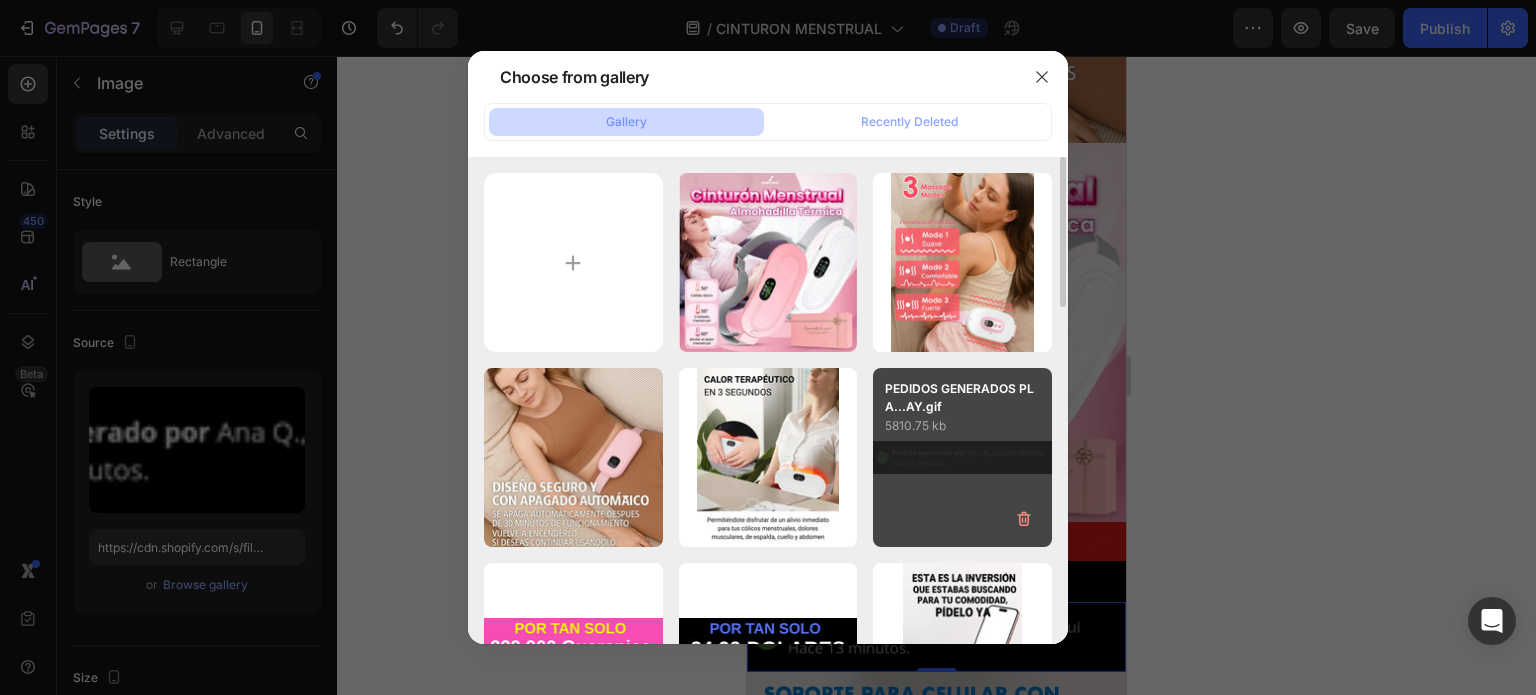 click on "PEDIDOS GENERADOS PLA...AY.gif 5810.75 kb" at bounding box center (962, 457) 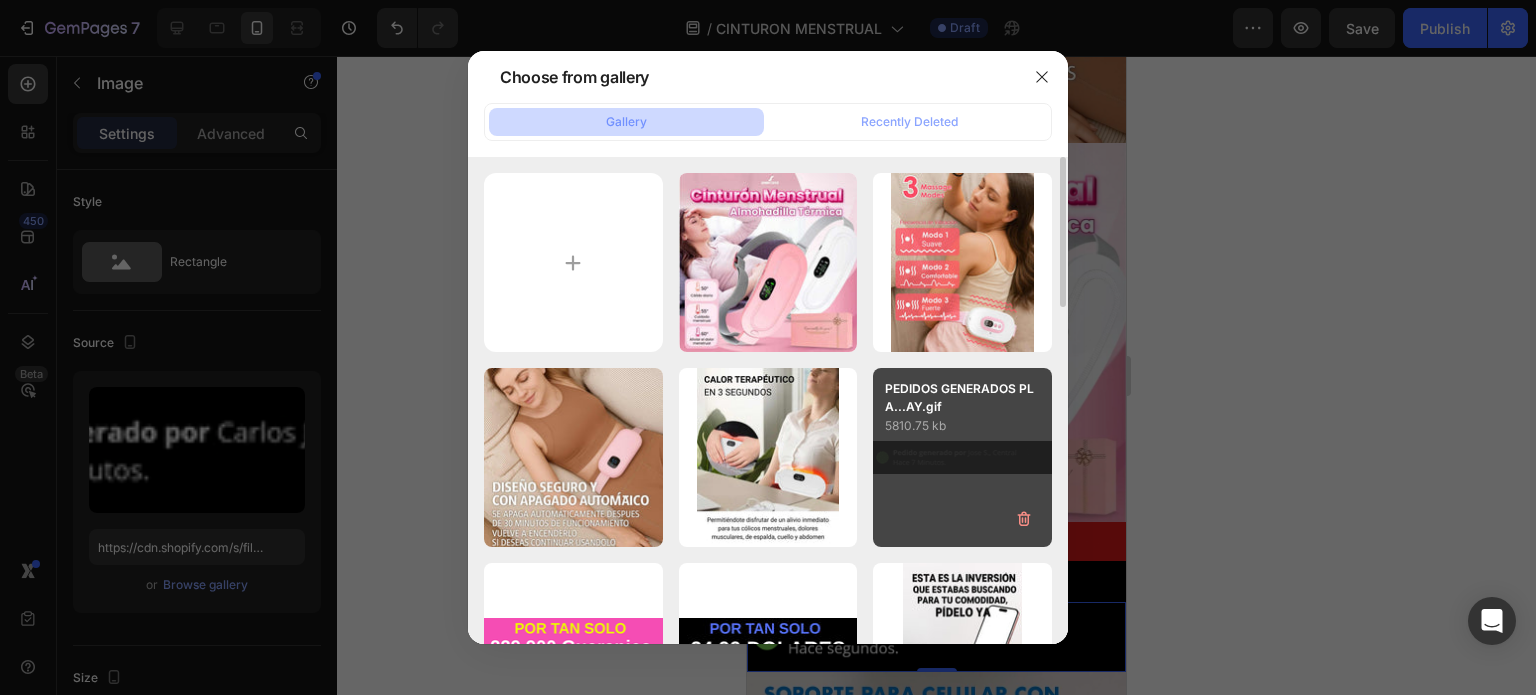 type on "https://cdn.shopify.com/s/files/1/0955/6203/9664/files/gempages_568917790648435582-cfec9c95-4501-4108-ac12-6a8e56238ea3.gif" 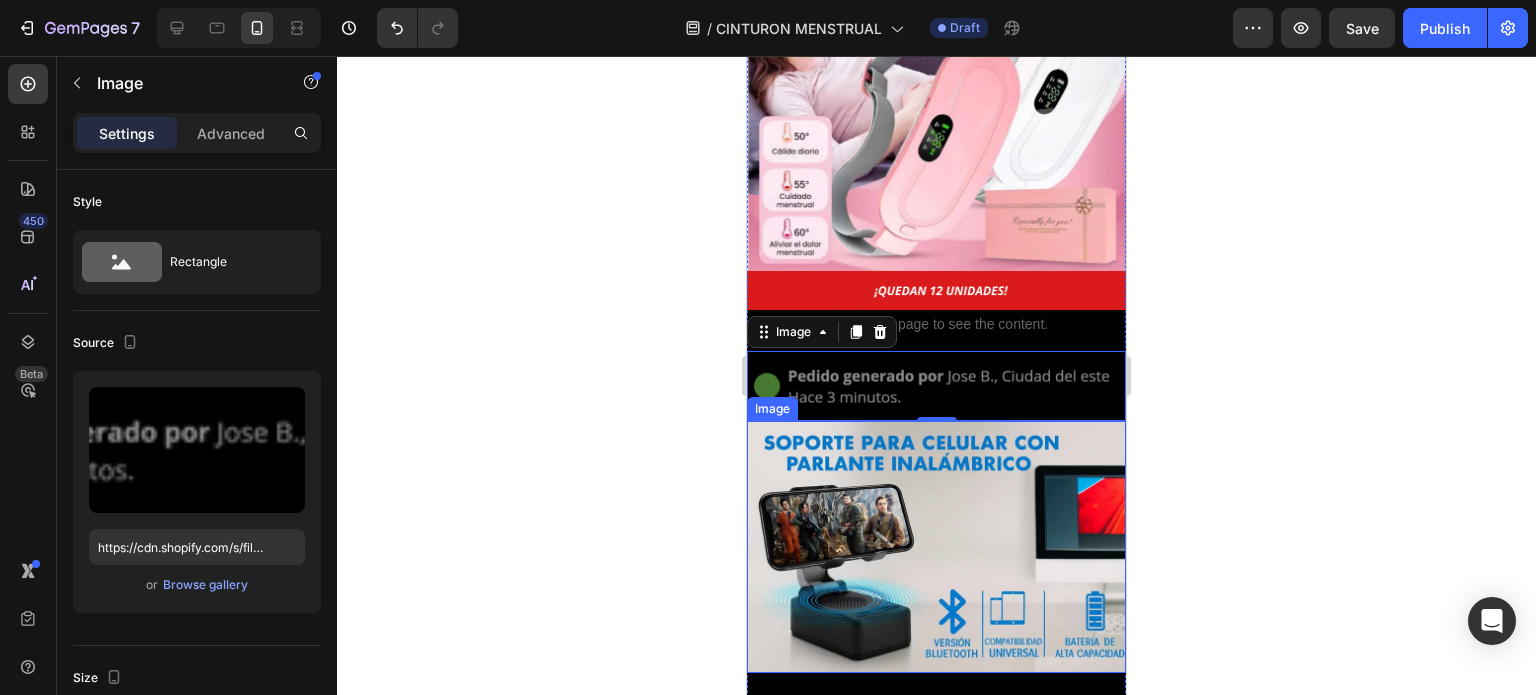 scroll, scrollTop: 2491, scrollLeft: 0, axis: vertical 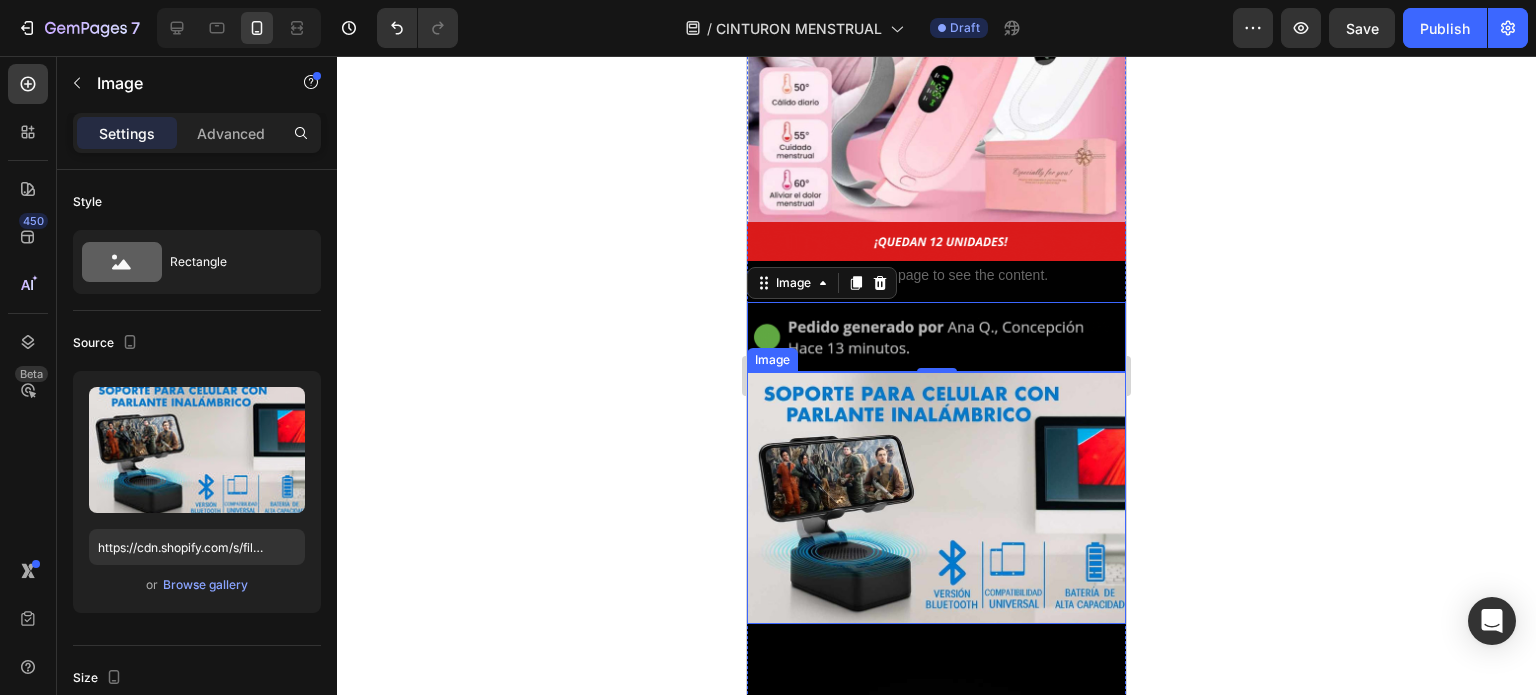 click at bounding box center (936, 498) 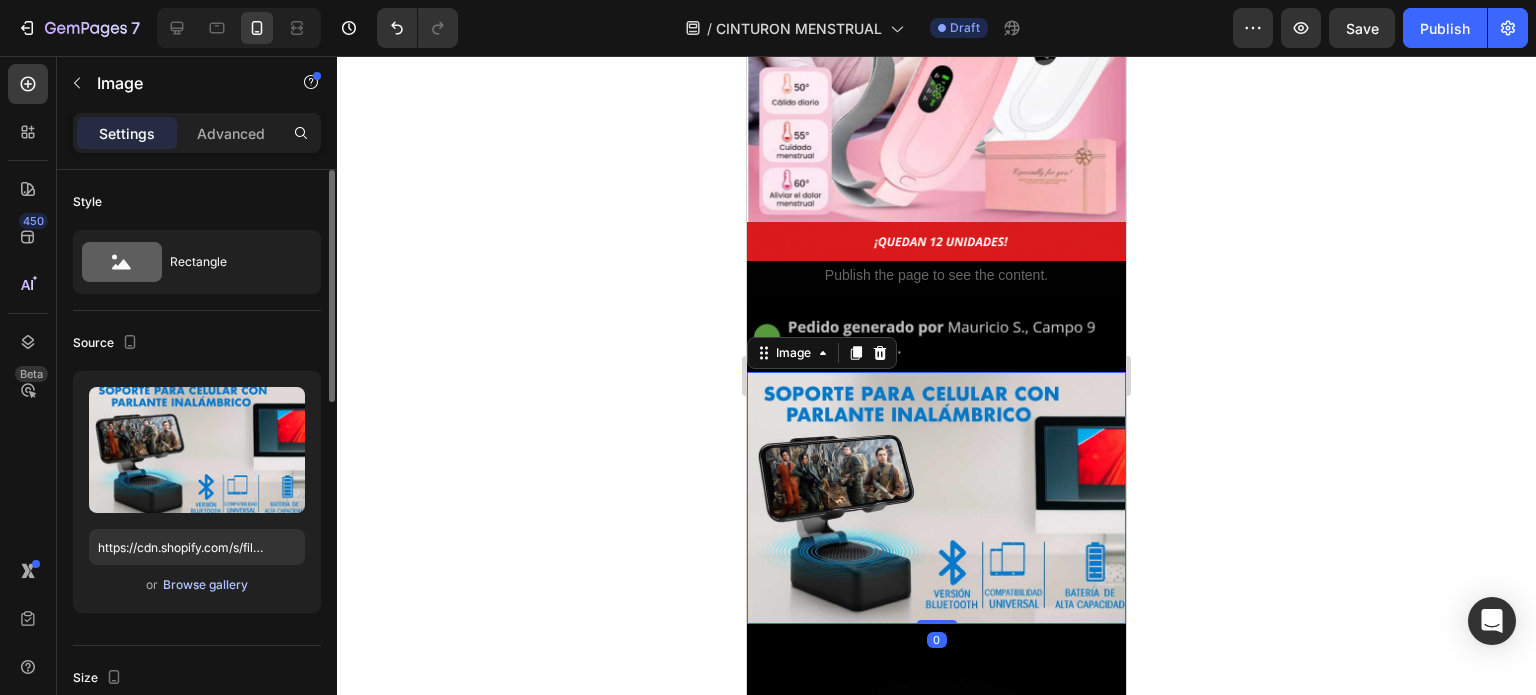 click on "Browse gallery" at bounding box center [205, 585] 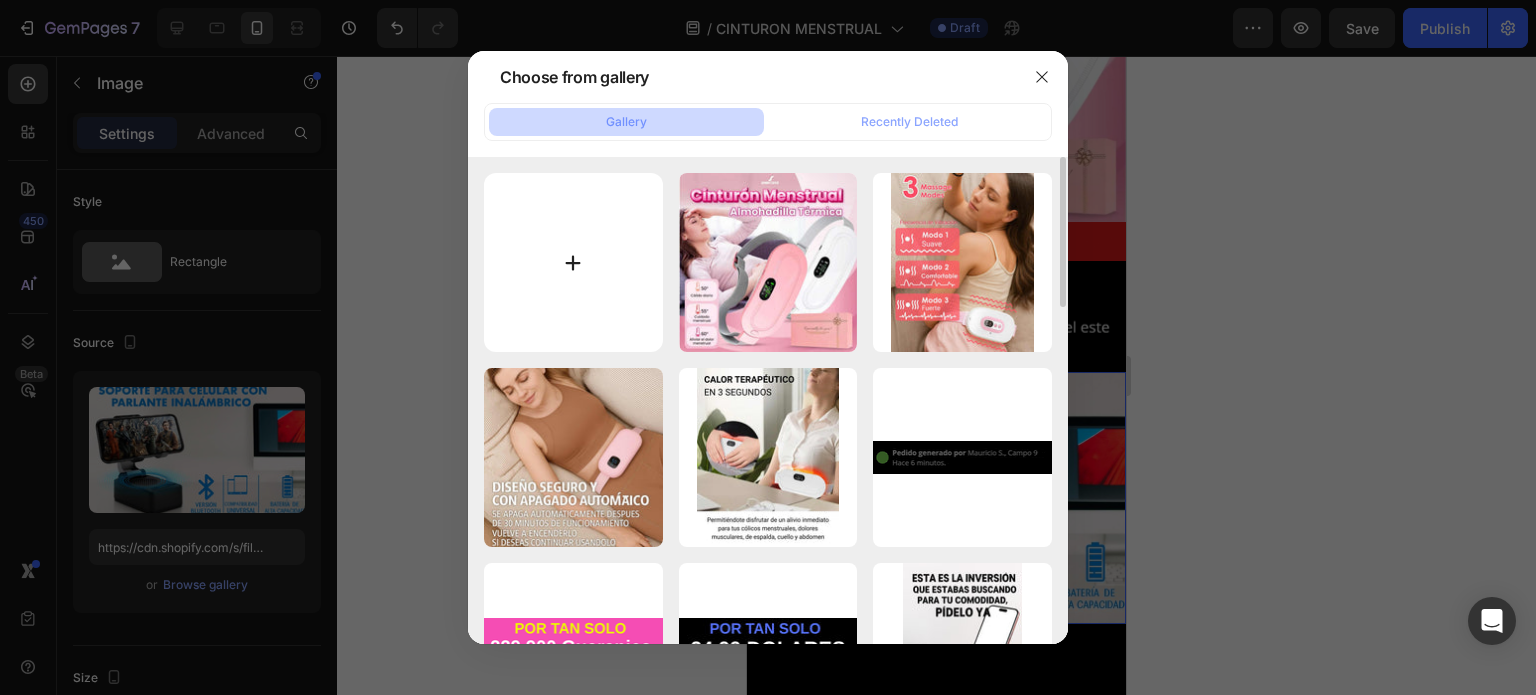 click at bounding box center (573, 262) 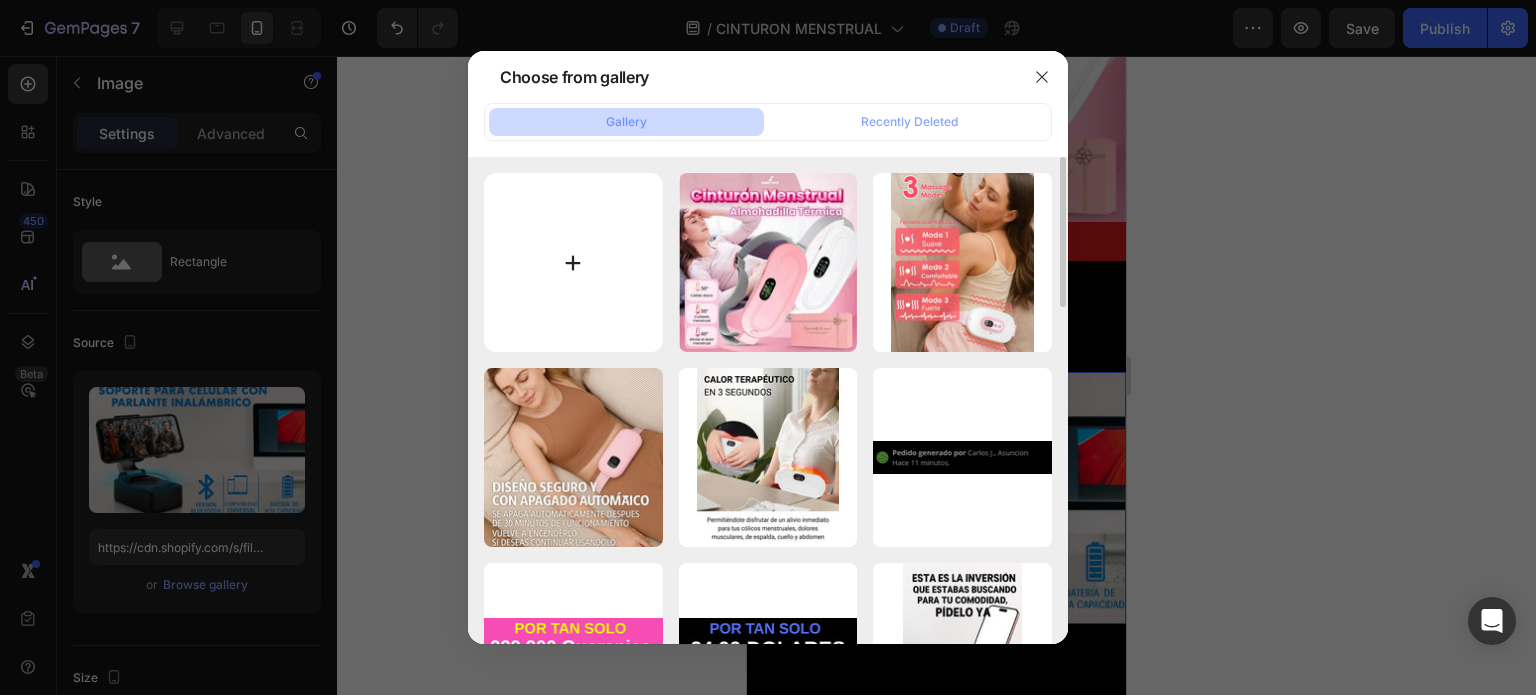 type on "C:\fakepath\Screenshot_11.jpg" 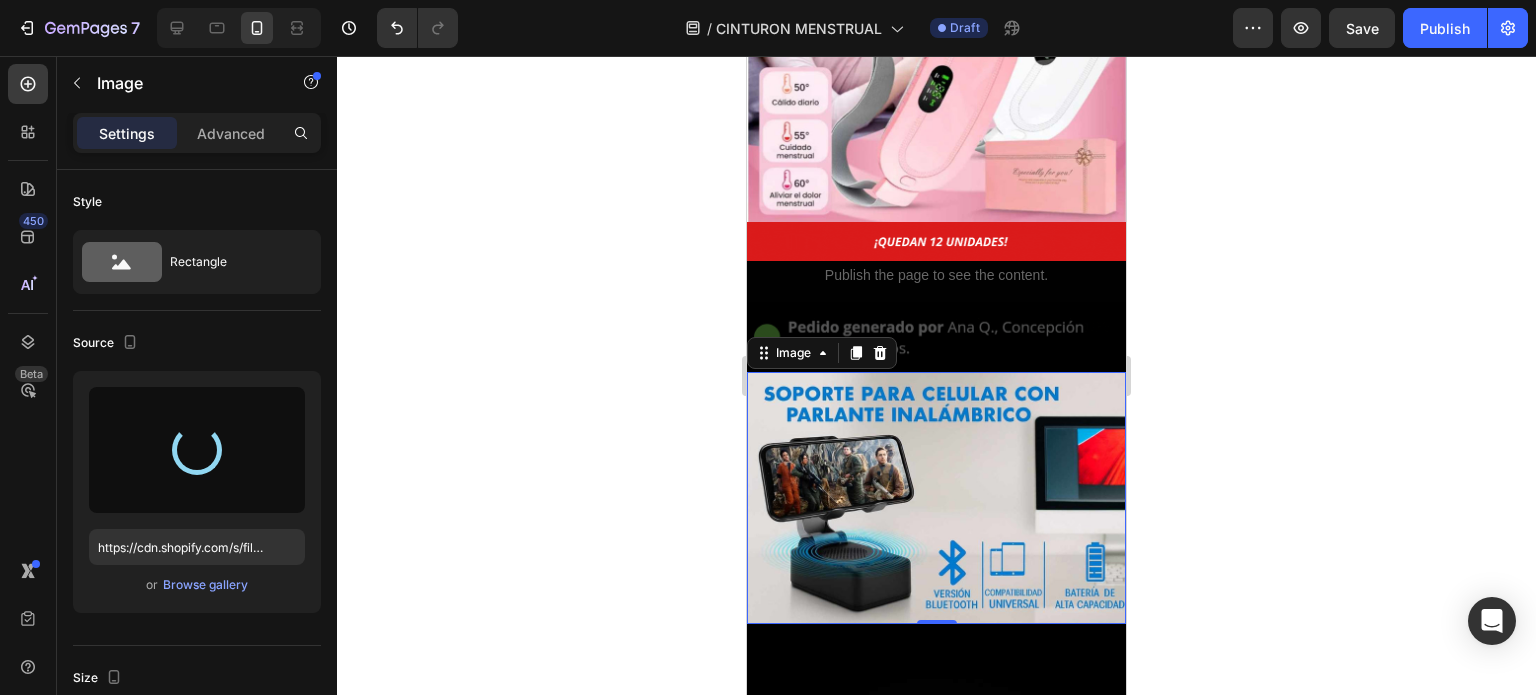 type on "https://cdn.shopify.com/s/files/1/0955/6203/9664/files/gempages_568917790648435582-28b19bdc-0c62-438c-8676-a3820307f381.jpg" 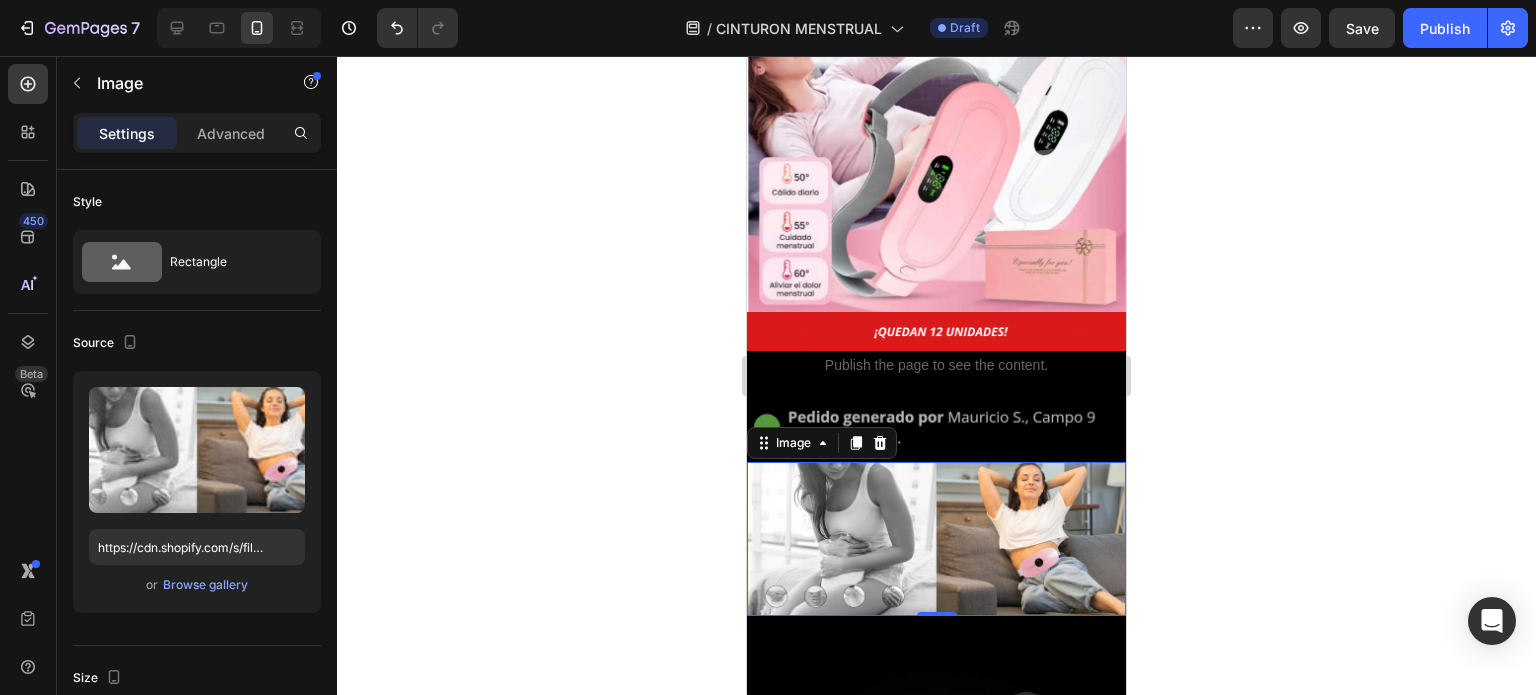 scroll, scrollTop: 2291, scrollLeft: 0, axis: vertical 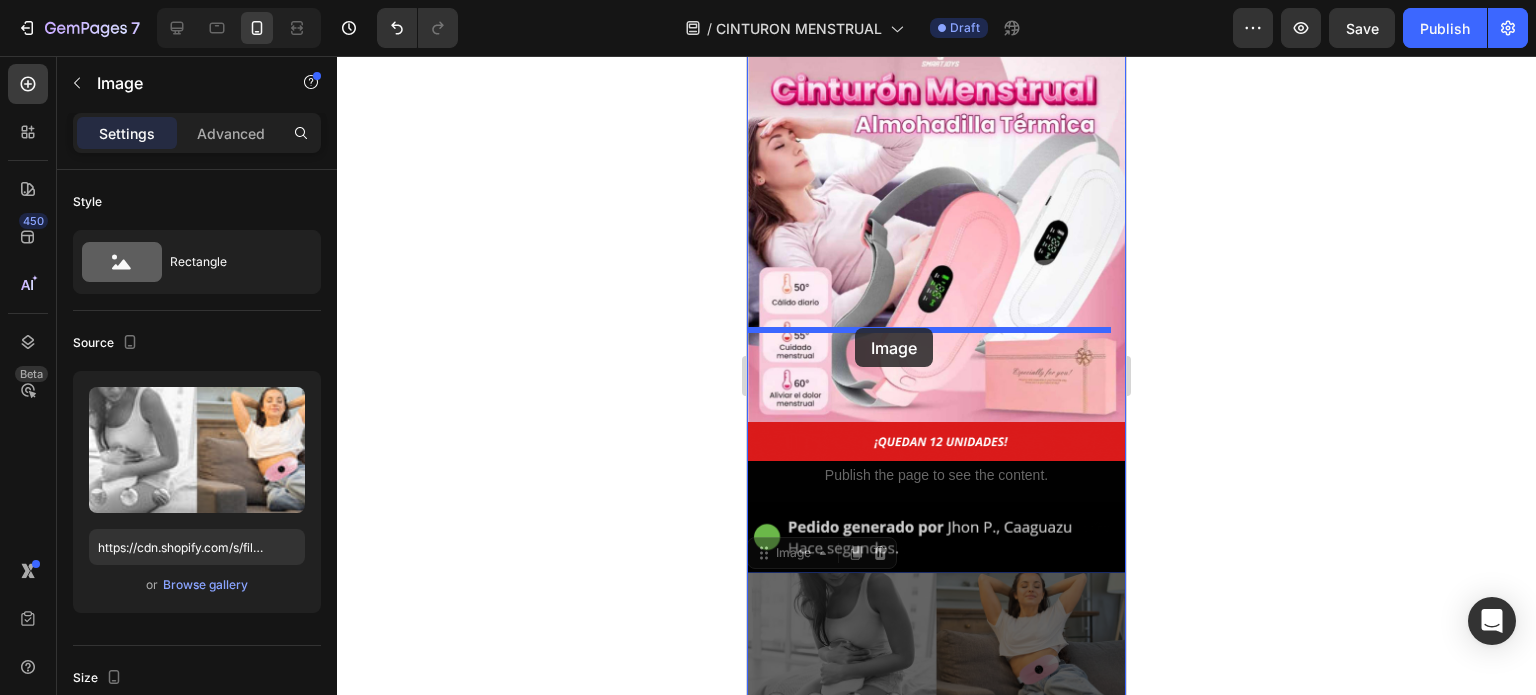 drag, startPoint x: 842, startPoint y: 532, endPoint x: 855, endPoint y: 328, distance: 204.4138 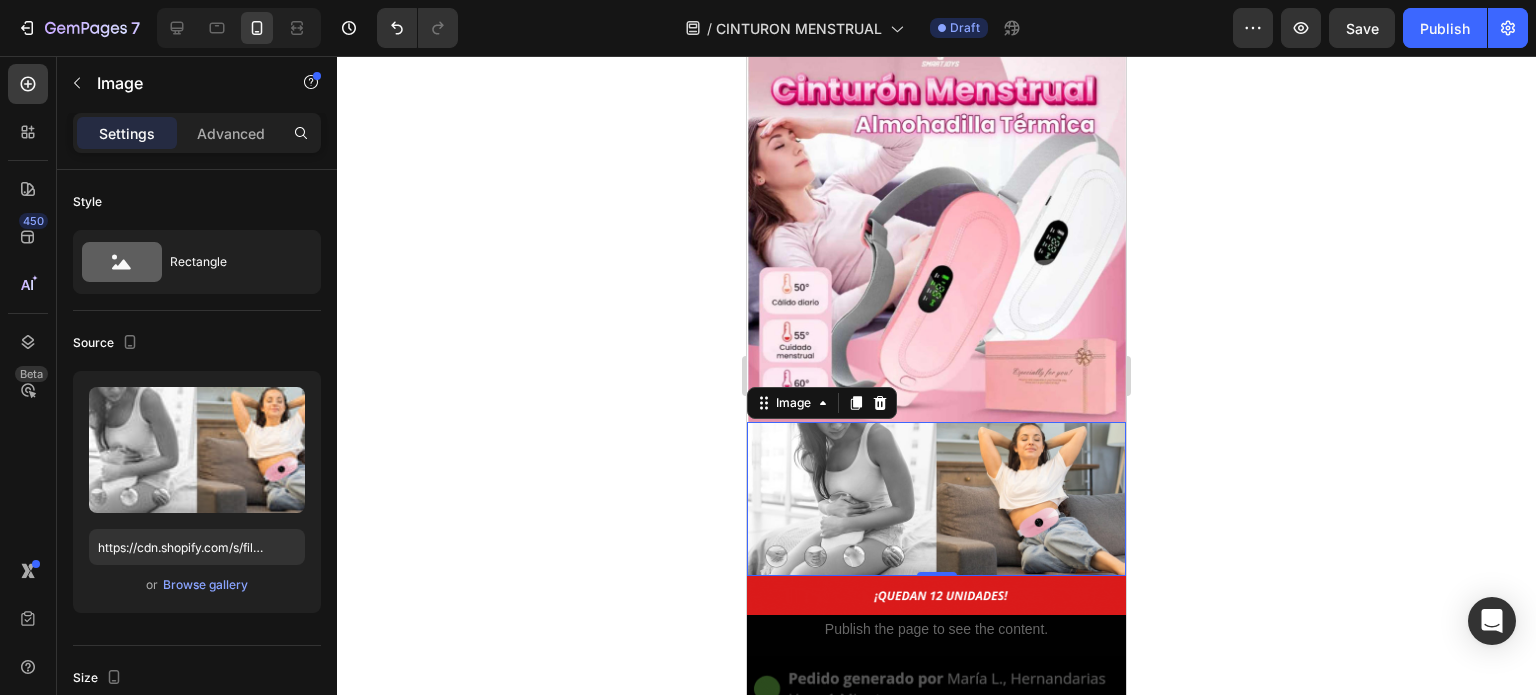 click 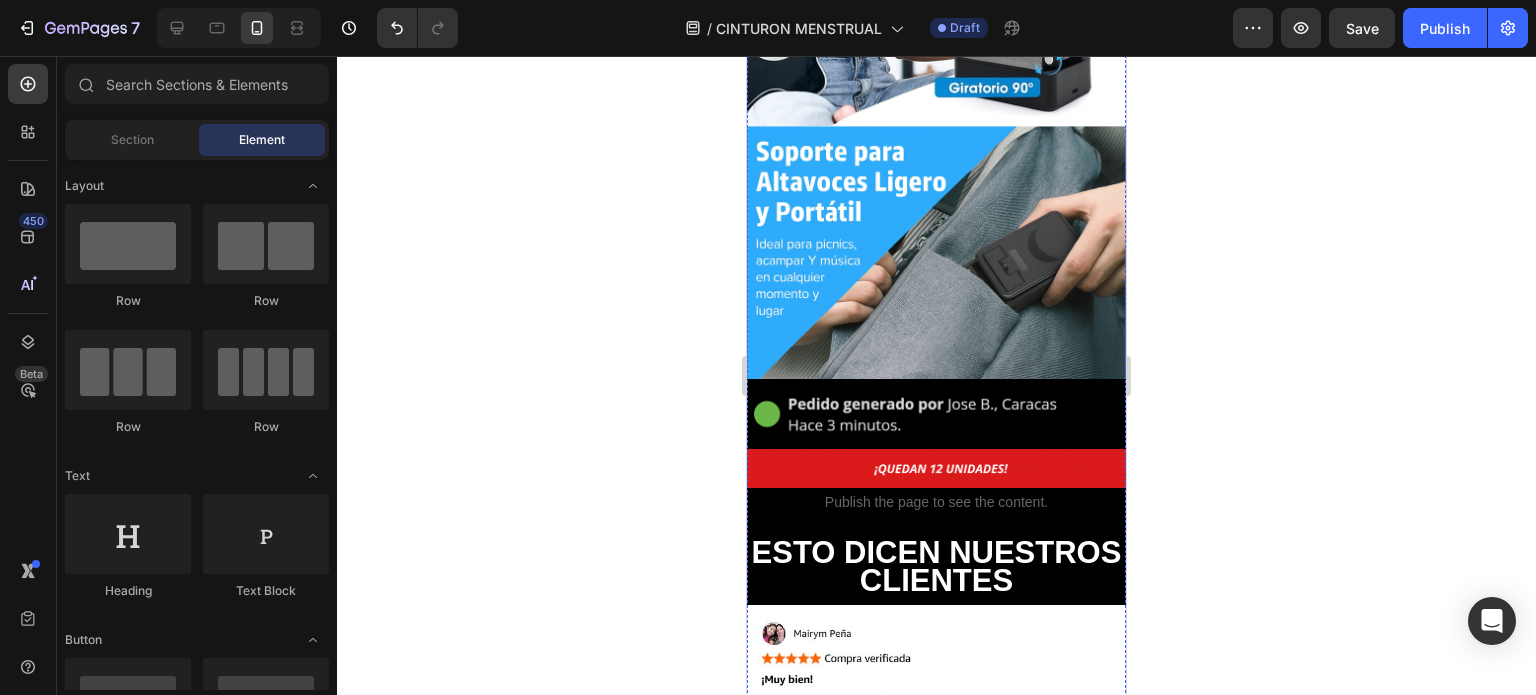scroll, scrollTop: 3891, scrollLeft: 0, axis: vertical 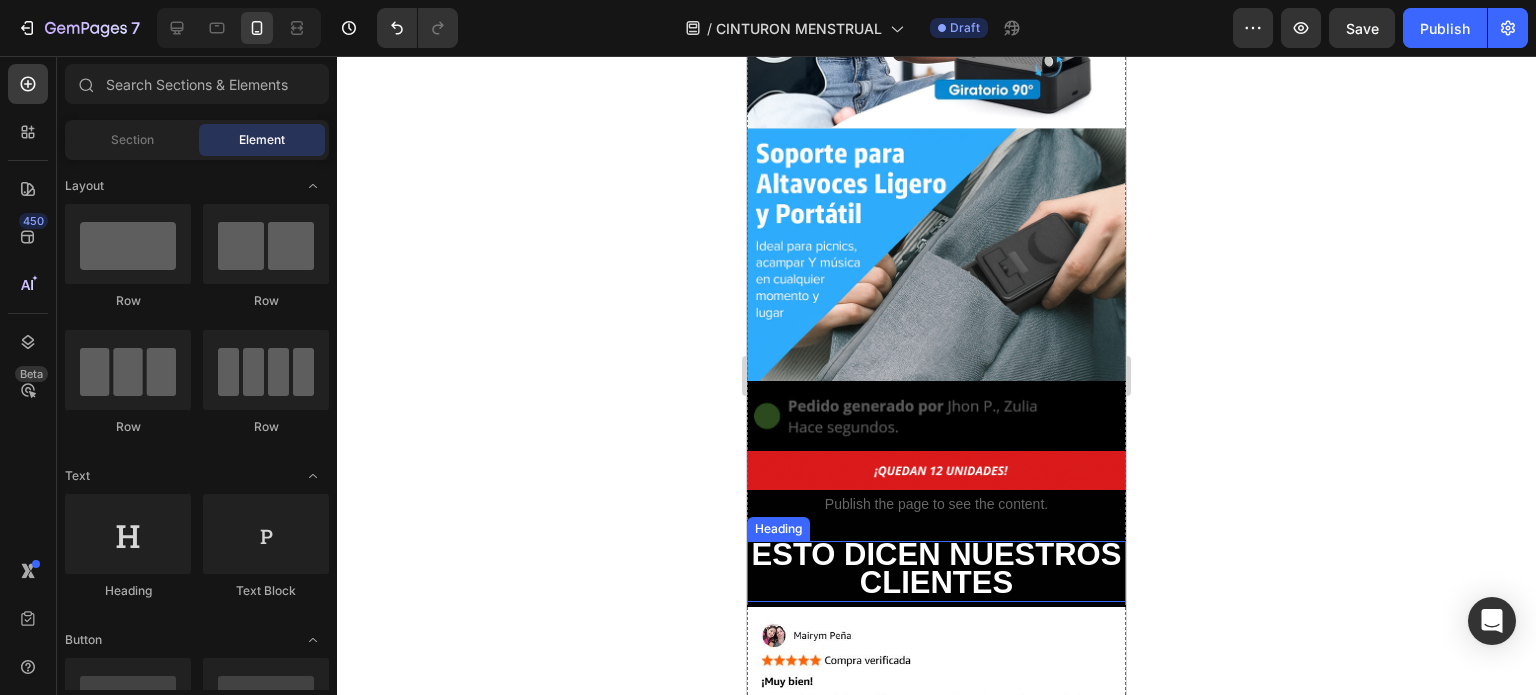 click on "ESTO DICEN NUESTROS CLIENTES" at bounding box center [937, 569] 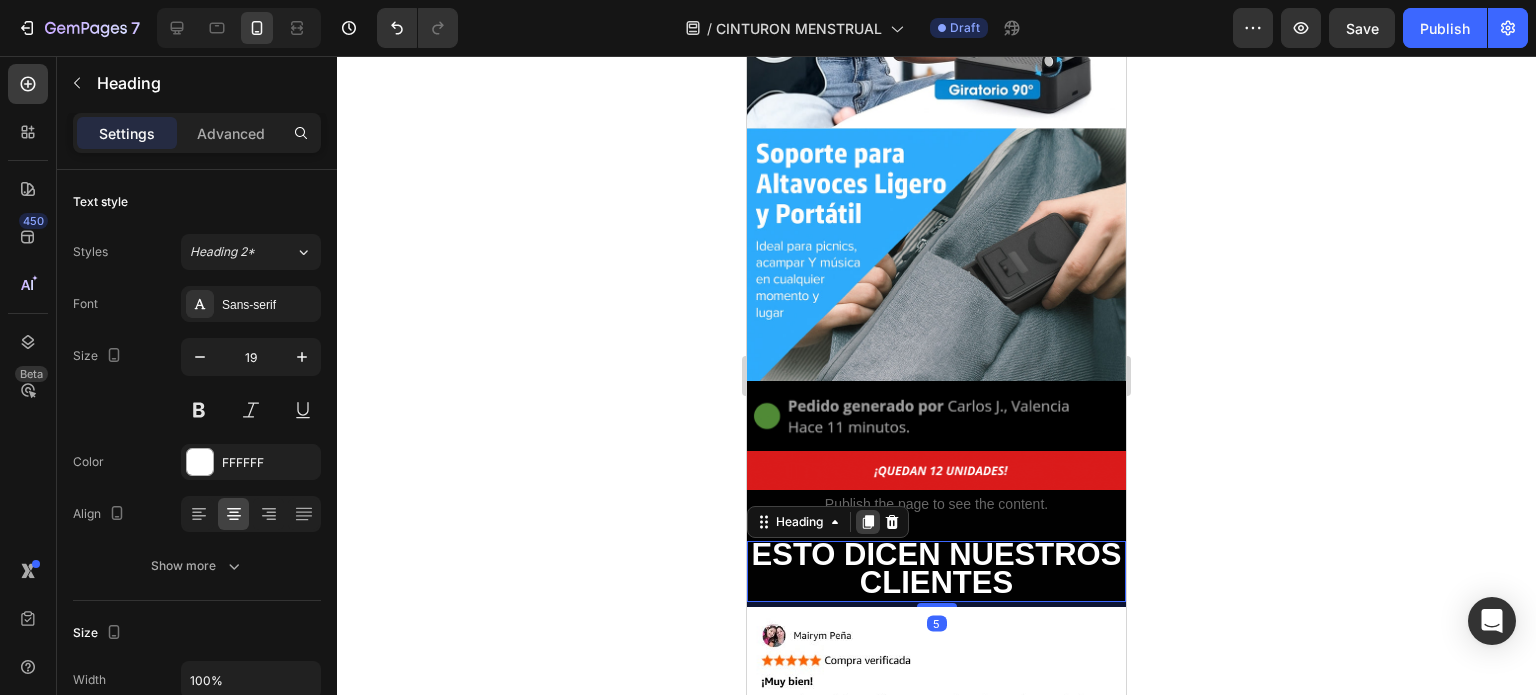 click 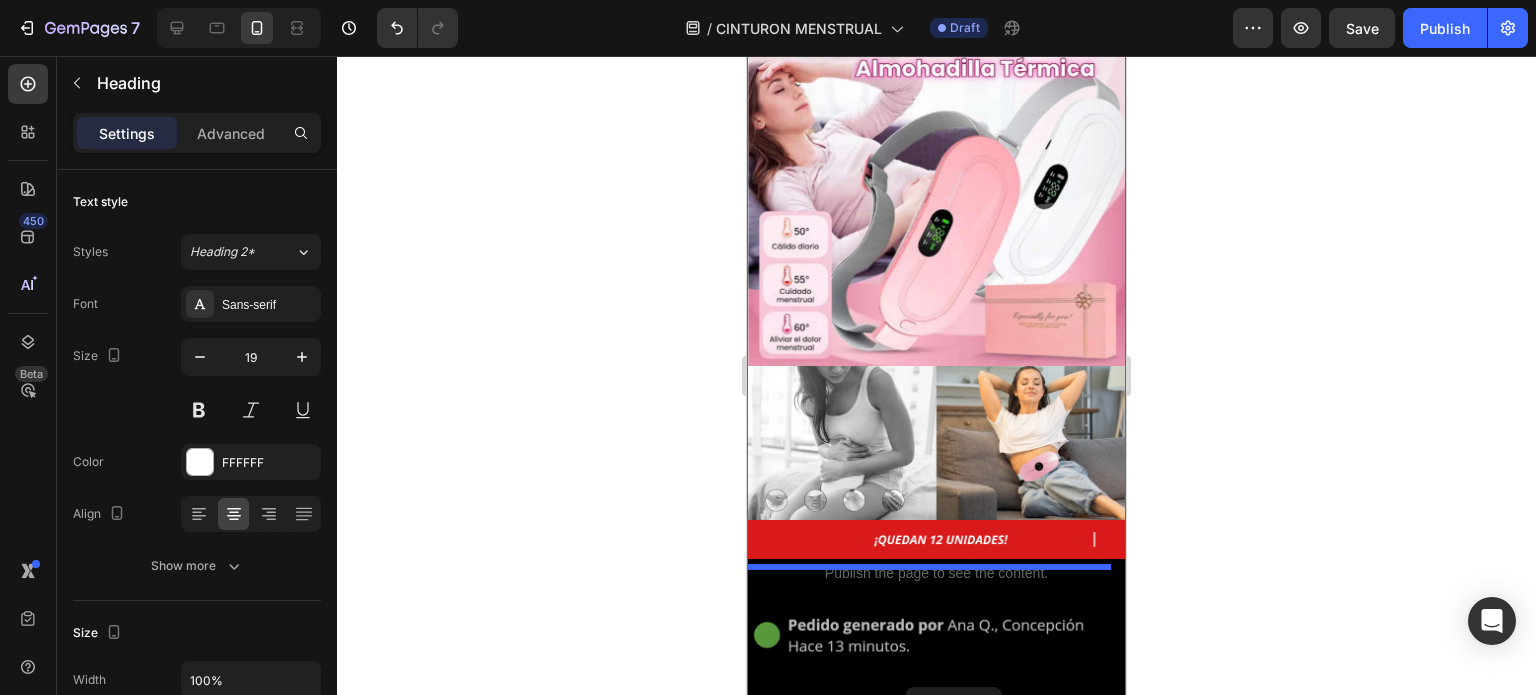 scroll, scrollTop: 2351, scrollLeft: 0, axis: vertical 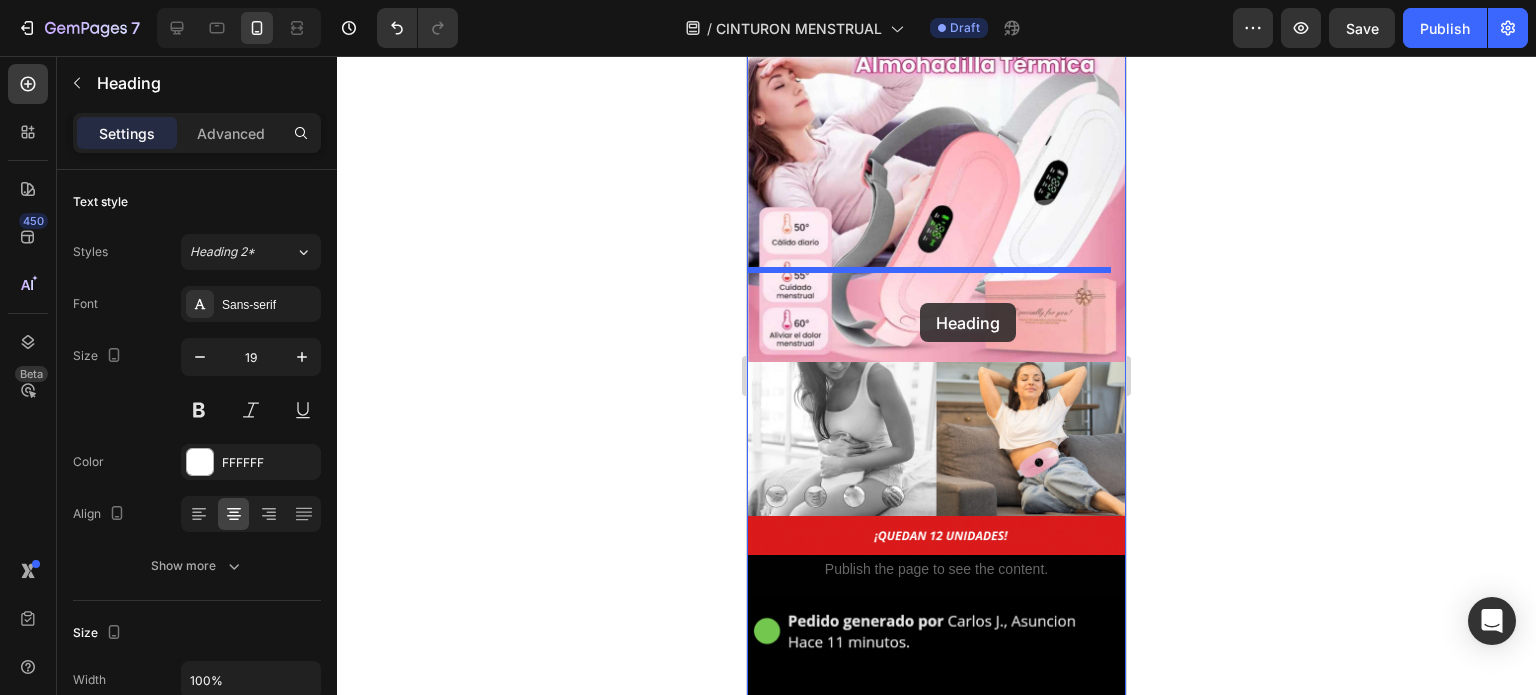 drag, startPoint x: 896, startPoint y: 410, endPoint x: 920, endPoint y: 303, distance: 109.65856 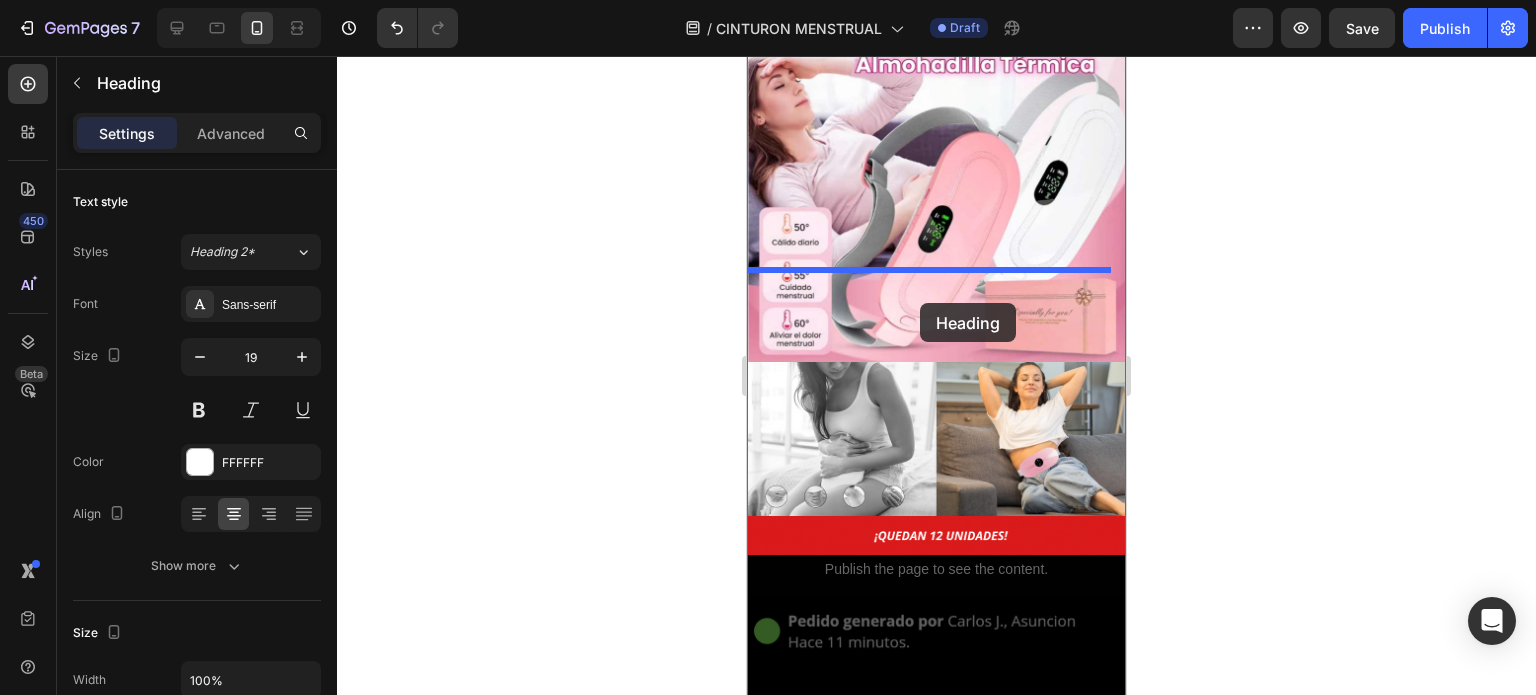 click on "Mobile  ( 379 px) iPhone 13 Mini iPhone 13 Pro iPhone 11 Pro Max iPhone 15 Pro Max Pixel 7 Galaxy S8+ Galaxy S20 Ultra iPad Mini iPad Air iPad Pro Header ENVÍO GRATIS SI COMPRAS HOY Text
ENVÍO GRATIS SI COMPRAS HOY Text
ENVÍO GRATIS SI COMPRAS HOY Text
ENVÍO GRATIS SI COMPRAS HOY Text
ENVÍO GRATIS SI COMPRAS HOY Text
ENVÍO GRATIS SI COMPRAS HOY Text
ENVÍO GRATIS SI COMPRAS HOY Text
ENVÍO GRATIS SI COMPRAS HOY Text
Marquee Product Images Image Image Image
Publish the page to see the content.
Custom Code Row Image Image Image Image Image Image
Publish the page to see the content.
Custom Code Image Image ENVÍO GRATIS SI COMPRAS HOY Text
ENVÍO GRATIS SI COMPRAS HOY Text
ENVÍO GRATIS SI COMPRAS HOY Text Text" at bounding box center (936, 1458) 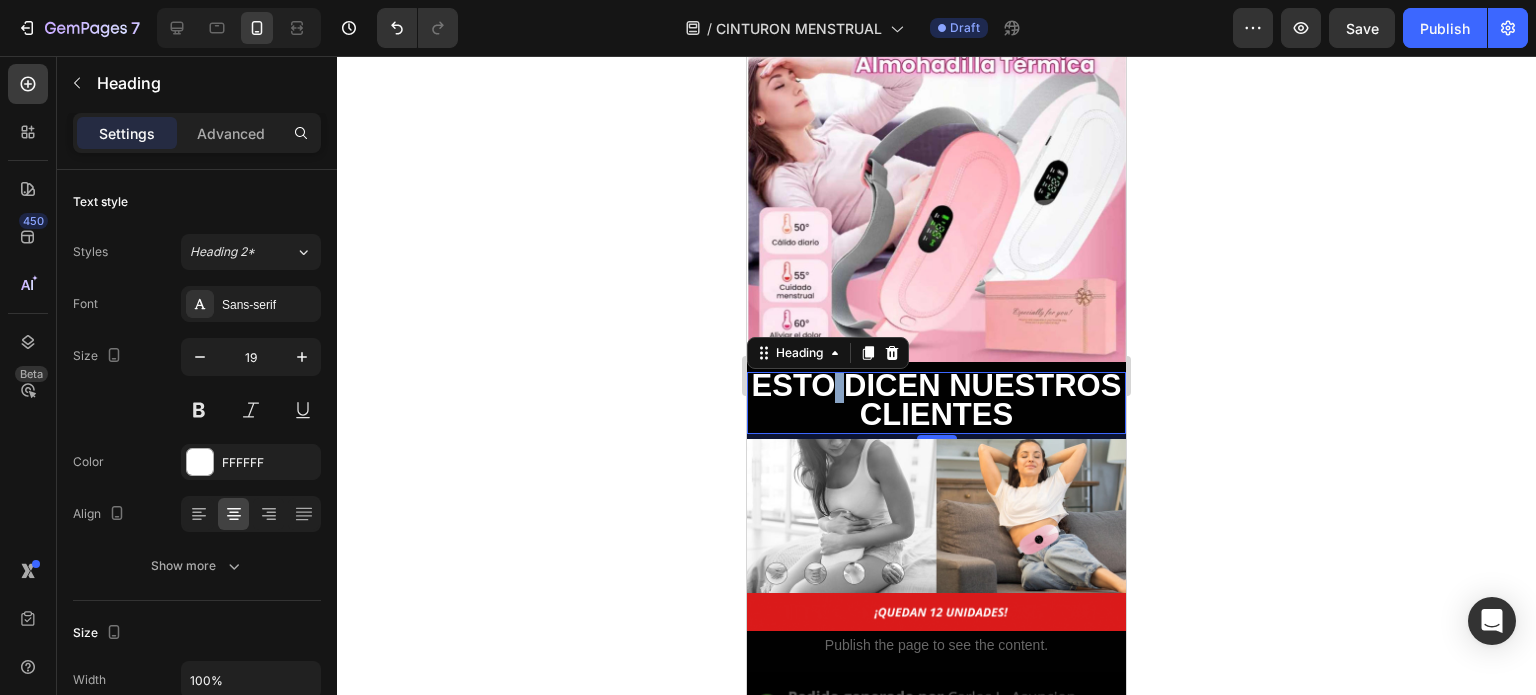 click on "ESTO DICEN NUESTROS CLIENTES" at bounding box center [937, 400] 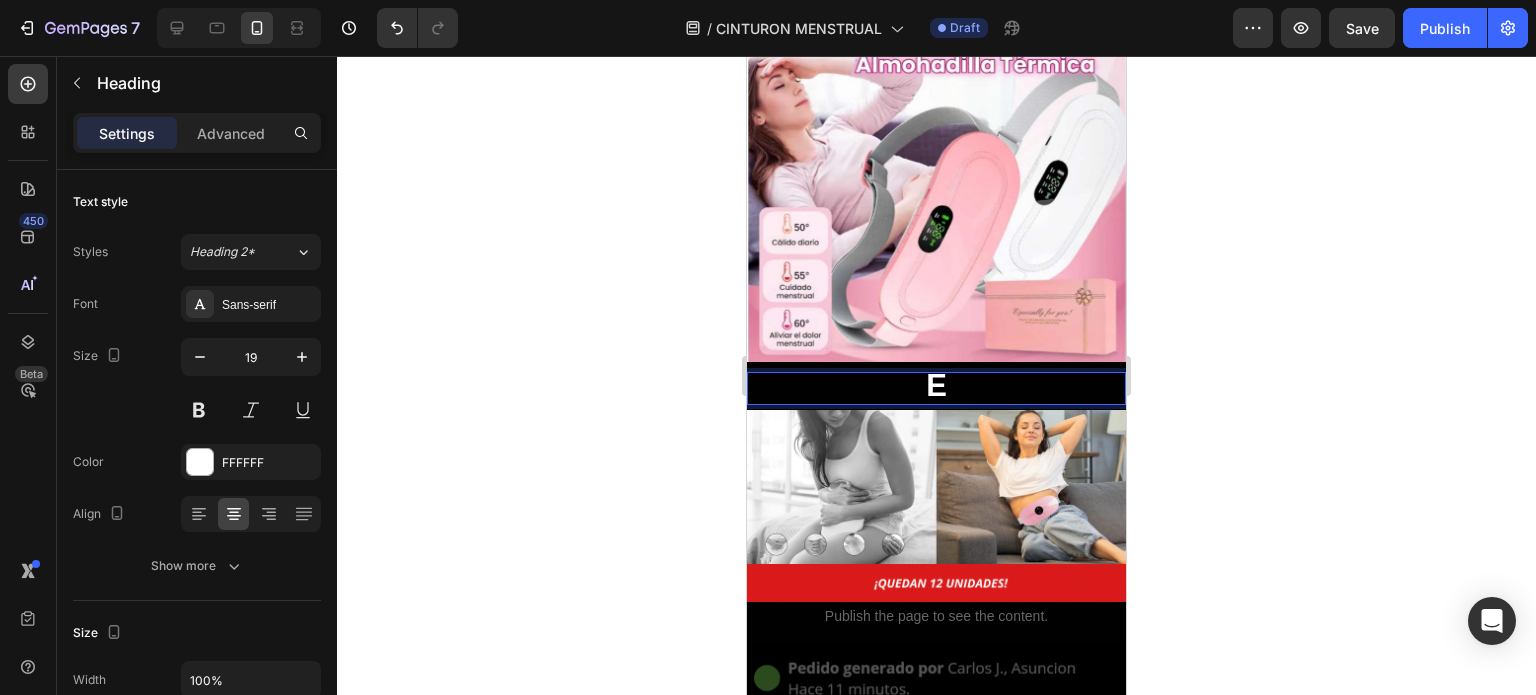 drag, startPoint x: 920, startPoint y: 291, endPoint x: 937, endPoint y: 296, distance: 17.720045 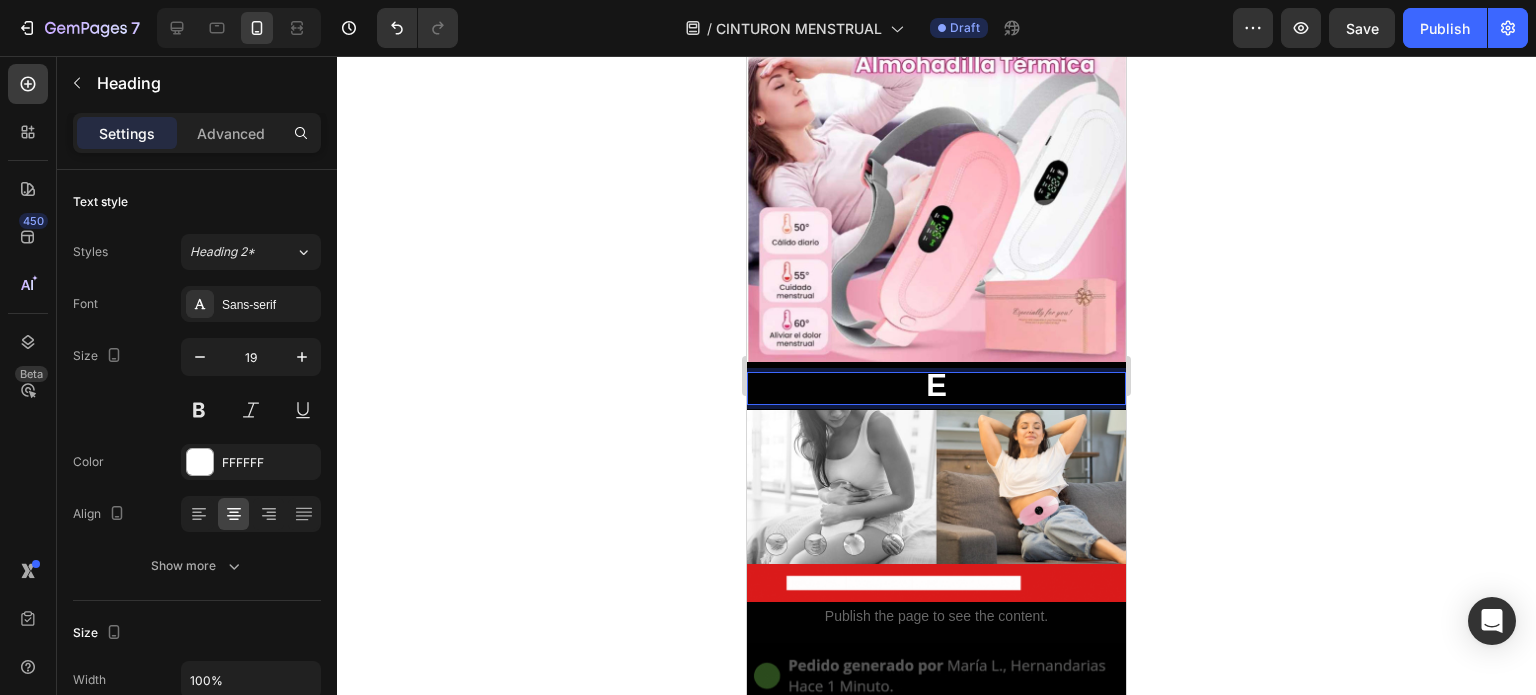 click on "E" at bounding box center (936, 388) 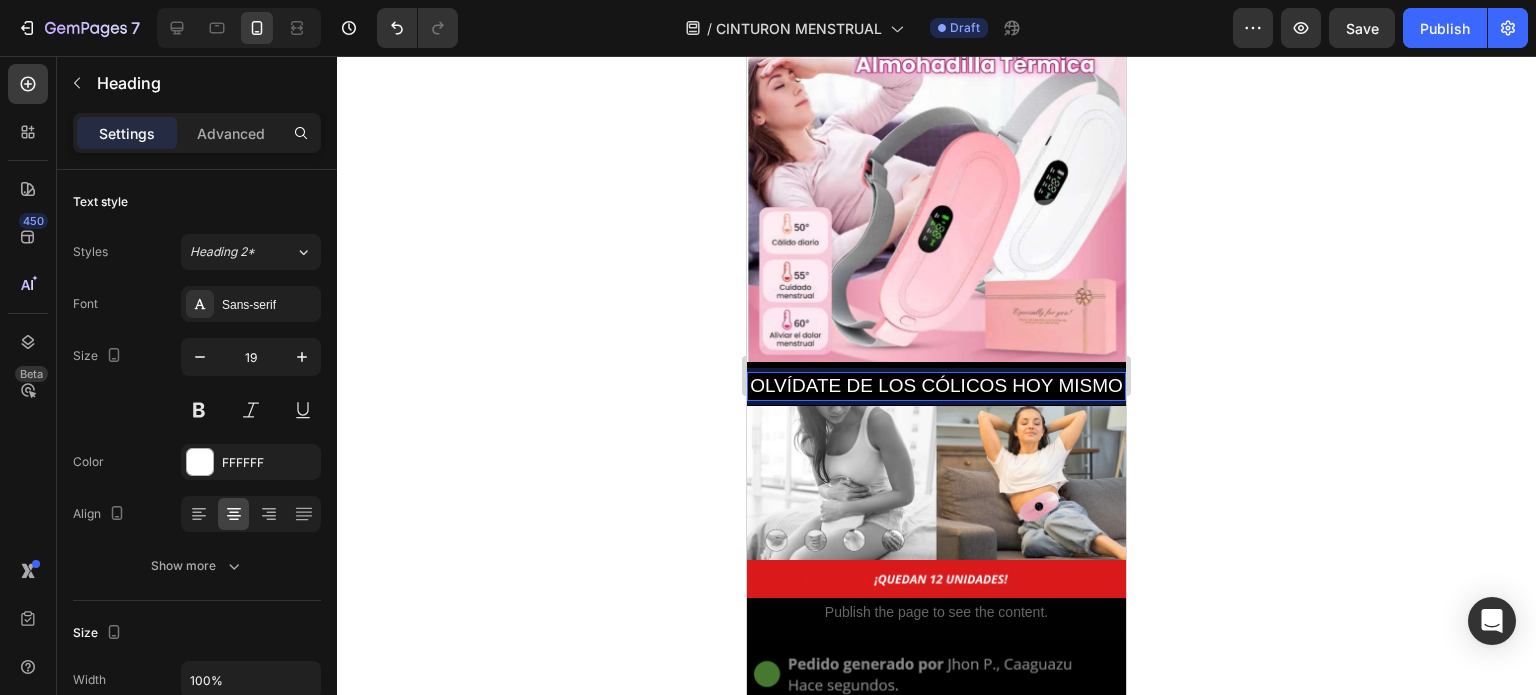 click on "OLVÍDATE DE LOS CÓLICOS HOY MISMO" at bounding box center (936, 386) 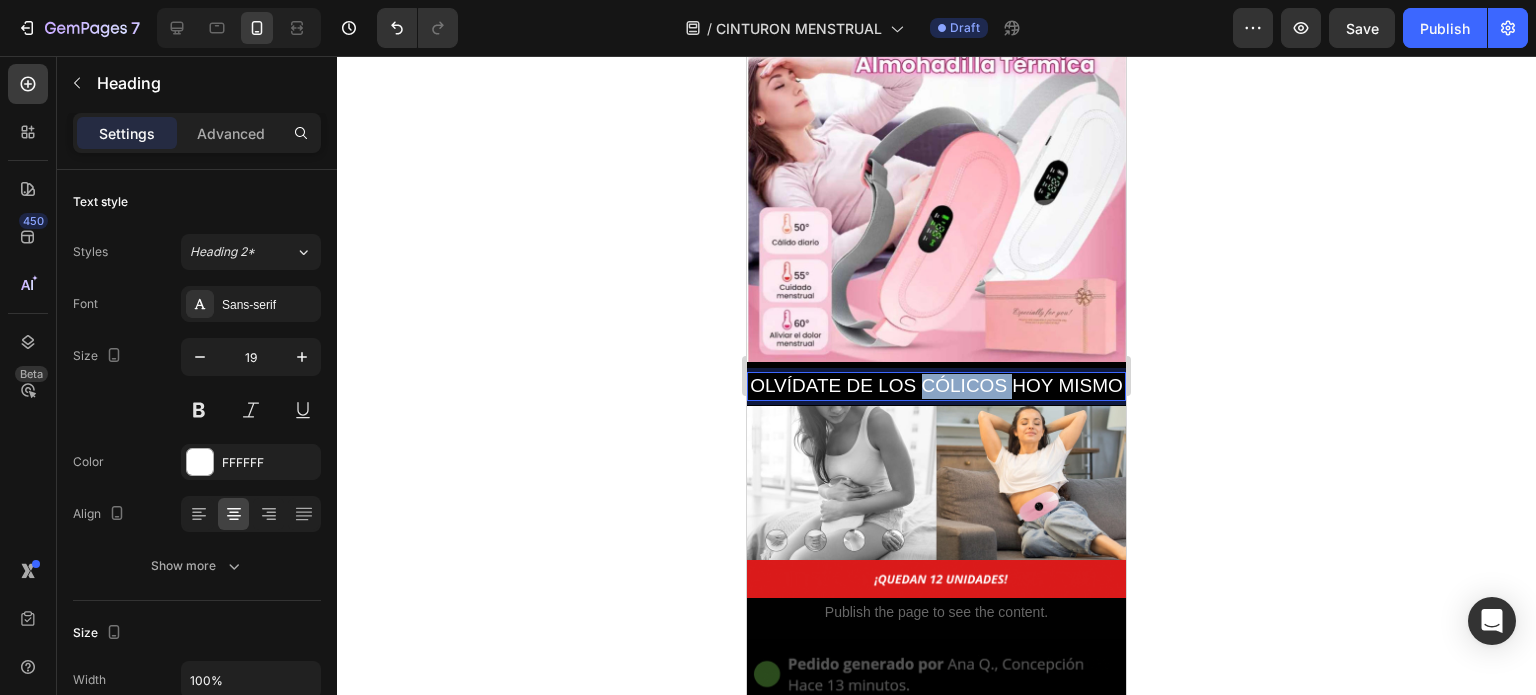 click on "OLVÍDATE DE LOS CÓLICOS HOY MISMO" at bounding box center [936, 386] 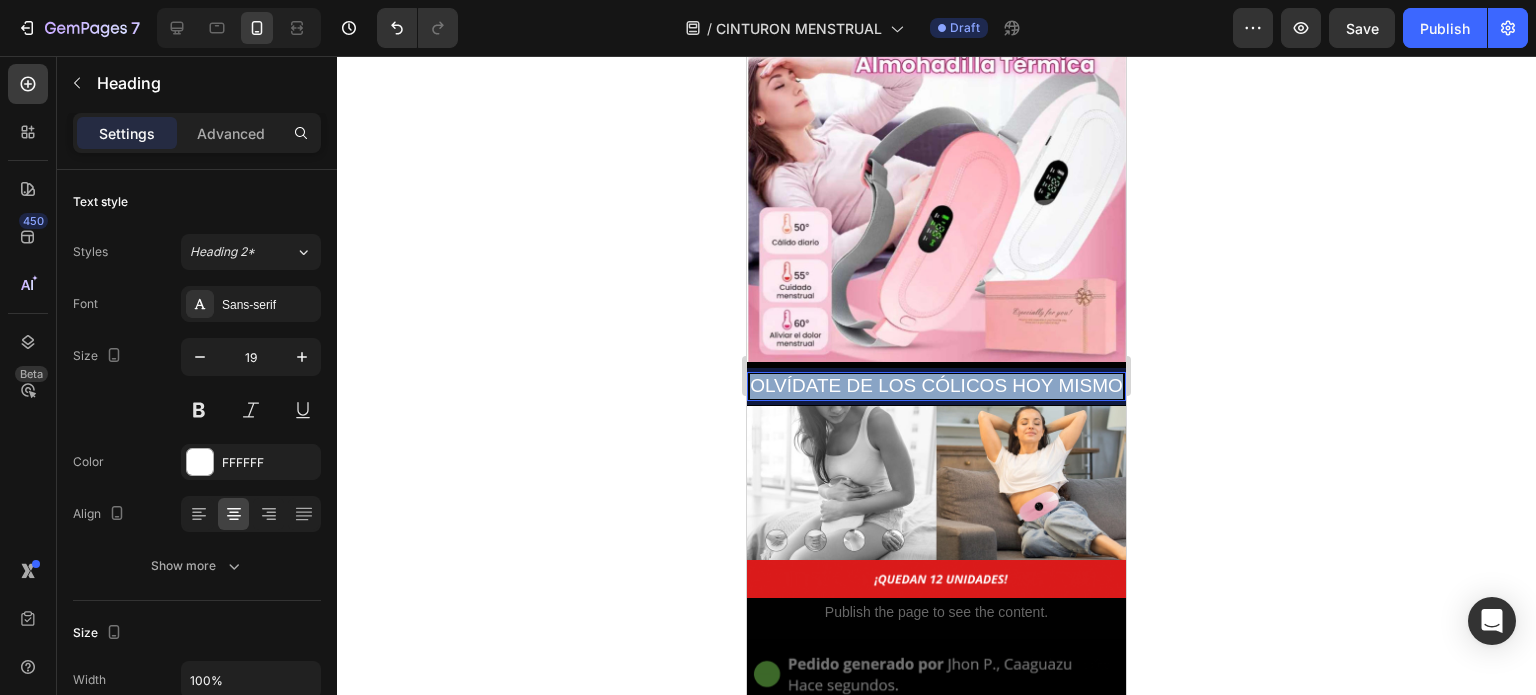 click on "OLVÍDATE DE LOS CÓLICOS HOY MISMO" at bounding box center [936, 386] 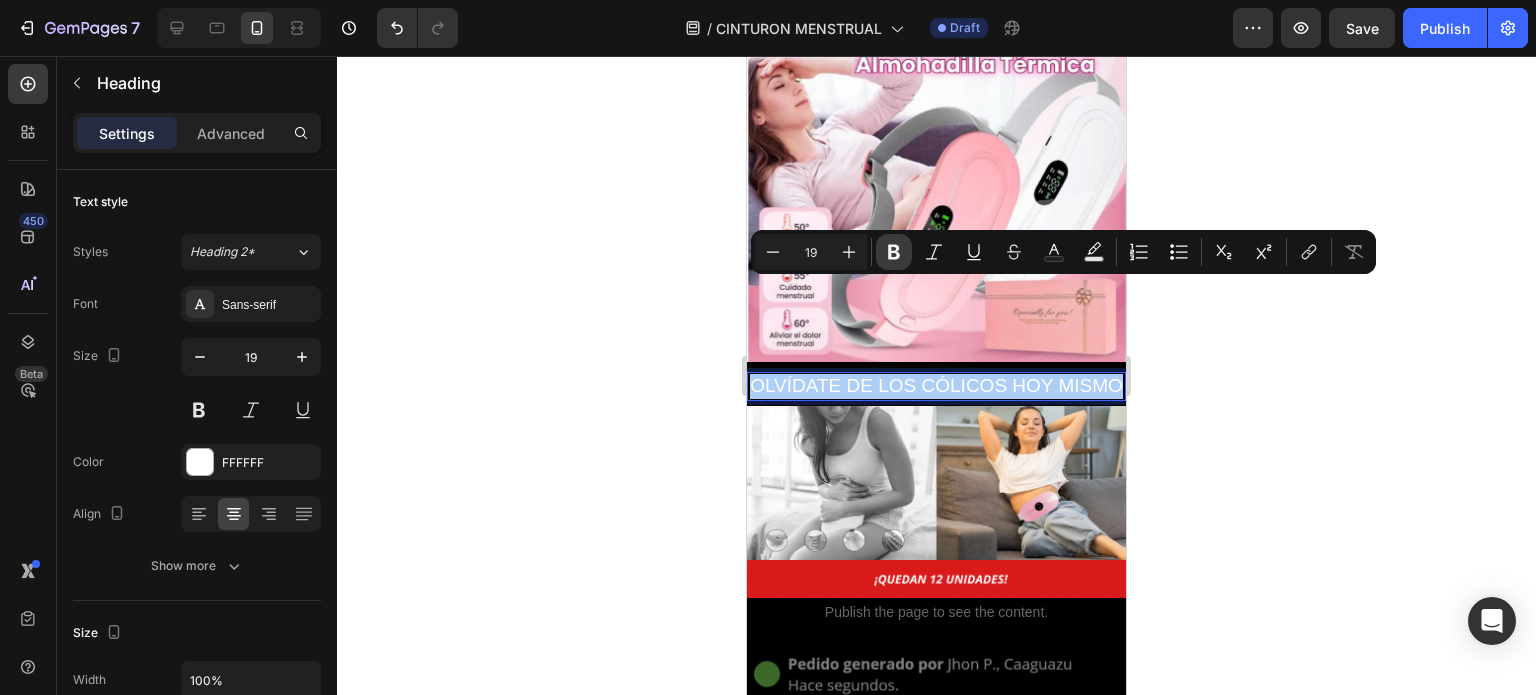 click 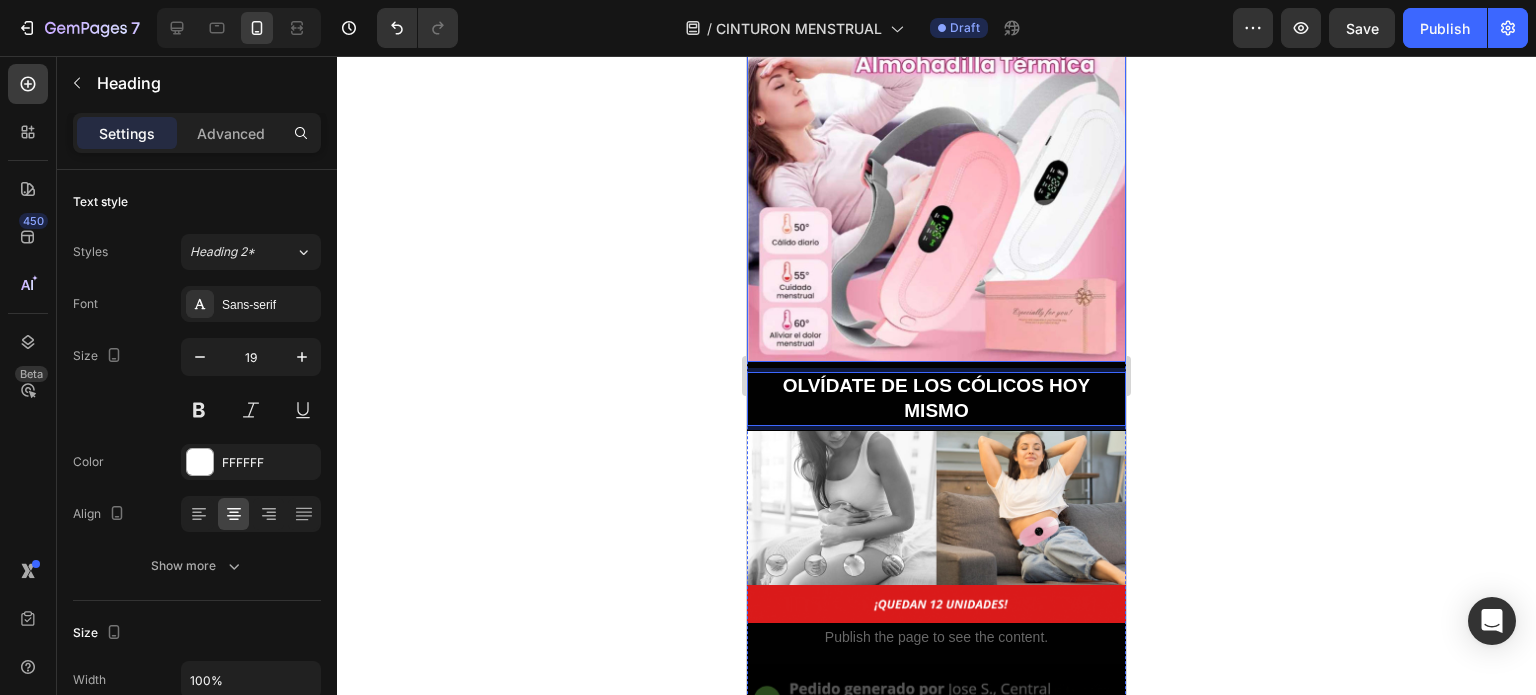 click at bounding box center (936, 172) 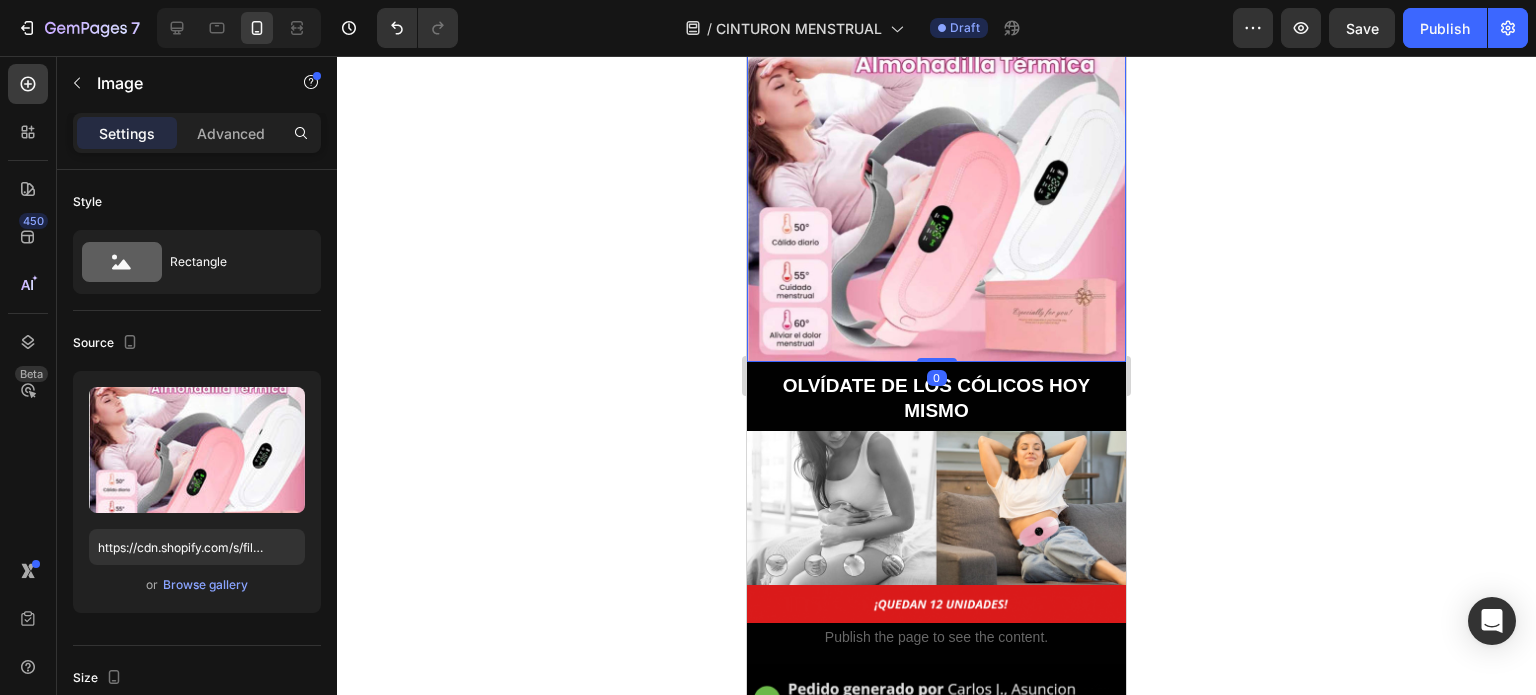 click at bounding box center (936, 172) 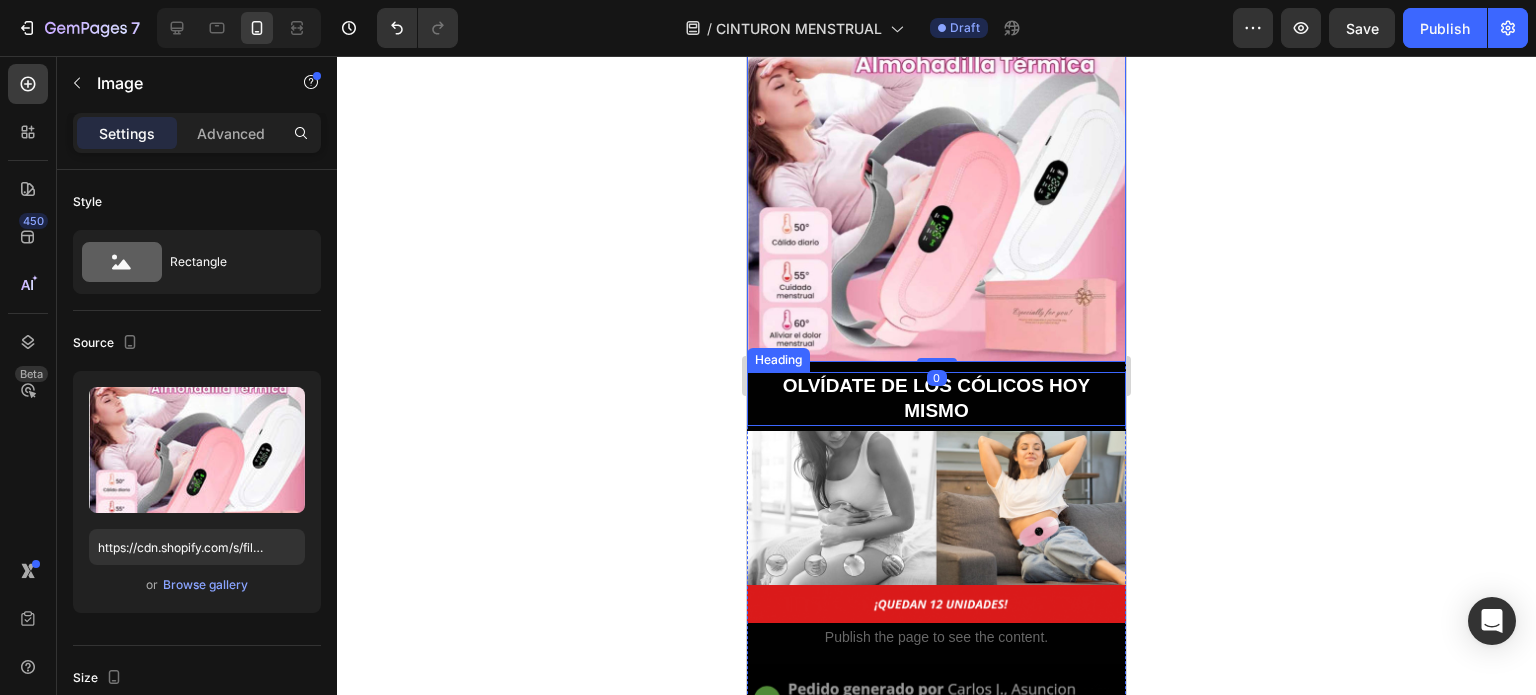 click on "OLVÍDATE DE LOS CÓLICOS HOY MISMO" at bounding box center (937, 398) 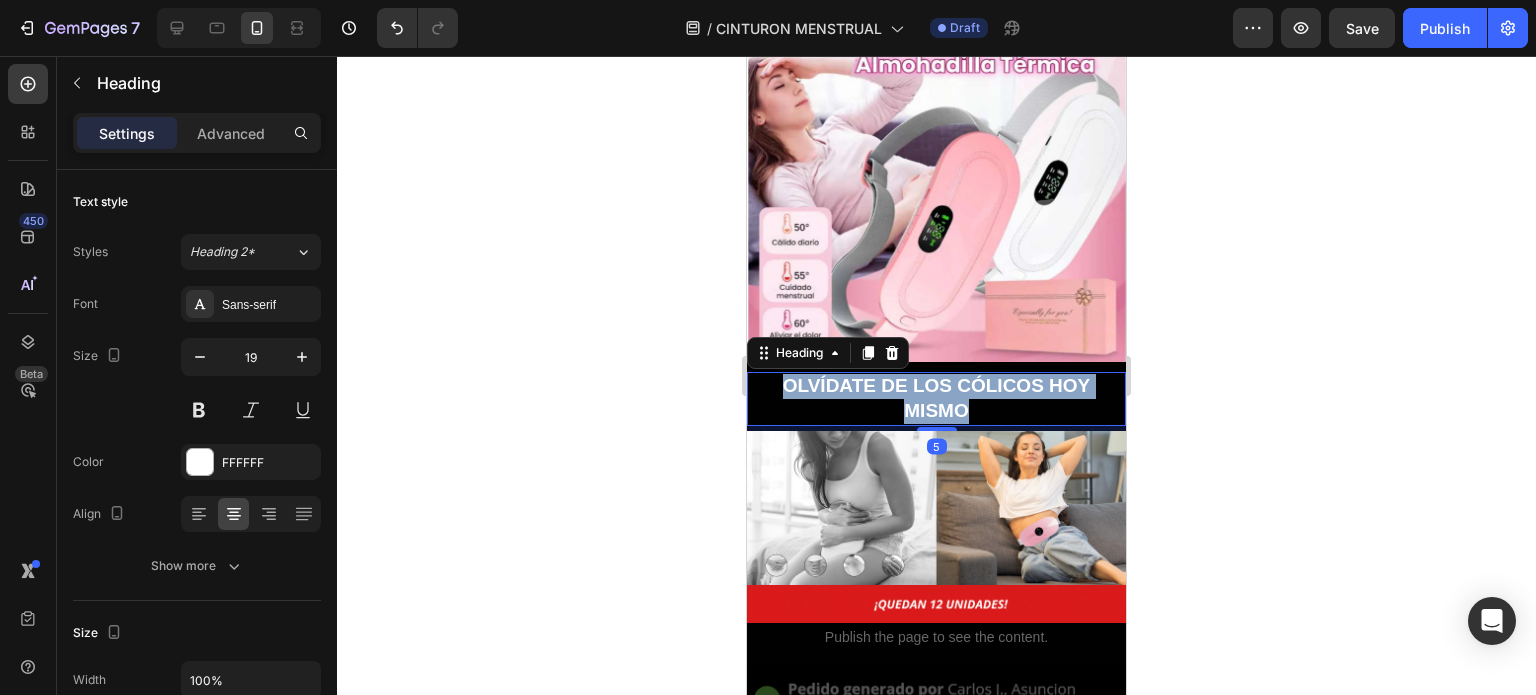 click on "OLVÍDATE DE LOS CÓLICOS HOY MISMO" at bounding box center (937, 398) 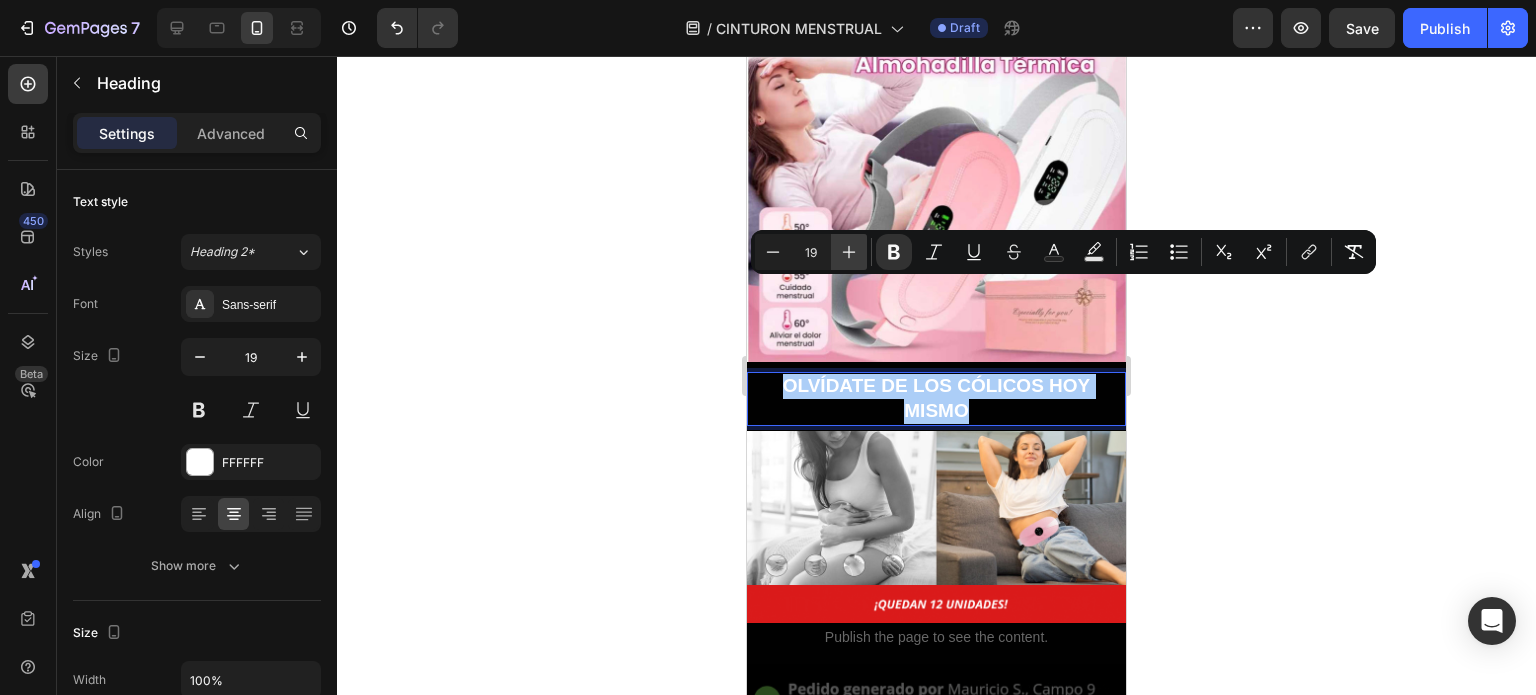 click 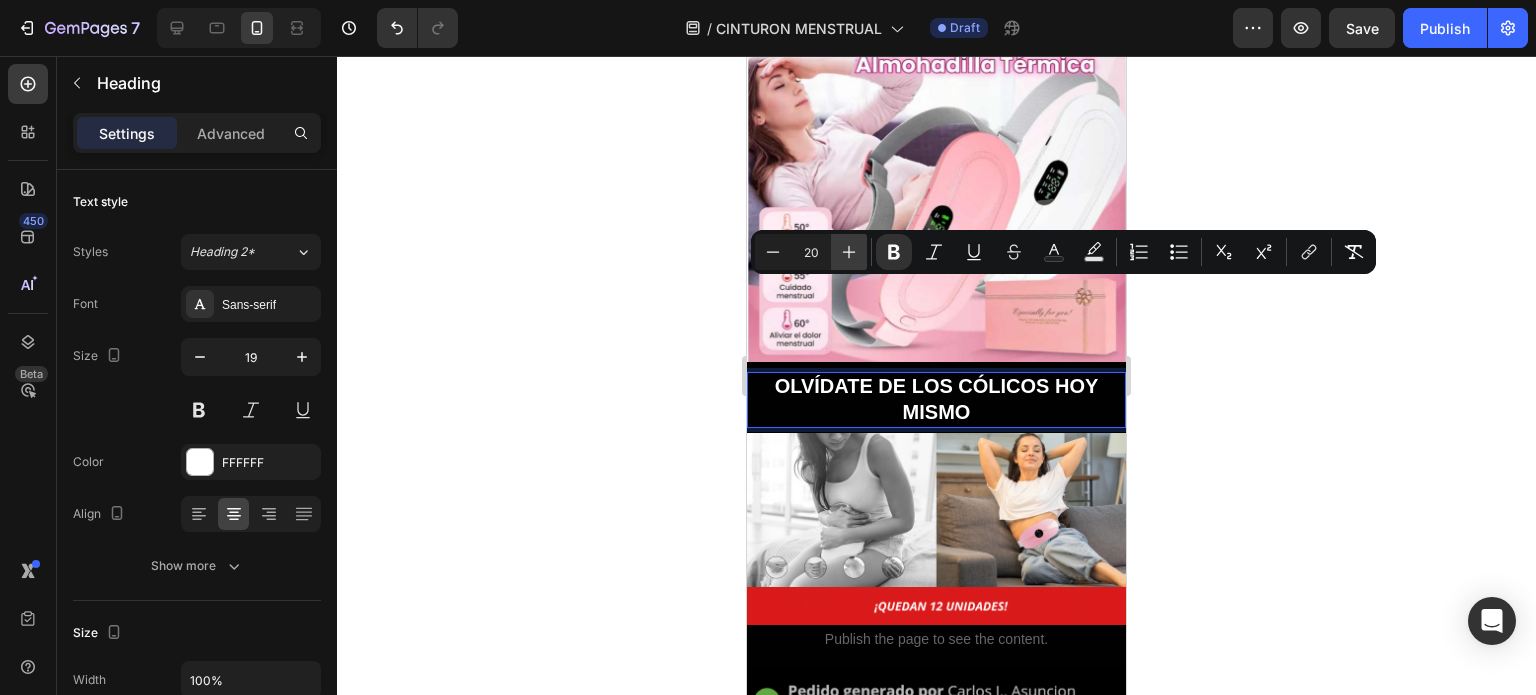 click 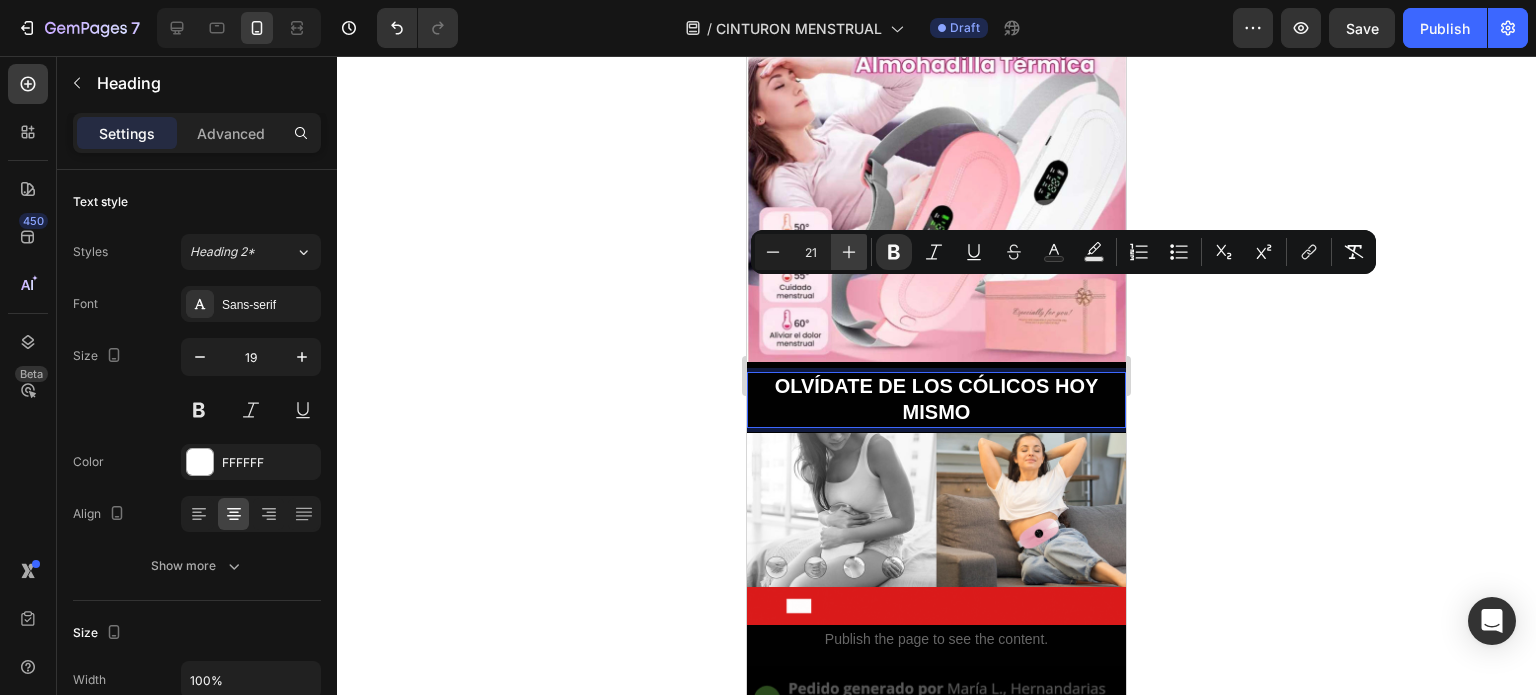 click 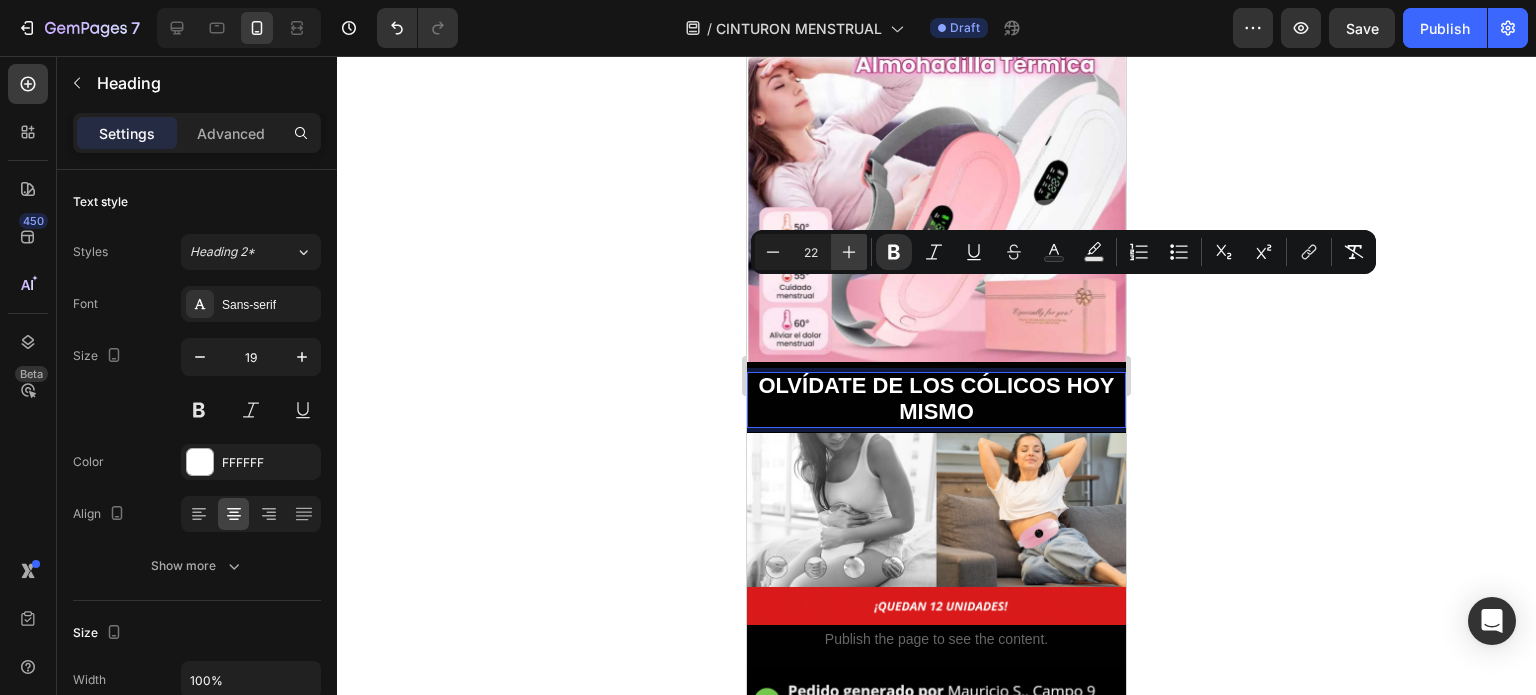 click 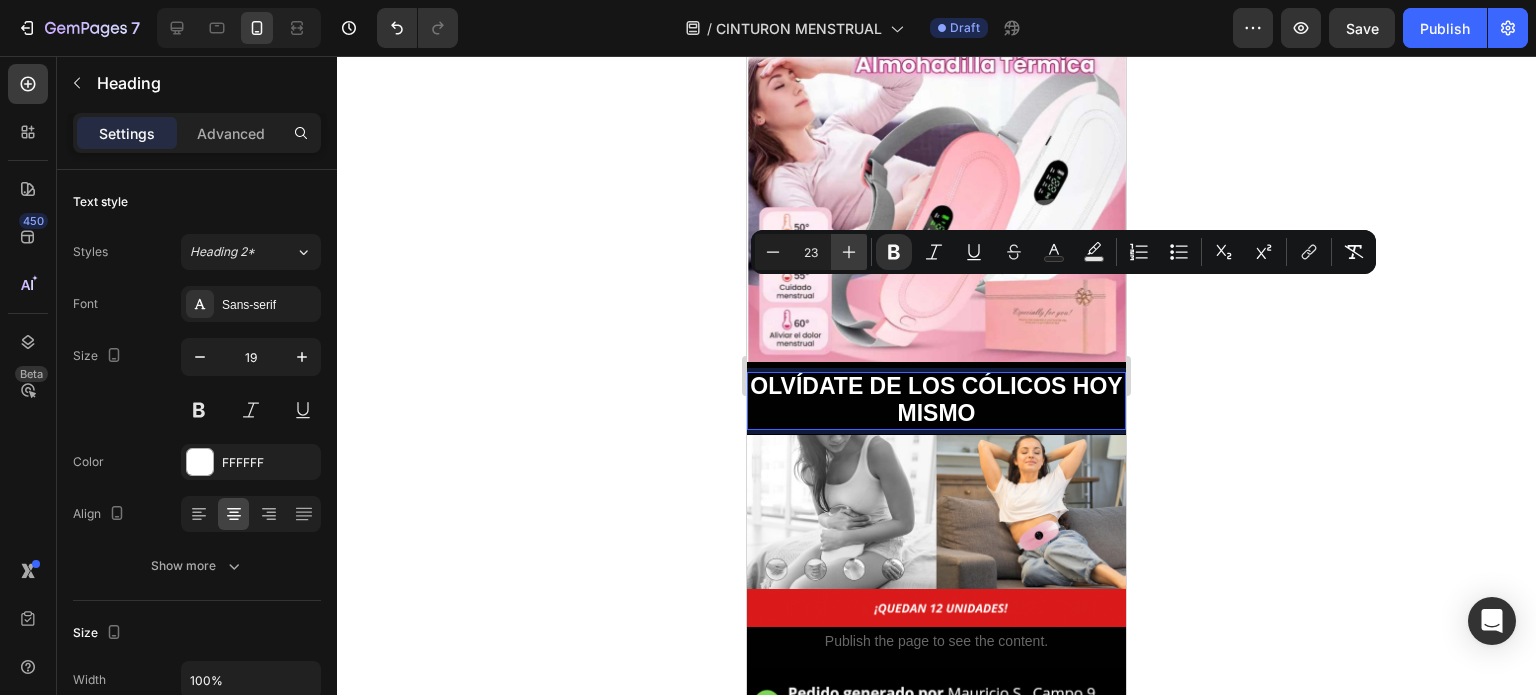 click 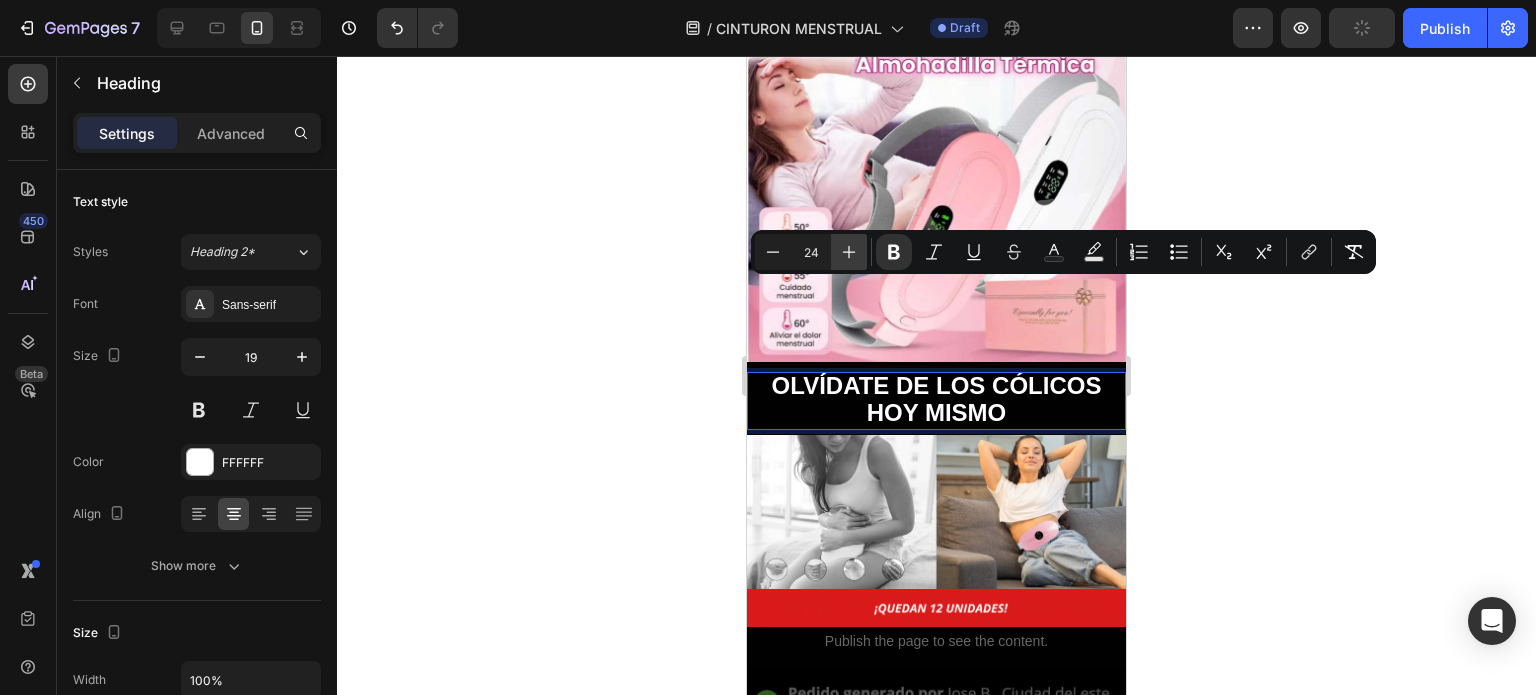 click 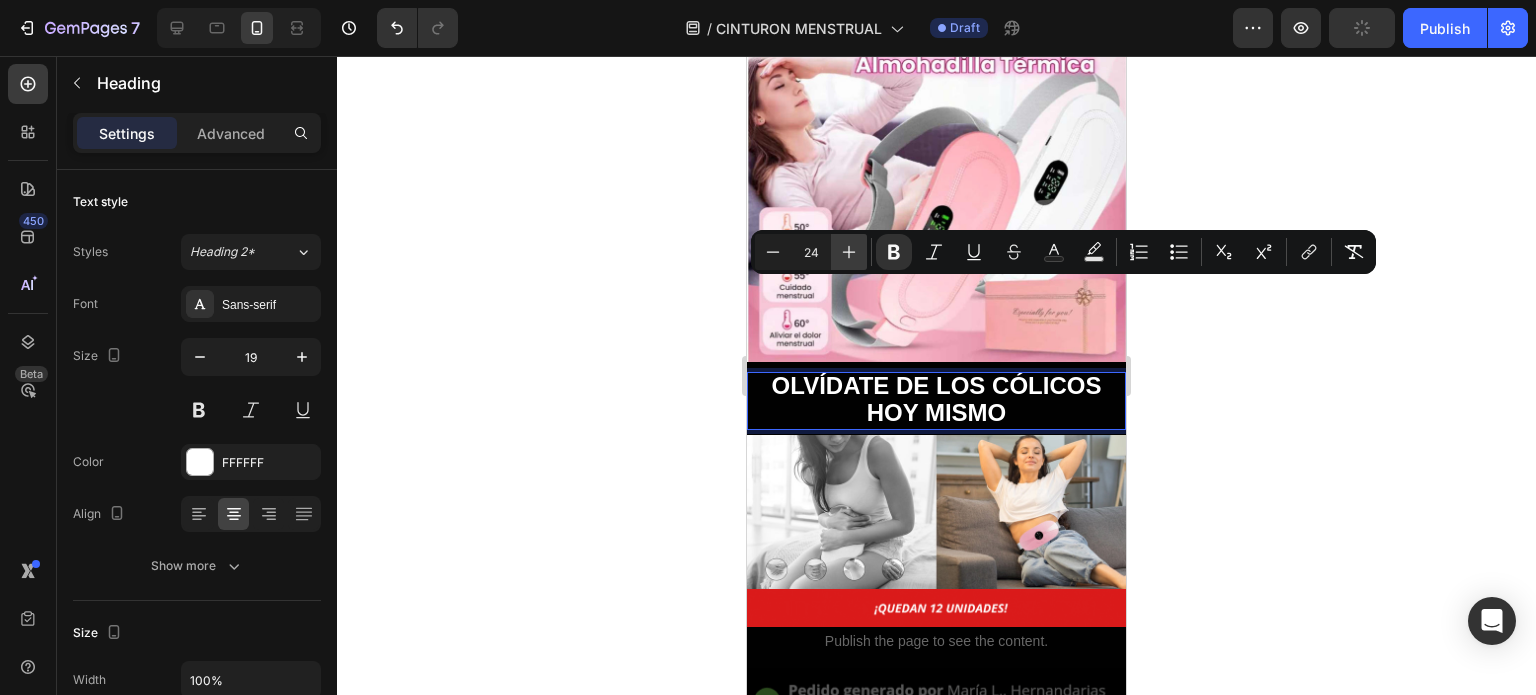 type on "25" 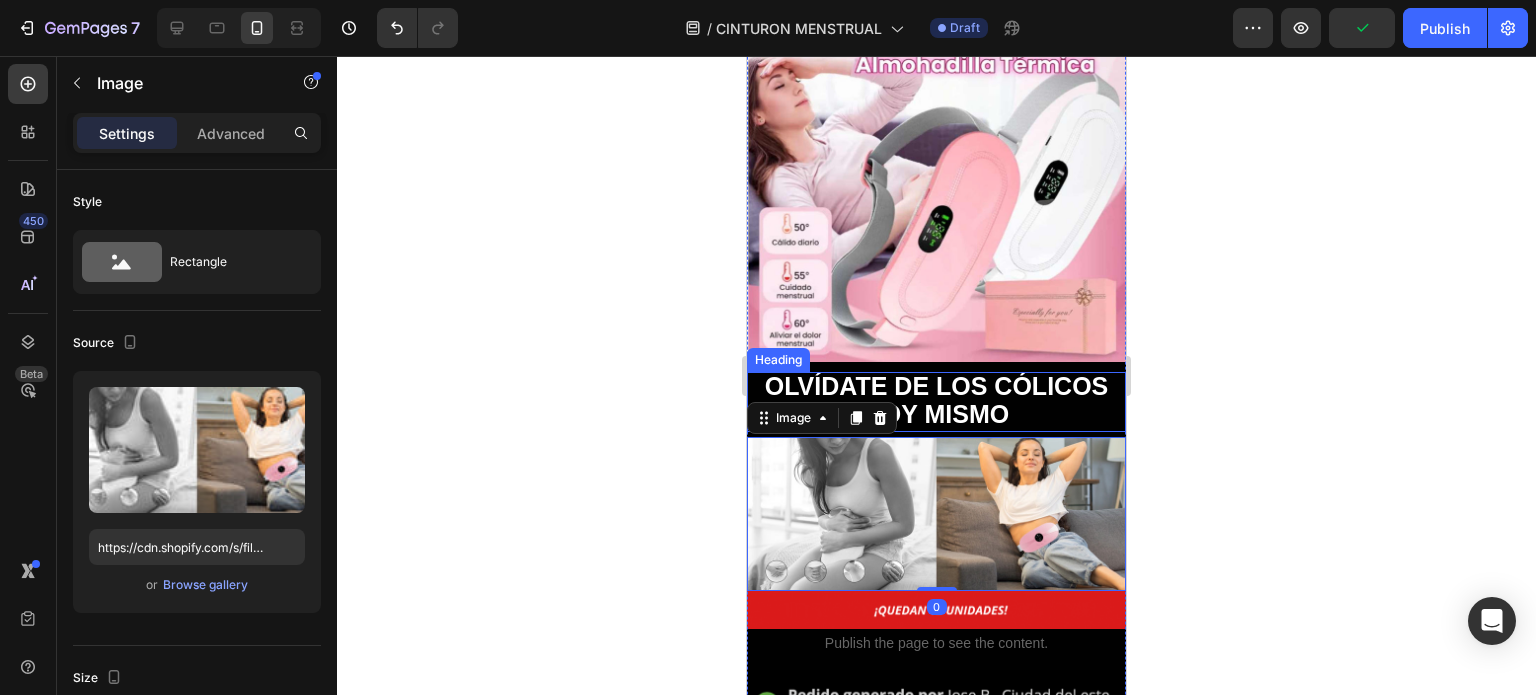 click on "OLVÍDATE DE LOS CÓLICOS HOY MISMO" at bounding box center (937, 400) 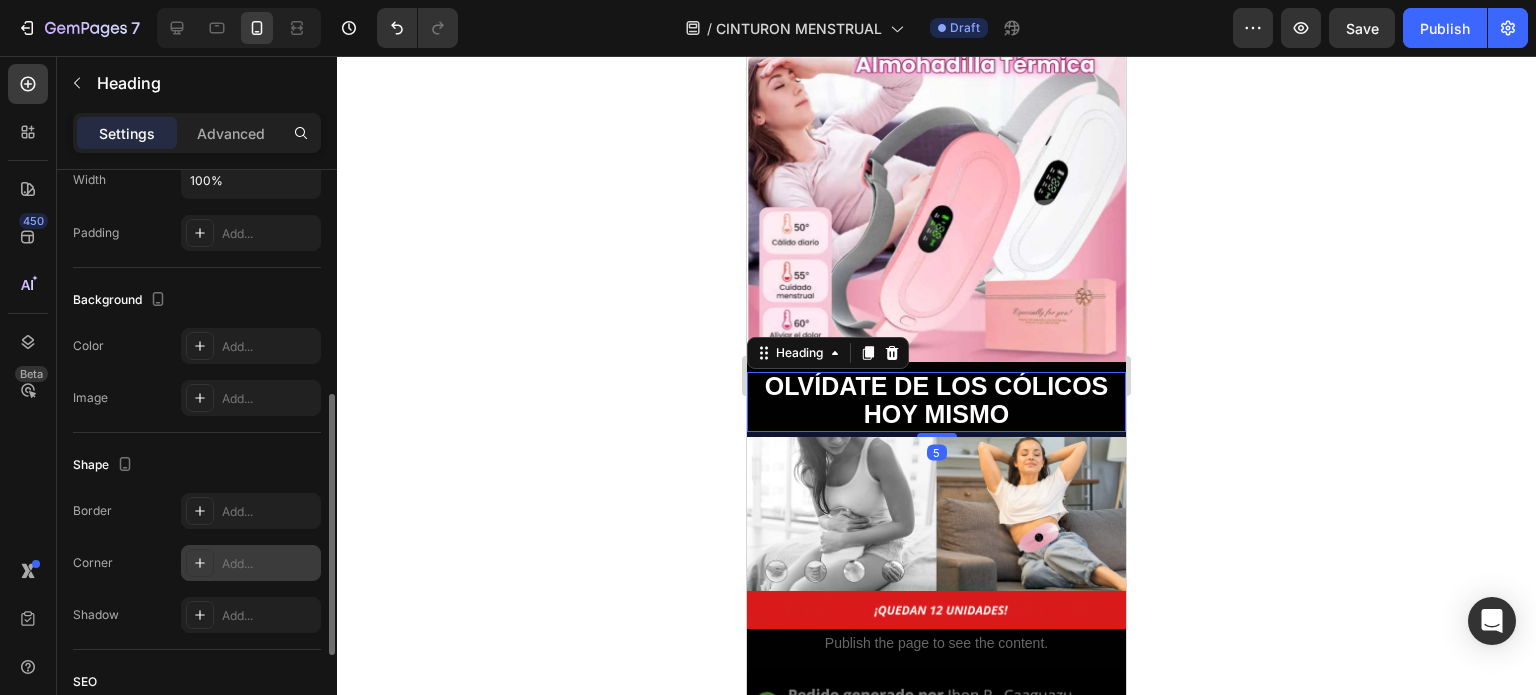 scroll, scrollTop: 713, scrollLeft: 0, axis: vertical 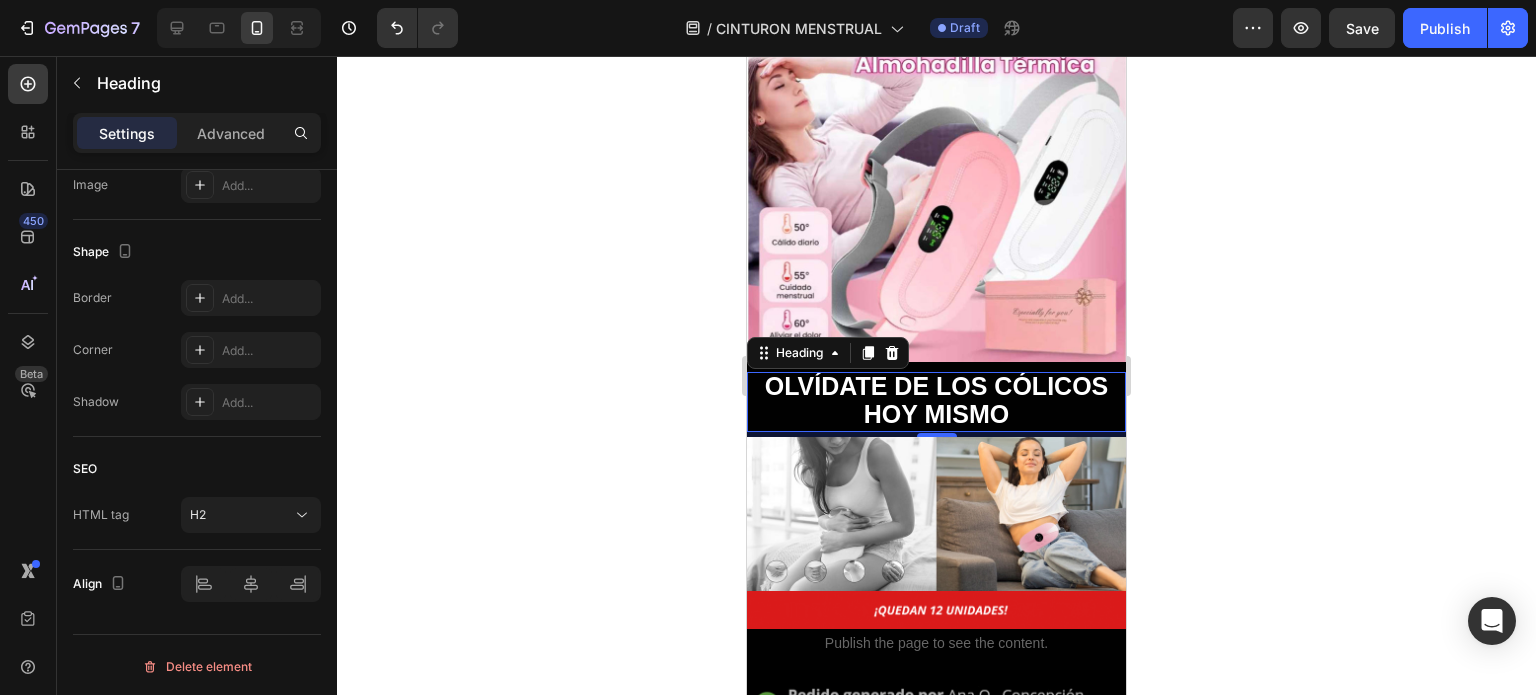 drag, startPoint x: 656, startPoint y: 195, endPoint x: 668, endPoint y: 198, distance: 12.369317 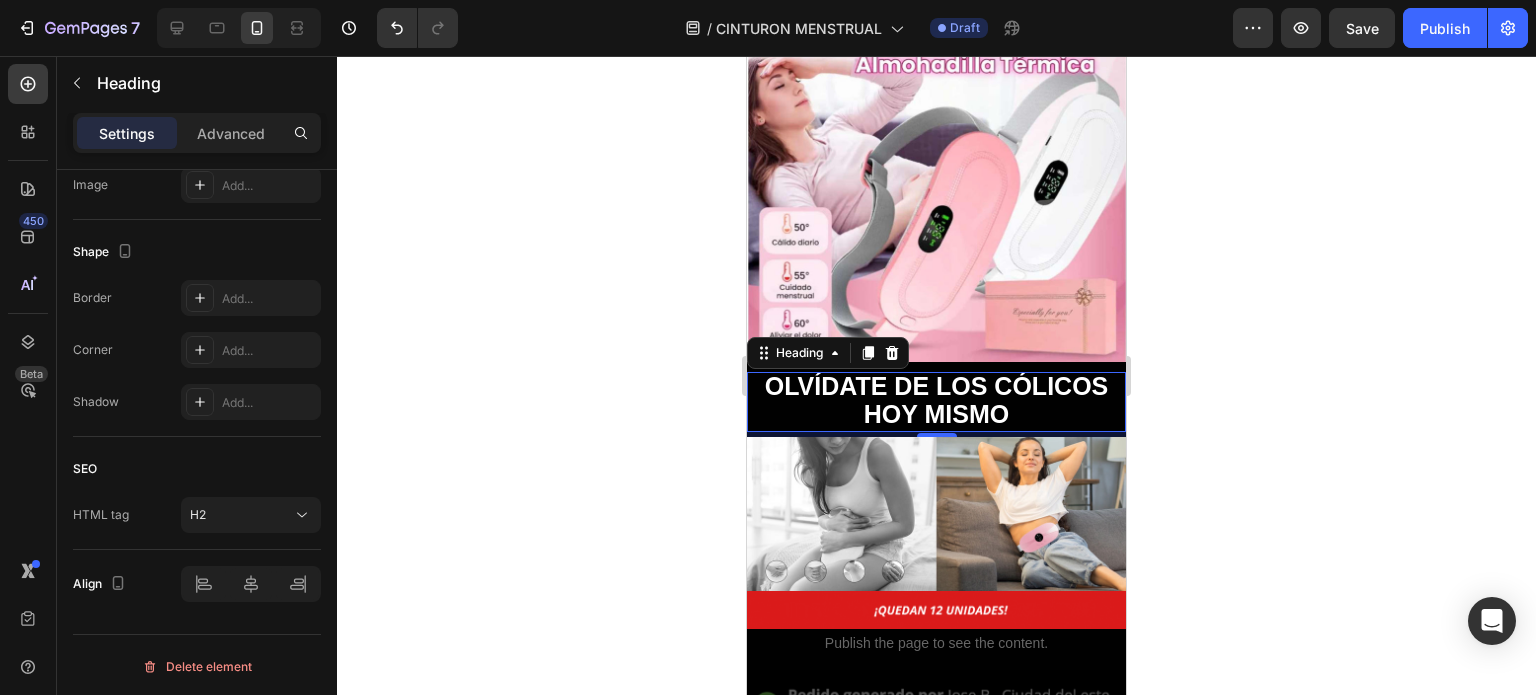 click 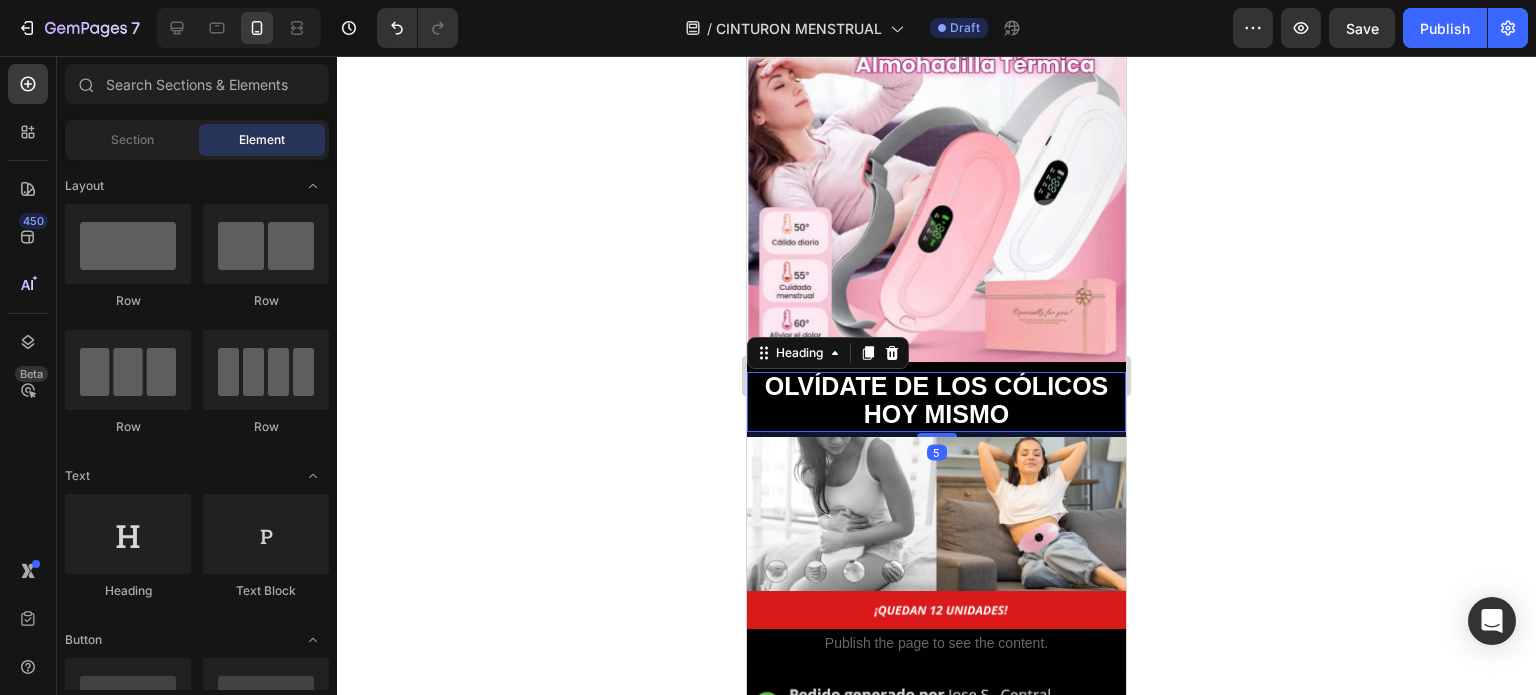 click on "⁠⁠⁠⁠⁠⁠⁠ OLVÍDATE DE LOS CÓLICOS HOY MISMO" at bounding box center (936, 401) 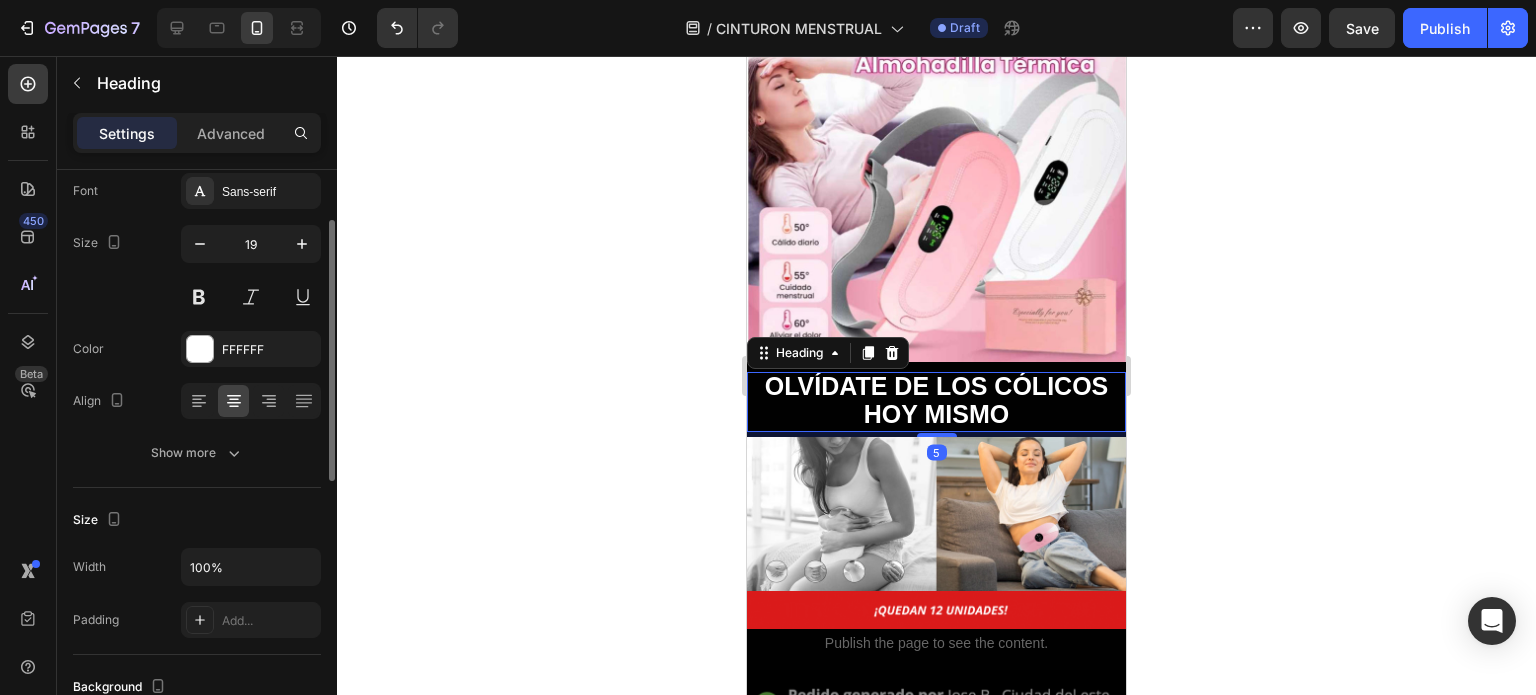 scroll, scrollTop: 0, scrollLeft: 0, axis: both 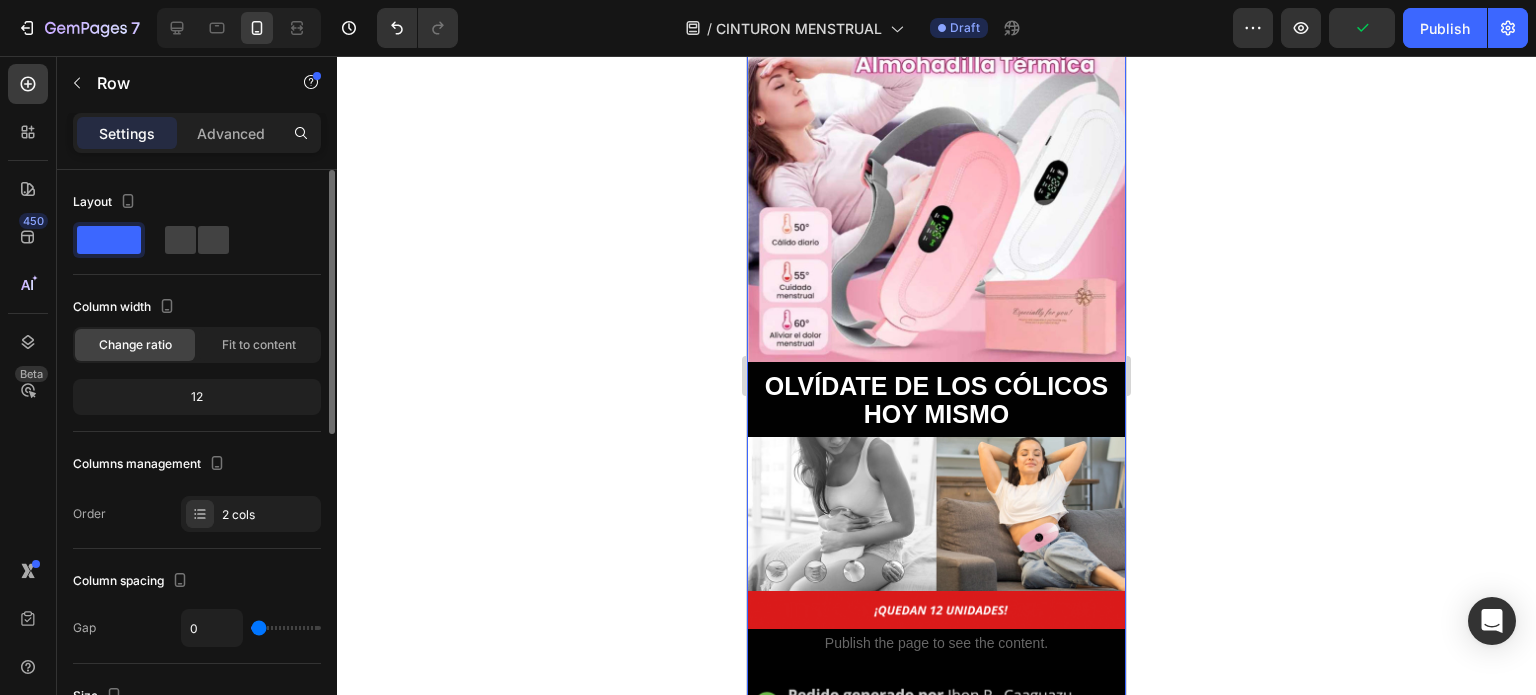 click on "Image Image Image Image Image ⁠⁠⁠⁠⁠⁠⁠ OLVÍDATE DE LOS CÓLICOS HOY MISMO Heading Image Image
Publish the page to see the content.
Custom Code Image Image ENVÍO GRATIS SI COMPRAS HOY Text
ENVÍO GRATIS SI COMPRAS HOY Text
ENVÍO GRATIS SI COMPRAS HOY Text
ENVÍO GRATIS SI COMPRAS HOY Text
ENVÍO GRATIS SI COMPRAS HOY Text
ENVÍO GRATIS SI COMPRAS HOY Text
ENVÍO GRATIS SI COMPRAS HOY Text
ENVÍO GRATIS SI COMPRAS HOY Text
Marquee Image Image Image Image
Publish the page to see the content.
Custom Code ESTO DICEN NUESTROS CLIENTES Heading Image Image Image Image Image
Publish the page to see the content.
Custom Code Image                Title Line" at bounding box center (936, 1168) 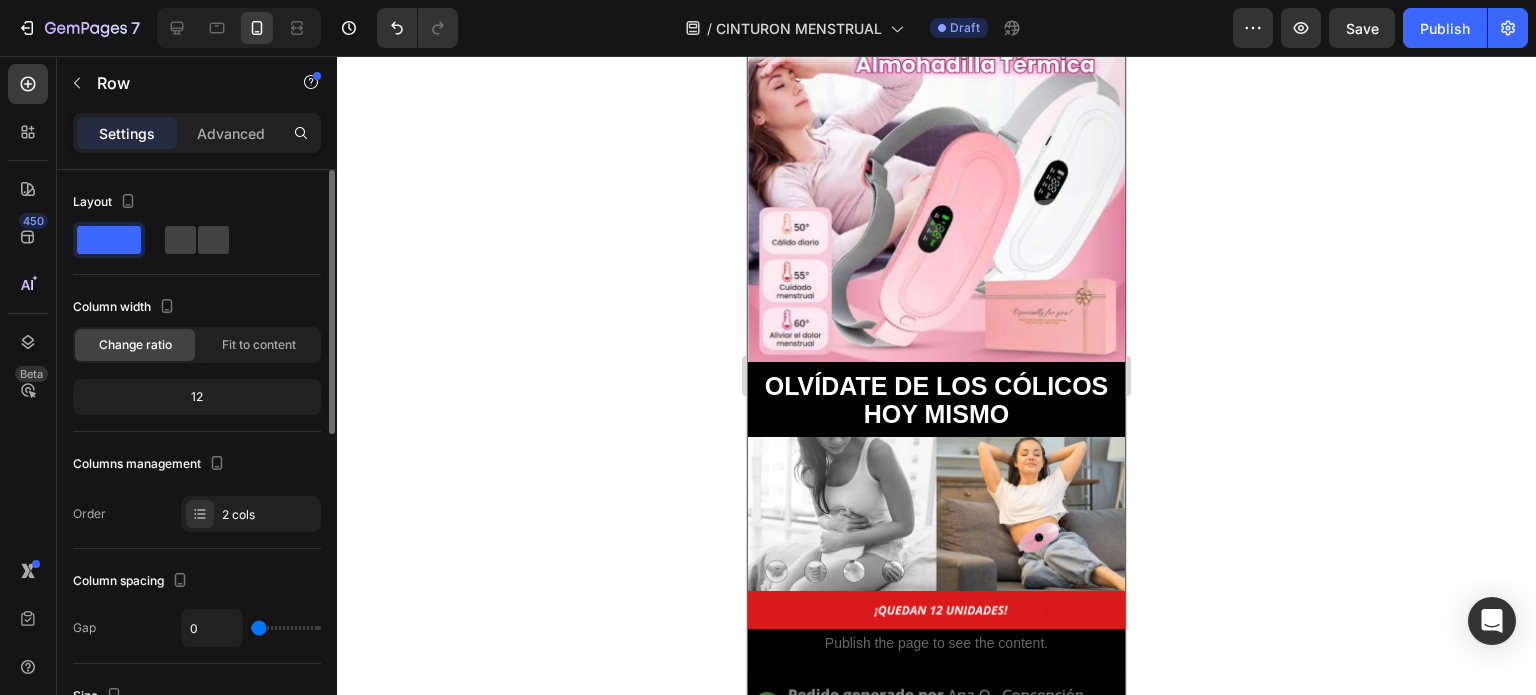click on "Image Image Image Image Image ⁠⁠⁠⁠⁠⁠⁠ OLVÍDATE DE LOS CÓLICOS HOY MISMO Heading Image Image
Publish the page to see the content.
Custom Code Image Image ENVÍO GRATIS SI COMPRAS HOY Text
ENVÍO GRATIS SI COMPRAS HOY Text
ENVÍO GRATIS SI COMPRAS HOY Text
ENVÍO GRATIS SI COMPRAS HOY Text
ENVÍO GRATIS SI COMPRAS HOY Text
ENVÍO GRATIS SI COMPRAS HOY Text
ENVÍO GRATIS SI COMPRAS HOY Text
ENVÍO GRATIS SI COMPRAS HOY Text
Marquee Image Image Image Image
Publish the page to see the content.
Custom Code ESTO DICEN NUESTROS CLIENTES Heading Image Image Image Image Image
Publish the page to see the content.
Custom Code Image                Title Line" at bounding box center [936, 1168] 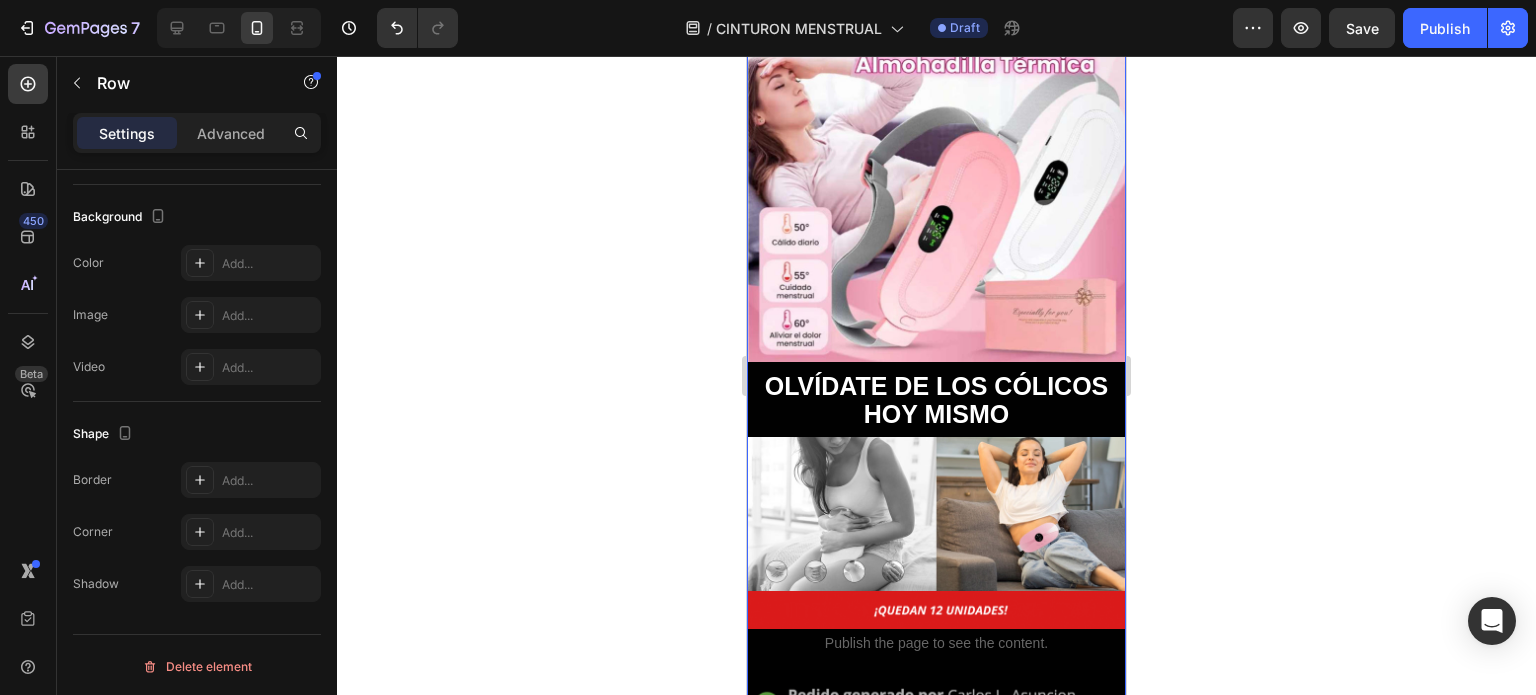scroll, scrollTop: 0, scrollLeft: 0, axis: both 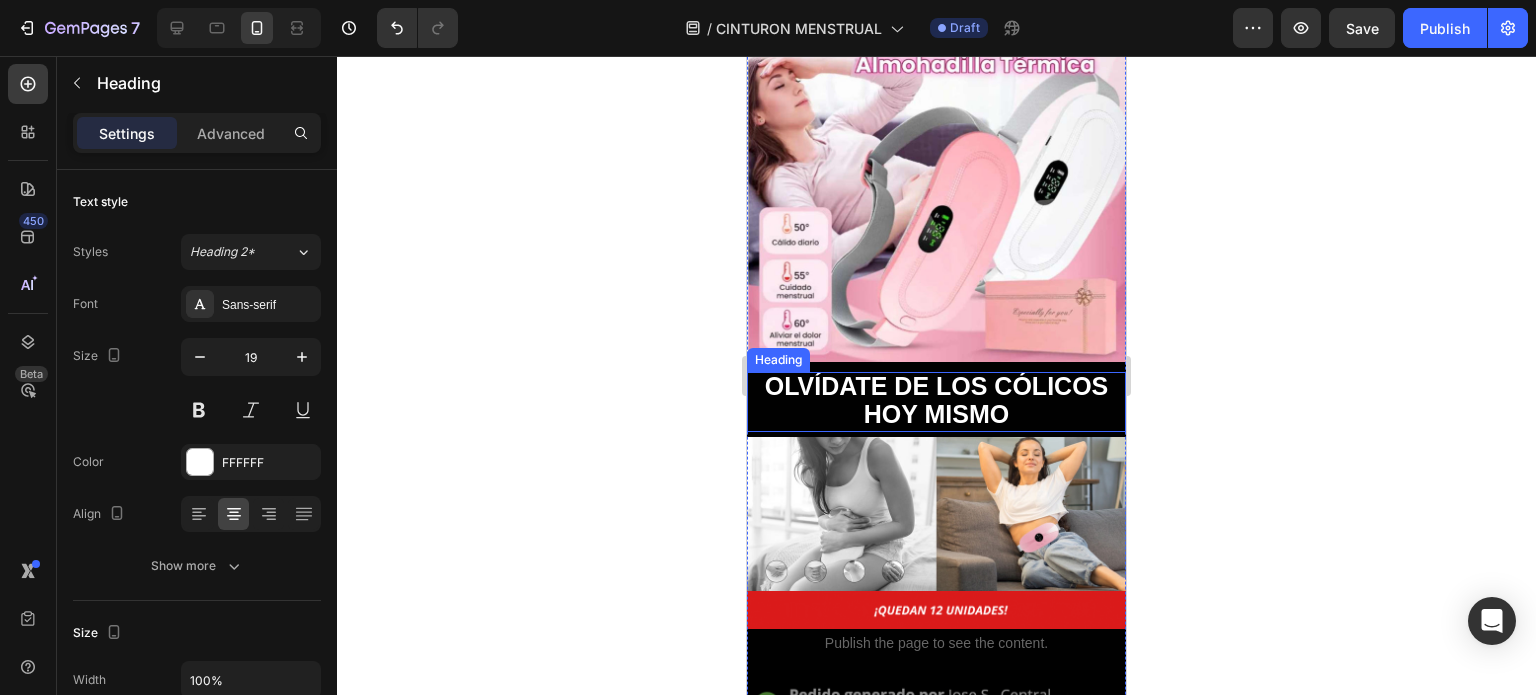 click on "OLVÍDATE DE LOS CÓLICOS HOY MISMO" at bounding box center [937, 400] 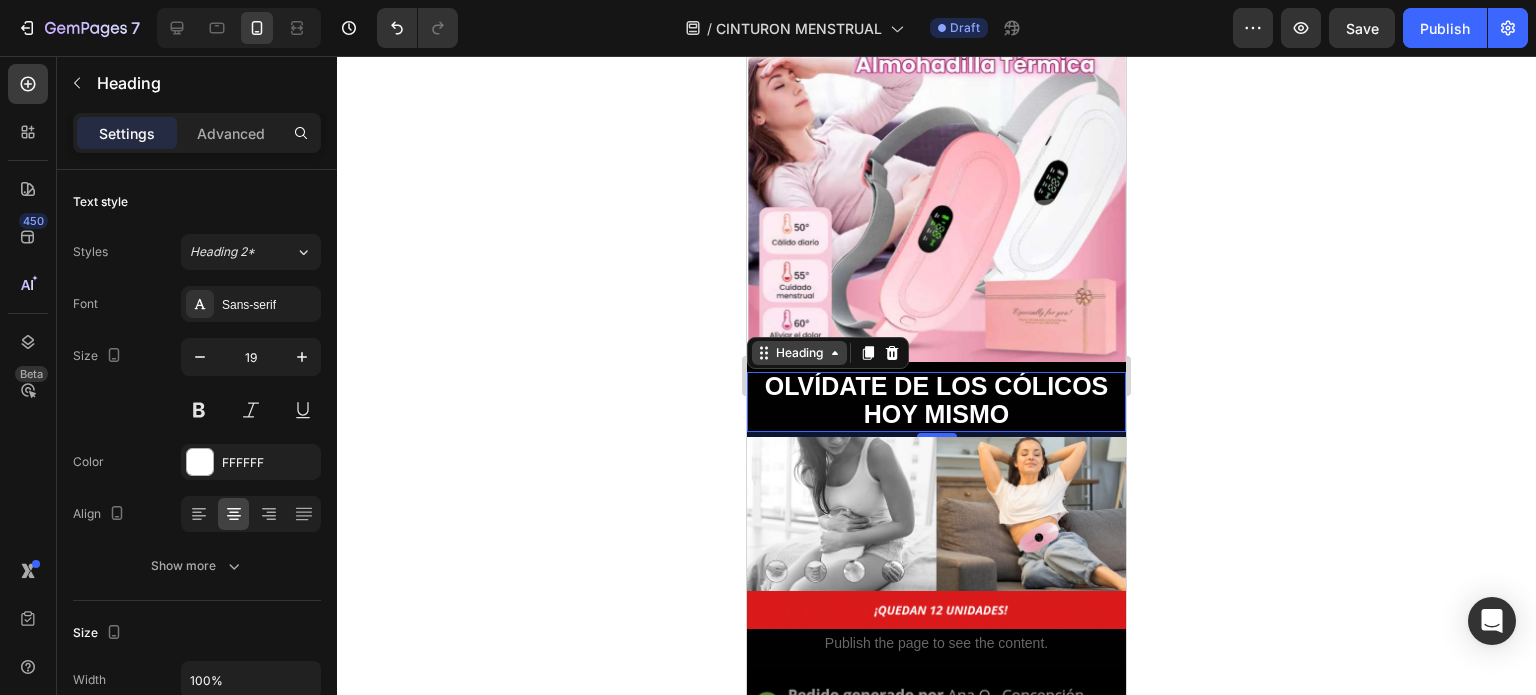 click on "Heading" at bounding box center [799, 353] 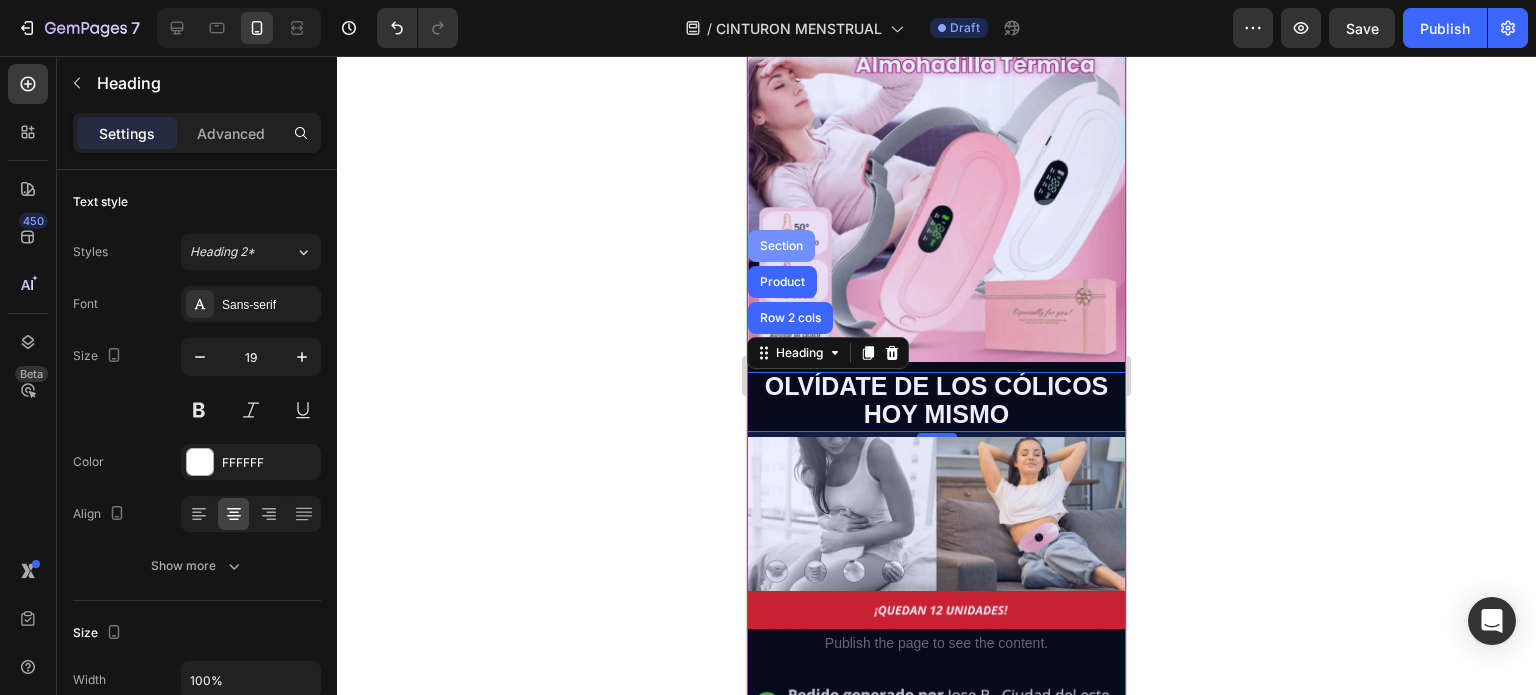 click on "Section" at bounding box center (781, 246) 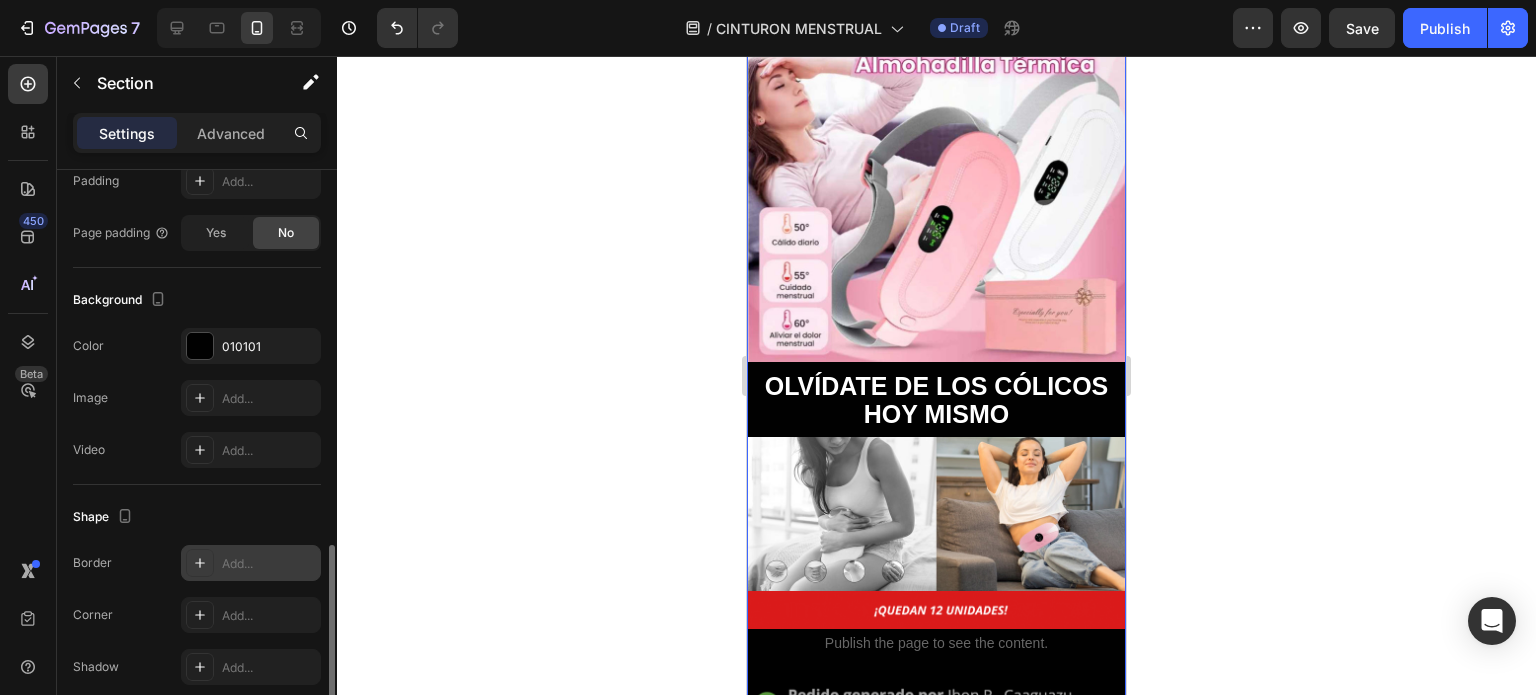 scroll, scrollTop: 584, scrollLeft: 0, axis: vertical 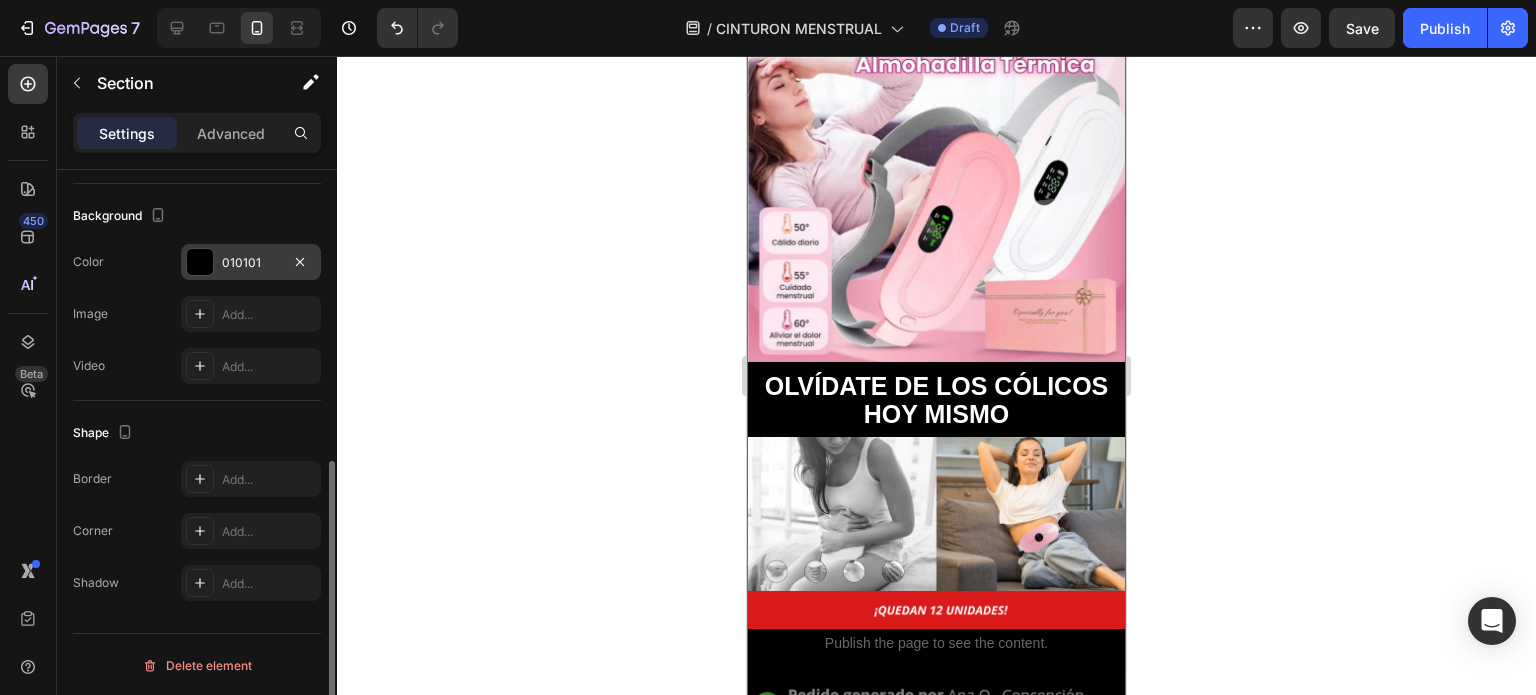 click at bounding box center [200, 262] 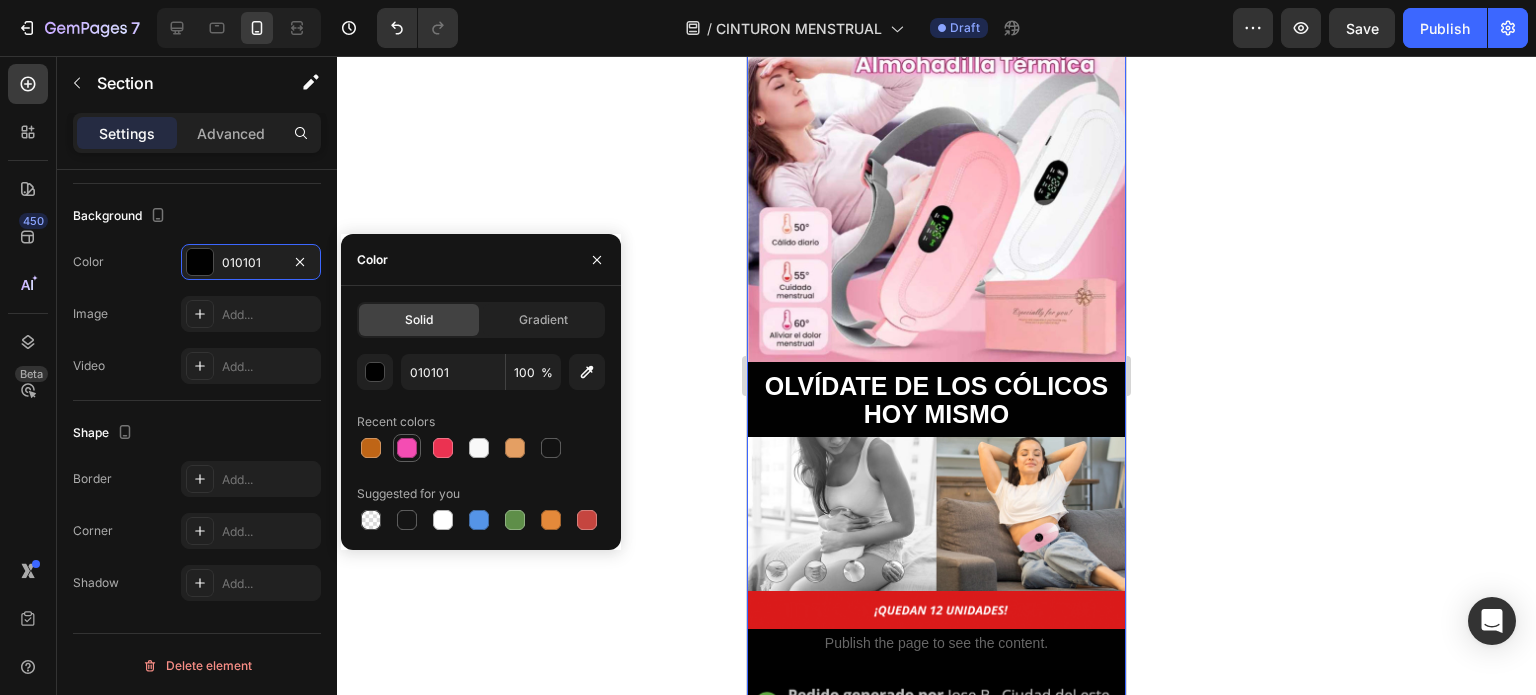click at bounding box center (407, 448) 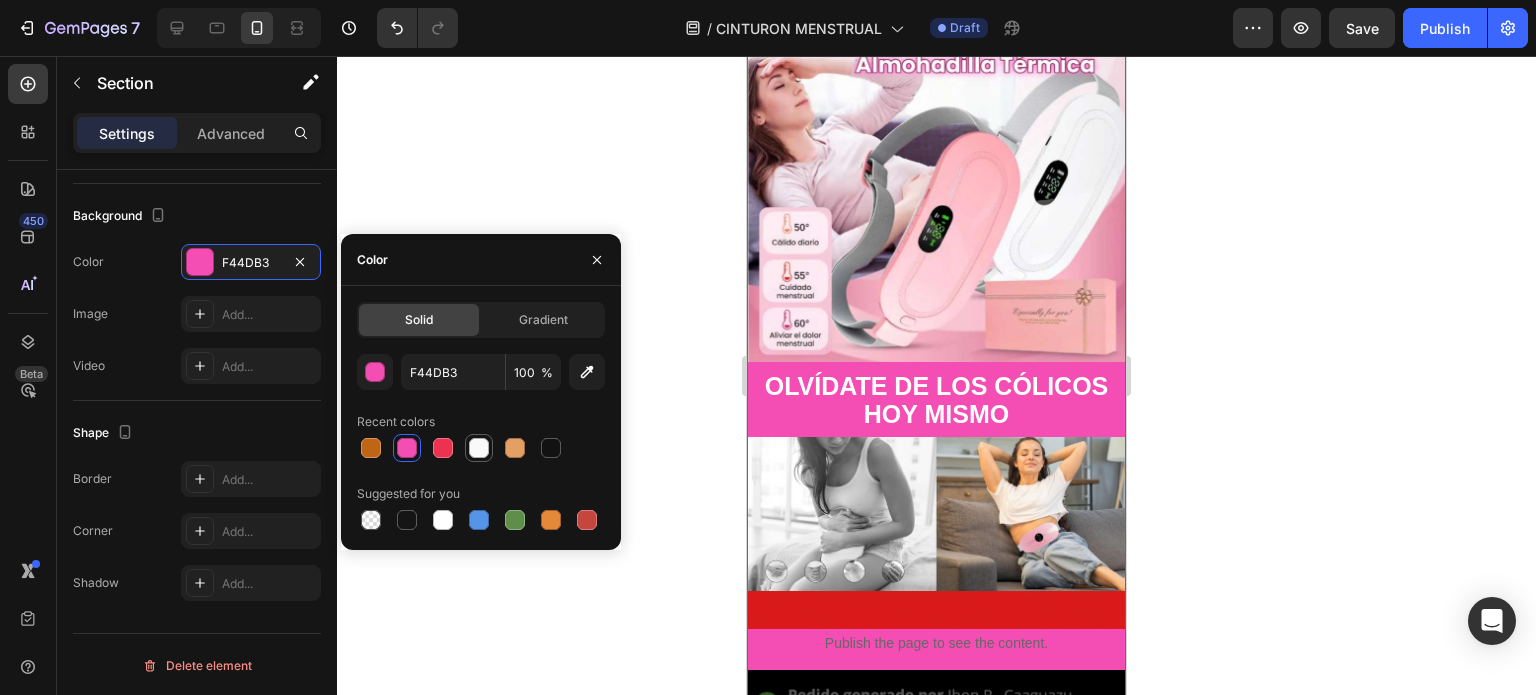 click at bounding box center [479, 448] 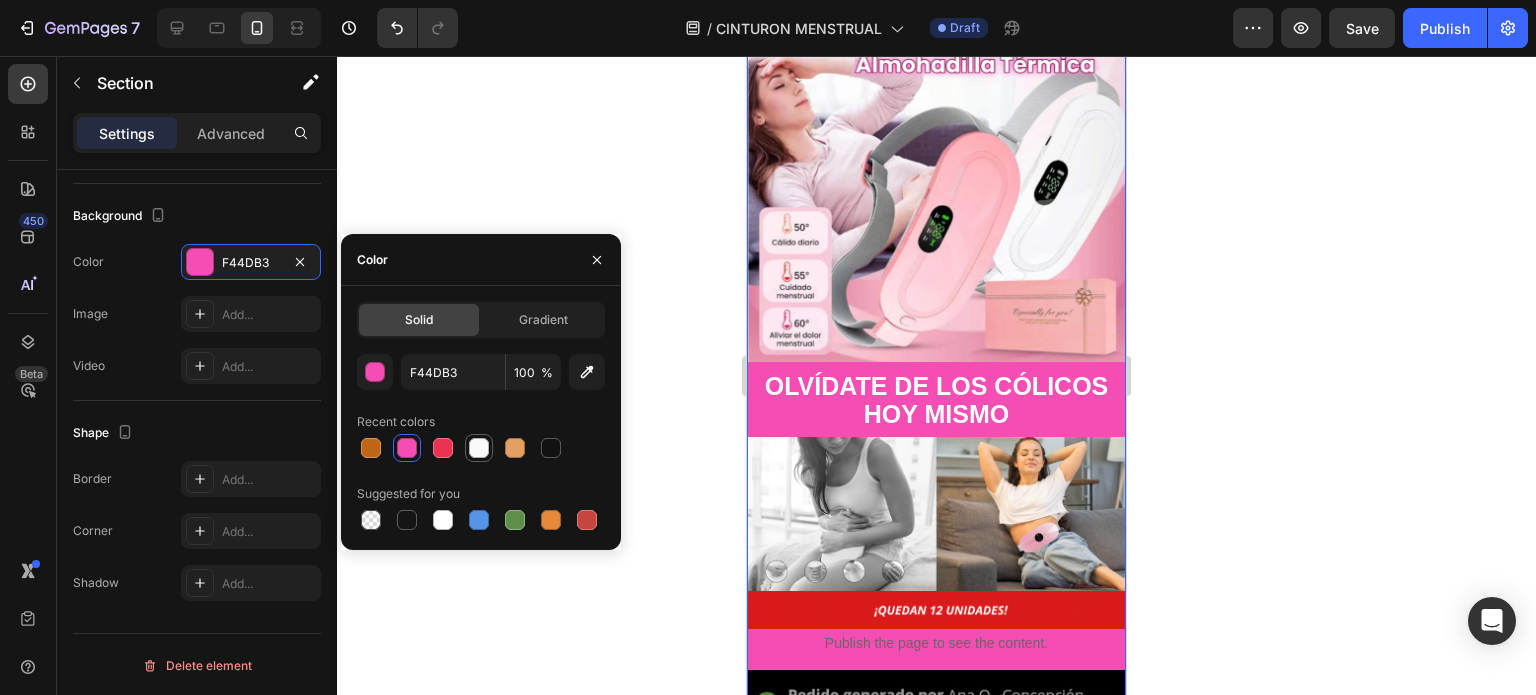 type on "F9F9F9" 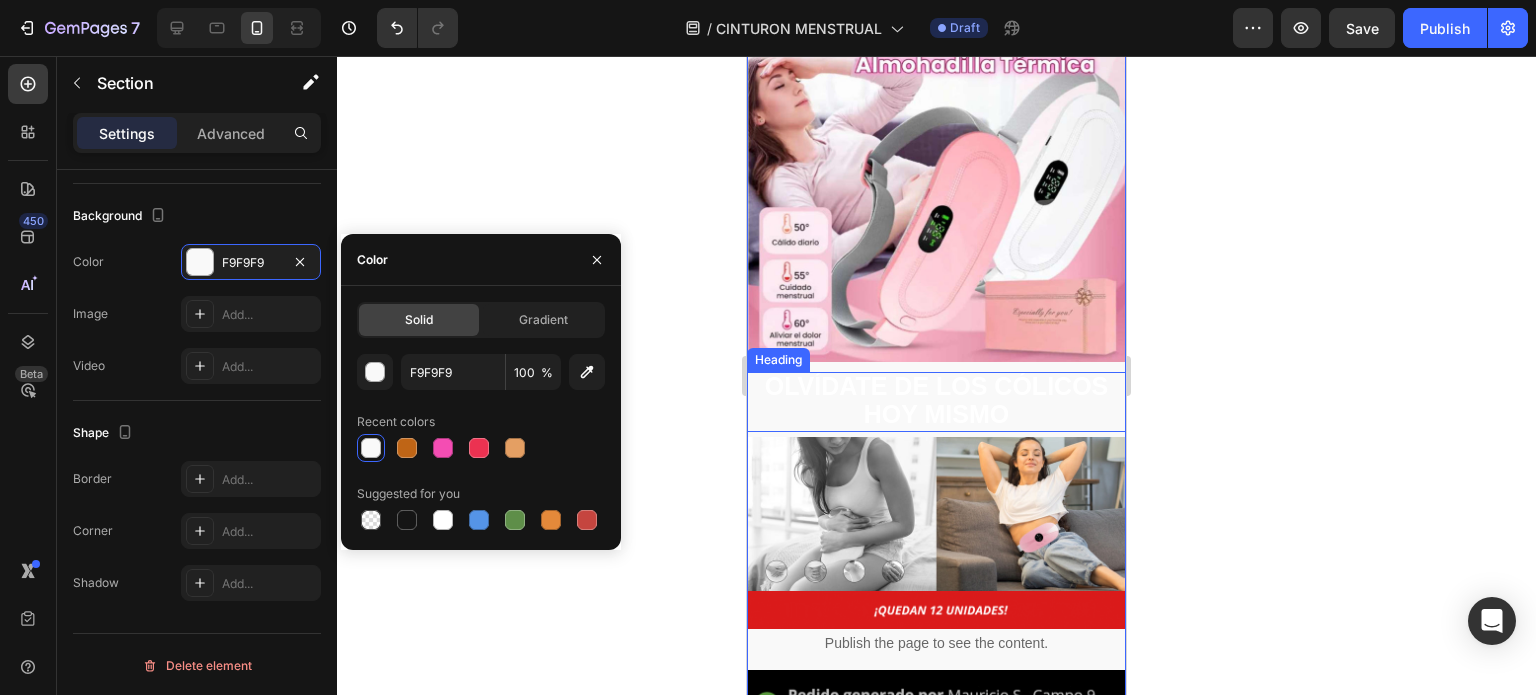 click on "OLVÍDATE DE LOS CÓLICOS HOY MISMO" at bounding box center [937, 400] 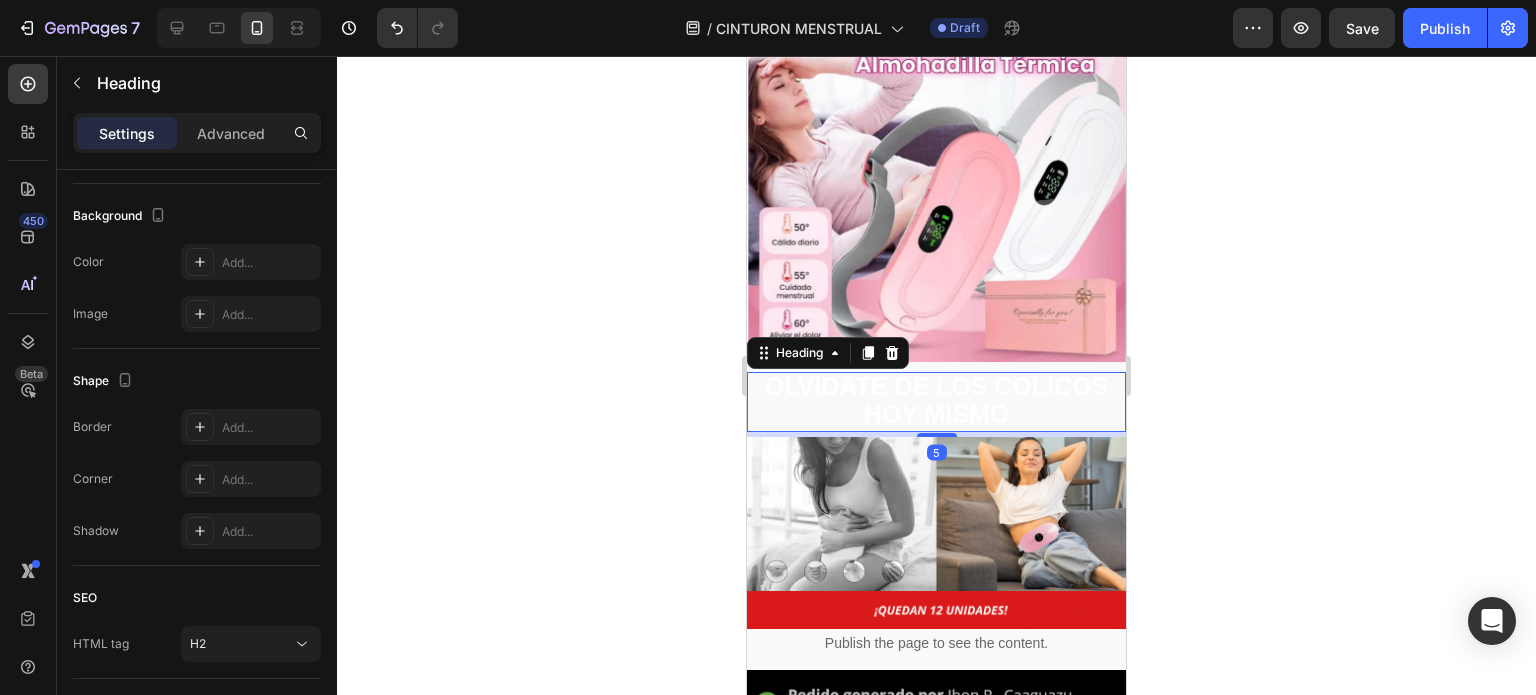 scroll, scrollTop: 0, scrollLeft: 0, axis: both 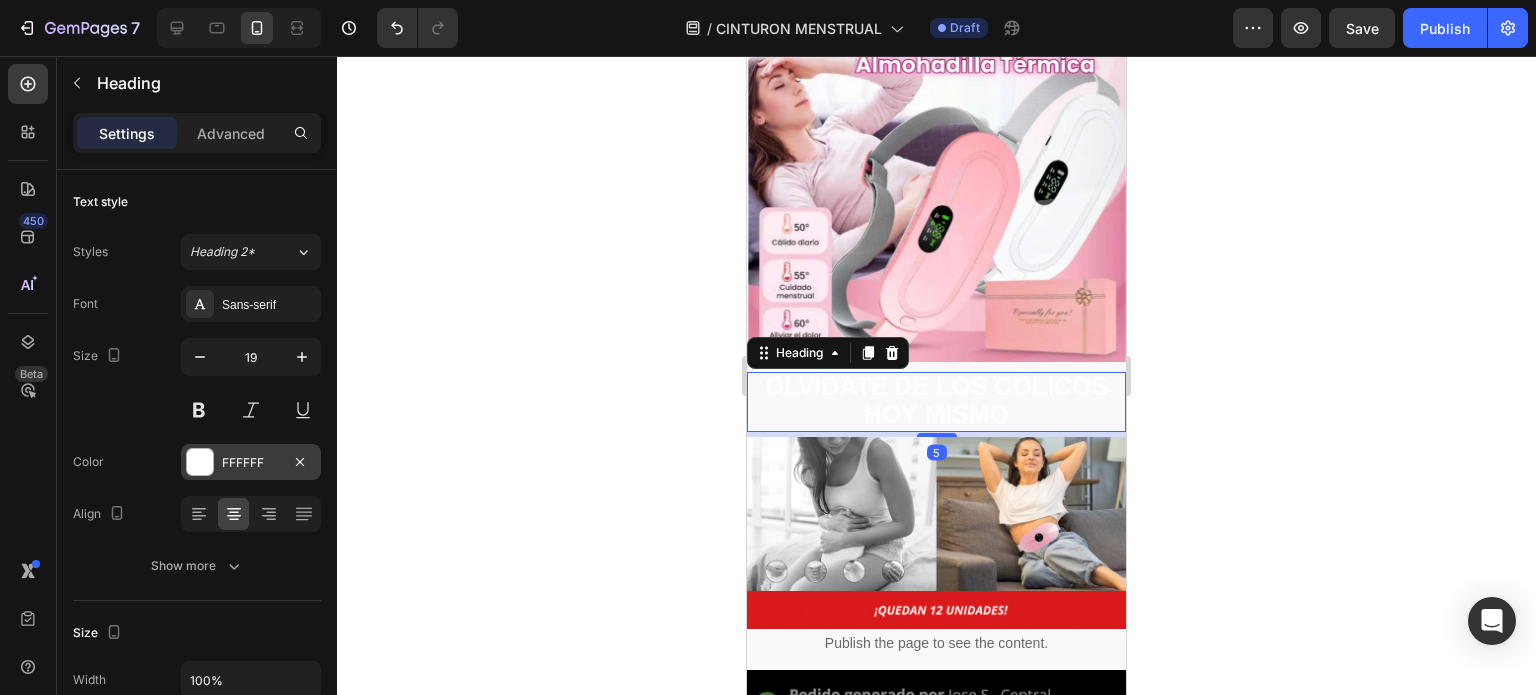 click at bounding box center (200, 462) 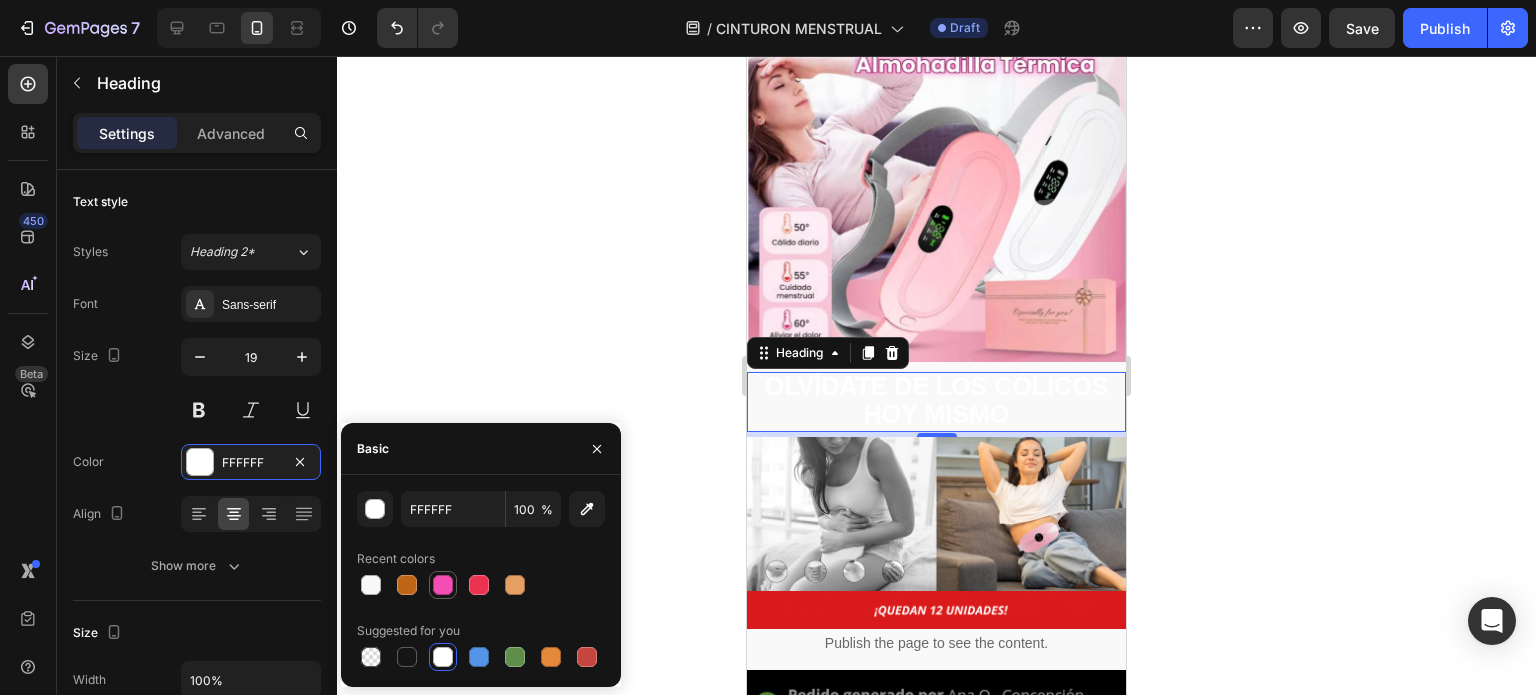 click at bounding box center [443, 585] 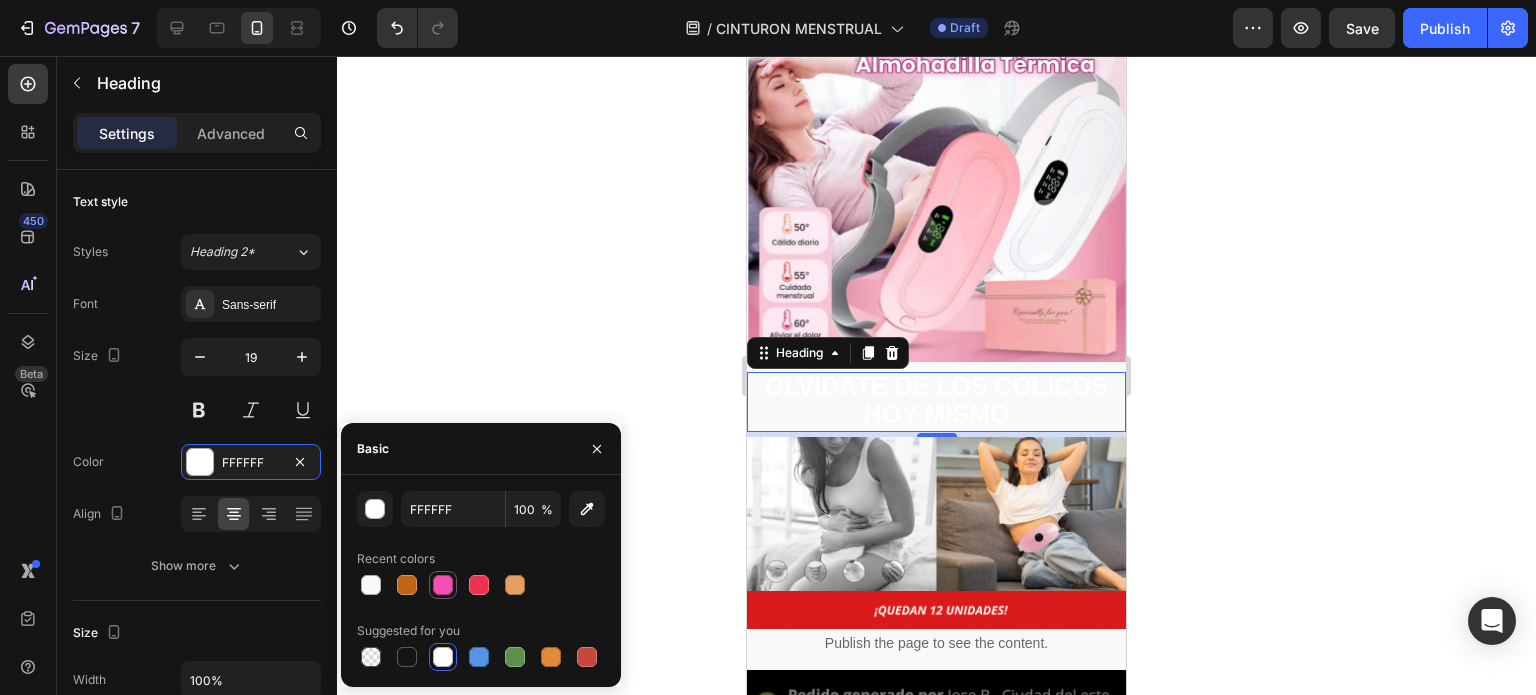 type on "F44DB3" 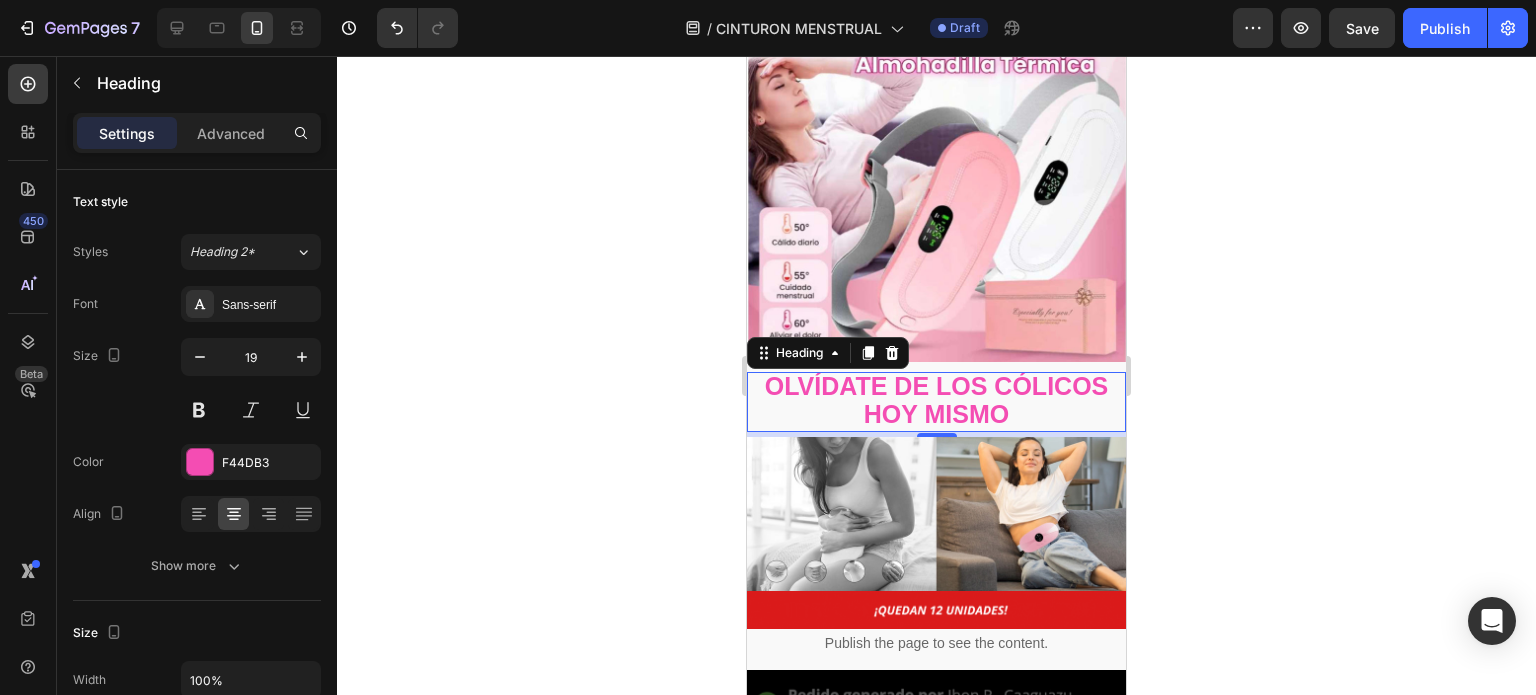 click 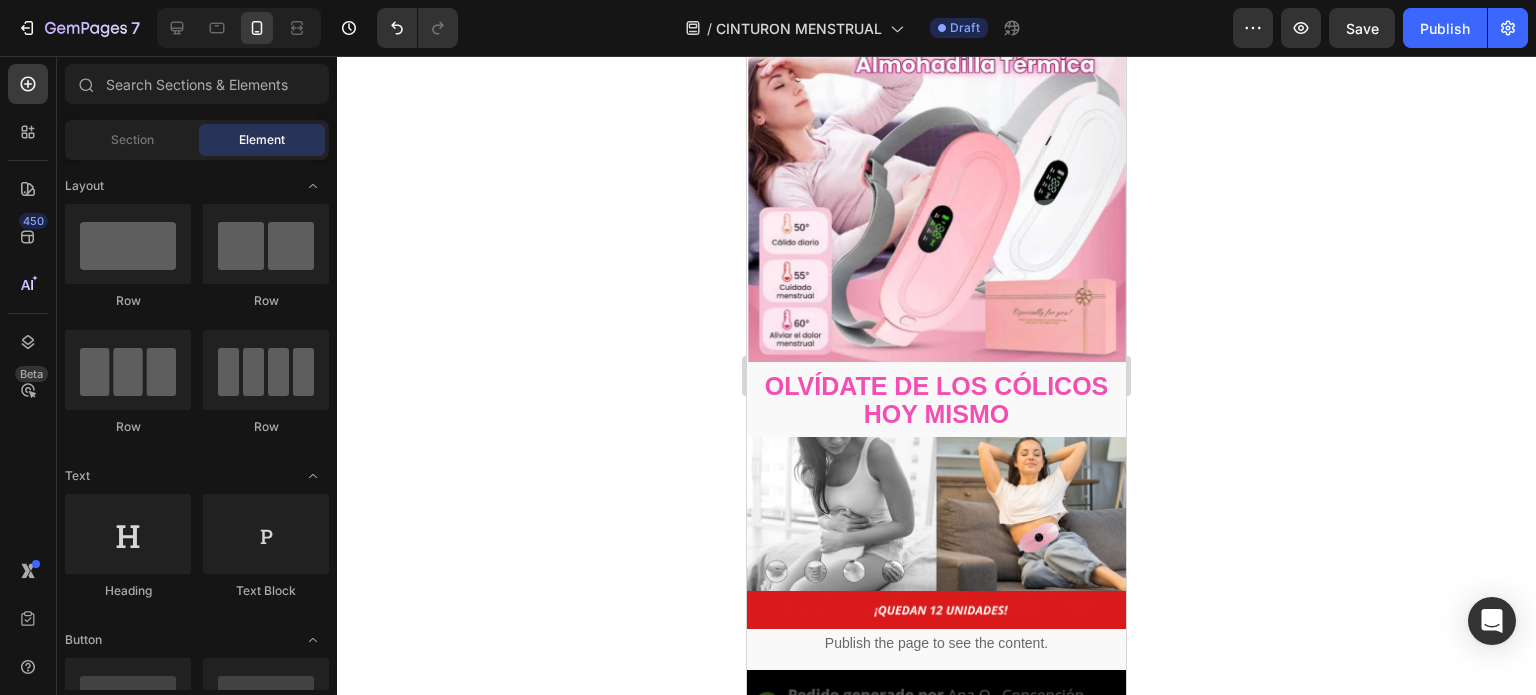 click 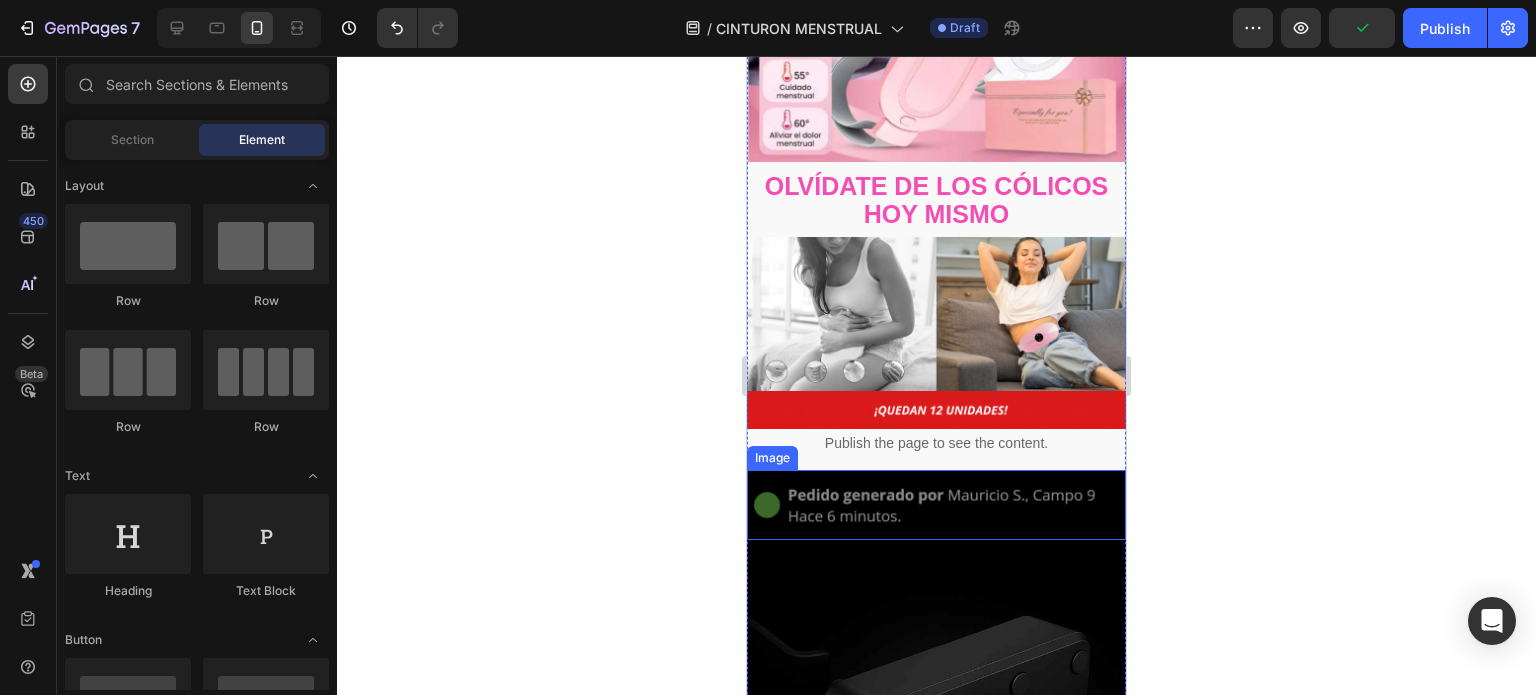 scroll, scrollTop: 2751, scrollLeft: 0, axis: vertical 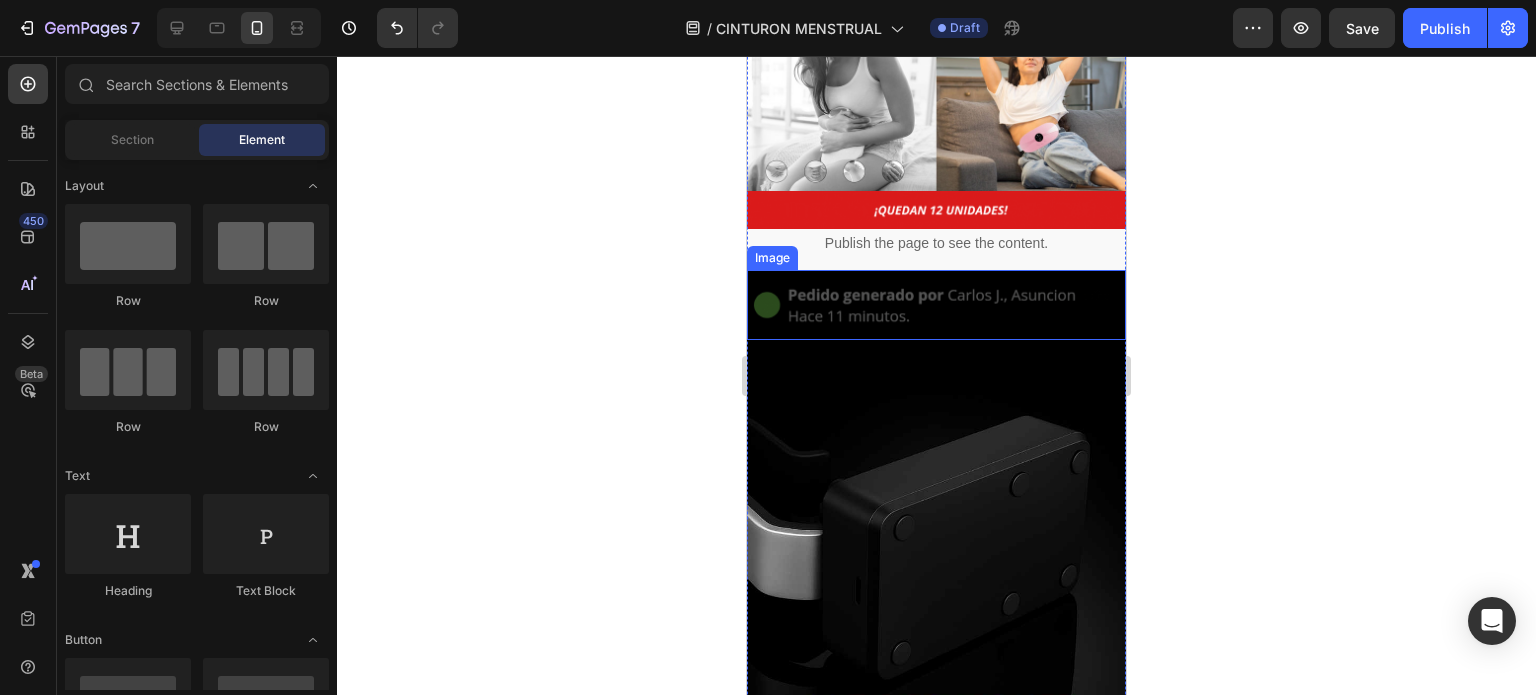 click at bounding box center [936, 624] 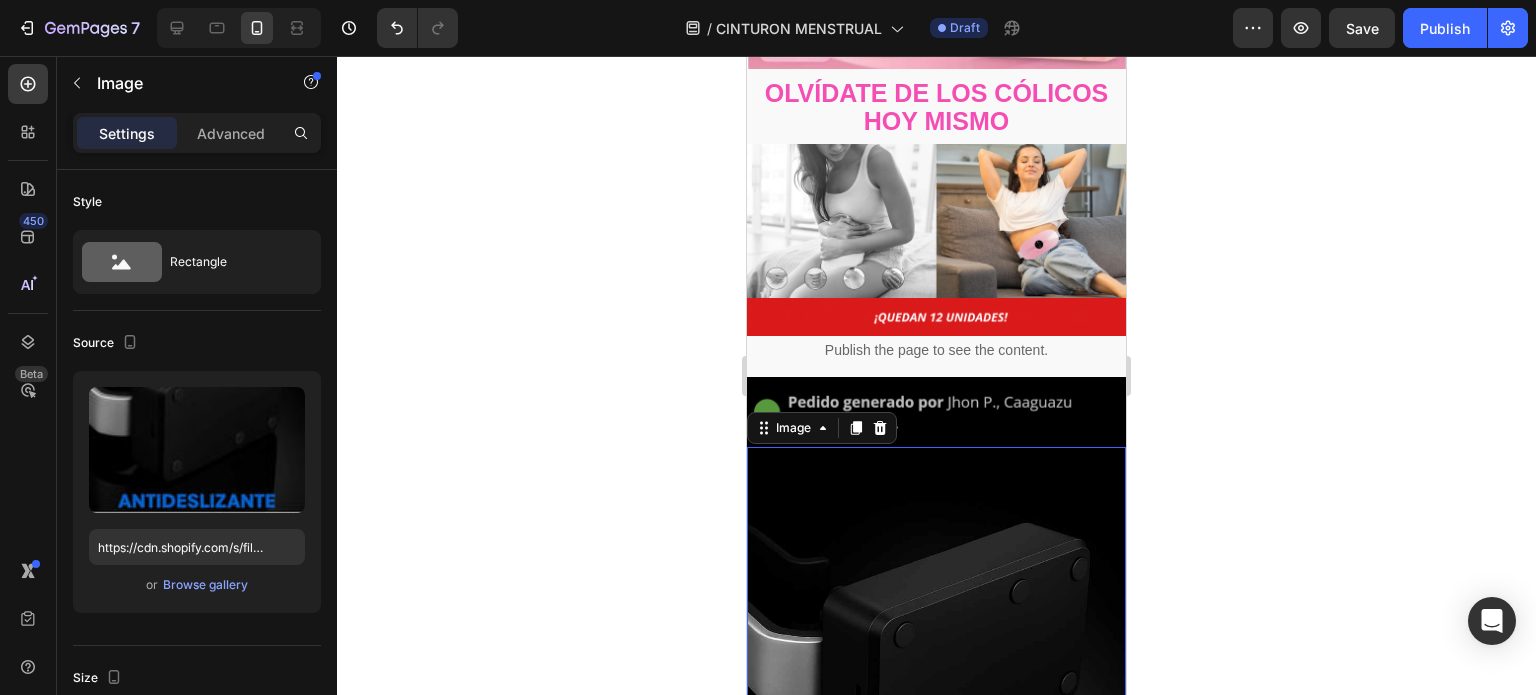 scroll, scrollTop: 2651, scrollLeft: 0, axis: vertical 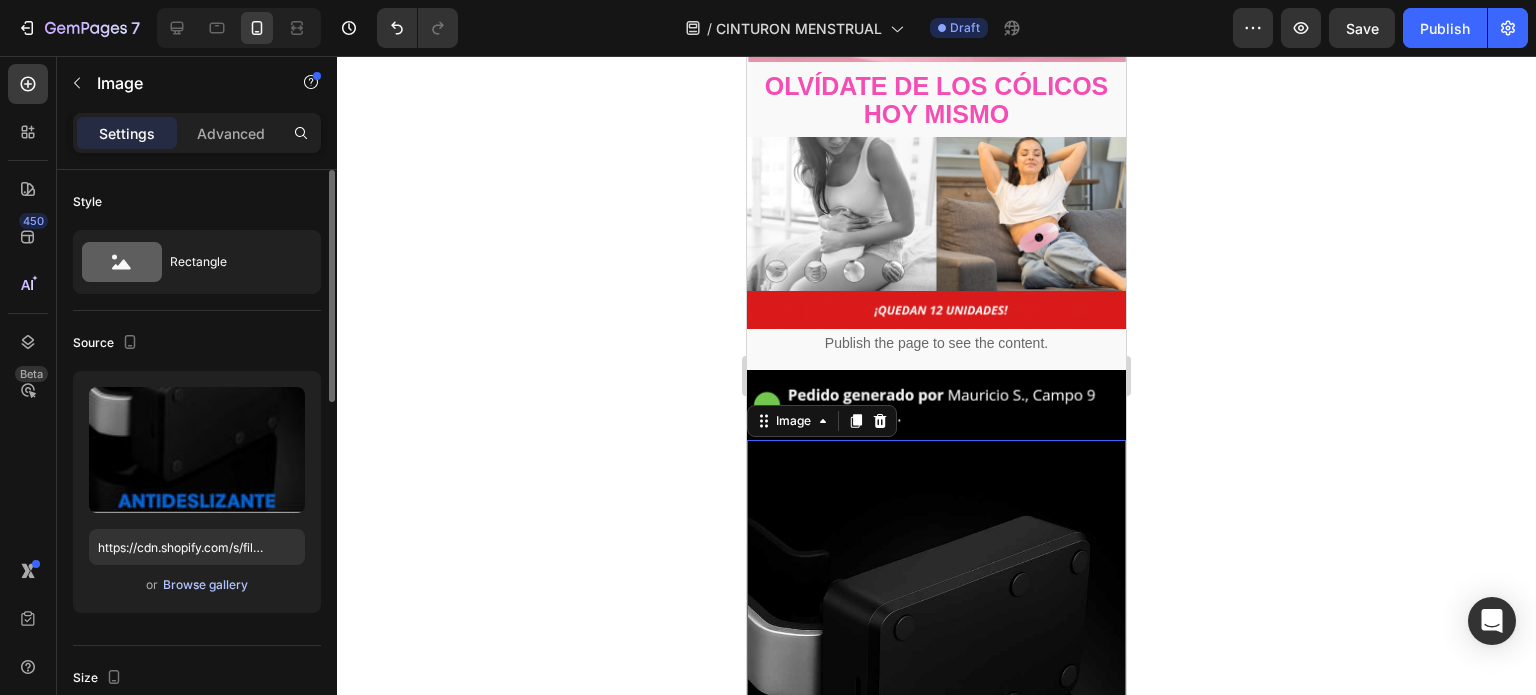 click on "Browse gallery" at bounding box center (205, 585) 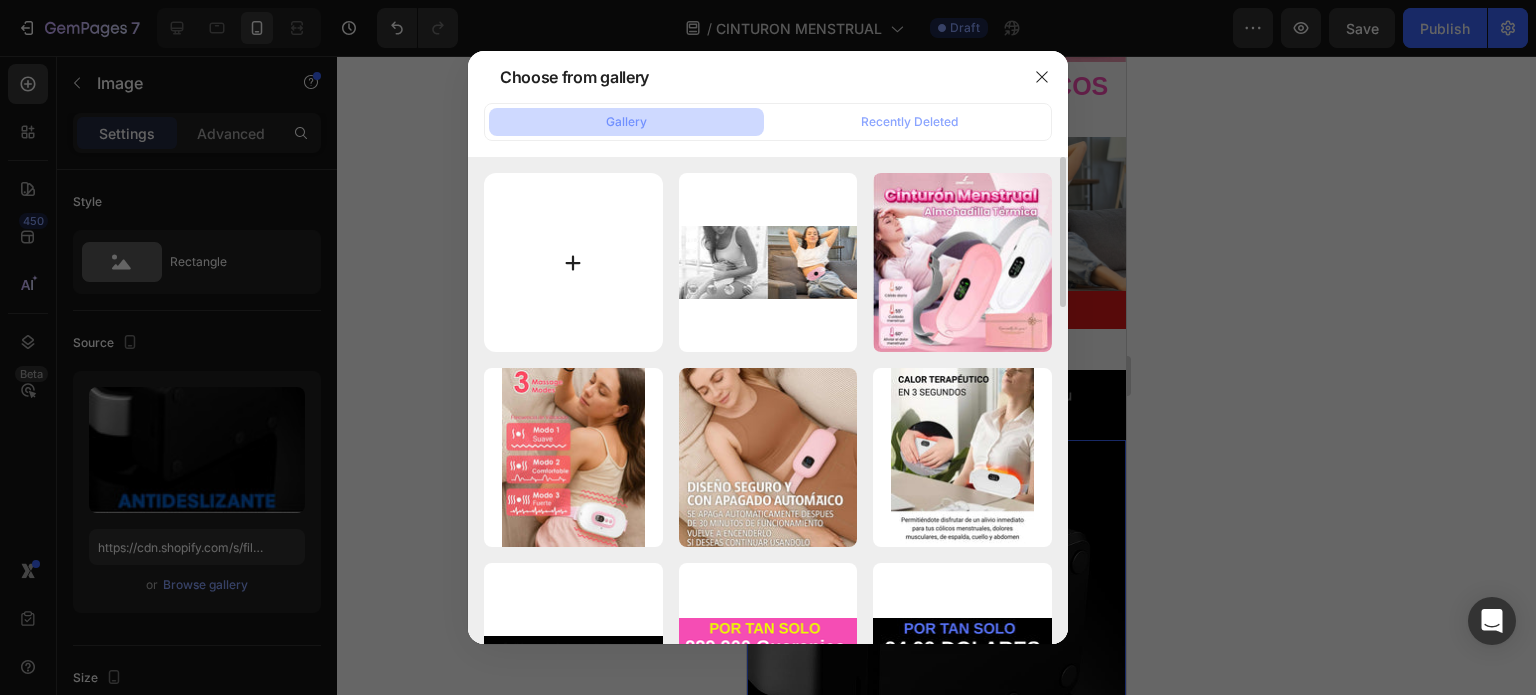 click at bounding box center [573, 262] 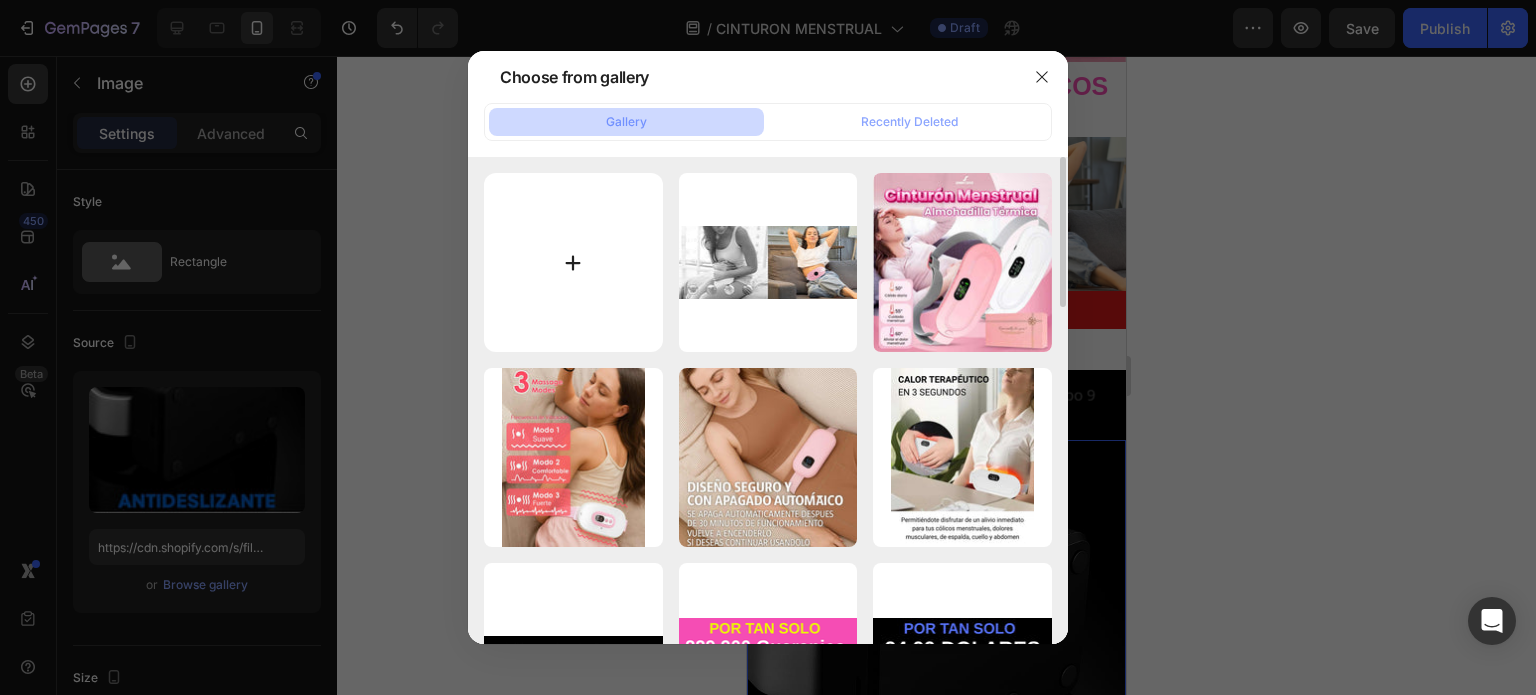 type on "C:\fakepath\dsfsdfsd.jpg" 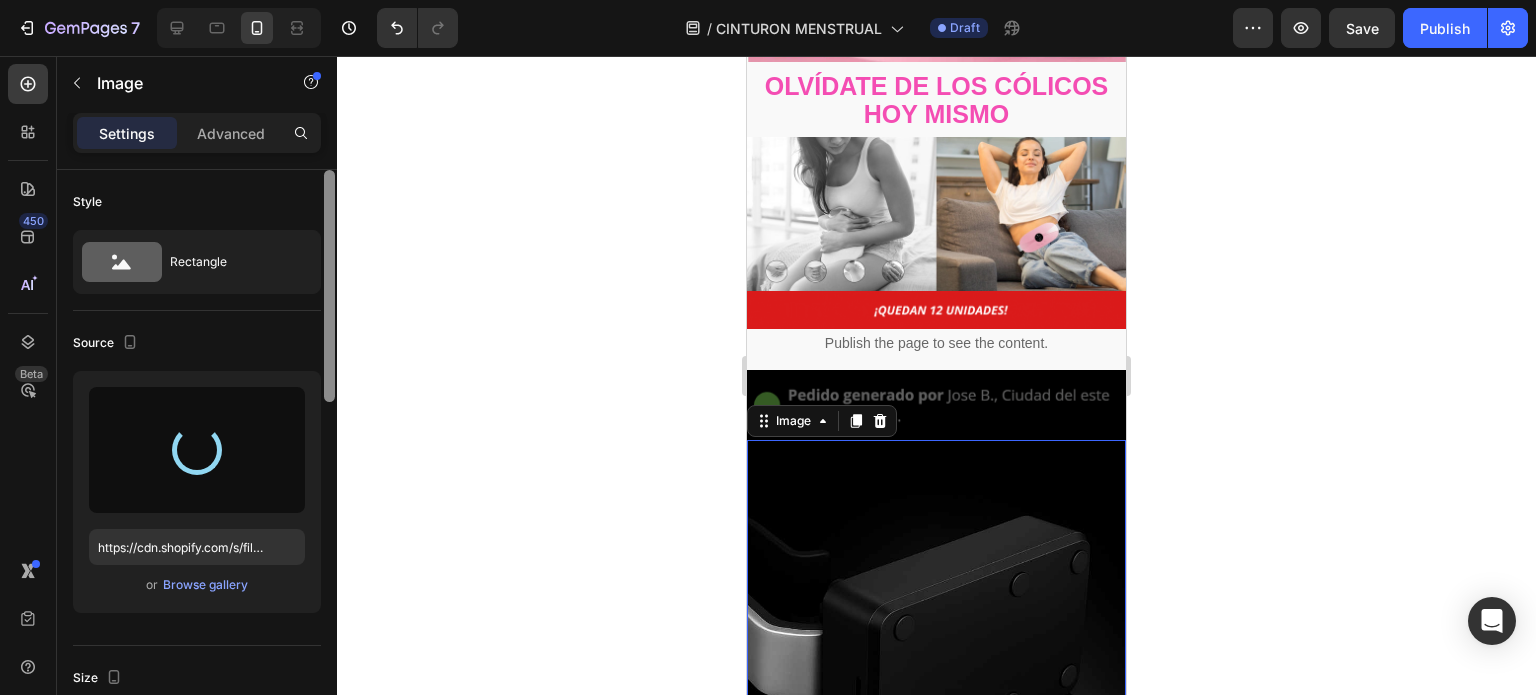type on "https://cdn.shopify.com/s/files/1/0955/6203/9664/files/gempages_568917790648435582-18f9595f-fe34-4c6f-ae1f-cf479edec9b9.jpg" 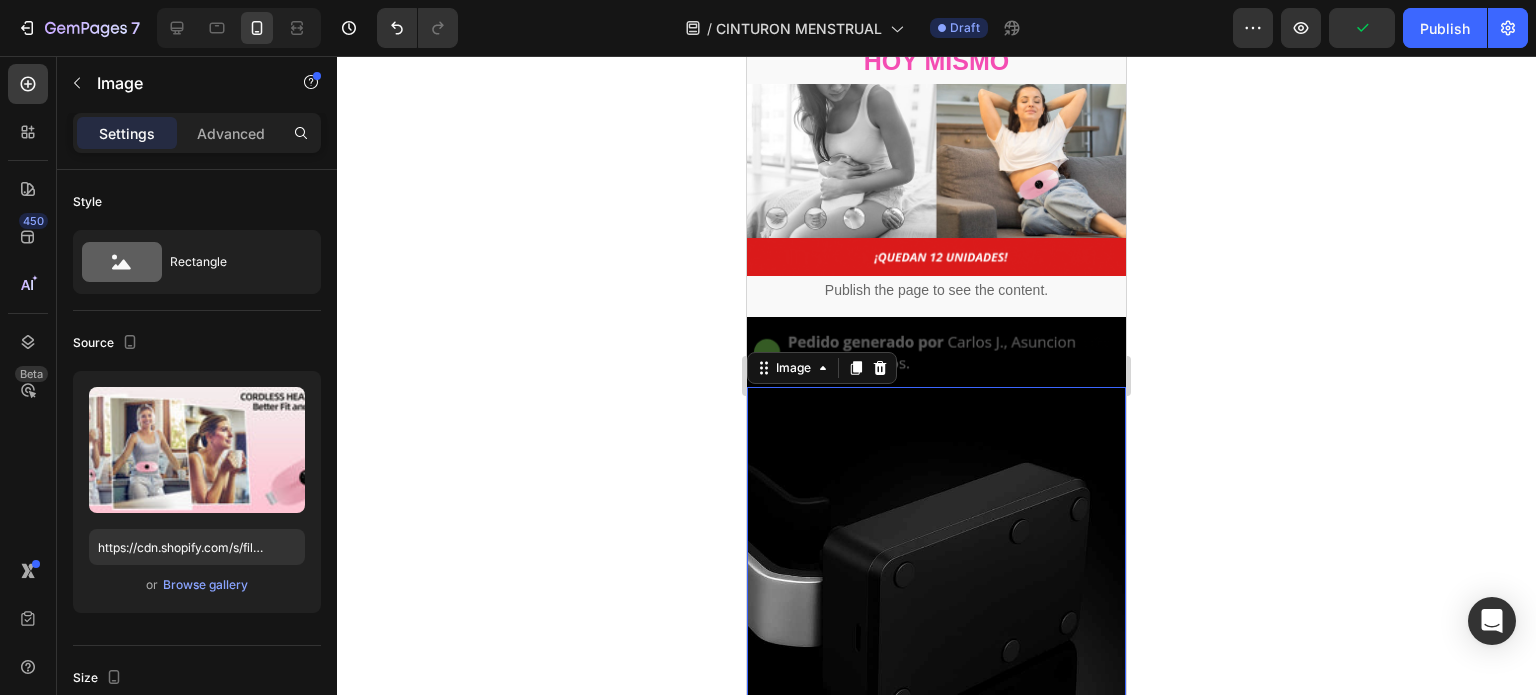 scroll, scrollTop: 2751, scrollLeft: 0, axis: vertical 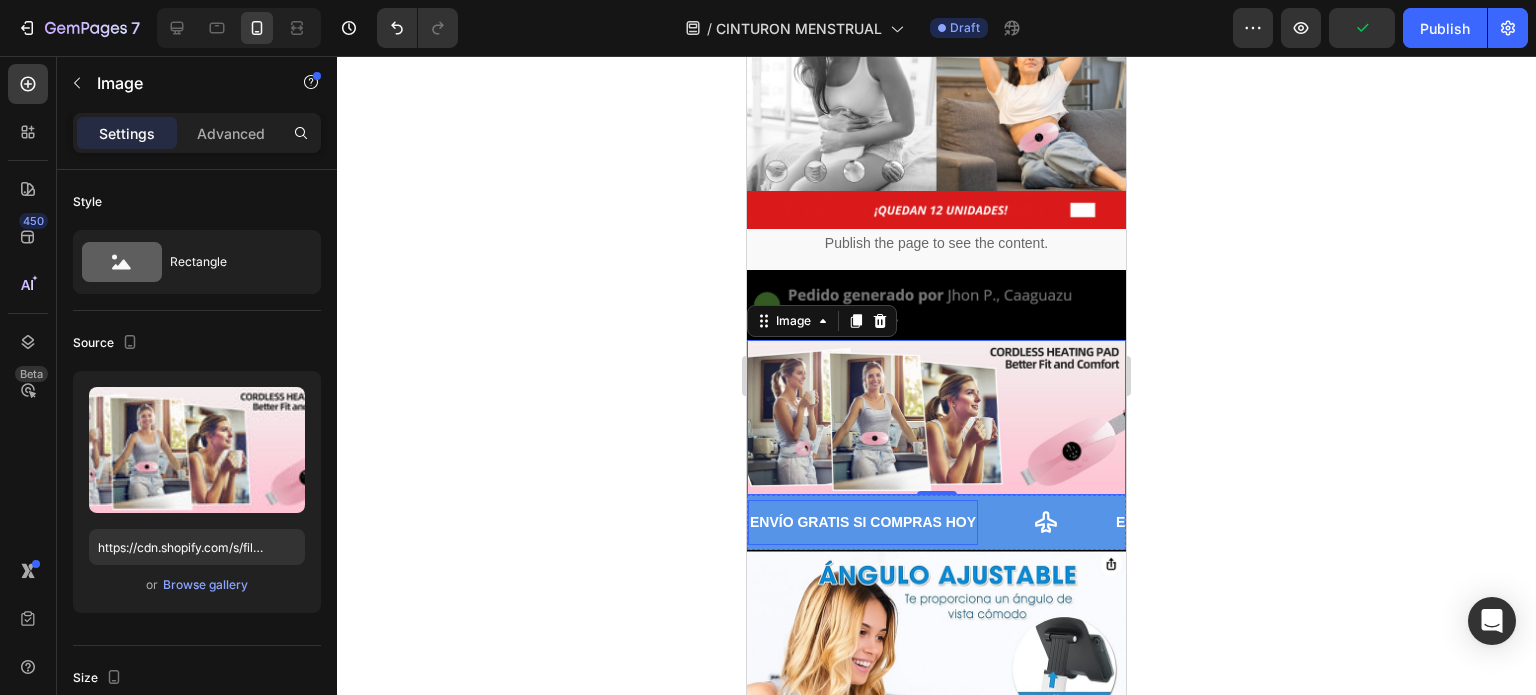 click on "ENVÍO GRATIS SI COMPRAS HOY Text" at bounding box center [931, 522] 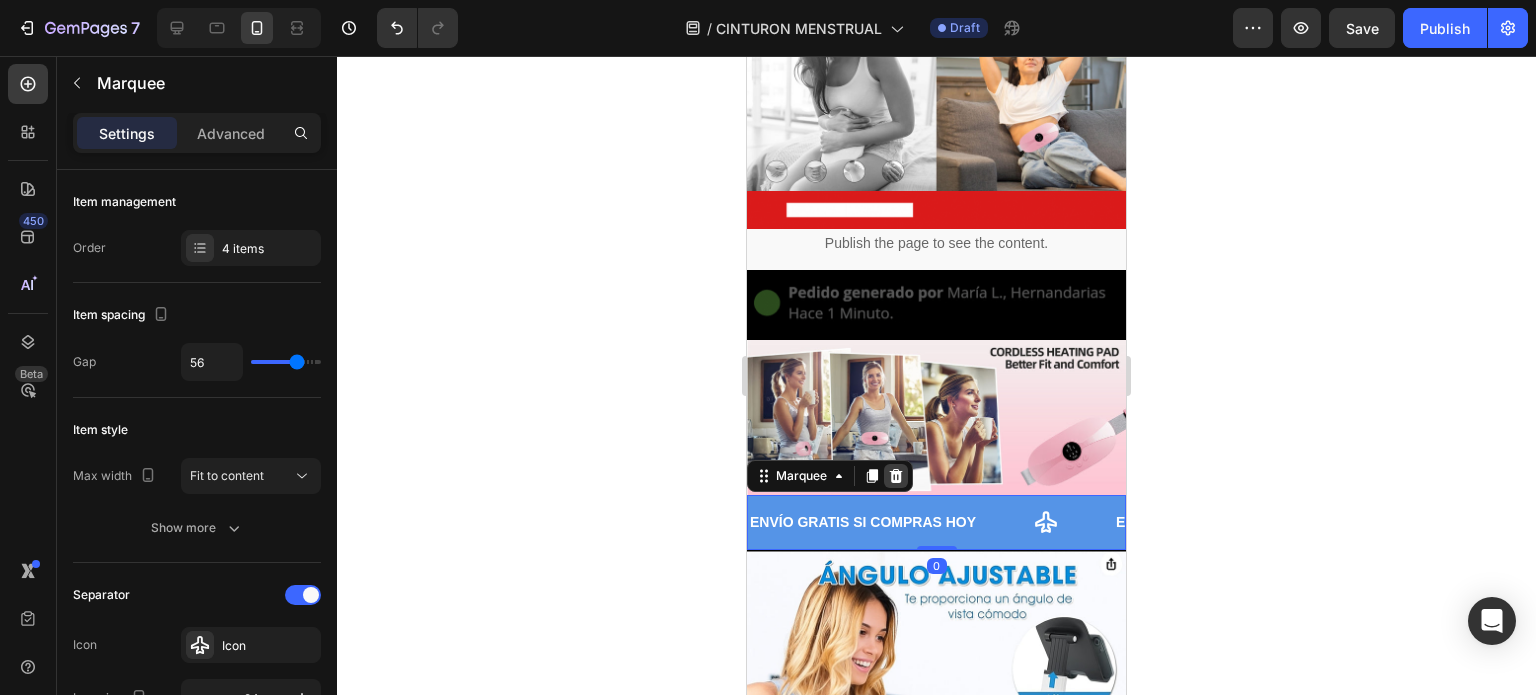 click 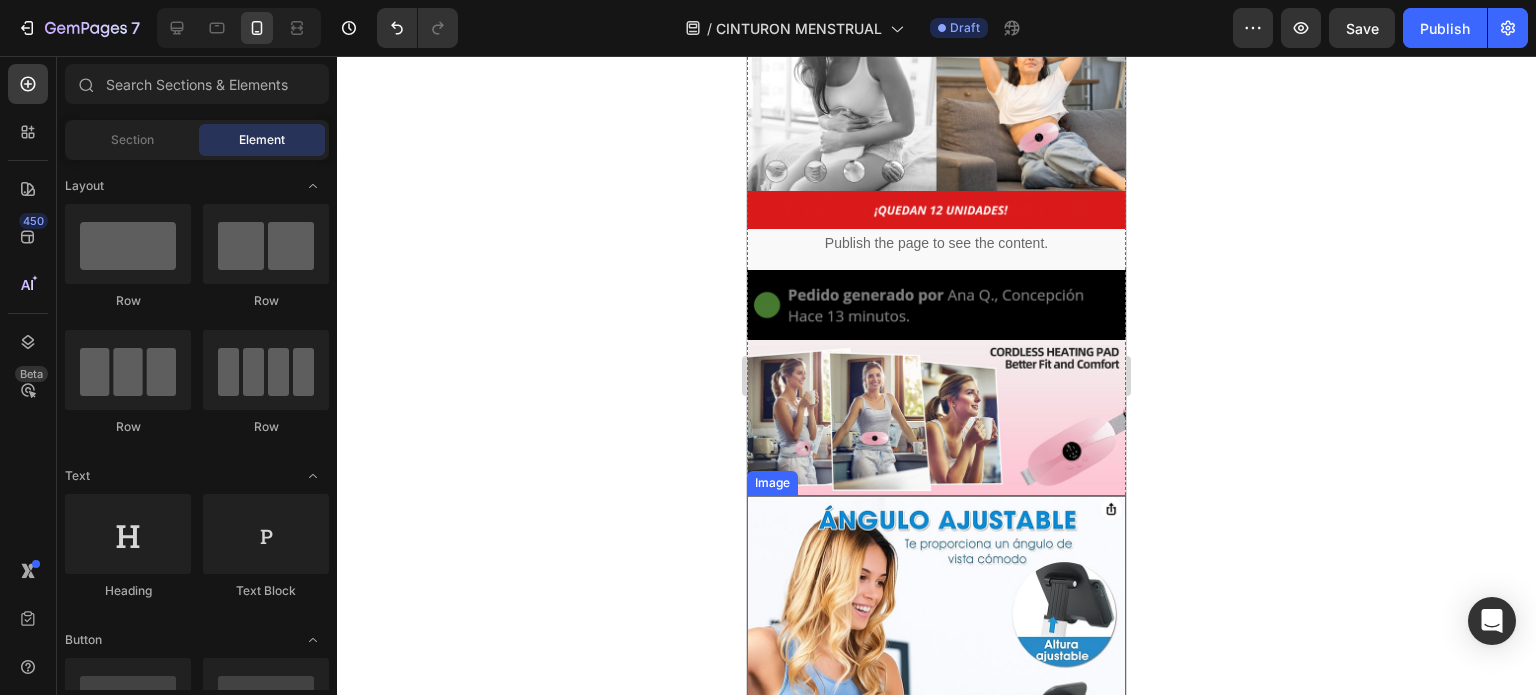 click at bounding box center (936, 684) 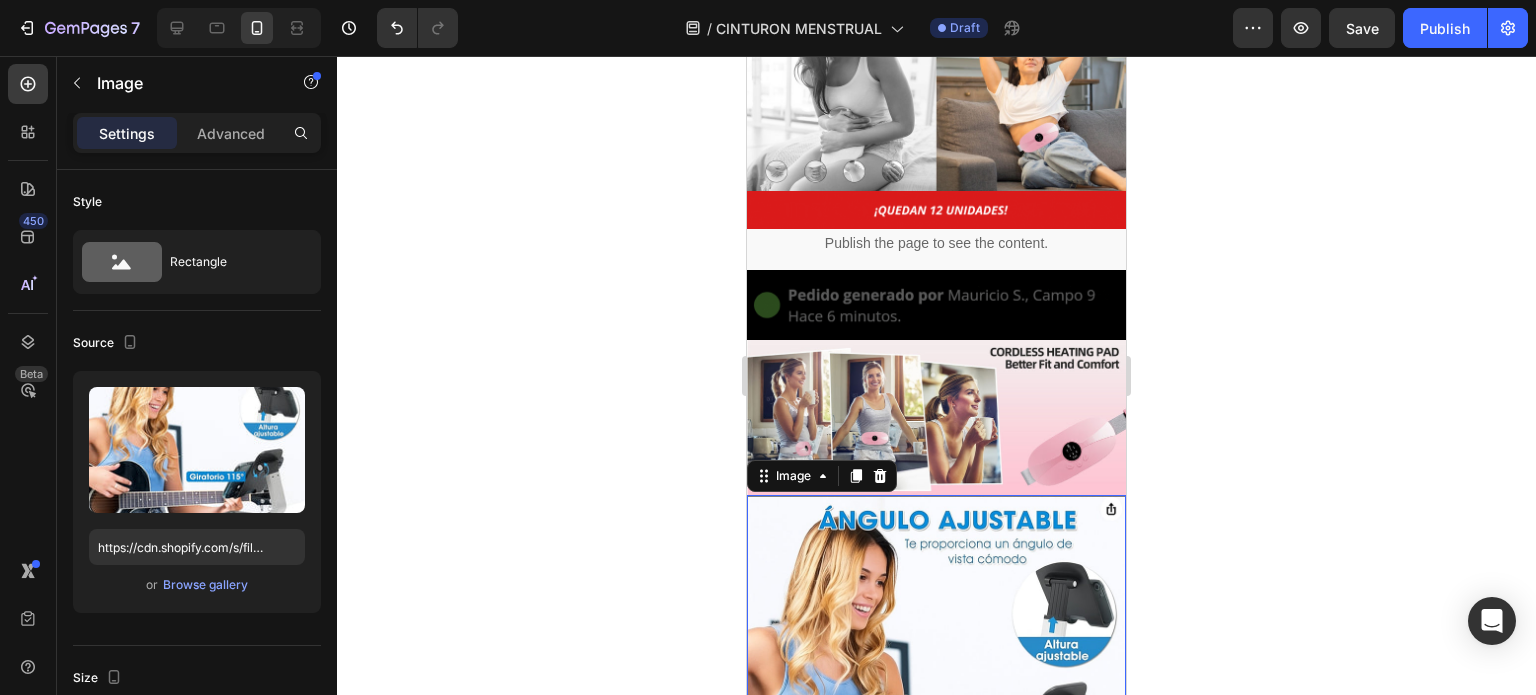 click 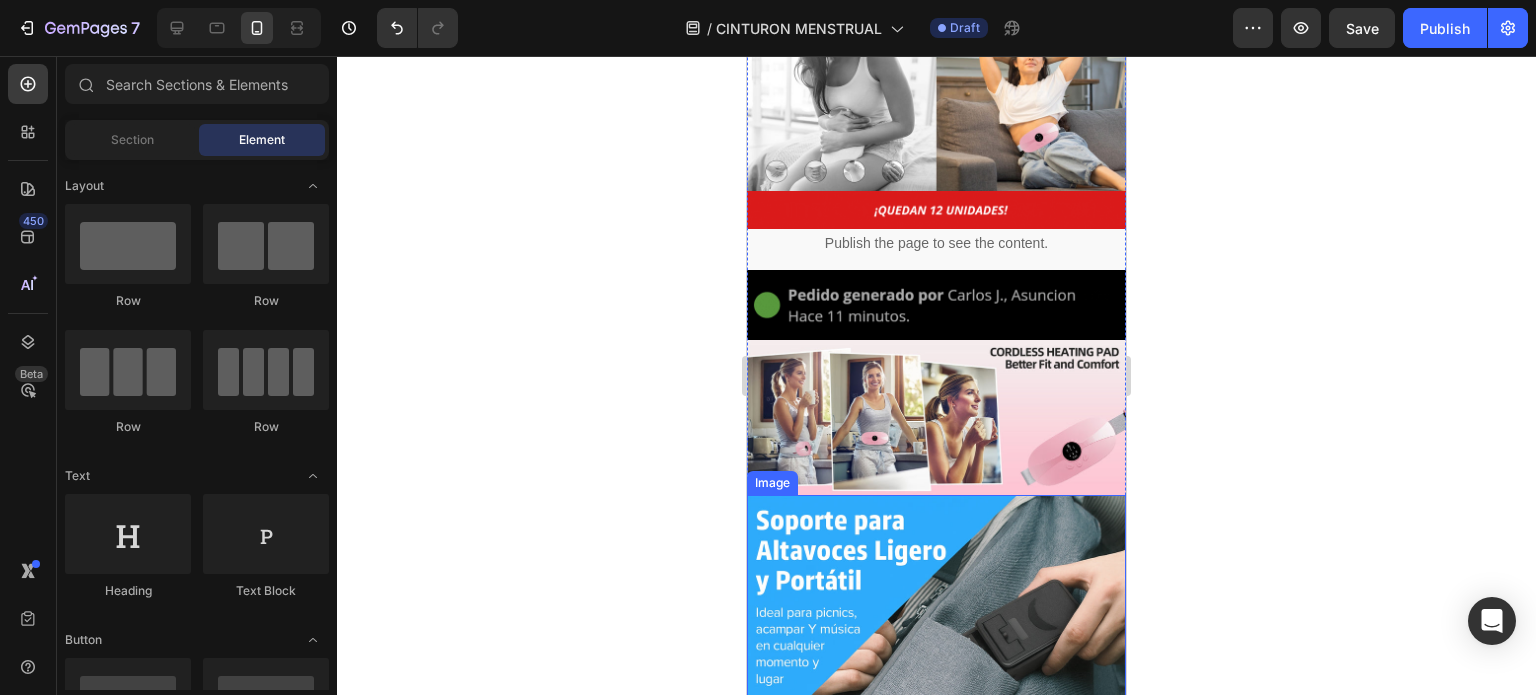 click at bounding box center (936, 621) 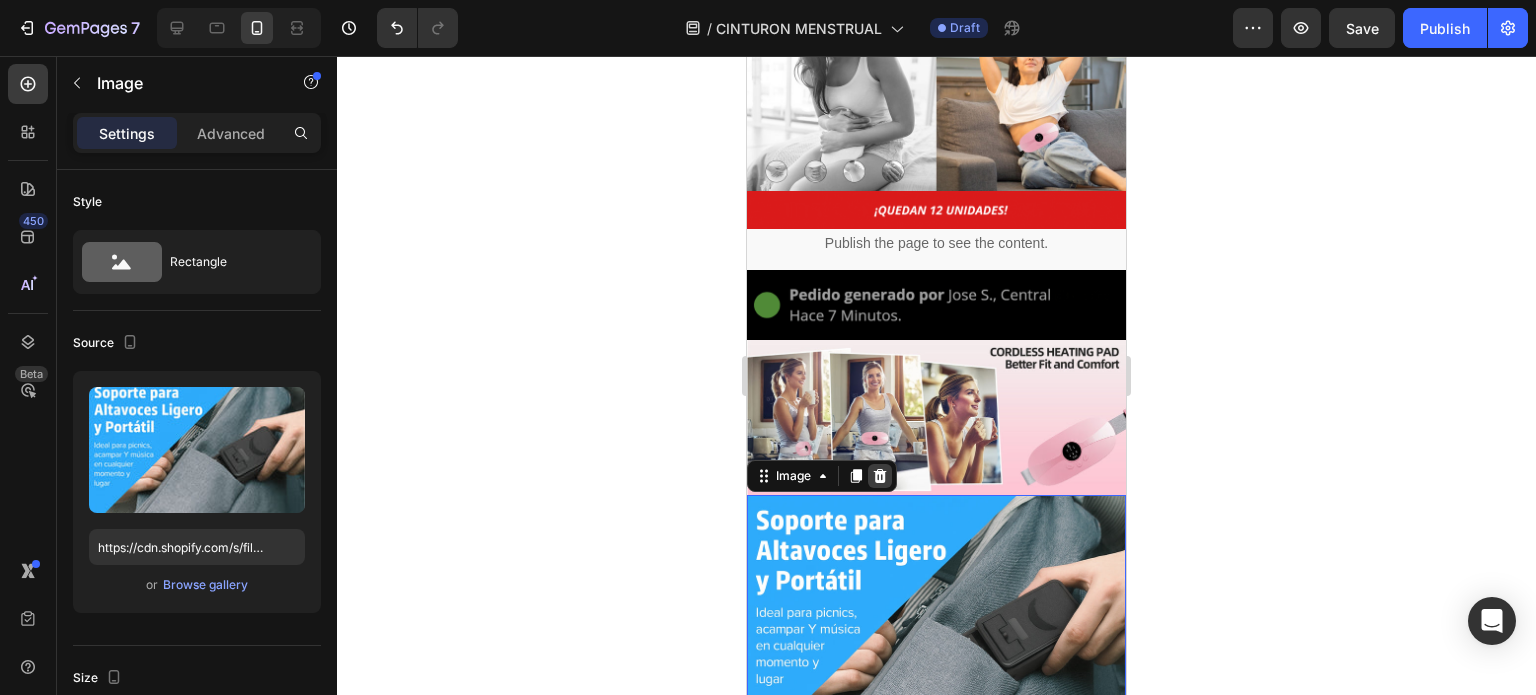 click 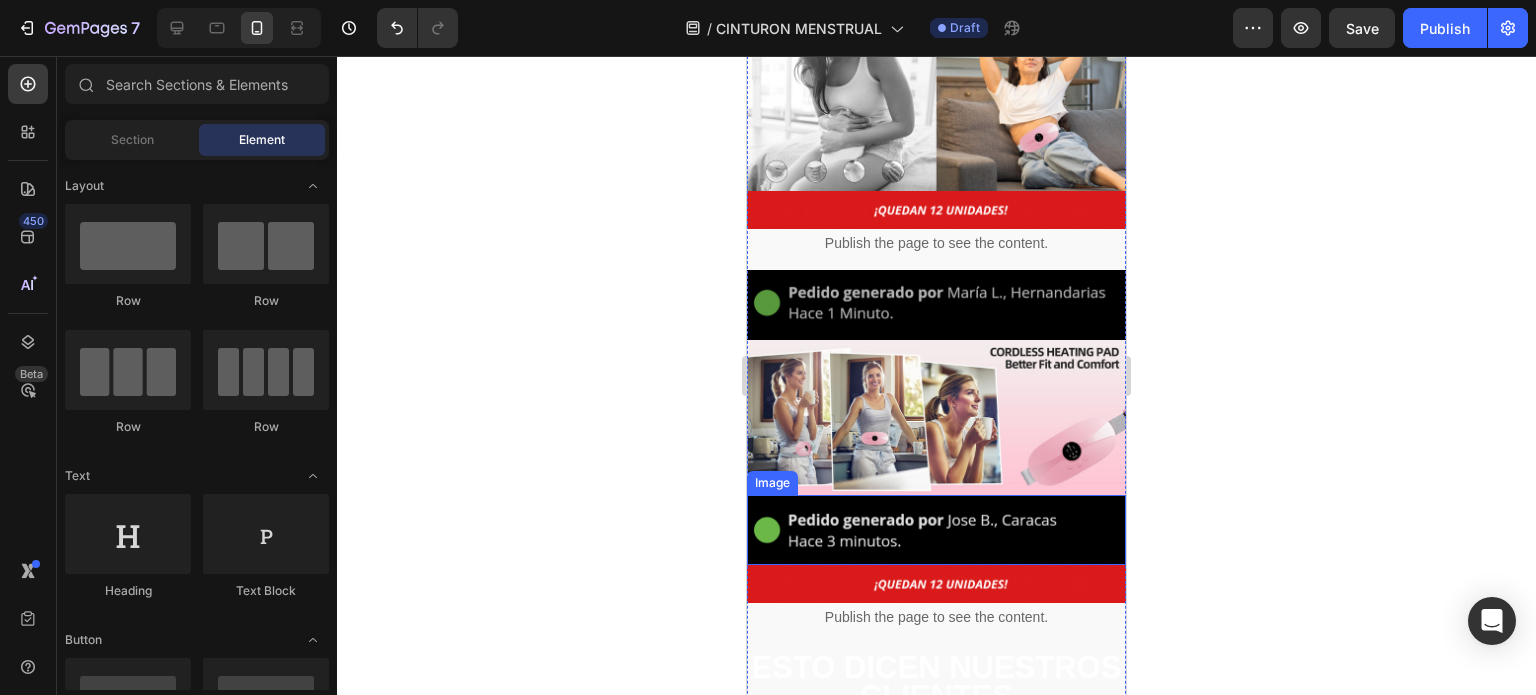 click at bounding box center [936, 530] 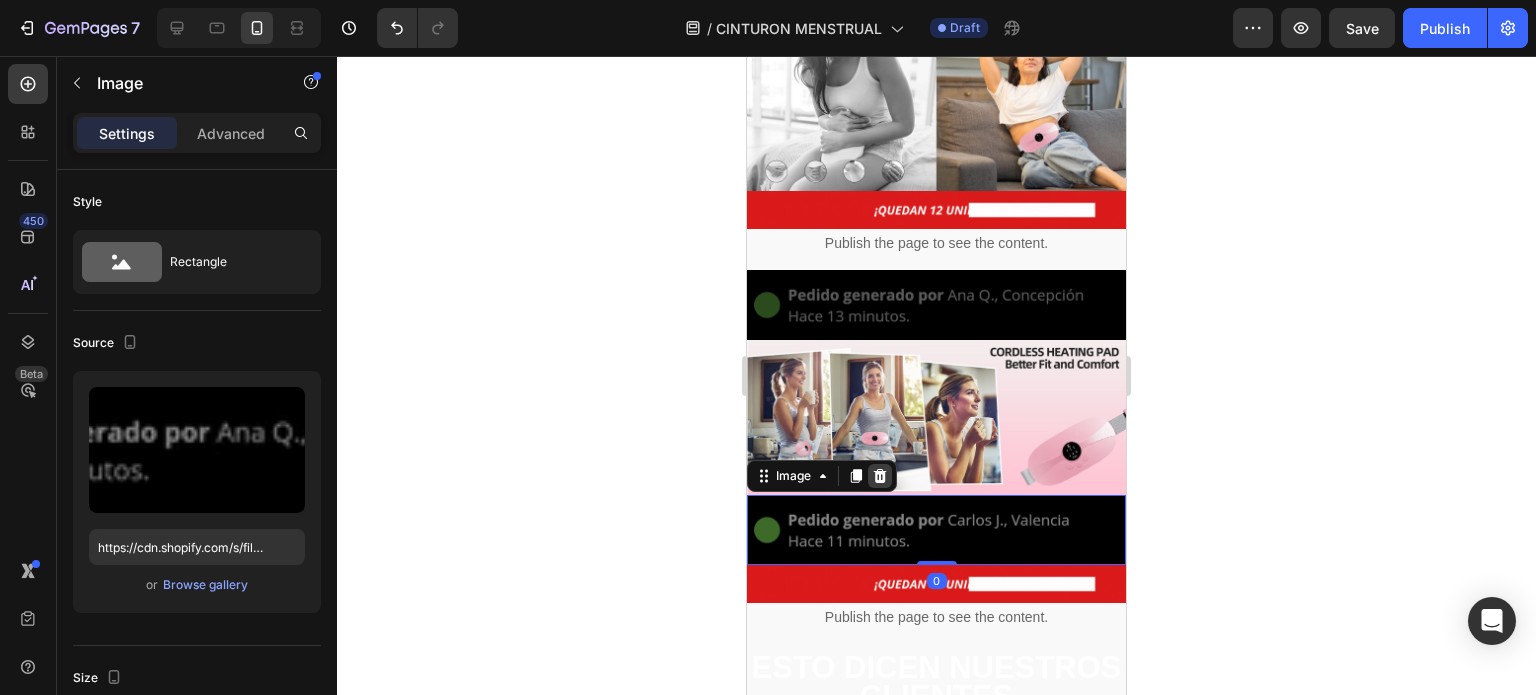 click 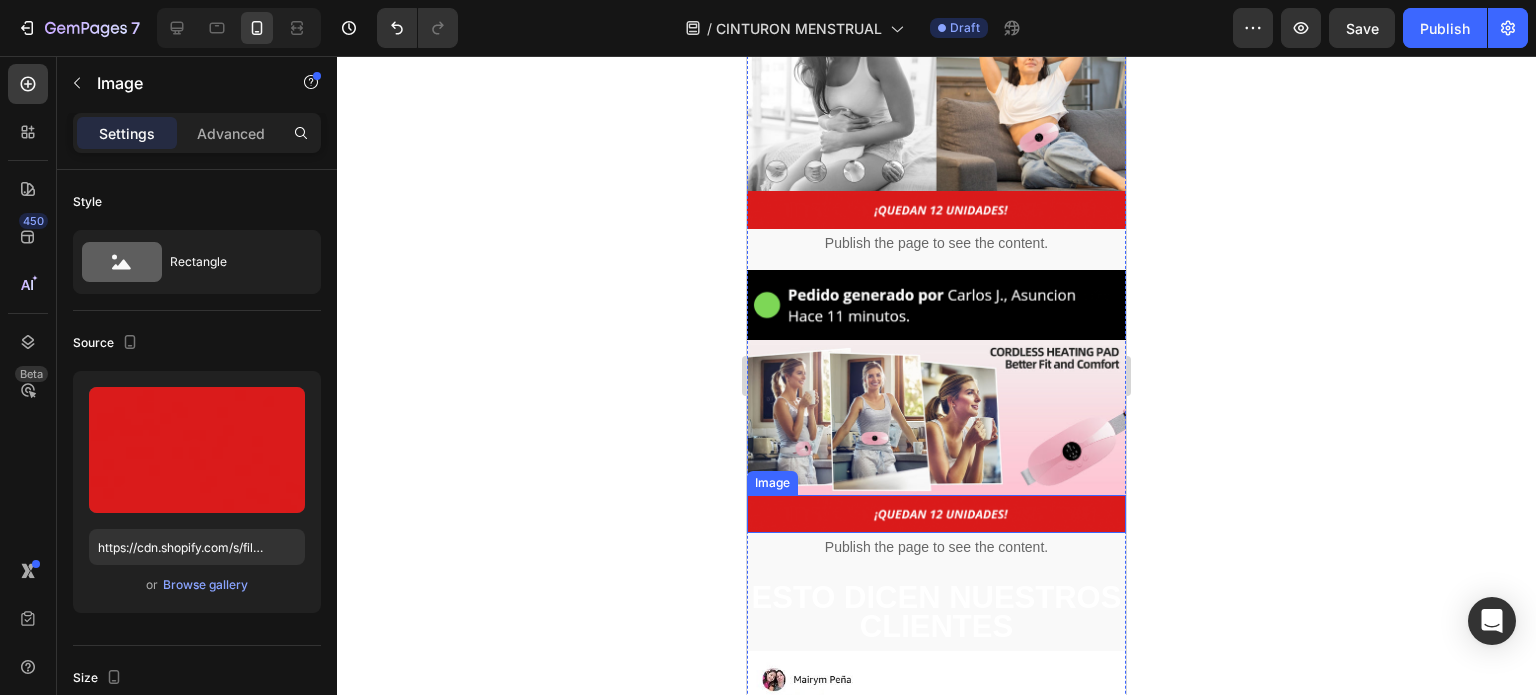 click at bounding box center (936, 514) 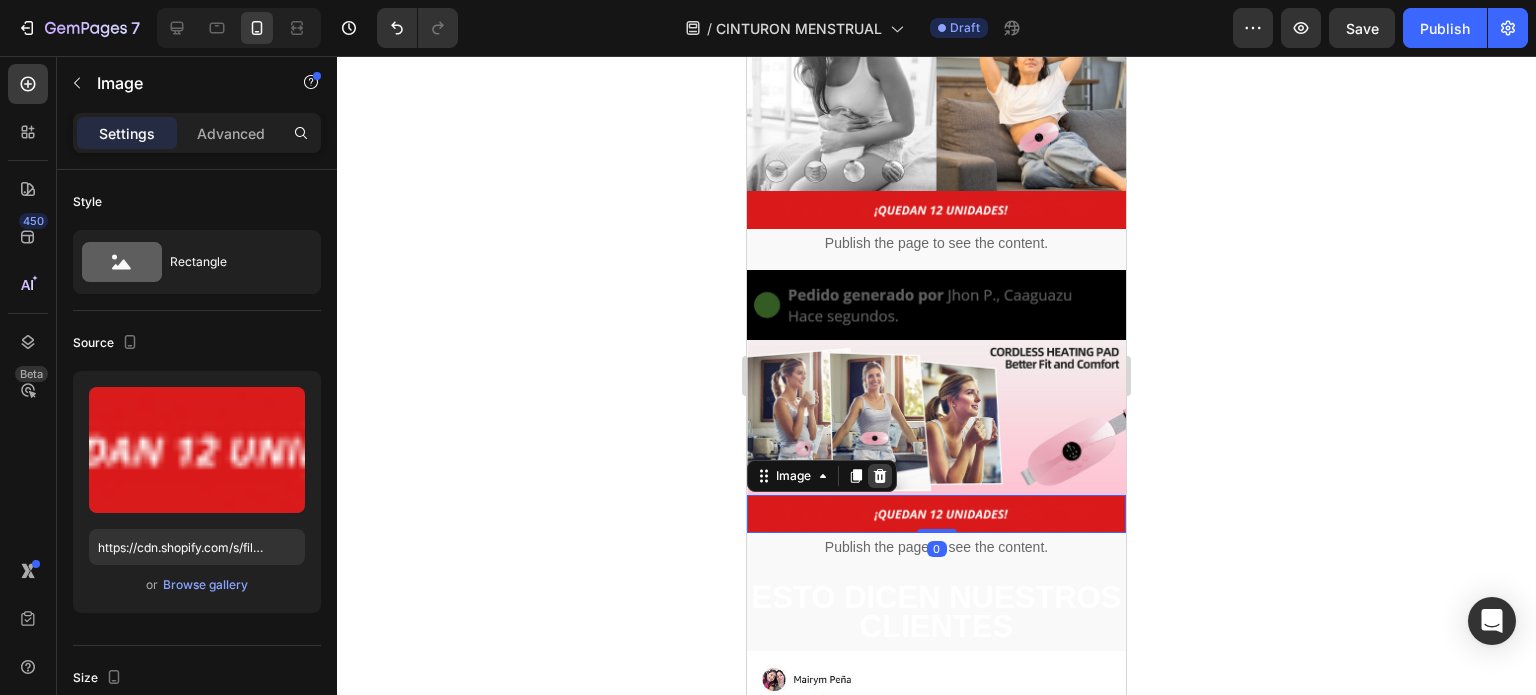 click 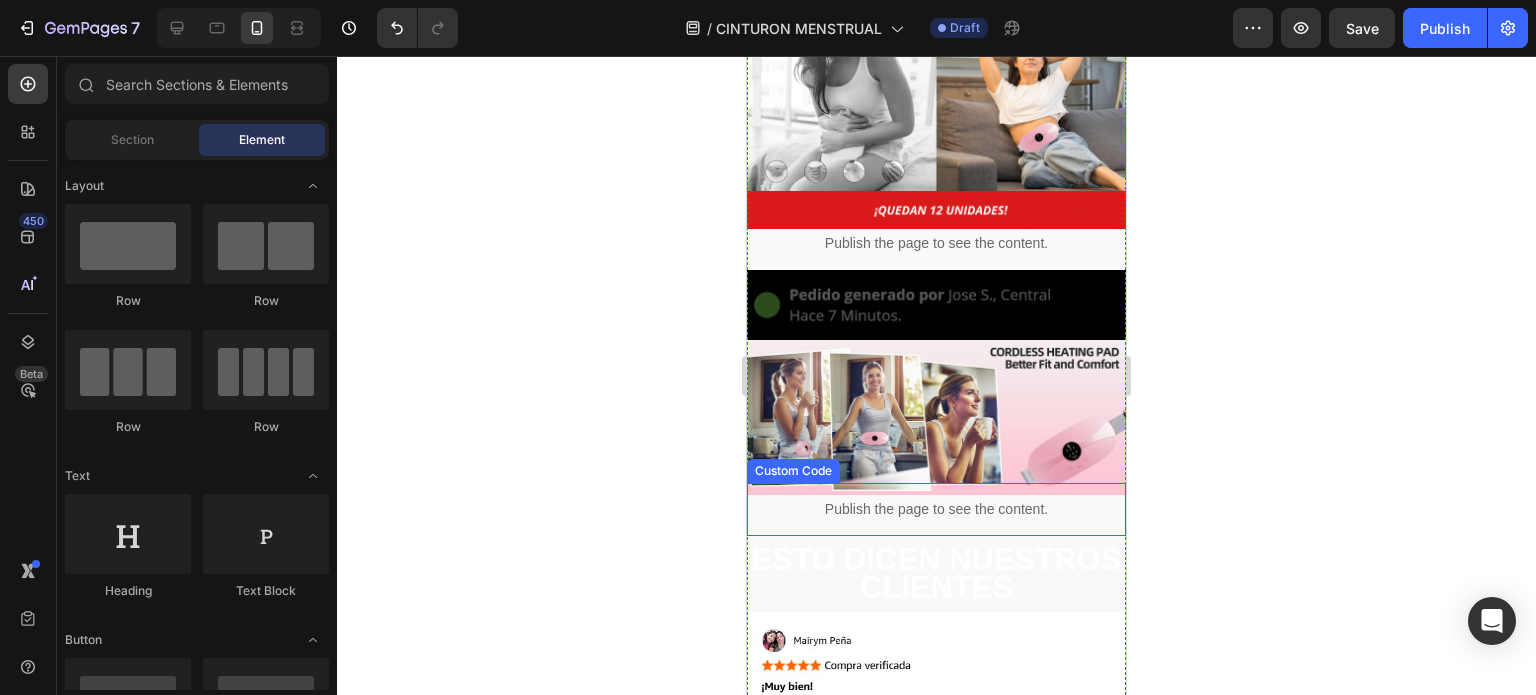 click on "Publish the page to see the content." at bounding box center (936, 509) 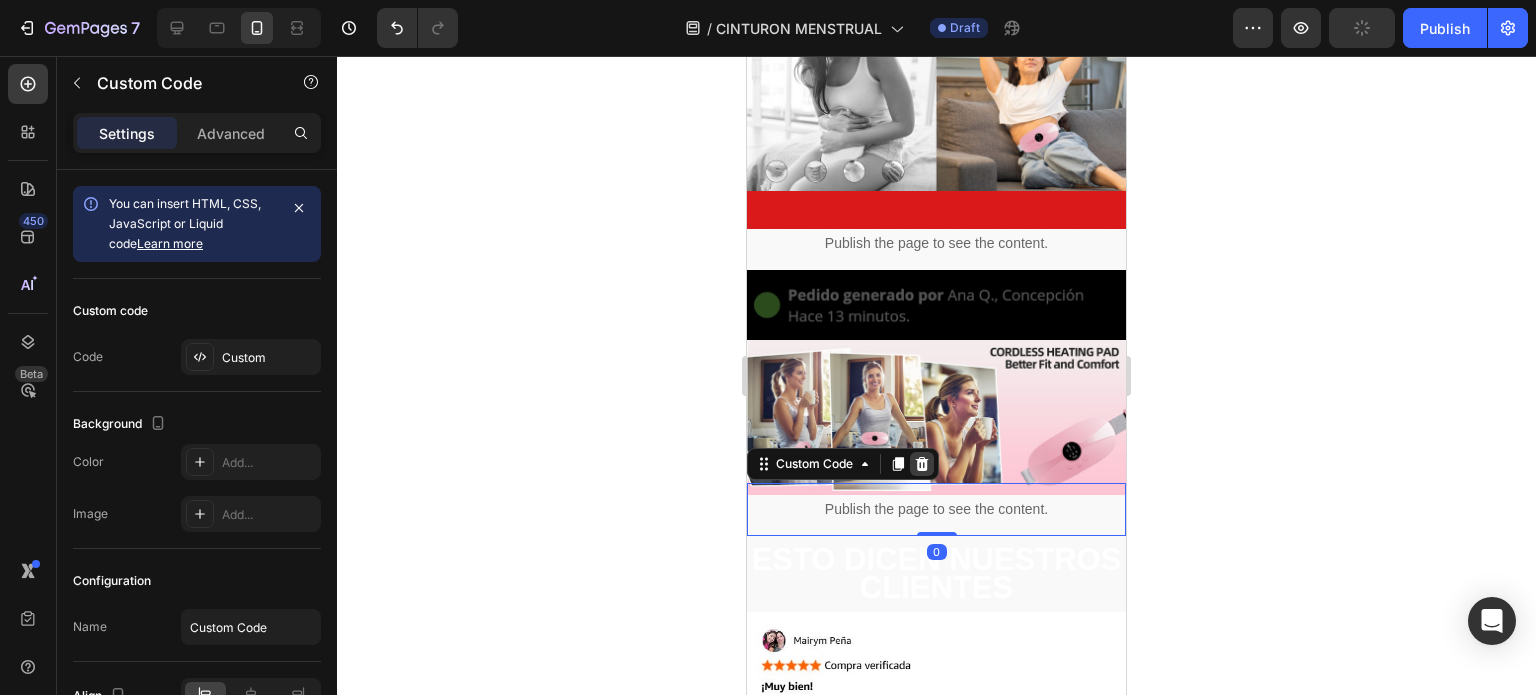 click 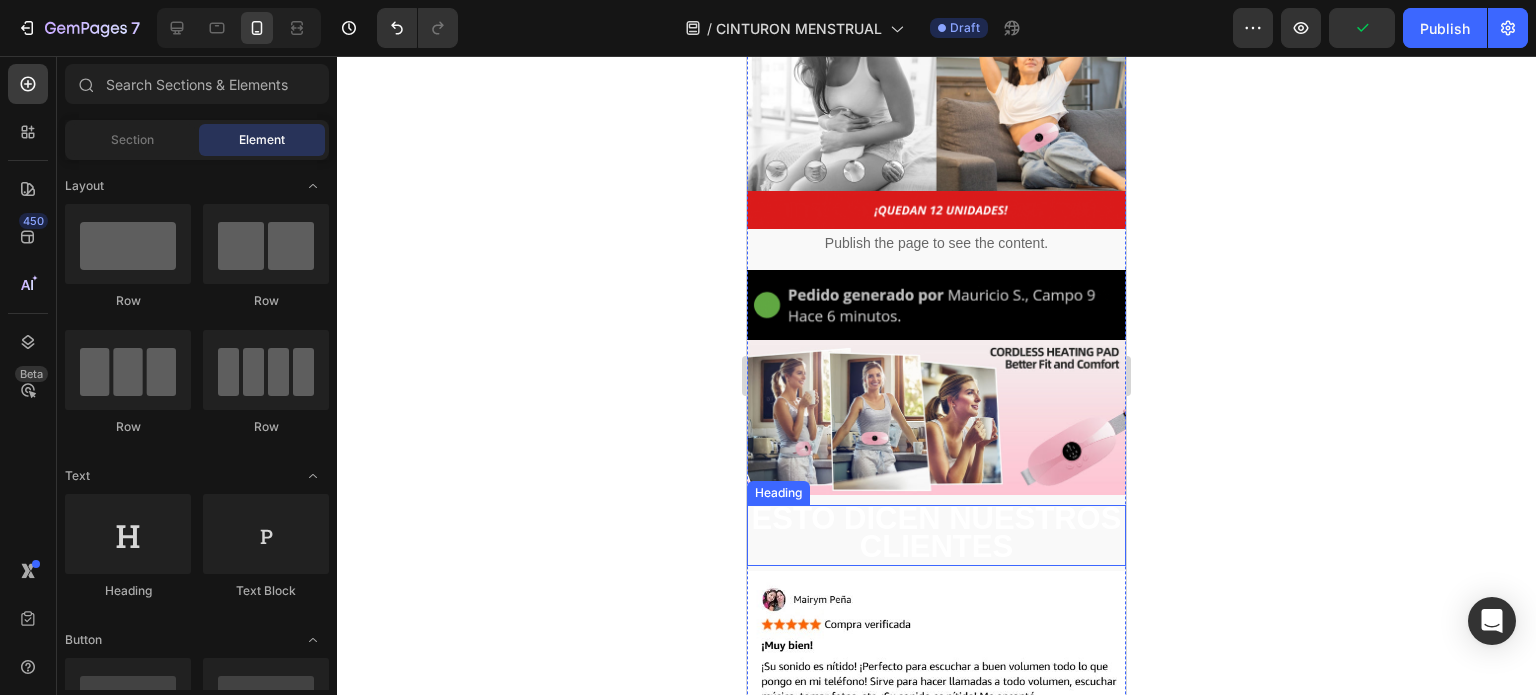 click on "ESTO DICEN NUESTROS CLIENTES" at bounding box center (937, 533) 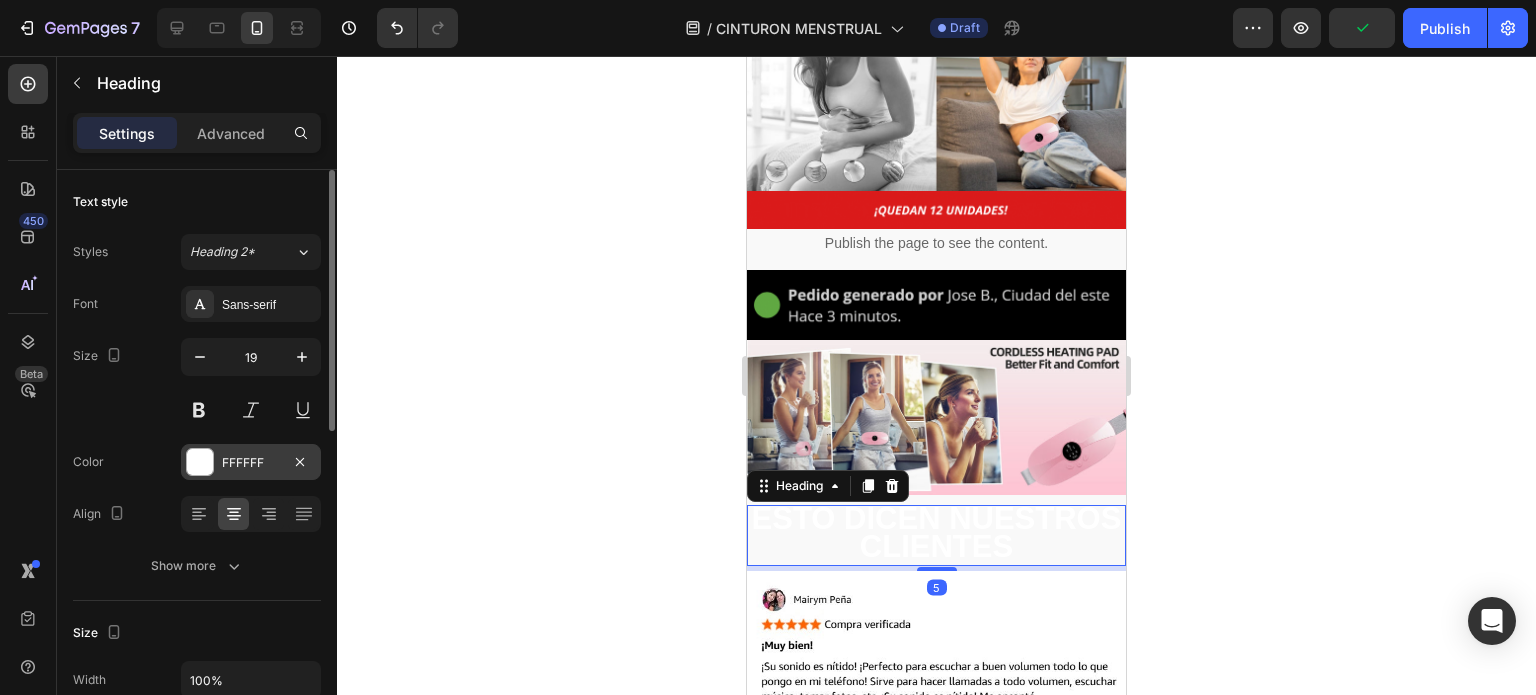 click on "FFFFFF" at bounding box center [251, 462] 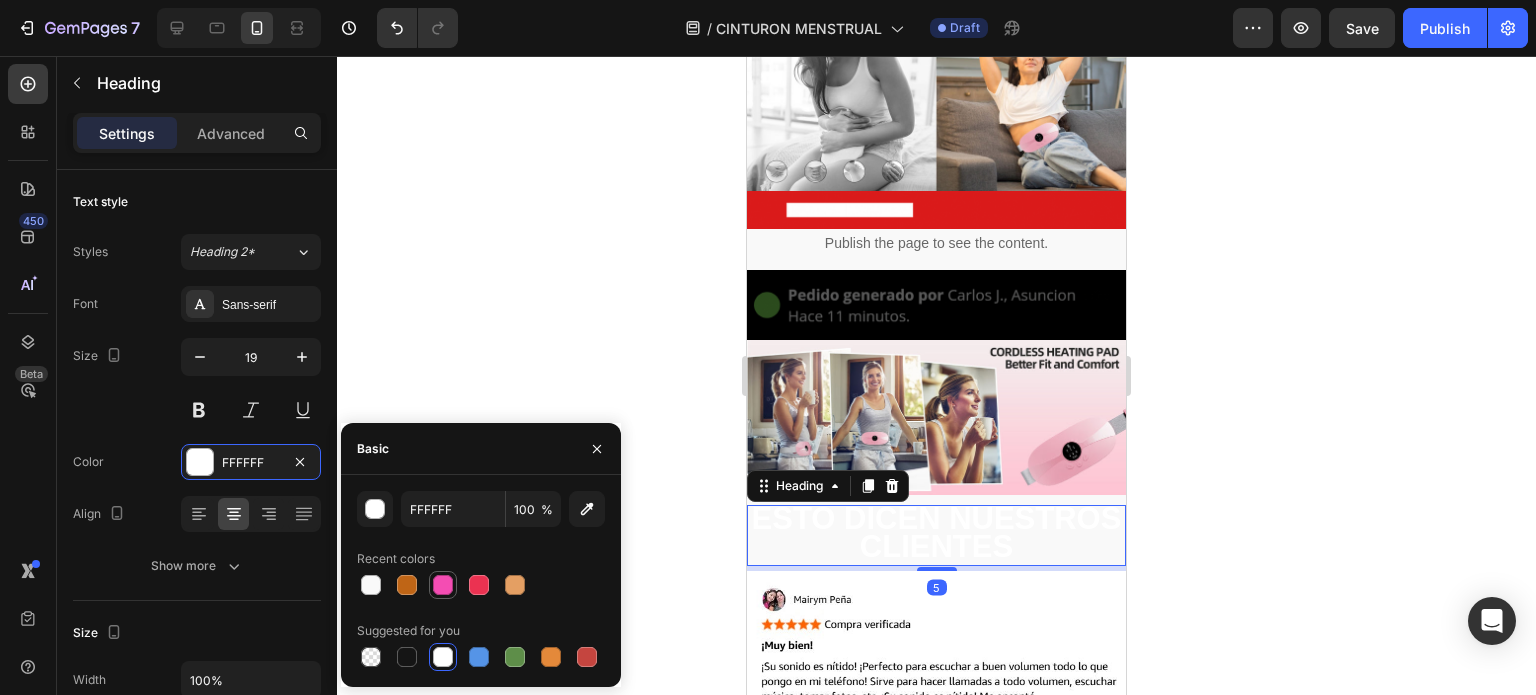 click at bounding box center (443, 585) 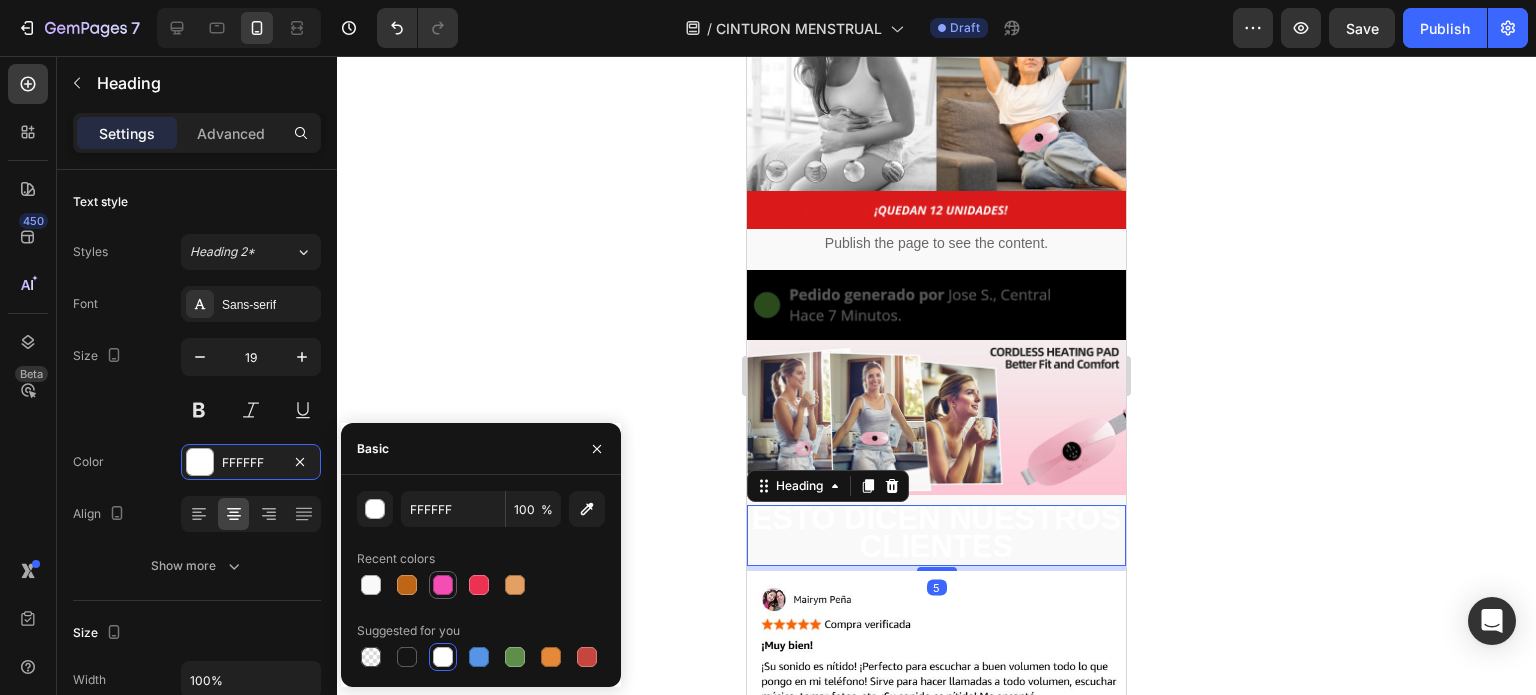 type on "F44DB3" 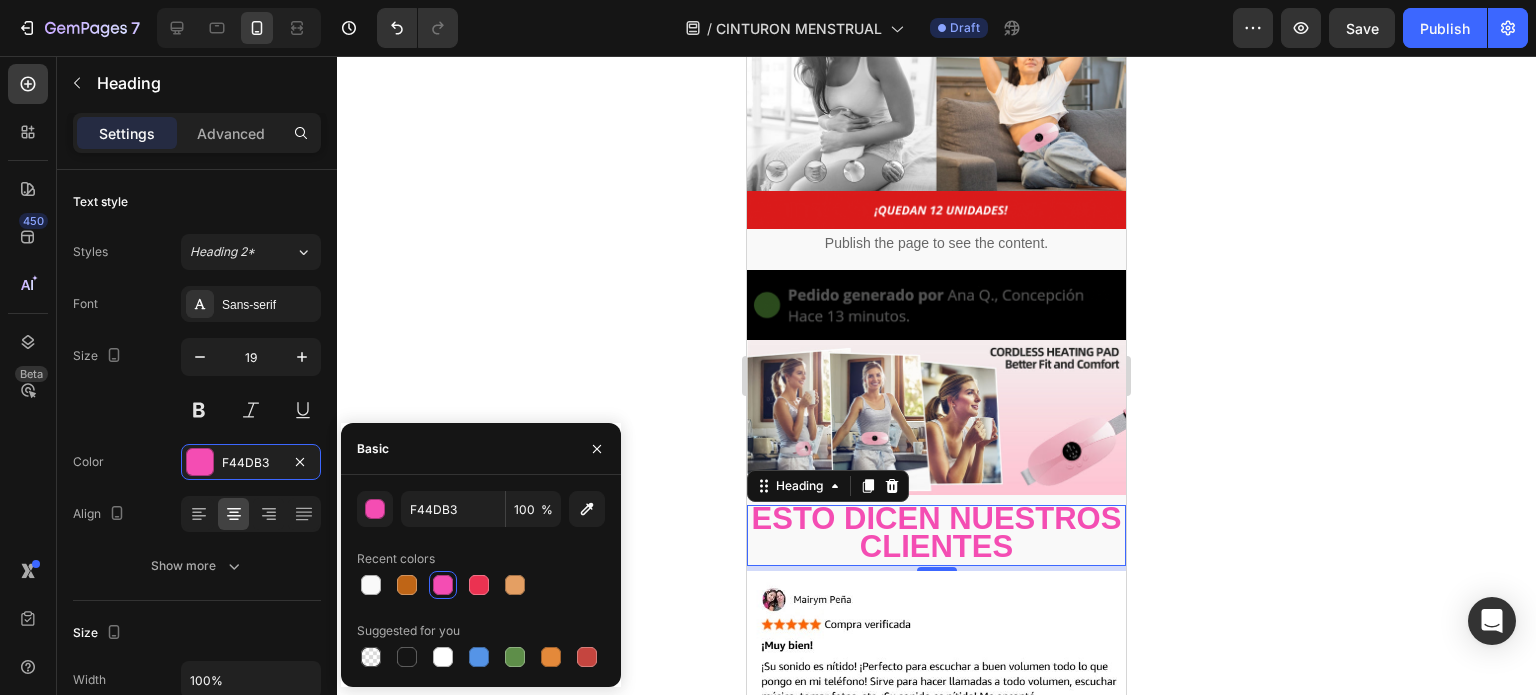click 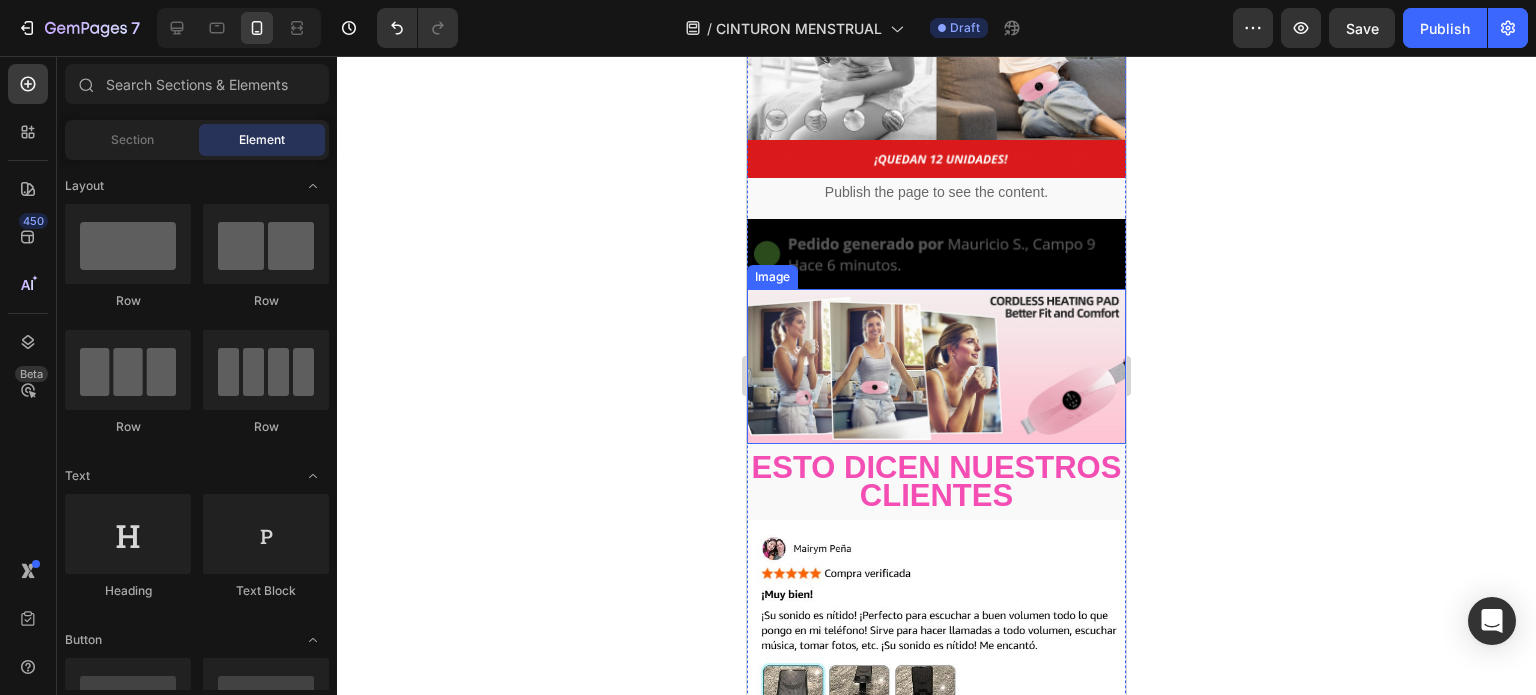 scroll, scrollTop: 2851, scrollLeft: 0, axis: vertical 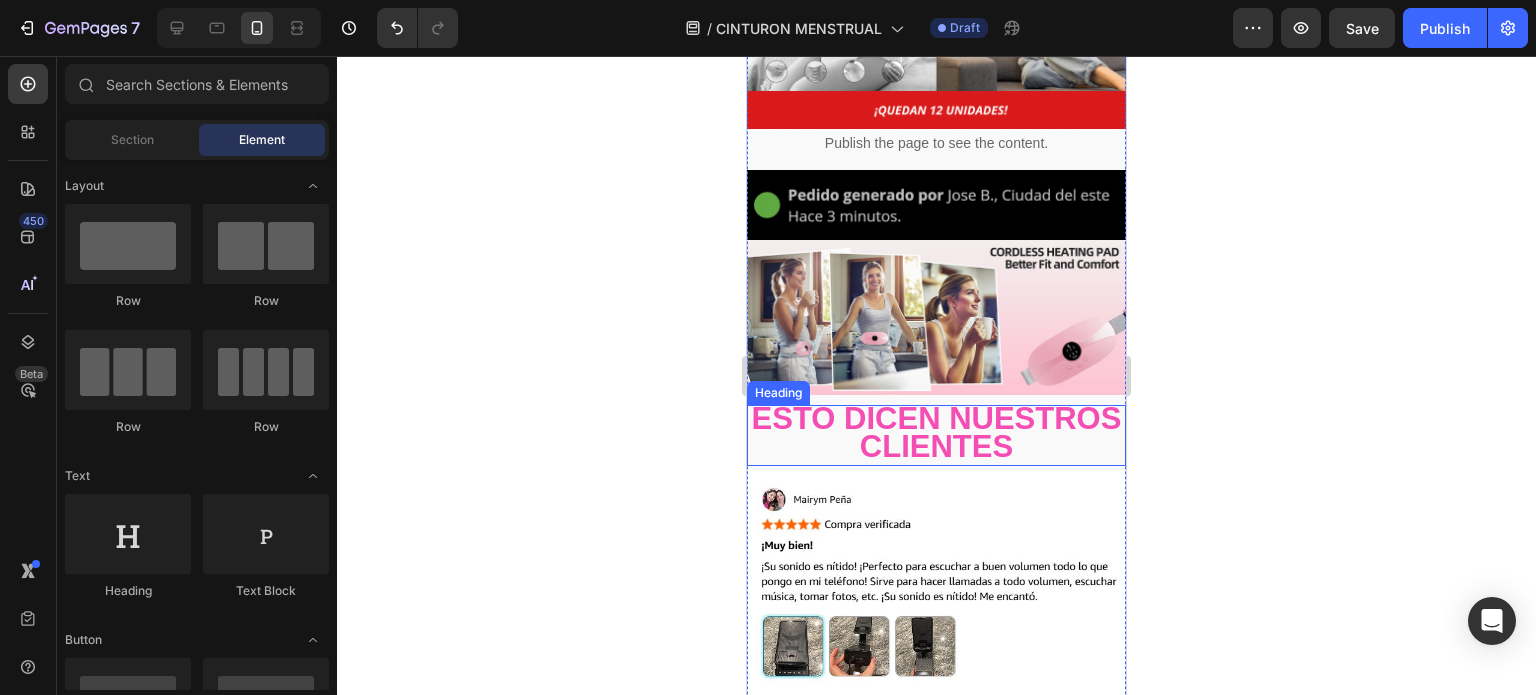 click on "ESTO DICEN NUESTROS CLIENTES" at bounding box center [937, 433] 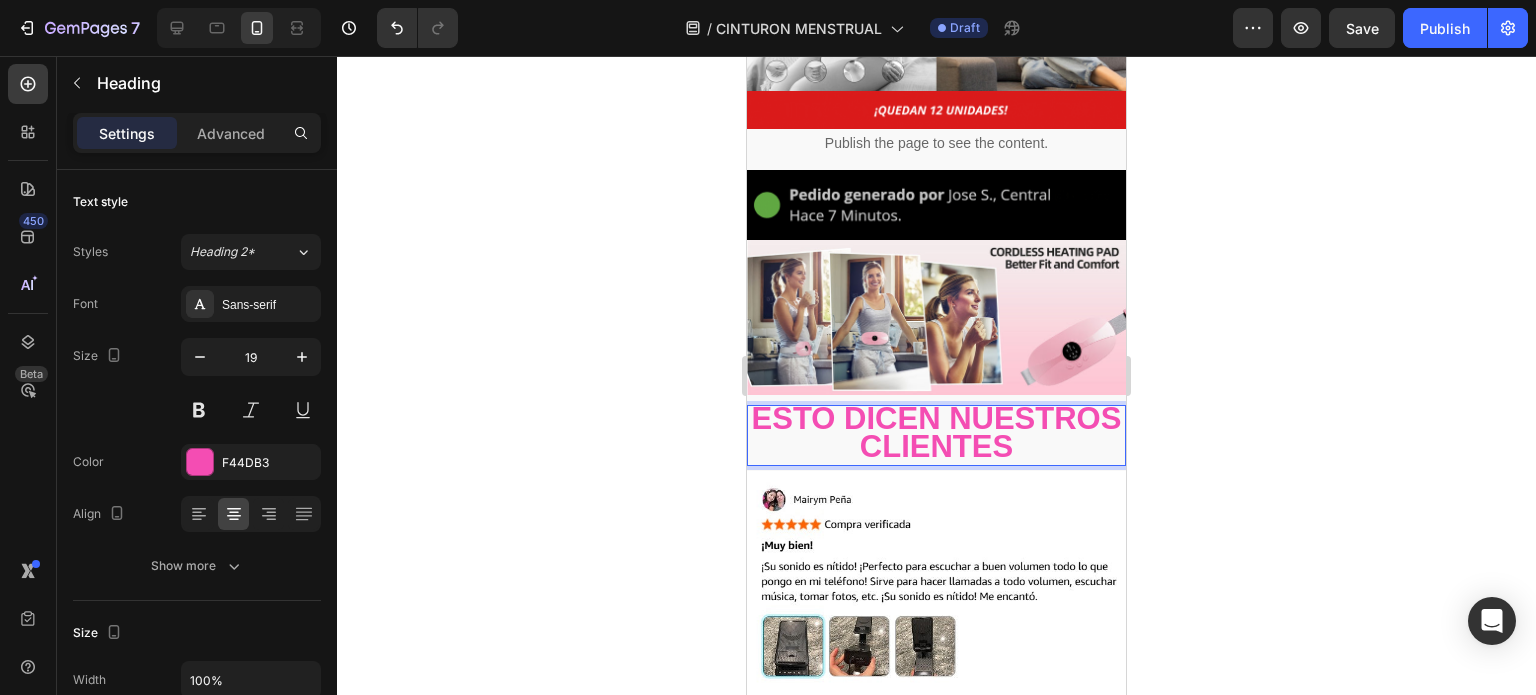 click on "ESTO DICEN NUESTROS CLIENTES" at bounding box center (937, 433) 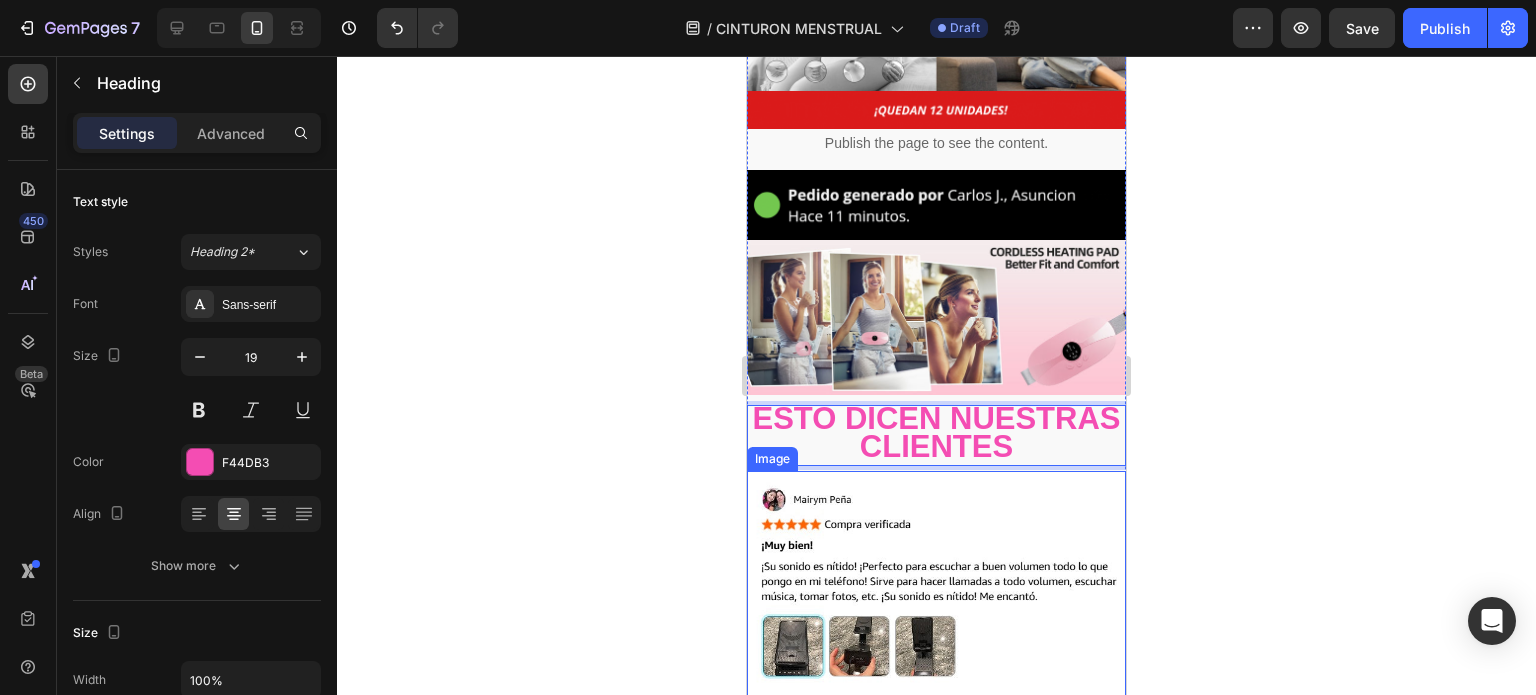 click at bounding box center (936, 584) 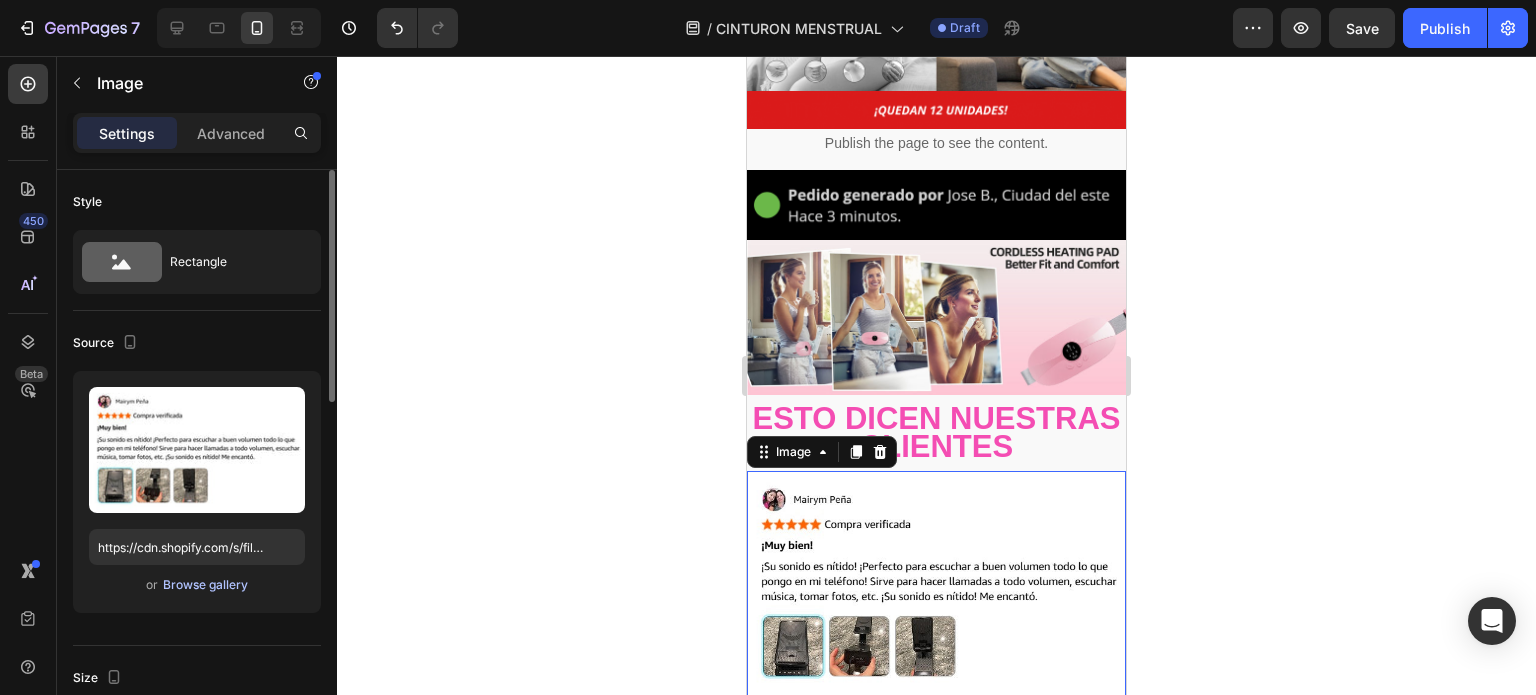 click on "Browse gallery" at bounding box center [205, 585] 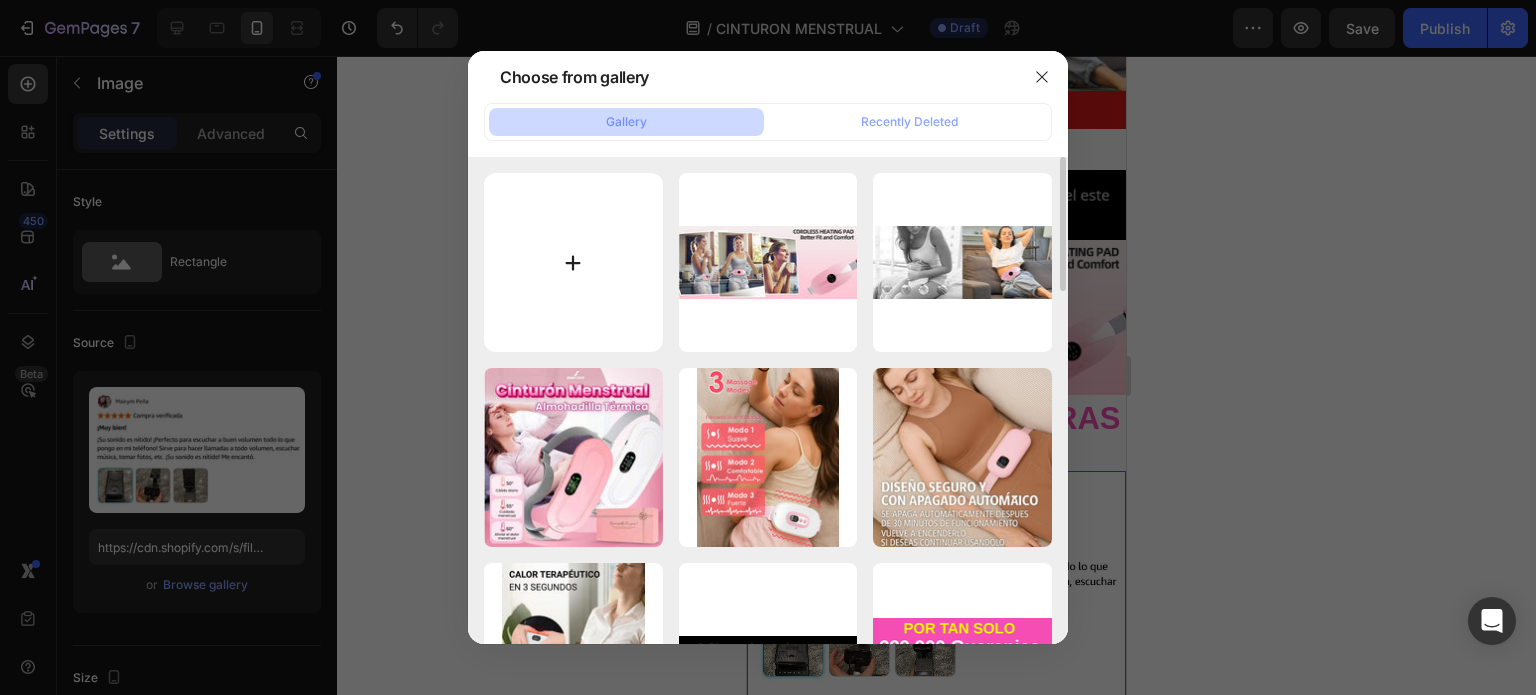click at bounding box center (573, 262) 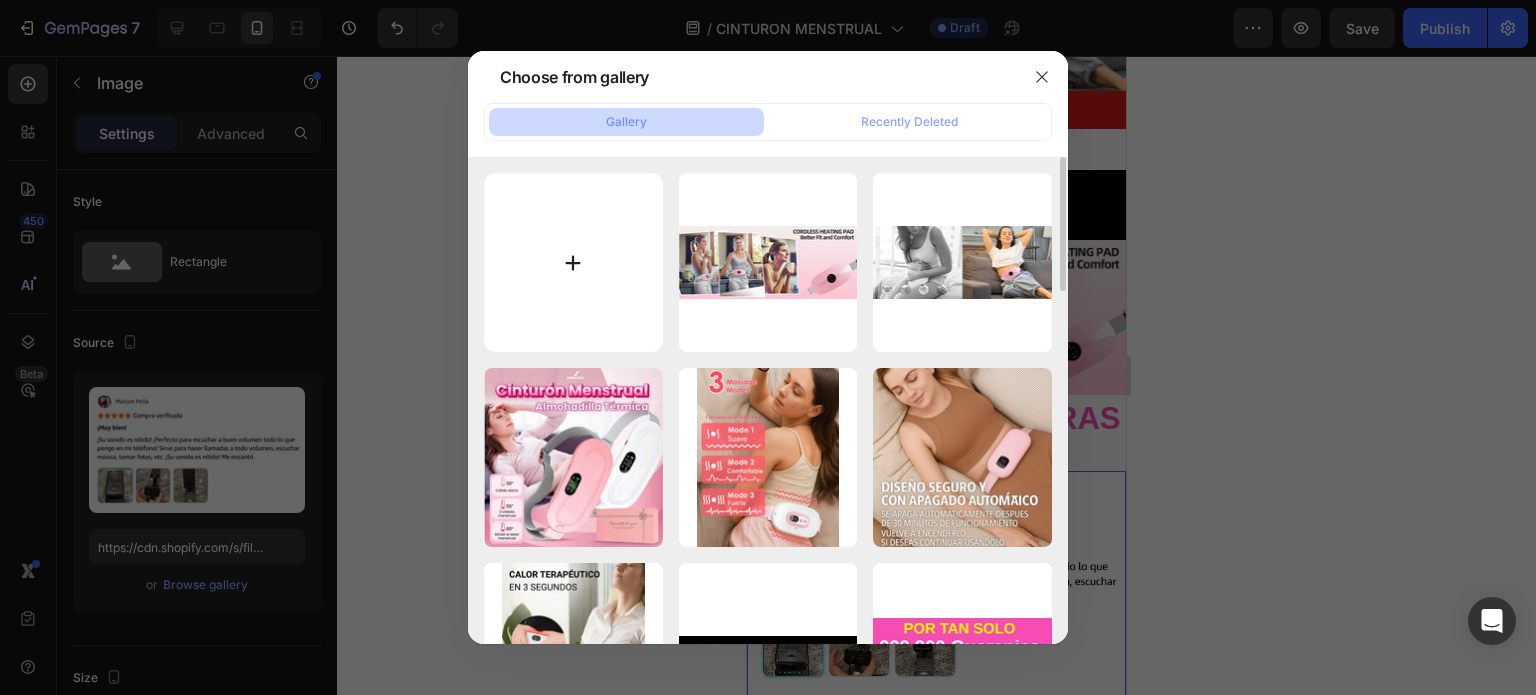 type on "C:\fakepath\Screenshot_14.jpg" 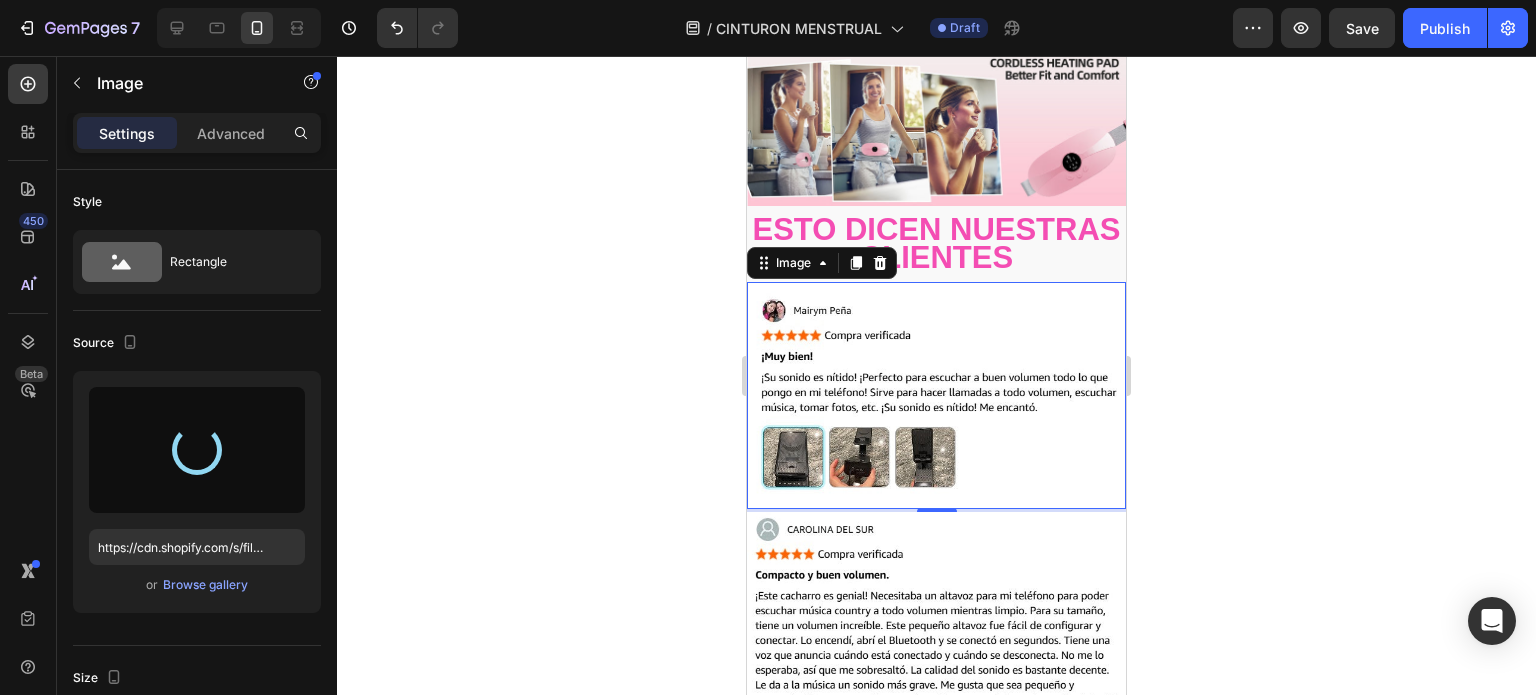 scroll, scrollTop: 3051, scrollLeft: 0, axis: vertical 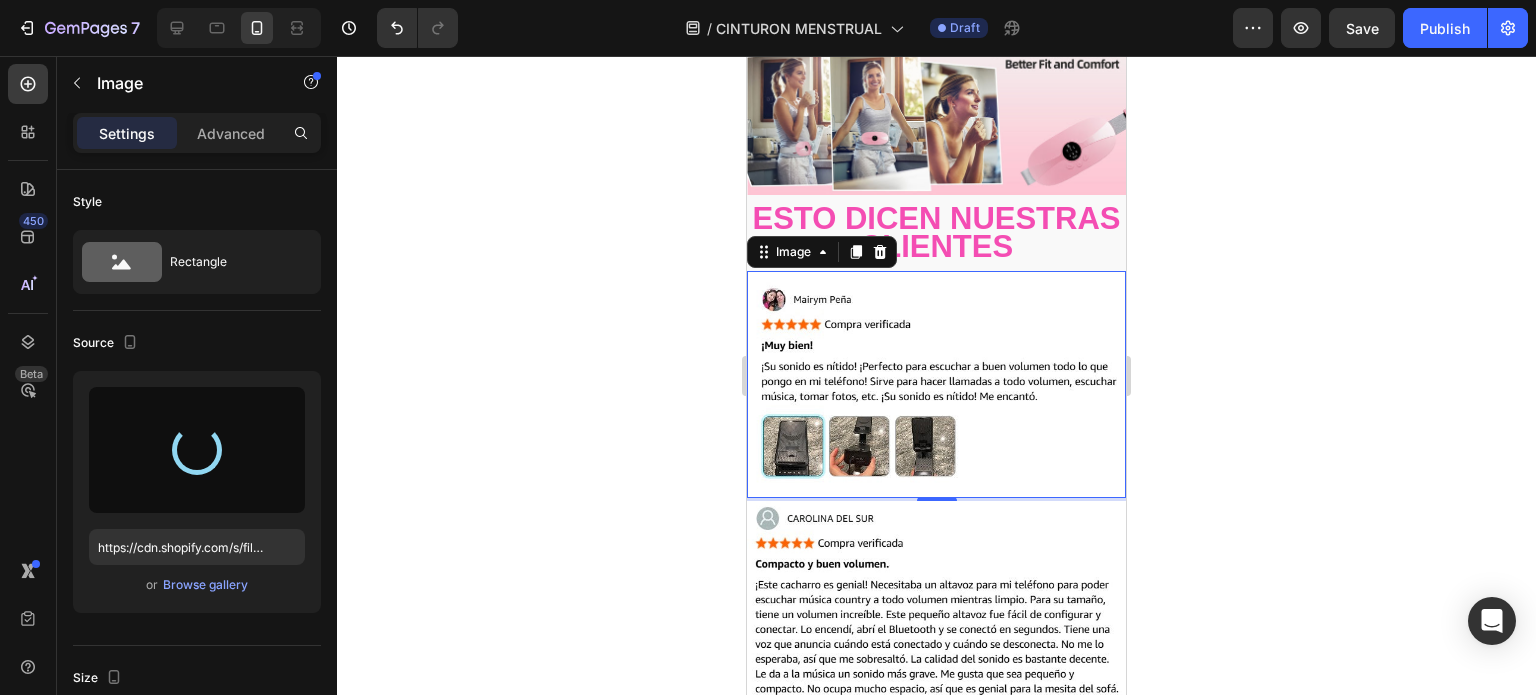 type on "https://cdn.shopify.com/s/files/1/0955/6203/9664/files/gempages_568917790648435582-f6b62ebd-6f64-4aeb-9606-c90a3ad42d0d.jpg" 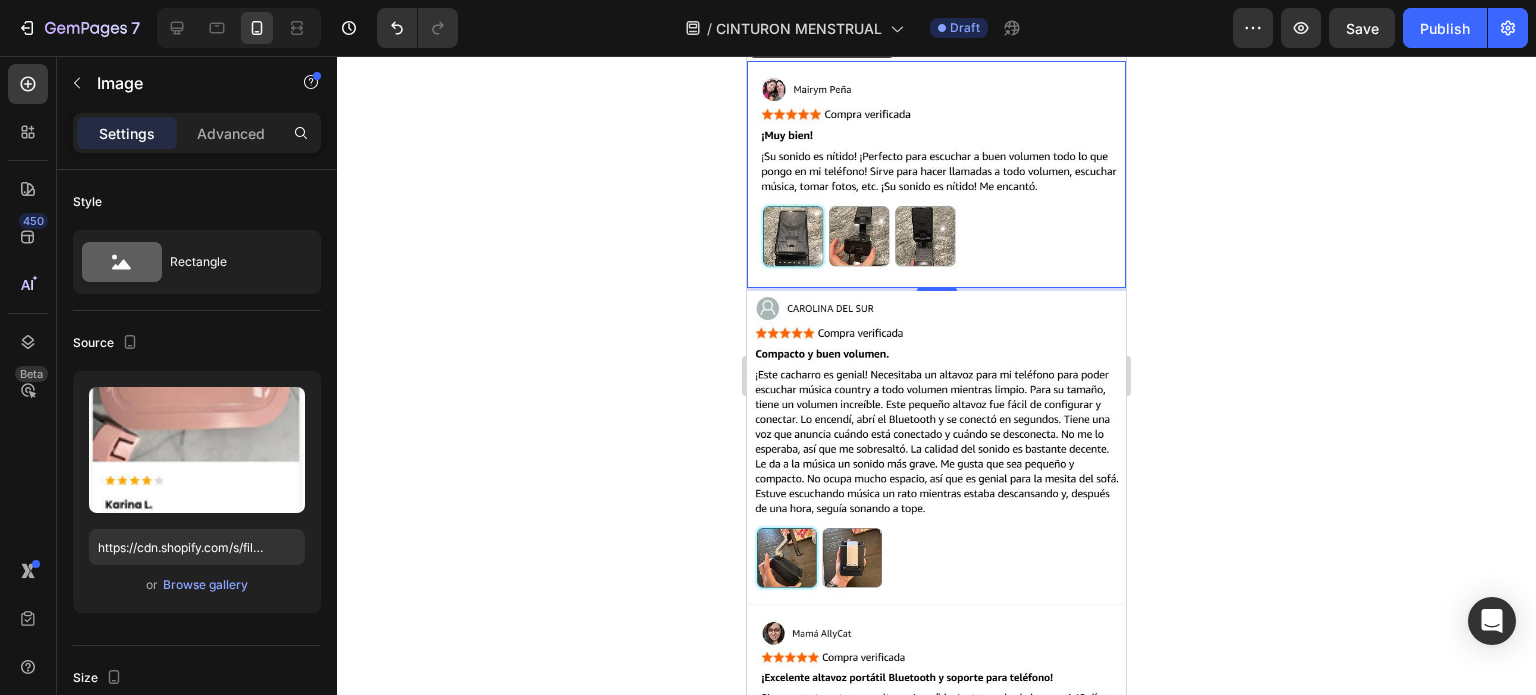 scroll, scrollTop: 3351, scrollLeft: 0, axis: vertical 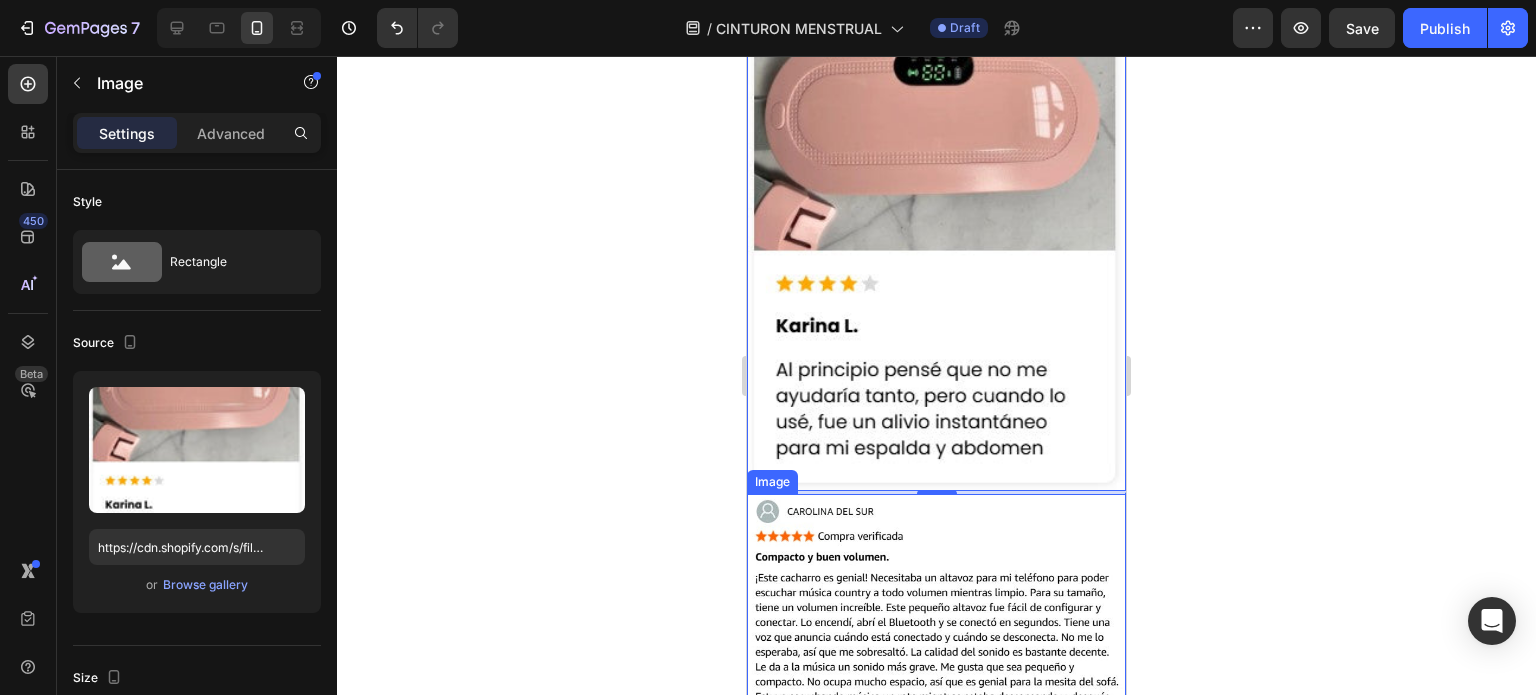 click at bounding box center [936, 650] 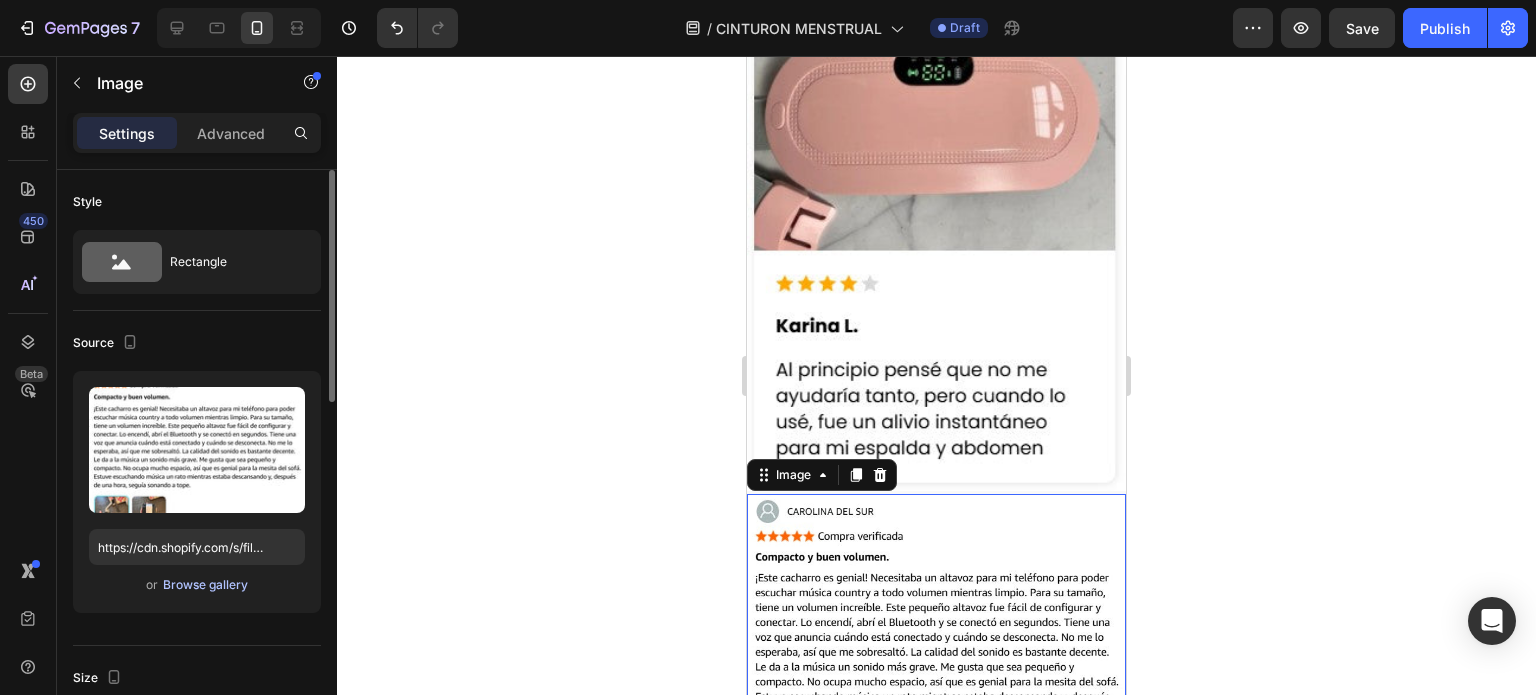 click on "Browse gallery" at bounding box center [205, 585] 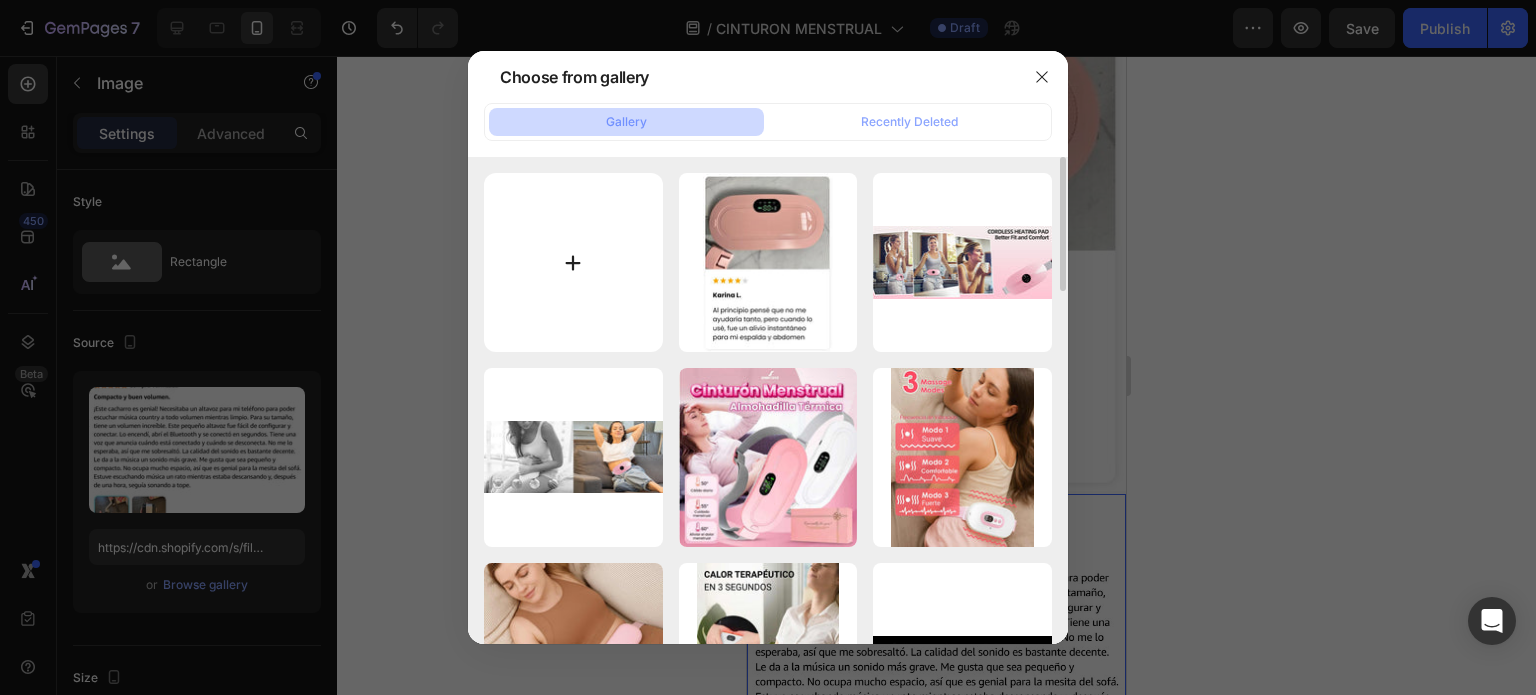 click at bounding box center [573, 262] 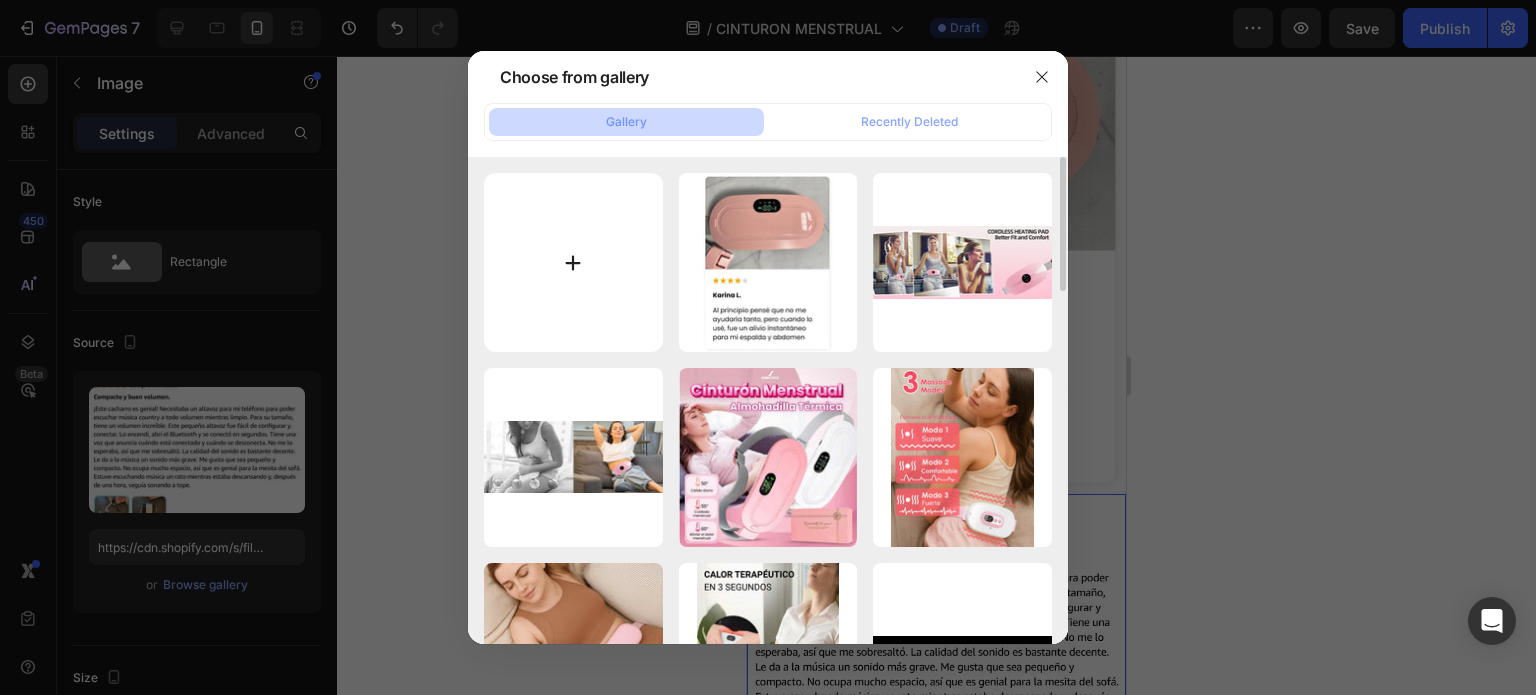 type on "C:\fakepath\Screenshot_15.jpg" 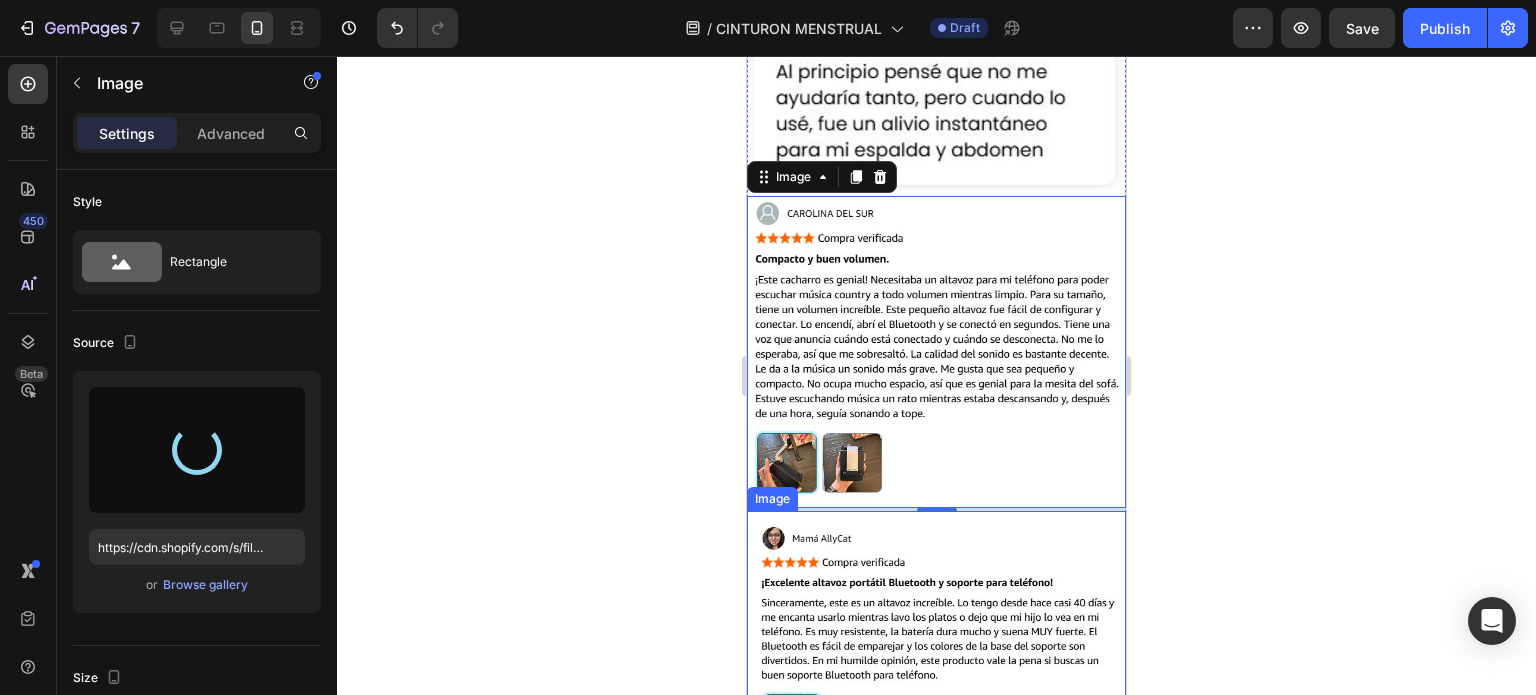 scroll, scrollTop: 3651, scrollLeft: 0, axis: vertical 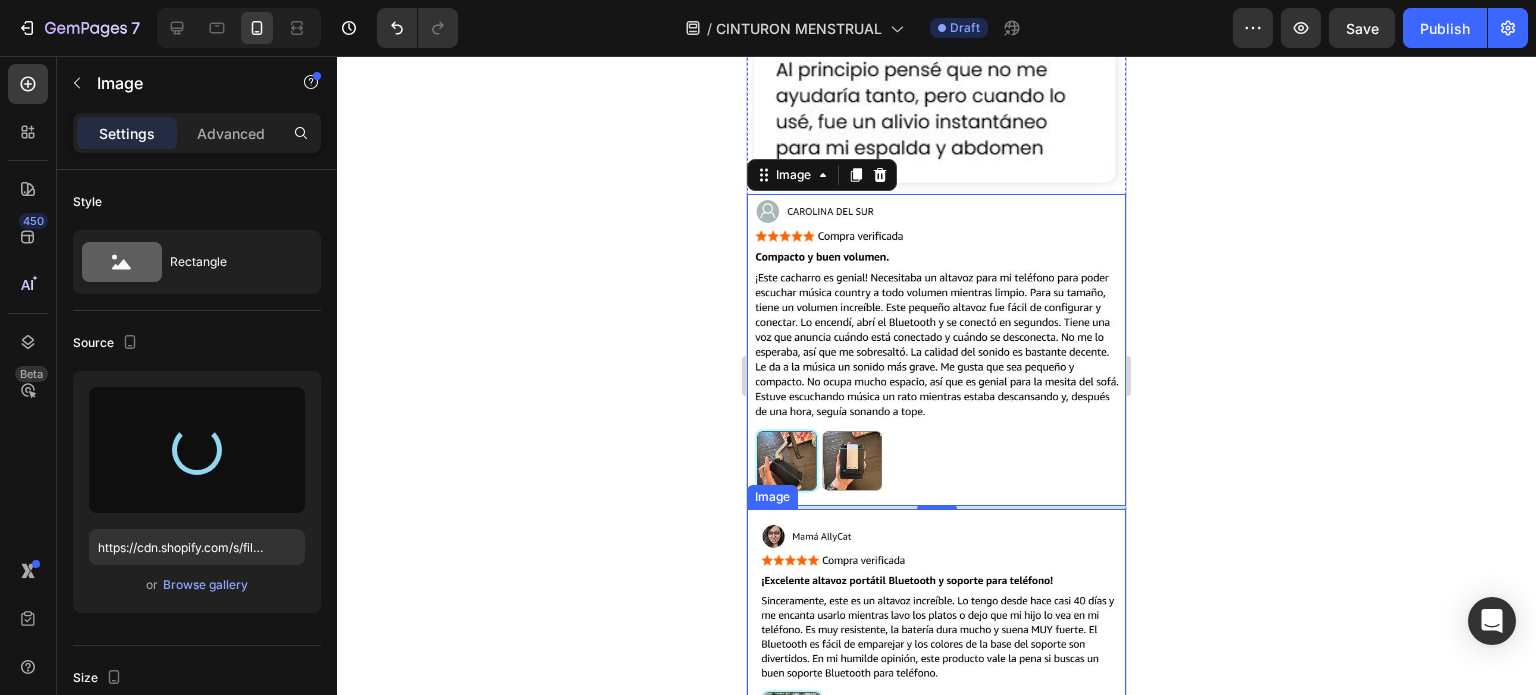 type on "https://cdn.shopify.com/s/files/1/0955/6203/9664/files/gempages_568917790648435582-f874b041-2f02-47d9-a3c3-2d00ede18d4b.jpg" 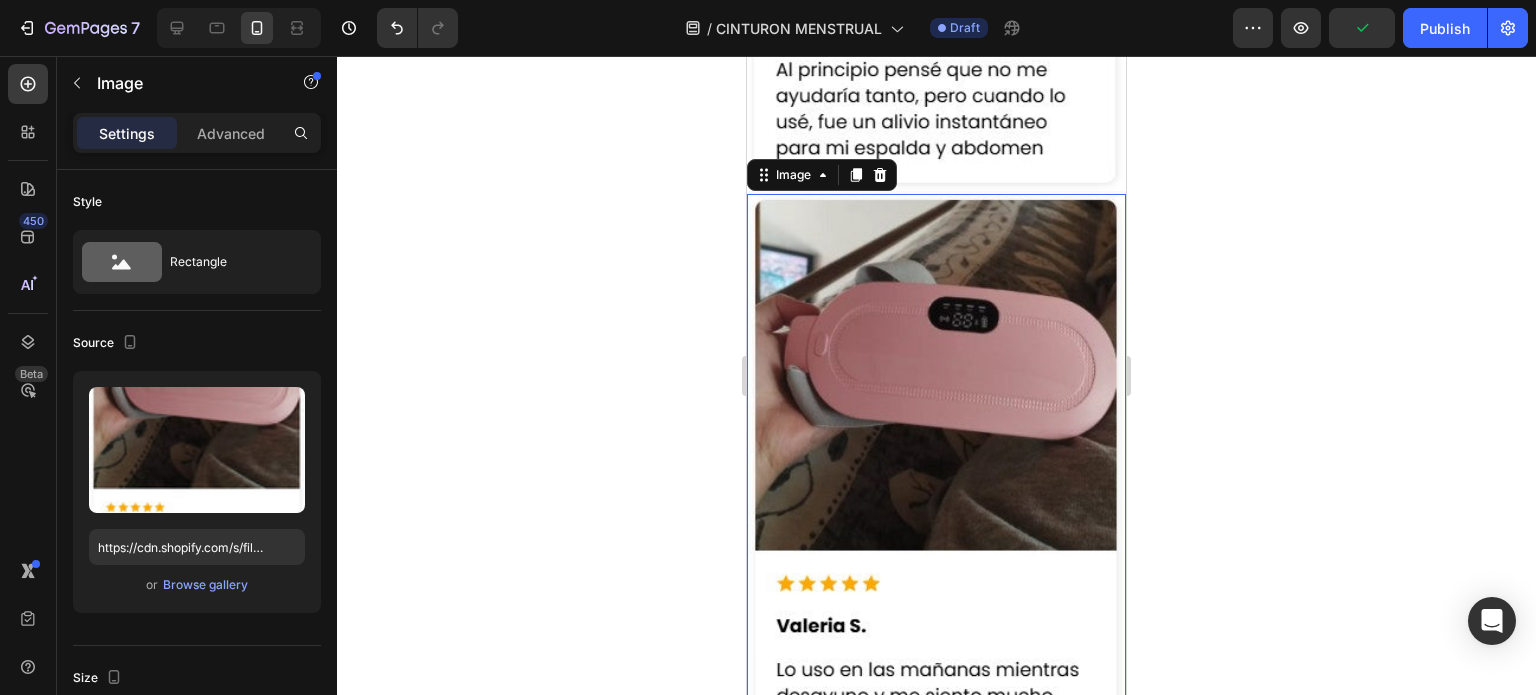click at bounding box center [936, 483] 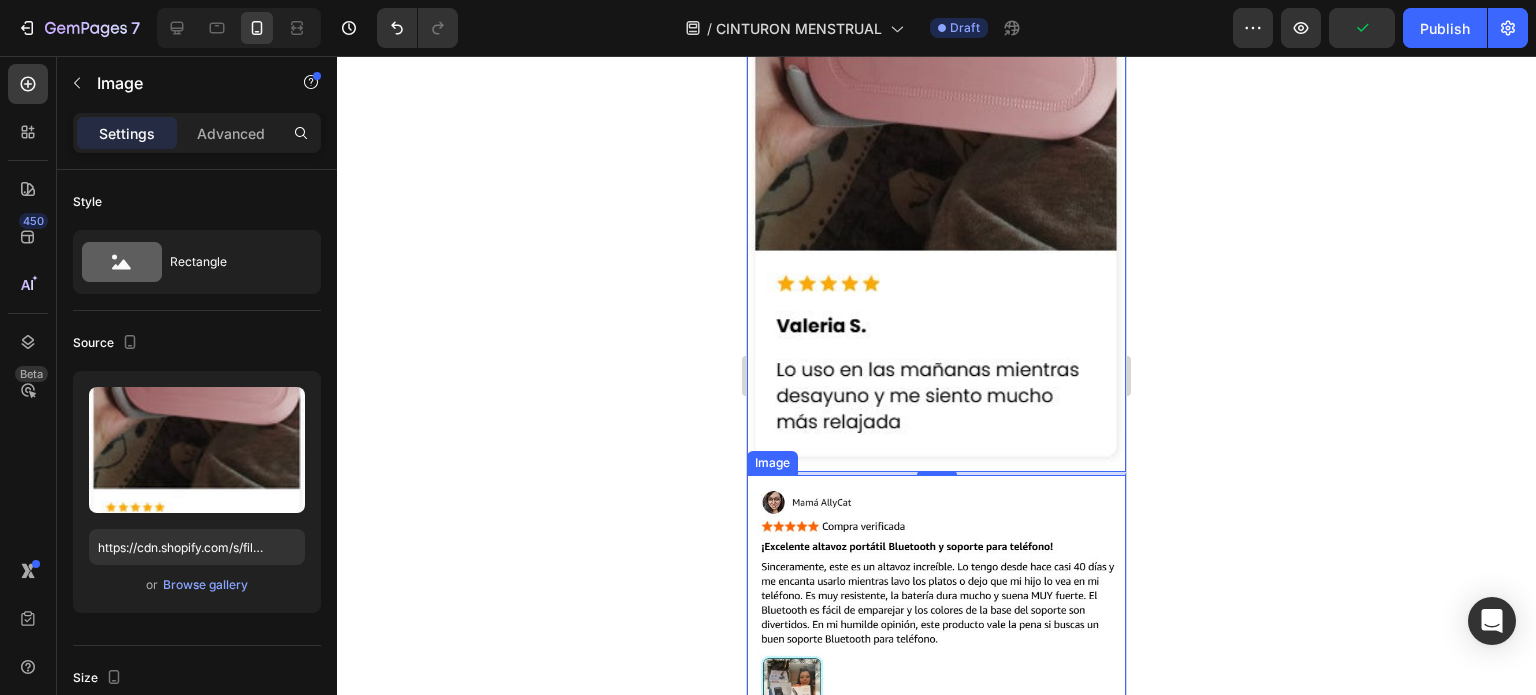 click at bounding box center (936, 601) 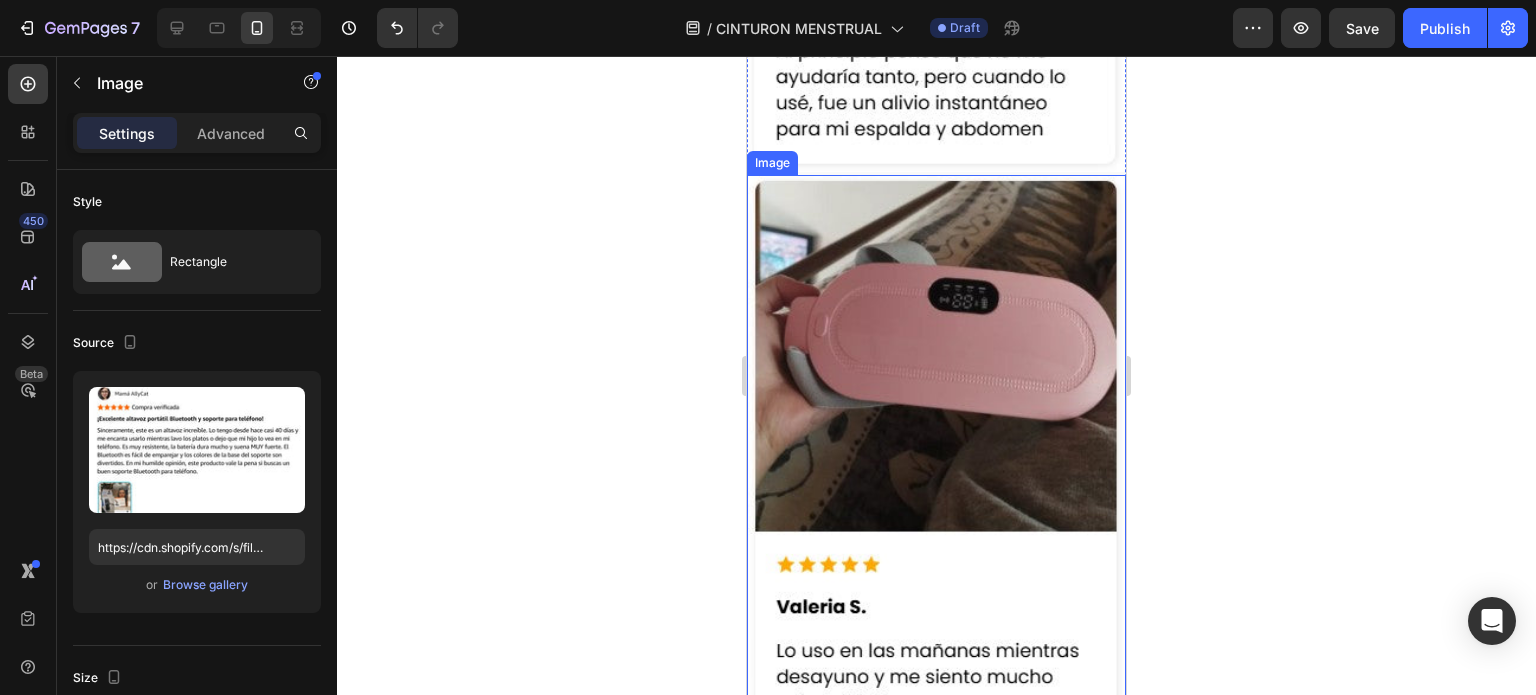scroll, scrollTop: 3851, scrollLeft: 0, axis: vertical 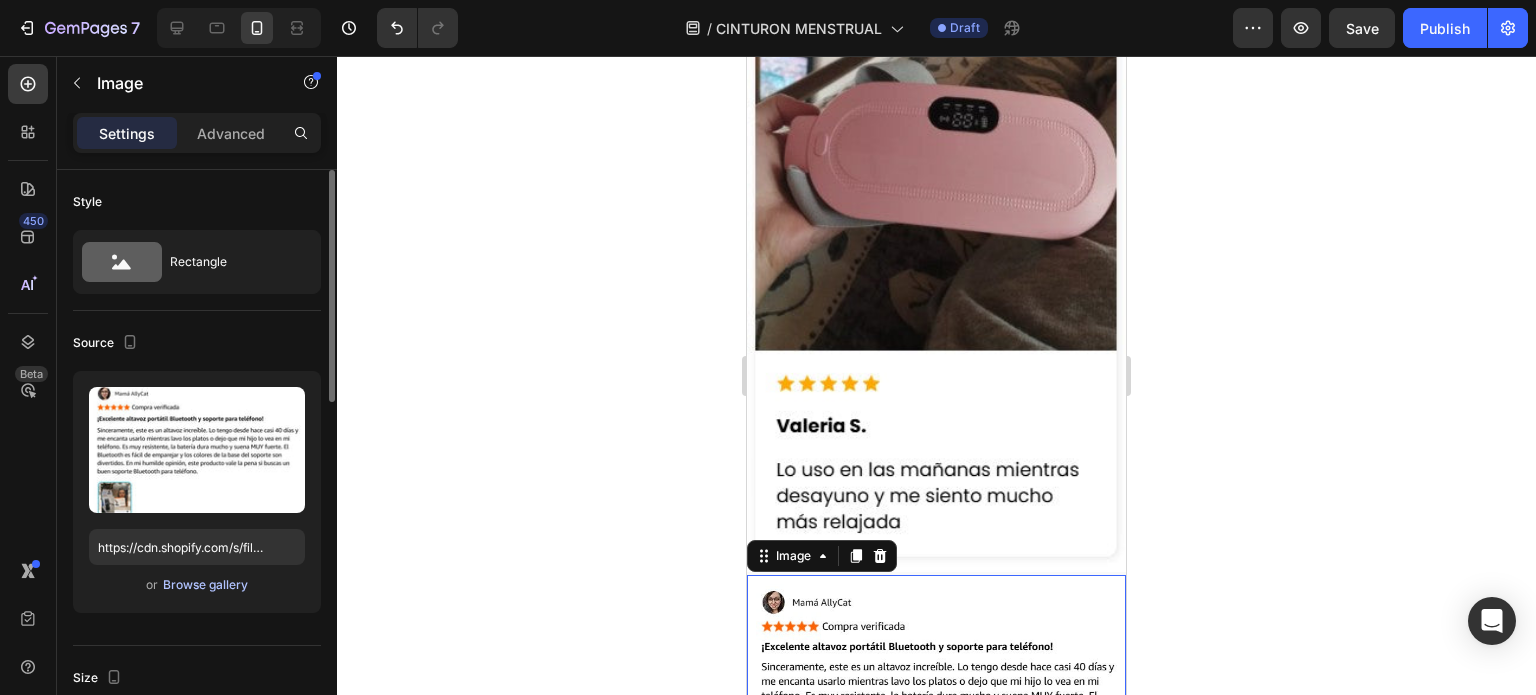 click on "Browse gallery" at bounding box center (205, 585) 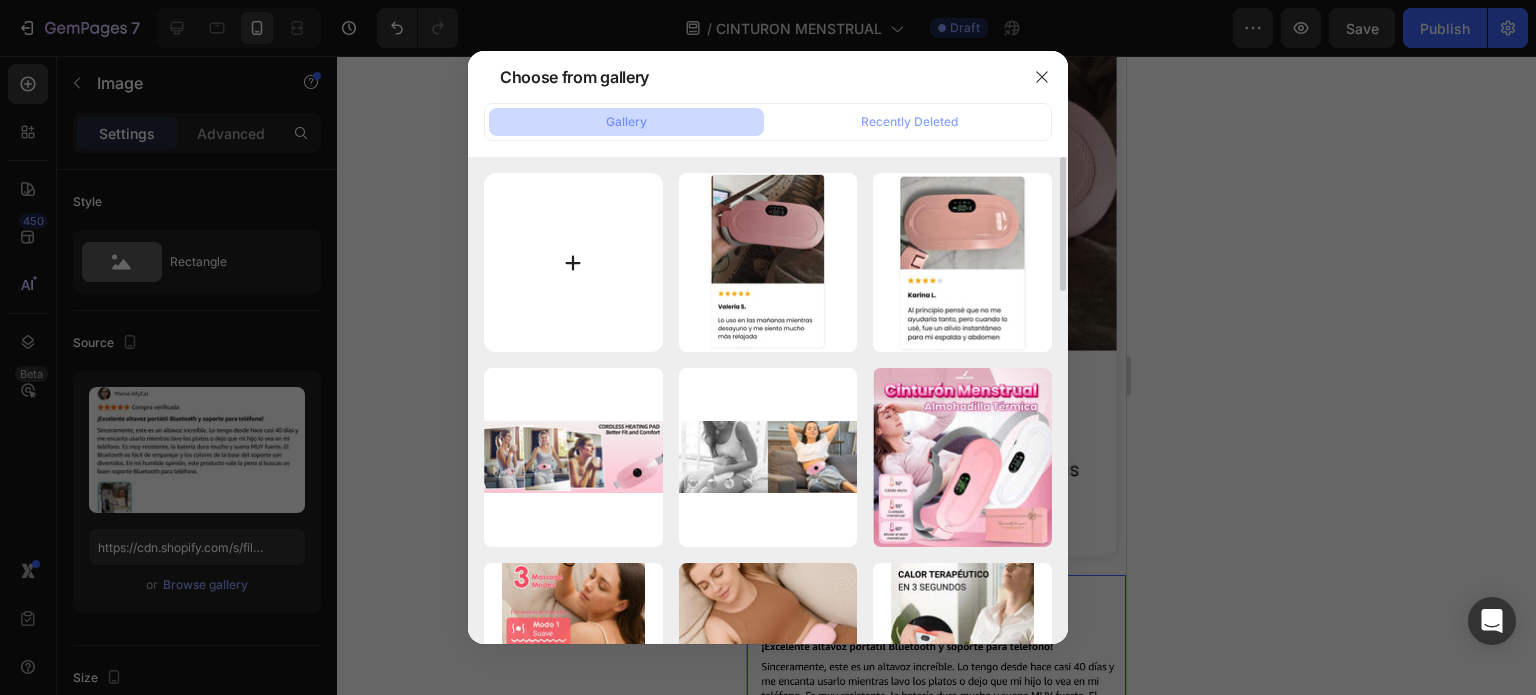 click at bounding box center [573, 262] 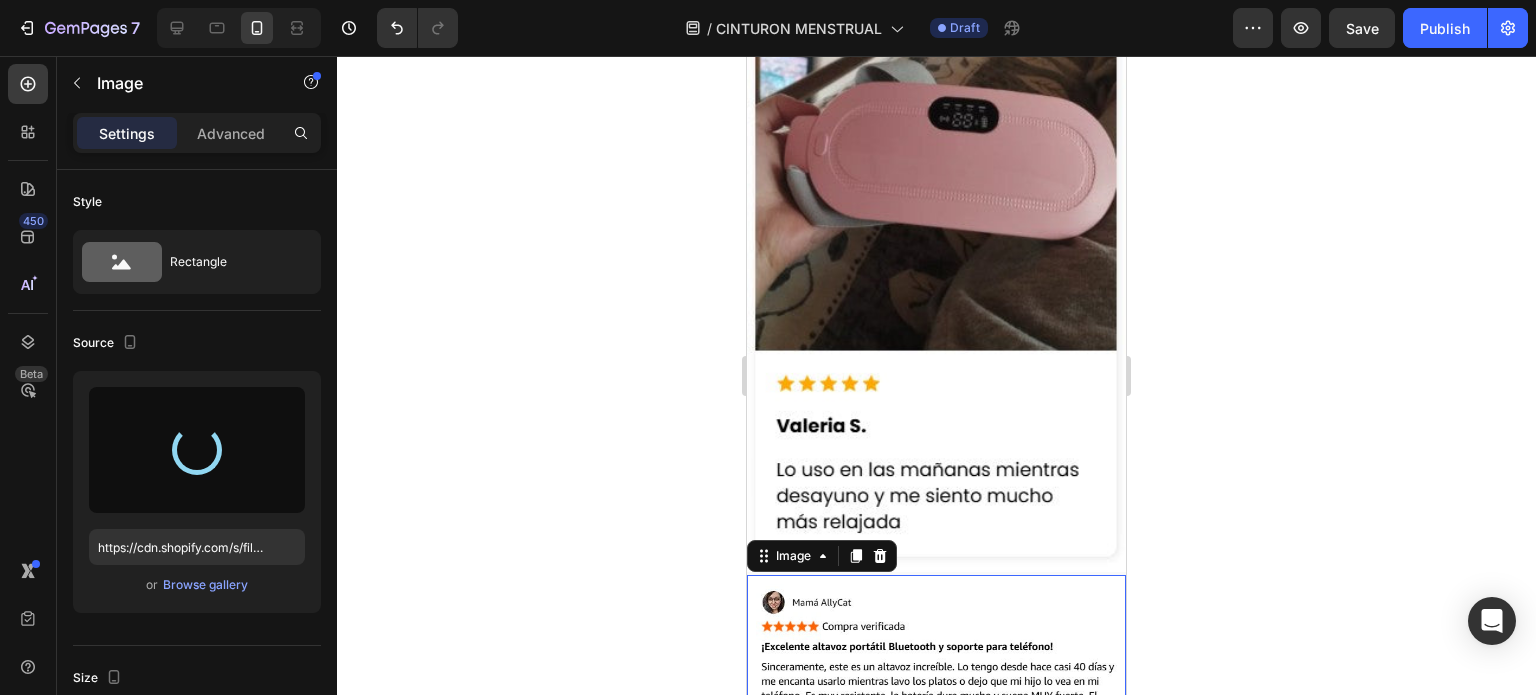 type on "https://cdn.shopify.com/s/files/1/0955/6203/9664/files/gempages_568917790648435582-55c7bfcd-f2ec-4f49-8275-a8371c5755cf.jpg" 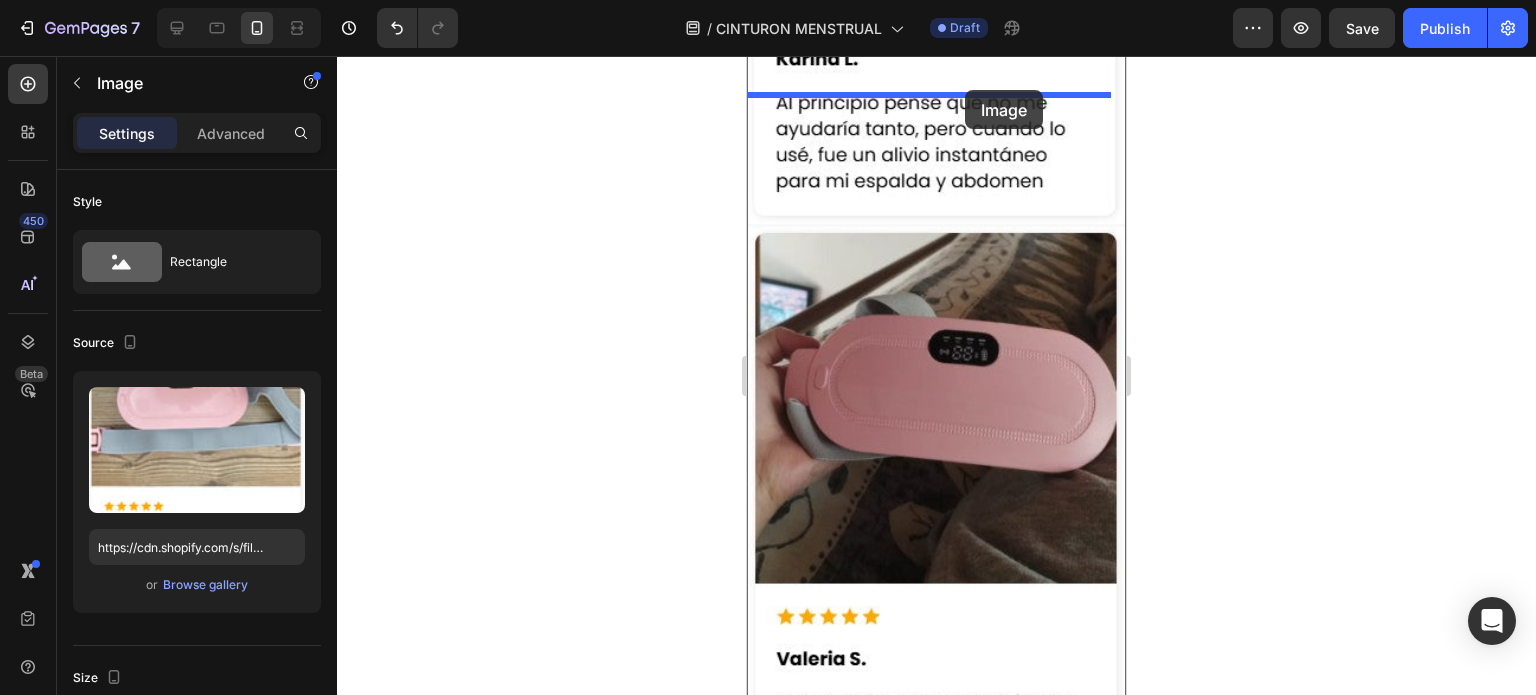 scroll, scrollTop: 3614, scrollLeft: 0, axis: vertical 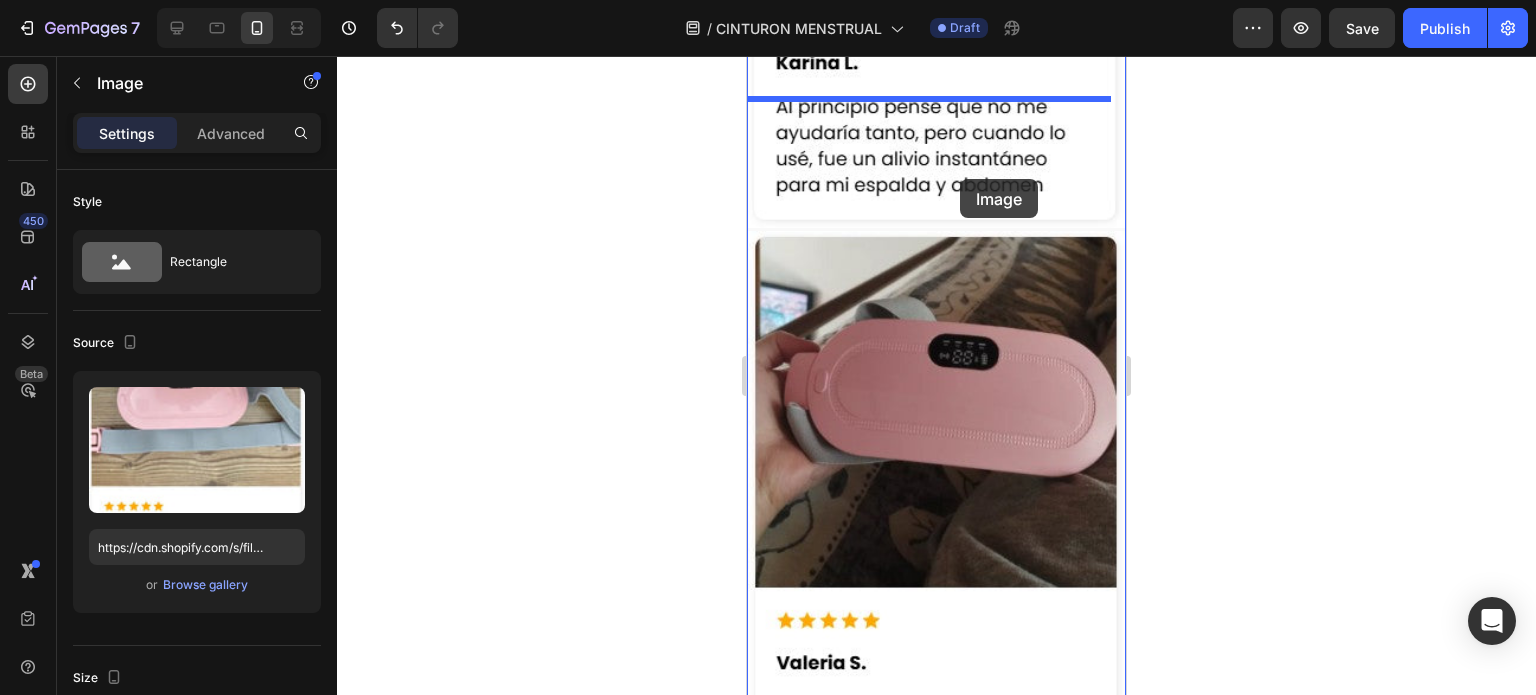 drag, startPoint x: 960, startPoint y: 546, endPoint x: 960, endPoint y: 179, distance: 367 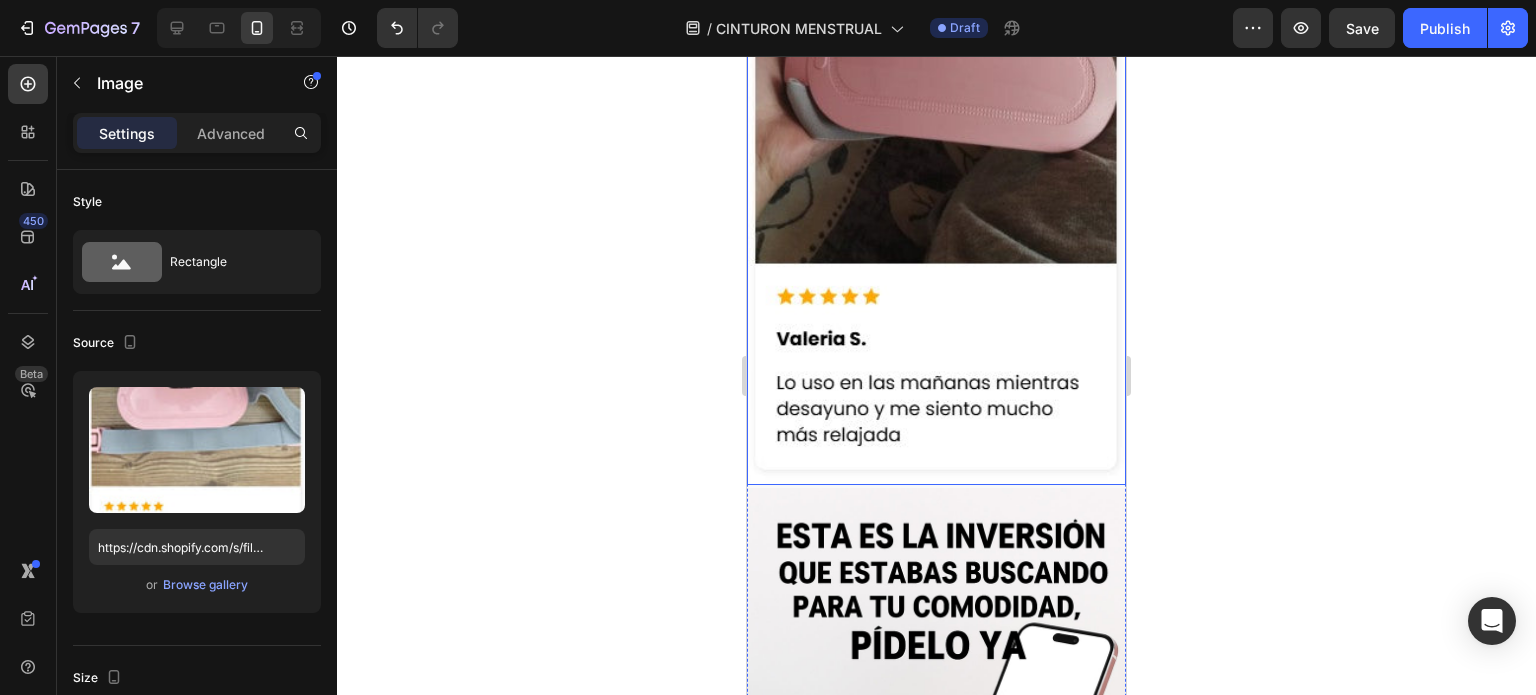 scroll, scrollTop: 4514, scrollLeft: 0, axis: vertical 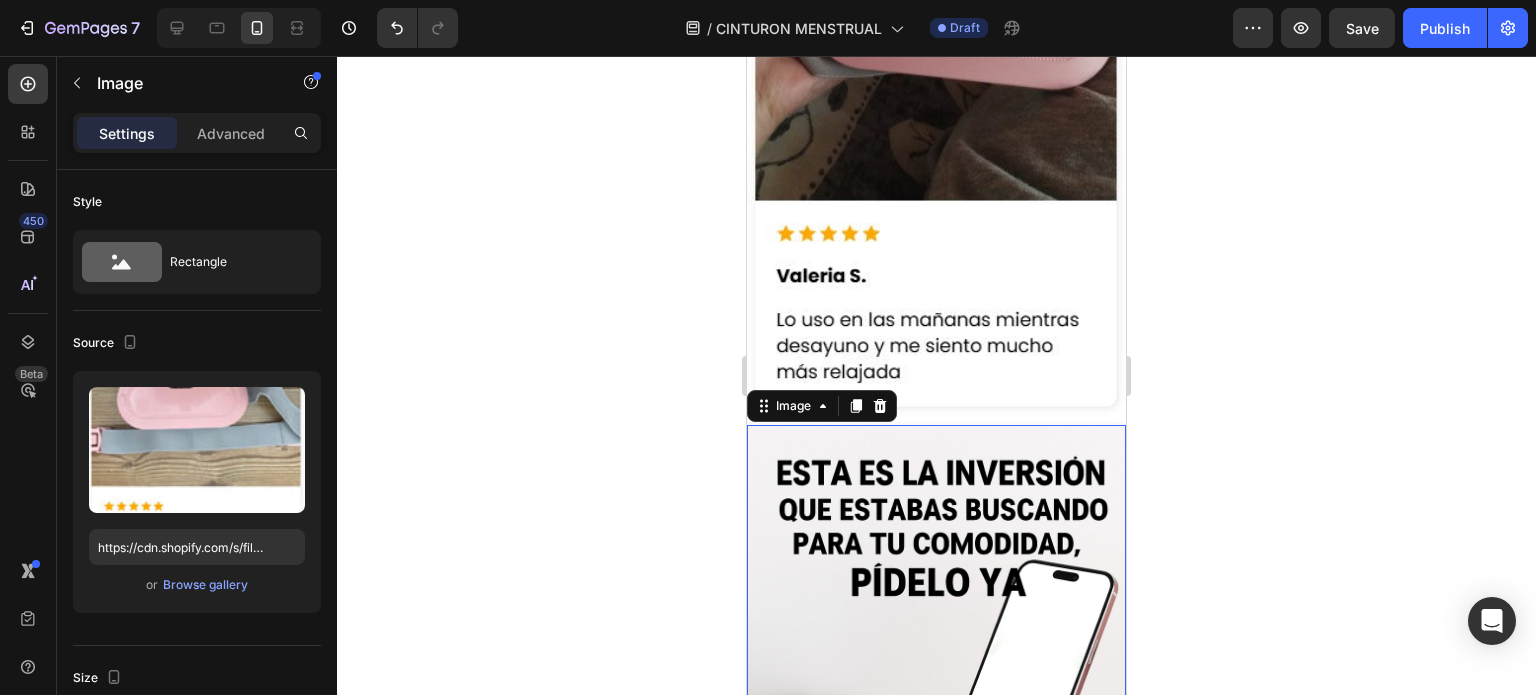 click at bounding box center (936, 709) 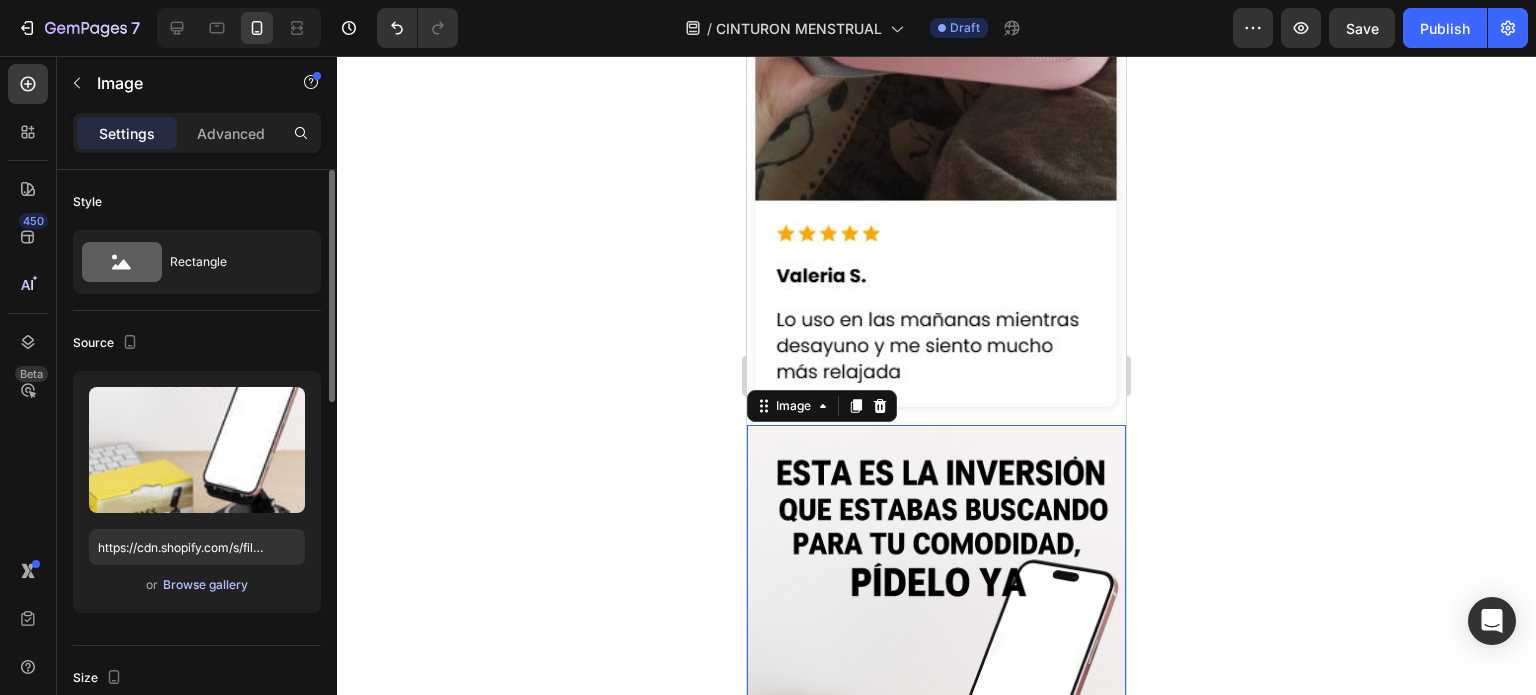 click on "Browse gallery" at bounding box center [205, 585] 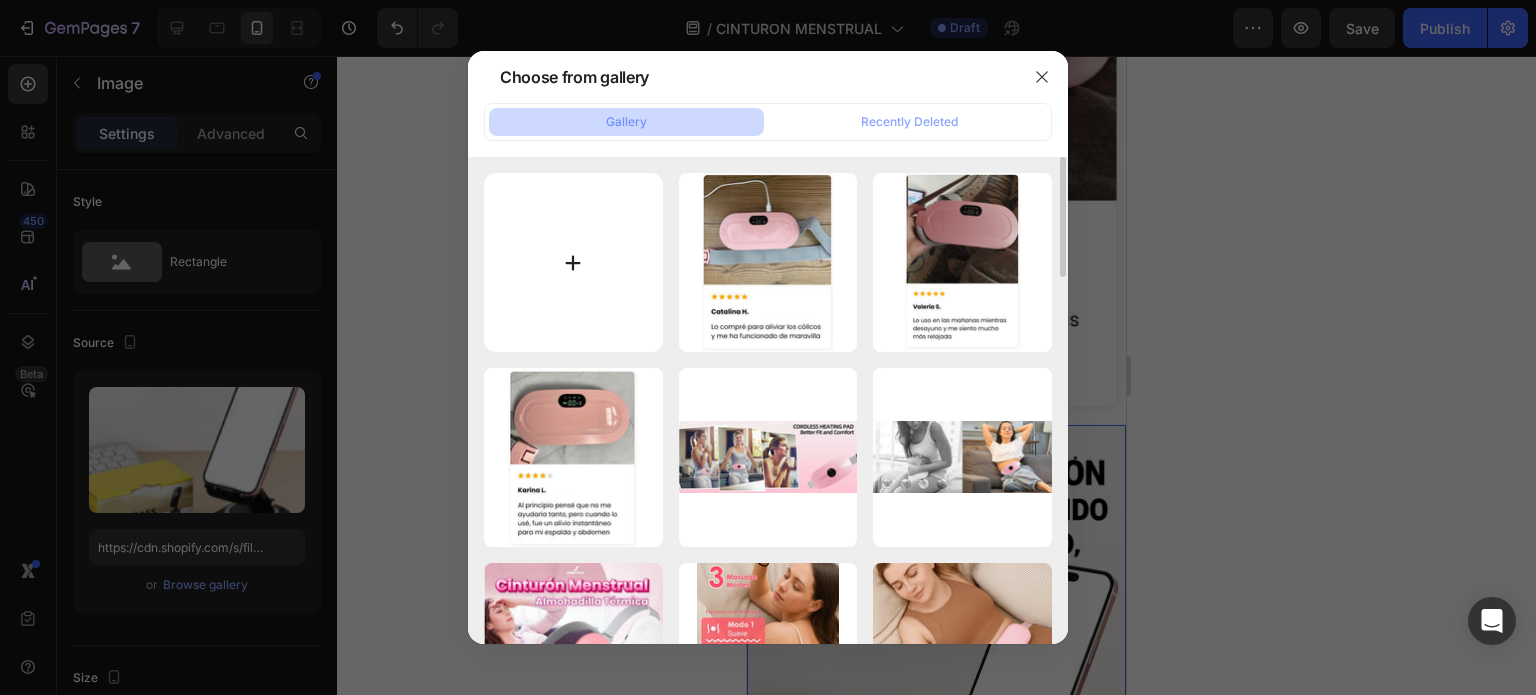 click at bounding box center [573, 262] 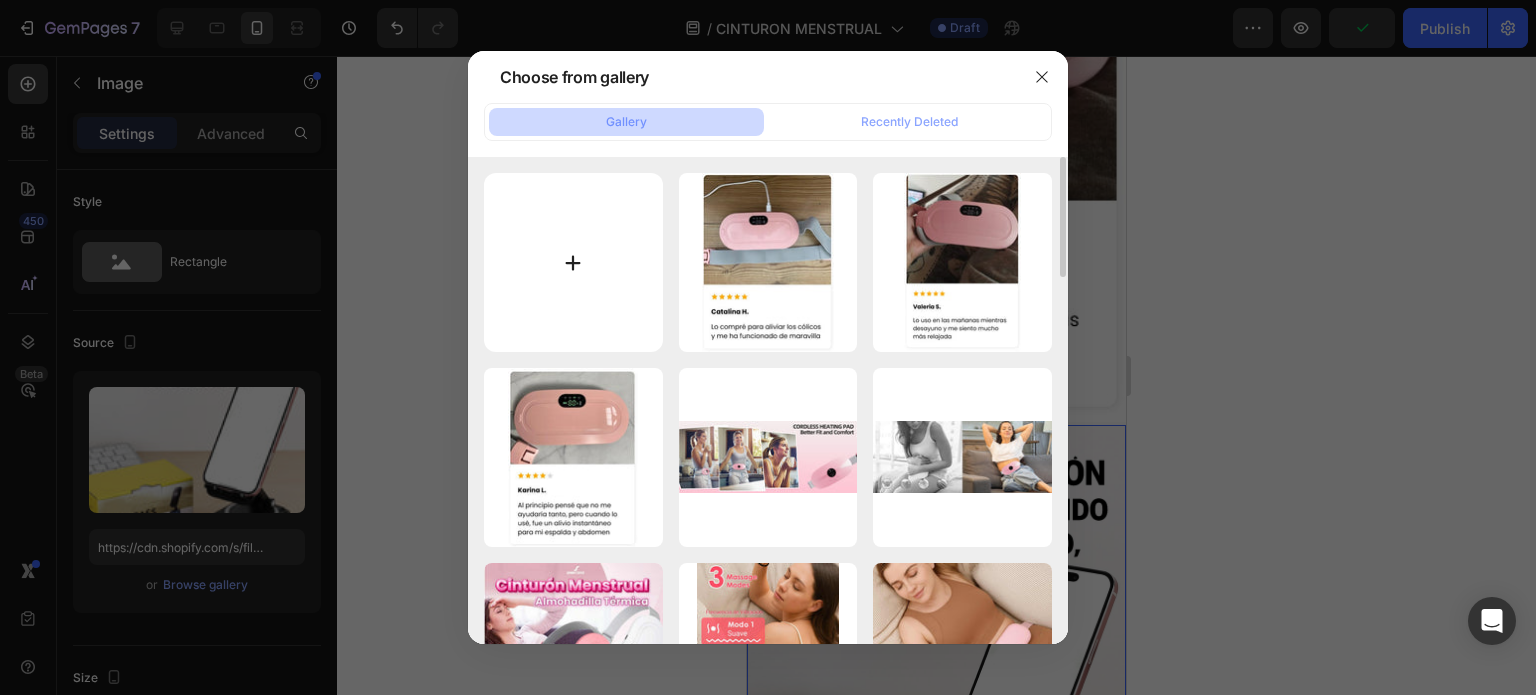 type on "C:\fakepath\Screenshot_12.jpg" 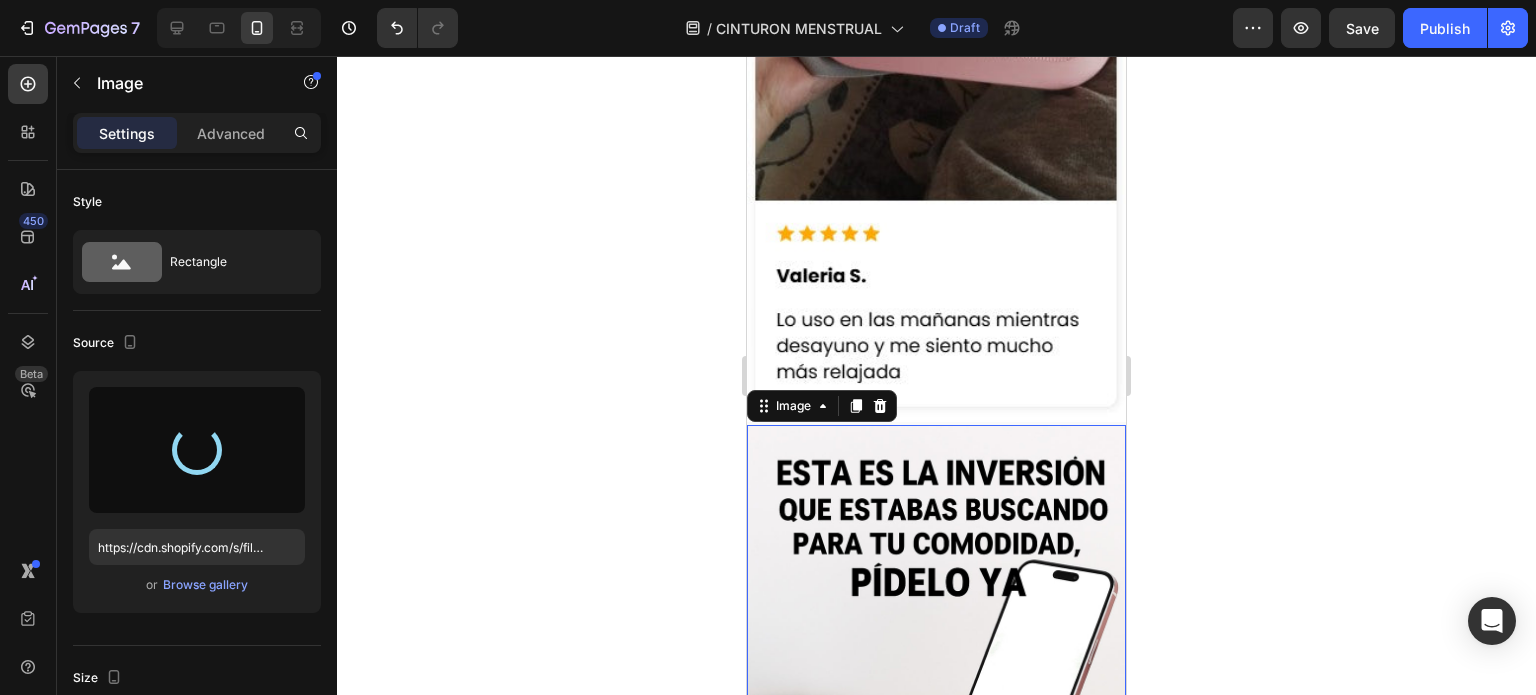 type on "https://cdn.shopify.com/s/files/1/0955/6203/9664/files/gempages_568917790648435582-5bc43b19-3ae9-4eed-ae5c-a87a81379ccd.jpg" 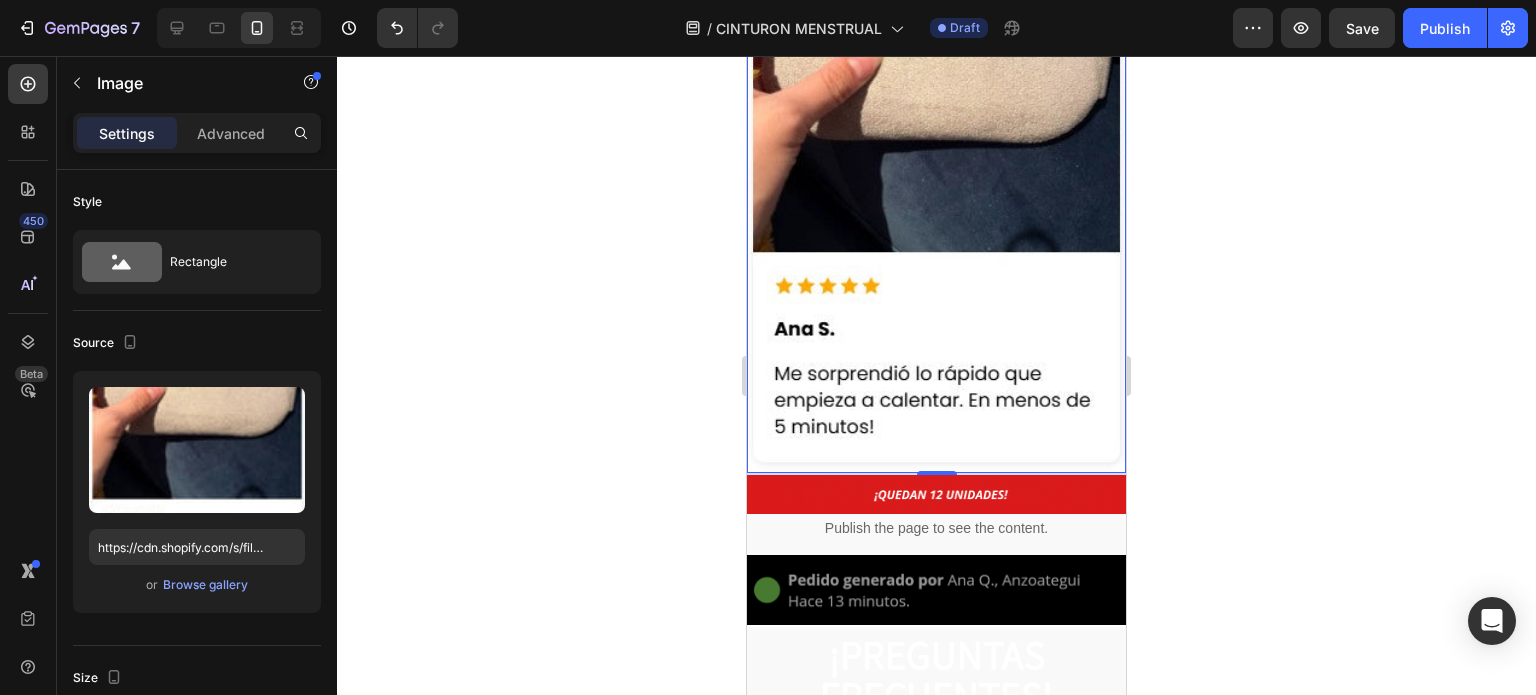 scroll, scrollTop: 5114, scrollLeft: 0, axis: vertical 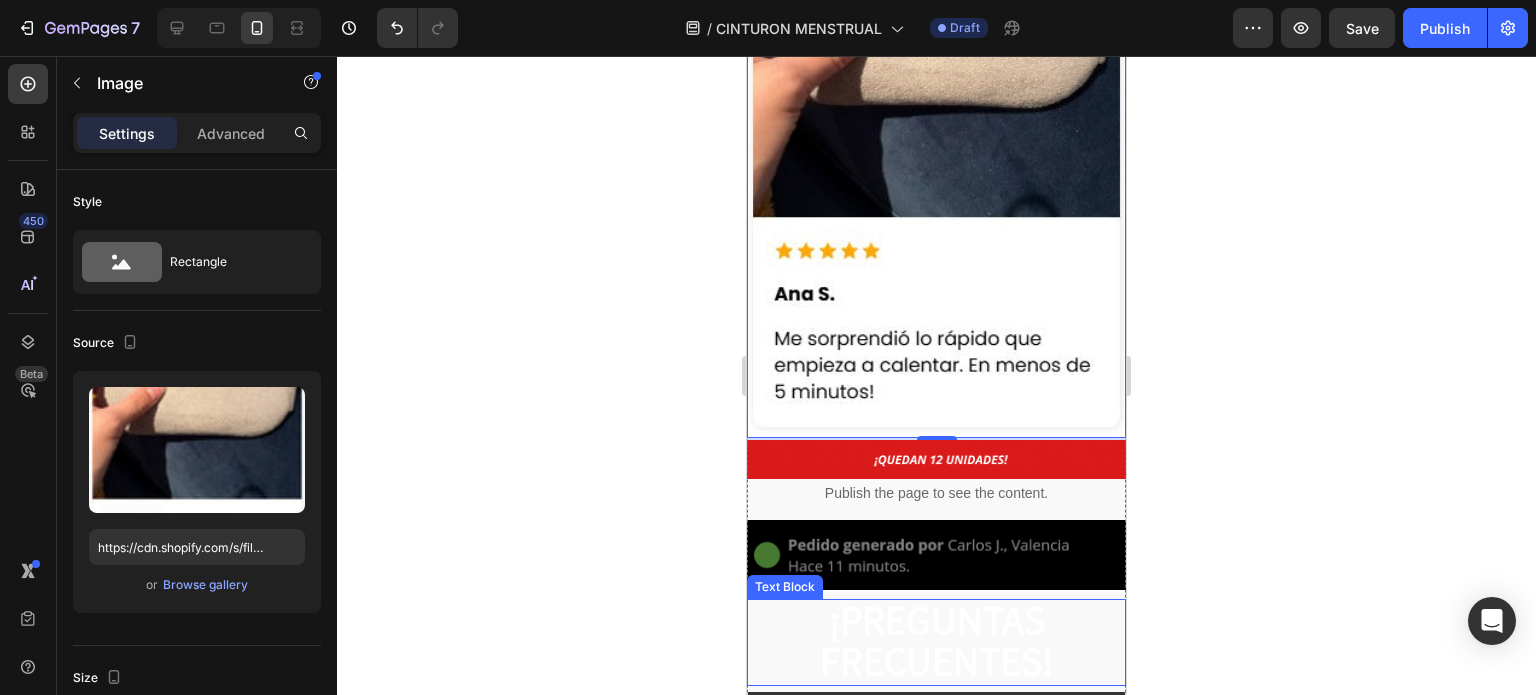 click on "¡PREGUNTAS FRECUENTES!" at bounding box center (936, 639) 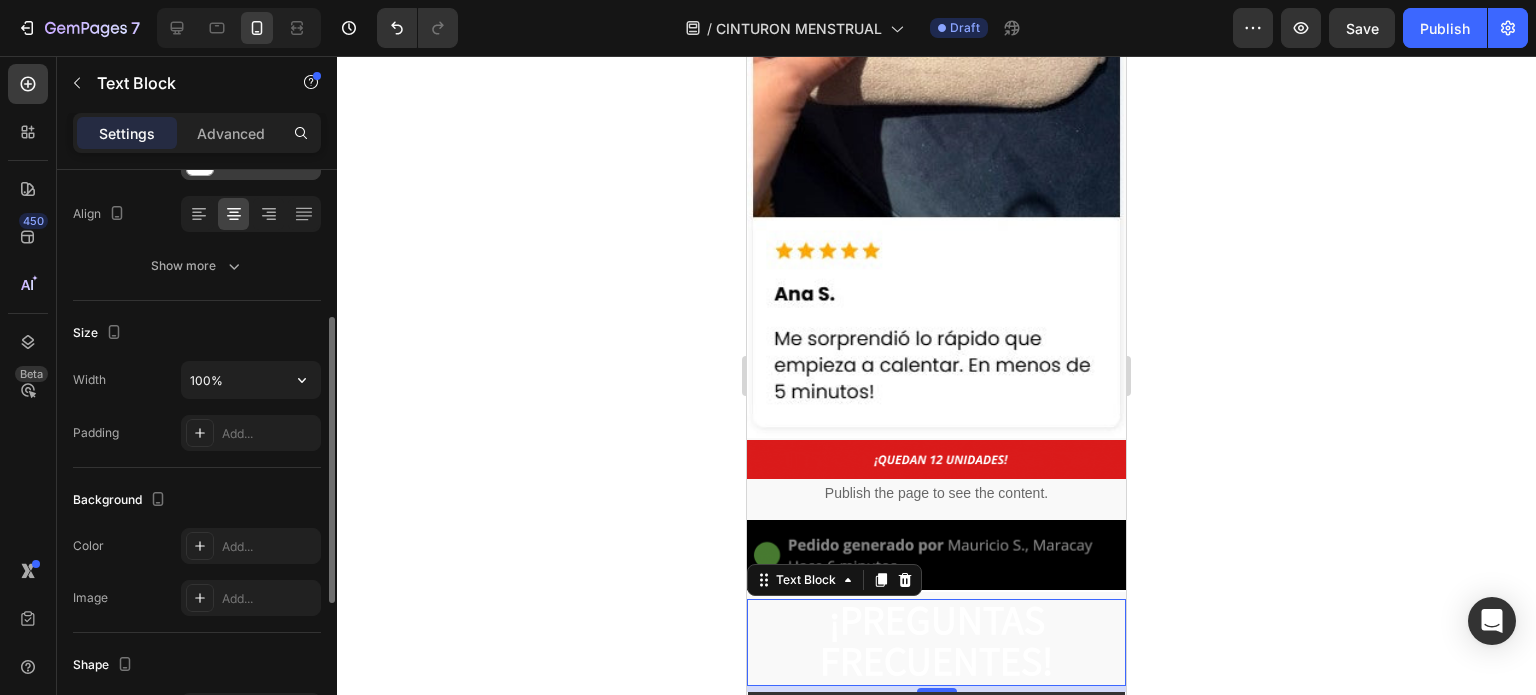 scroll, scrollTop: 100, scrollLeft: 0, axis: vertical 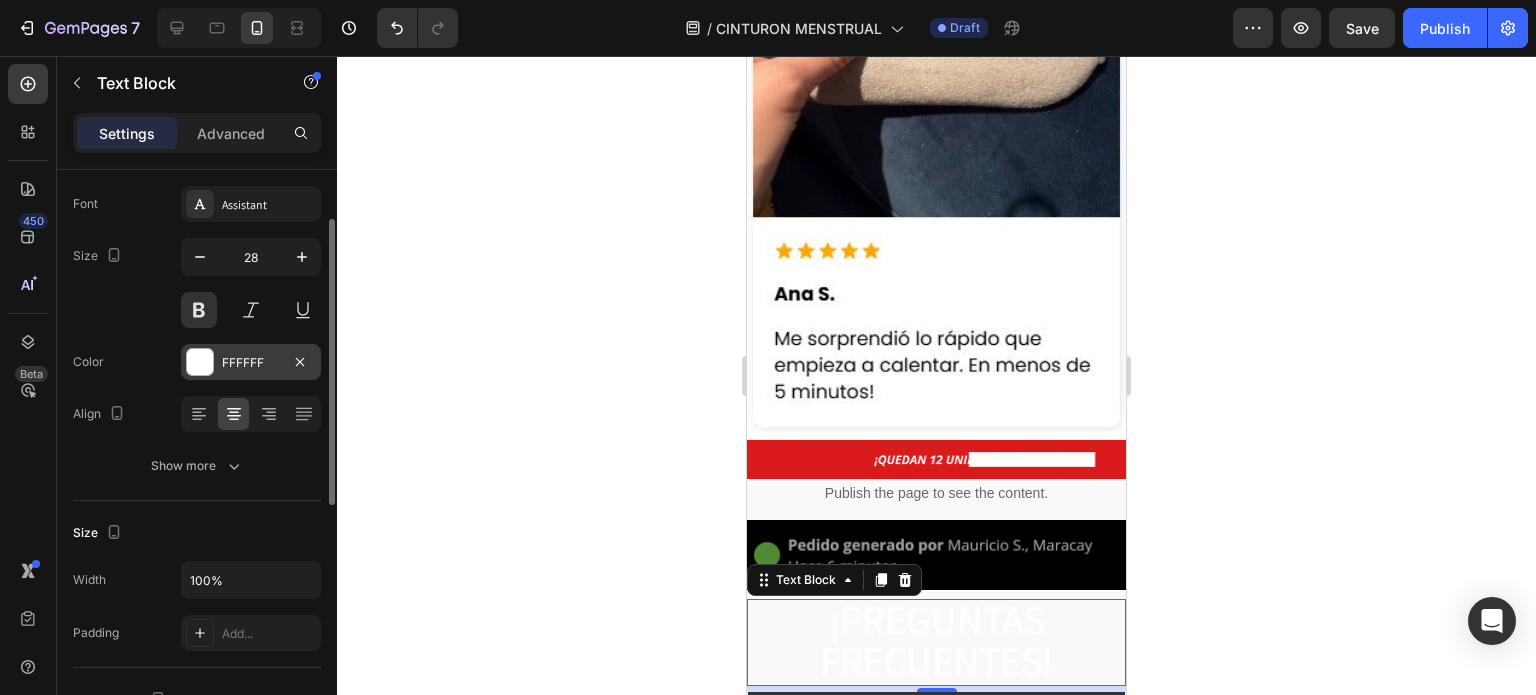 click at bounding box center [200, 362] 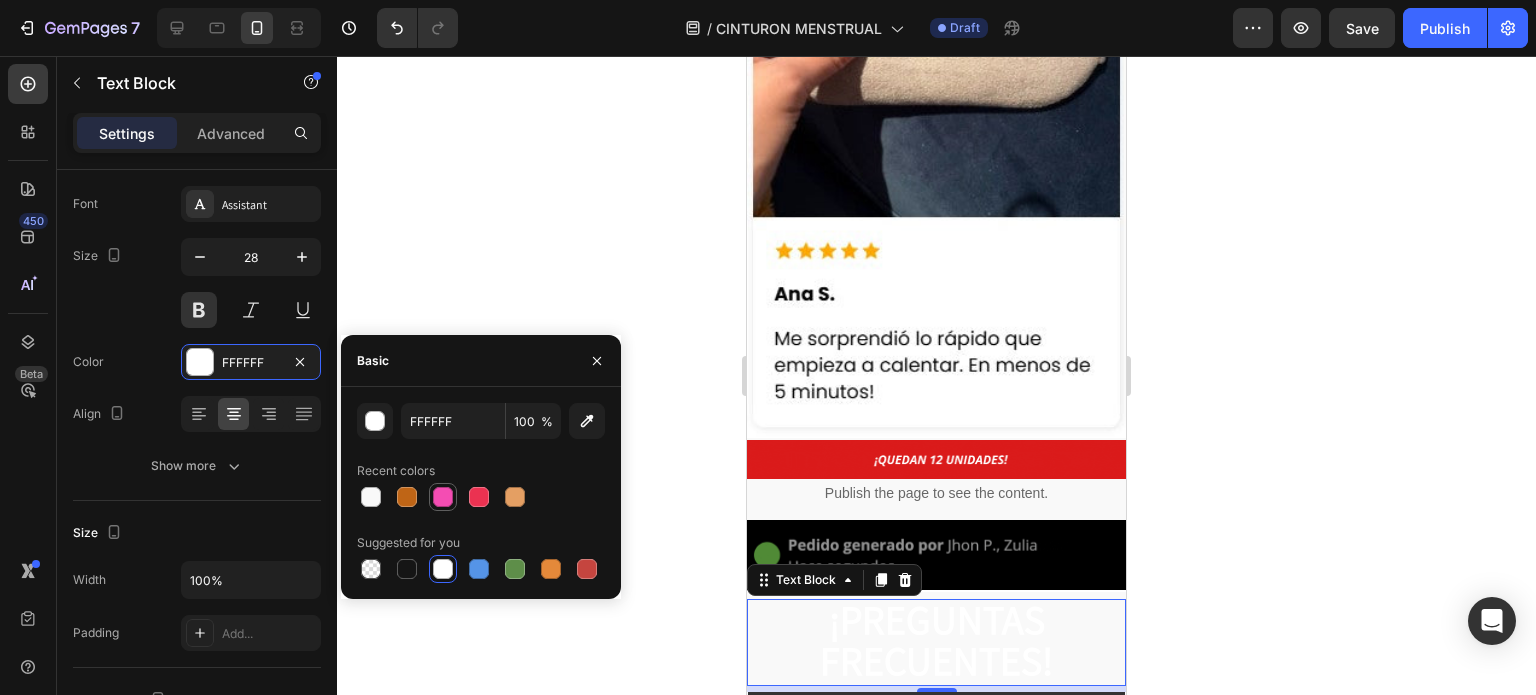 click at bounding box center (443, 497) 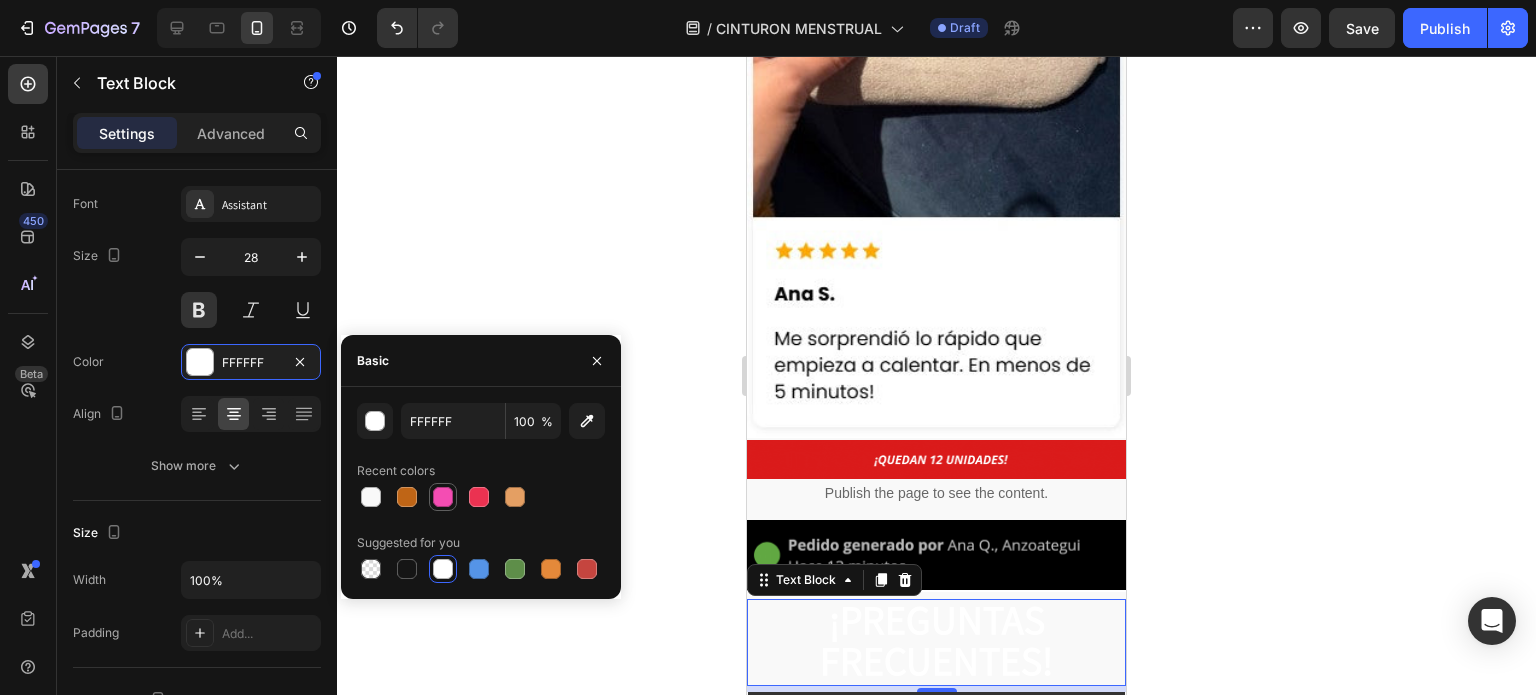 type on "F44DB3" 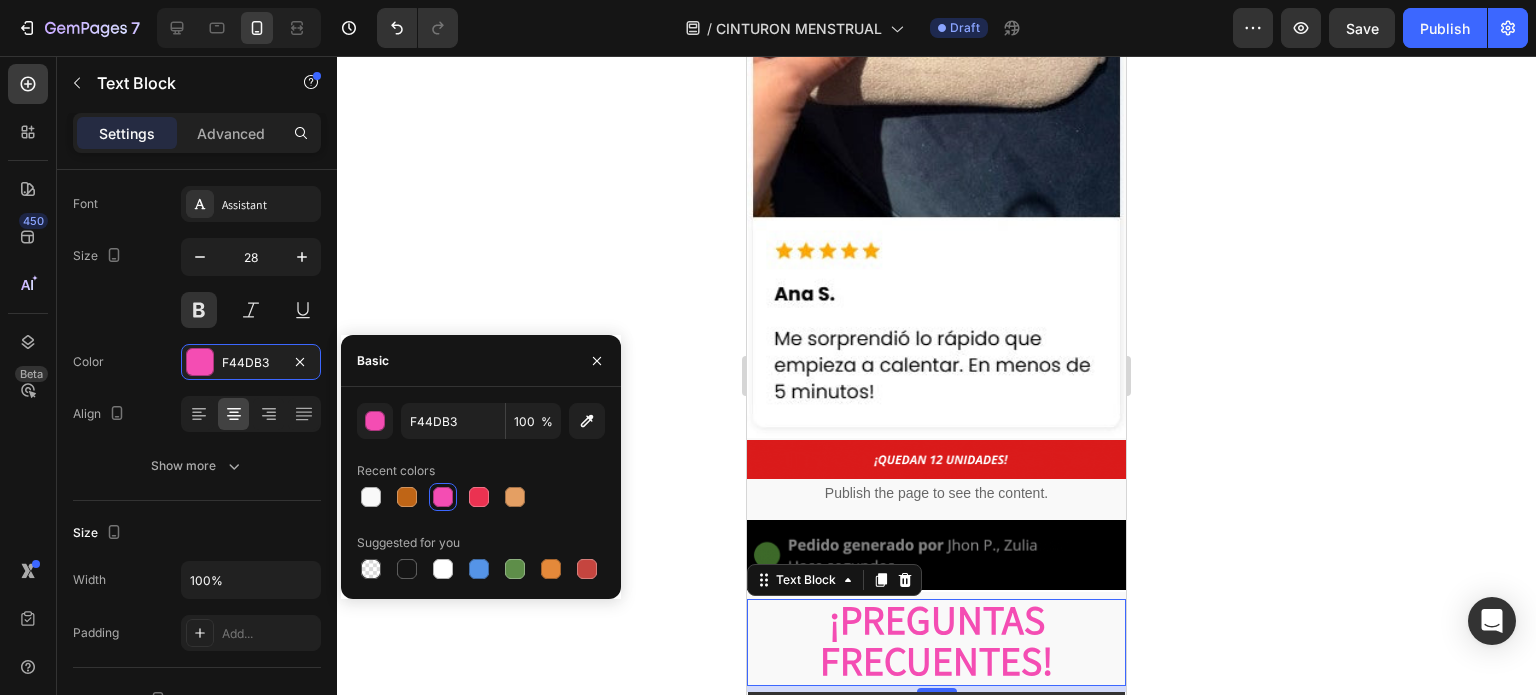 click 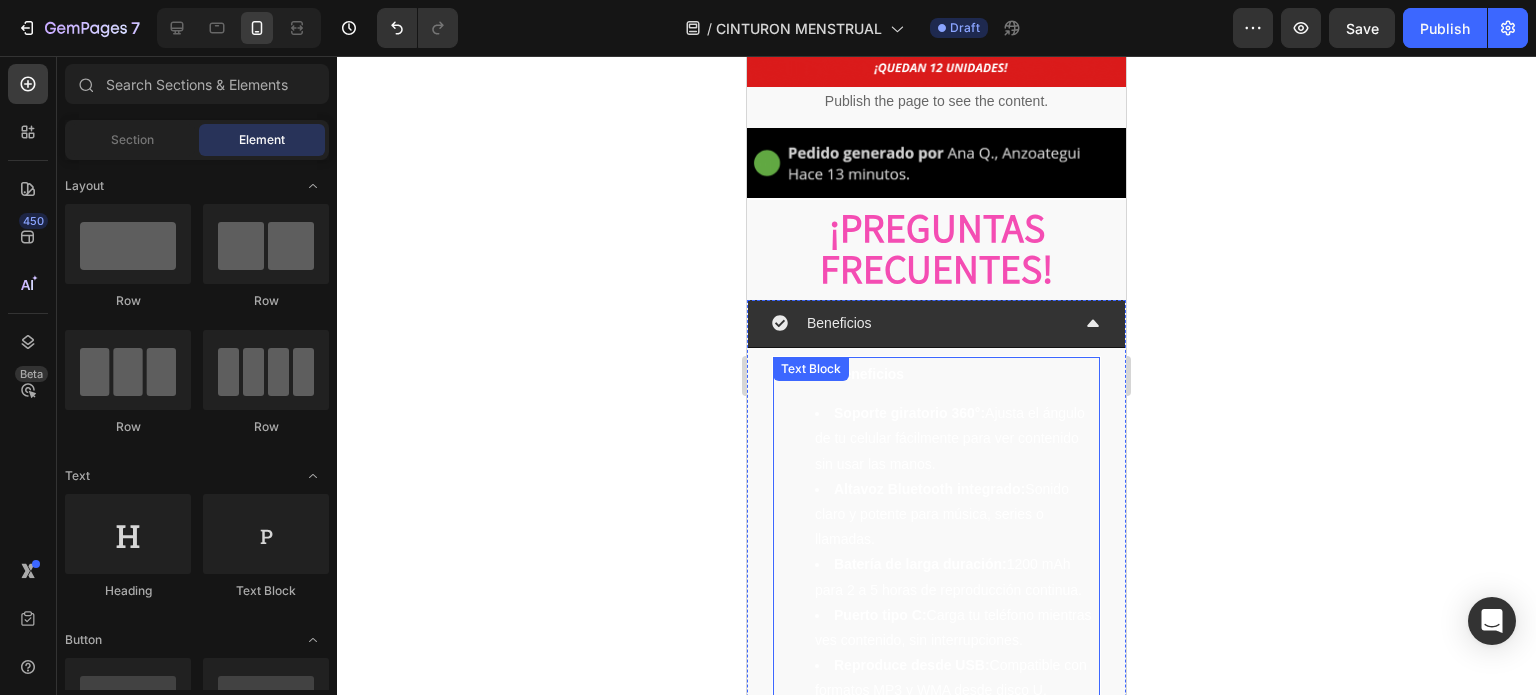 scroll, scrollTop: 5514, scrollLeft: 0, axis: vertical 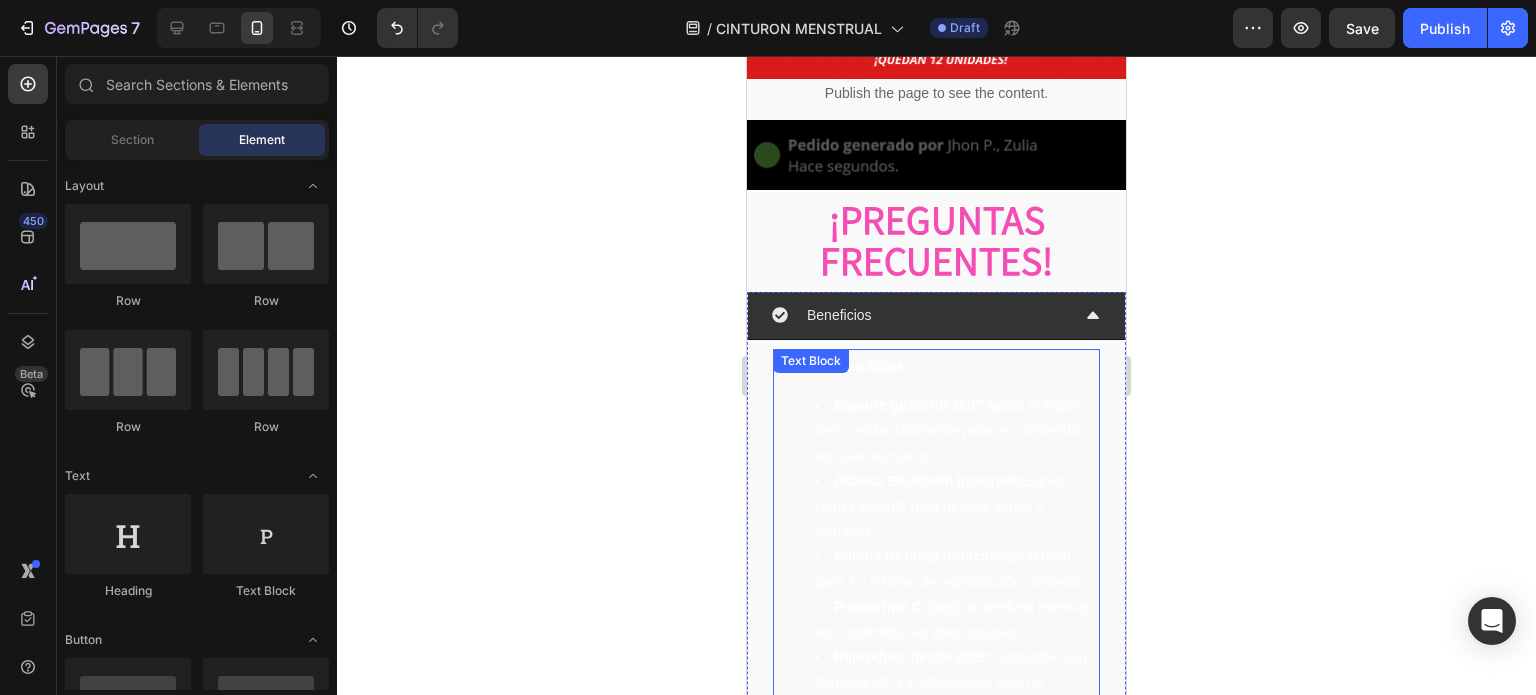 click on "Batería de larga duración:" at bounding box center (920, 556) 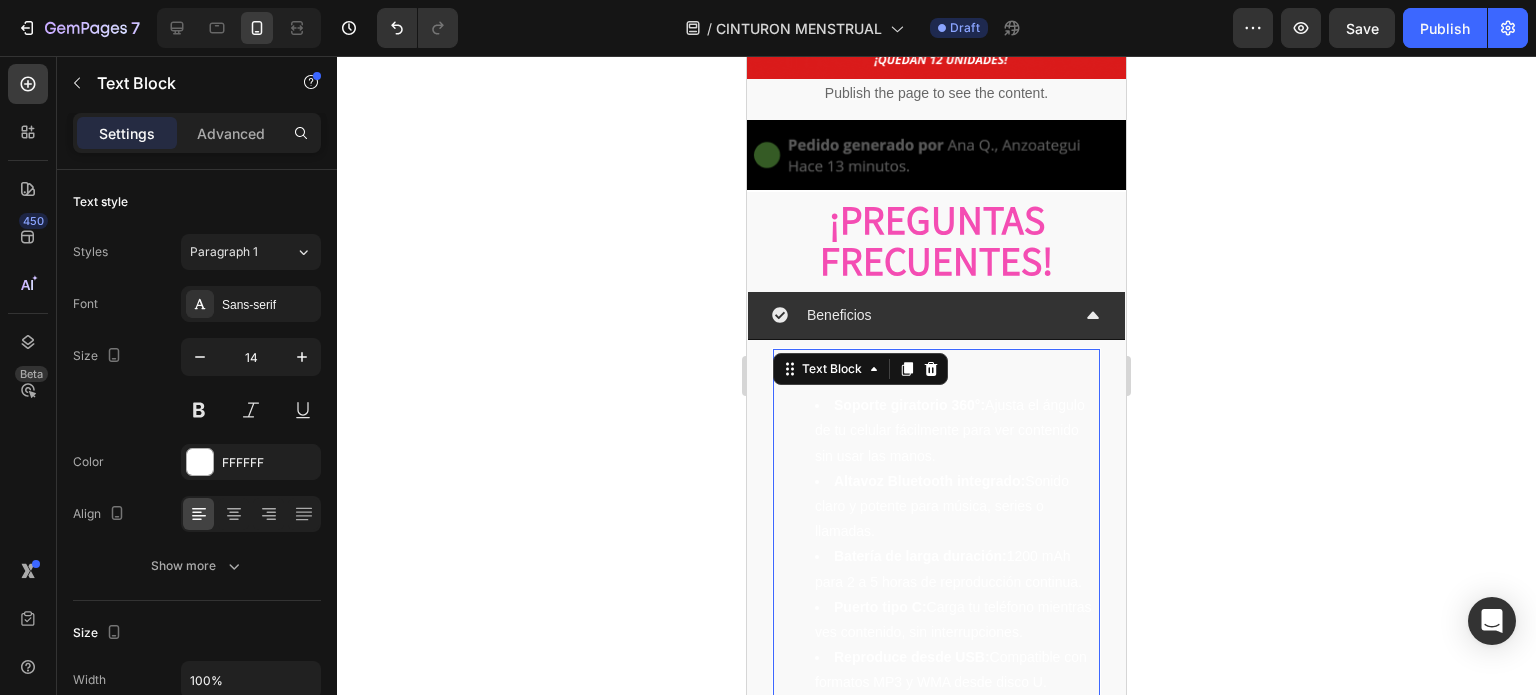 scroll, scrollTop: 5114, scrollLeft: 0, axis: vertical 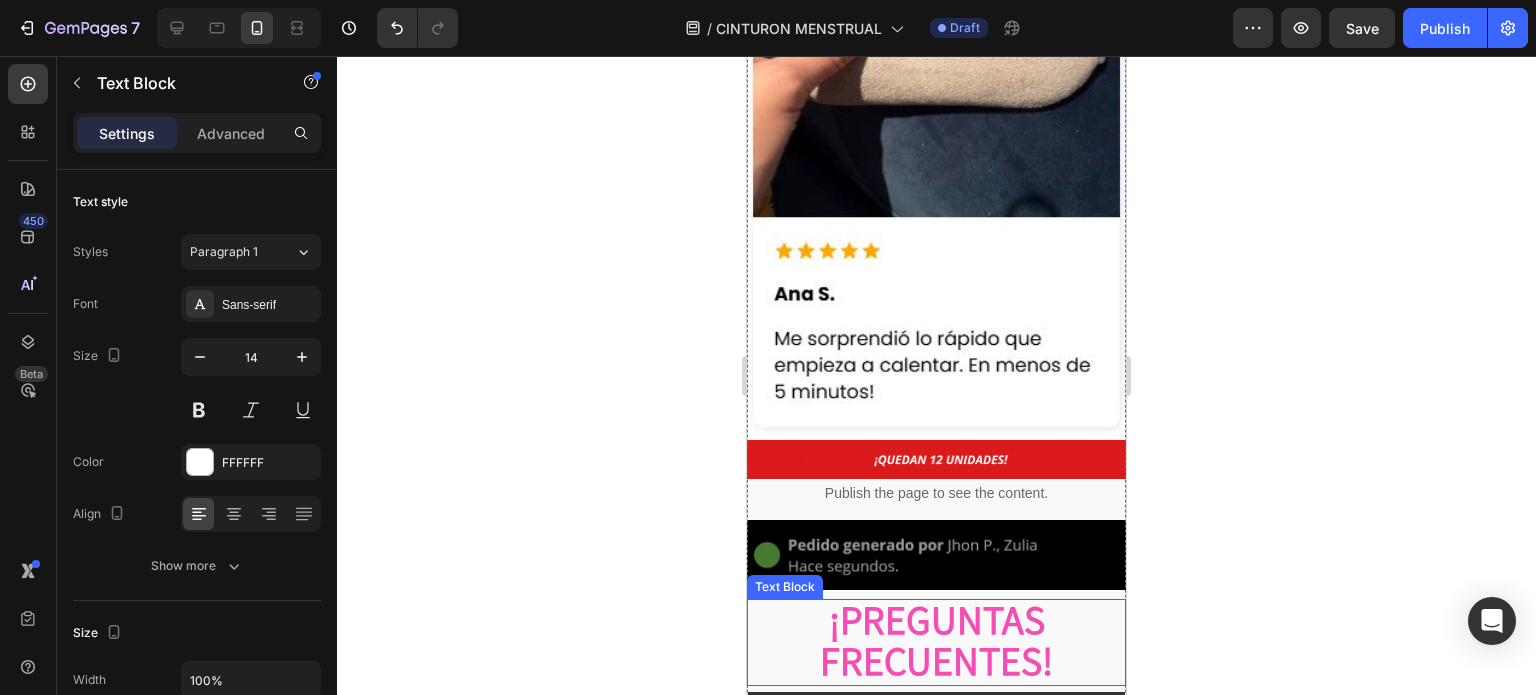 click on "¡PREGUNTAS FRECUENTES!" at bounding box center [936, 642] 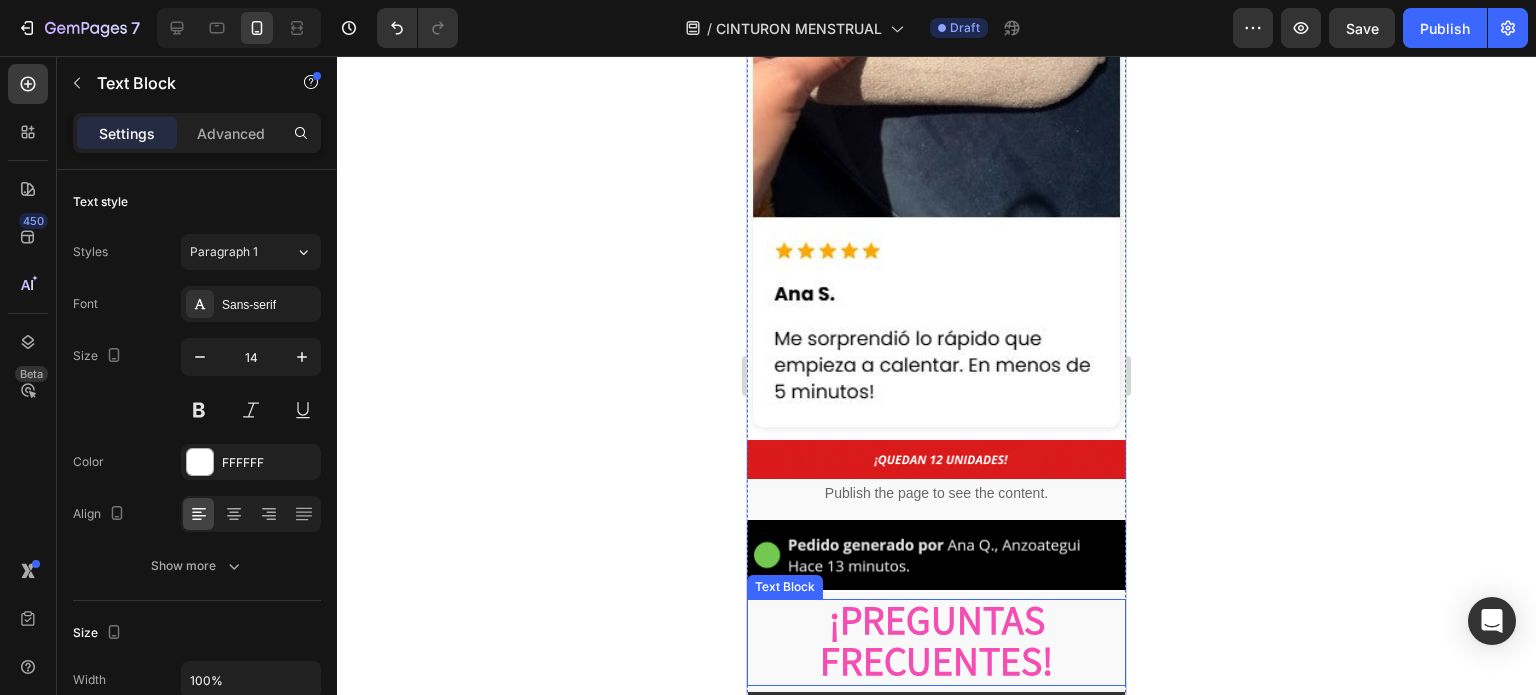 scroll, scrollTop: 100, scrollLeft: 0, axis: vertical 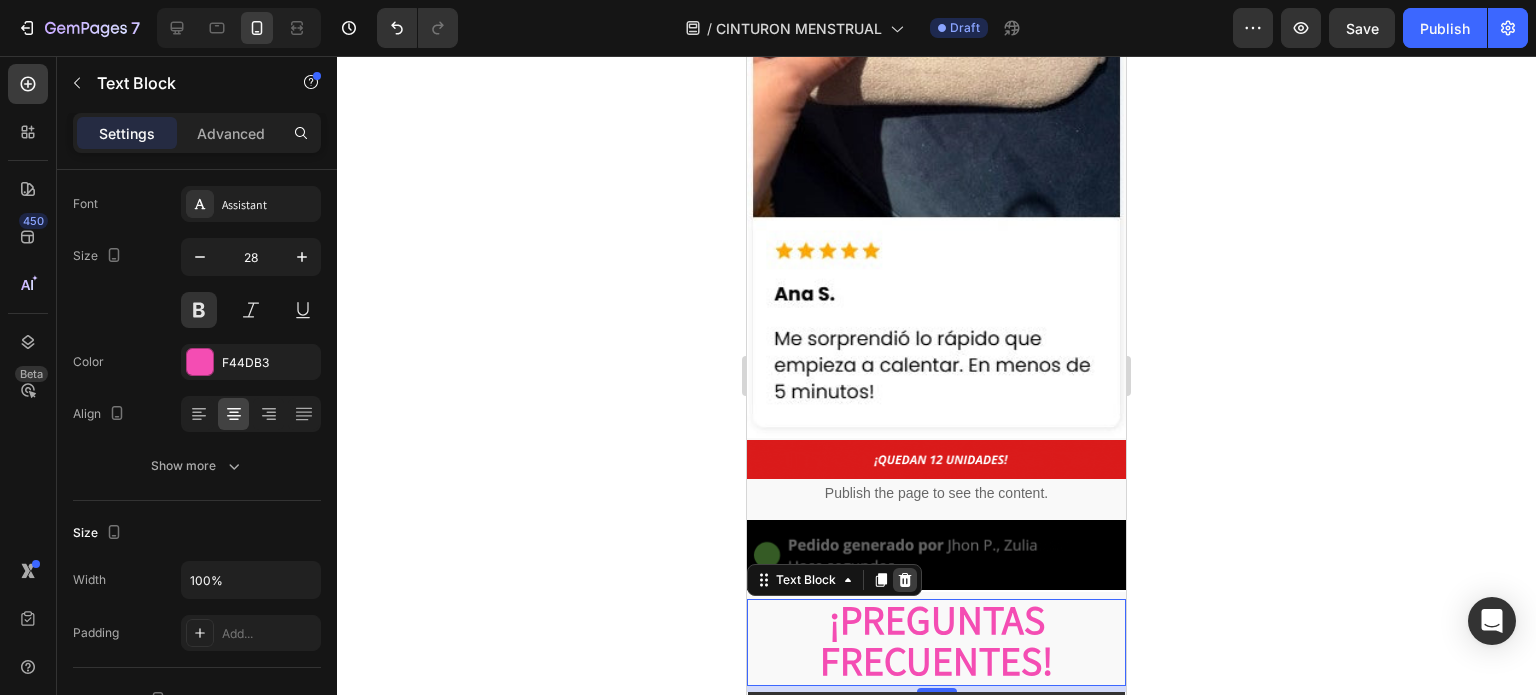 click 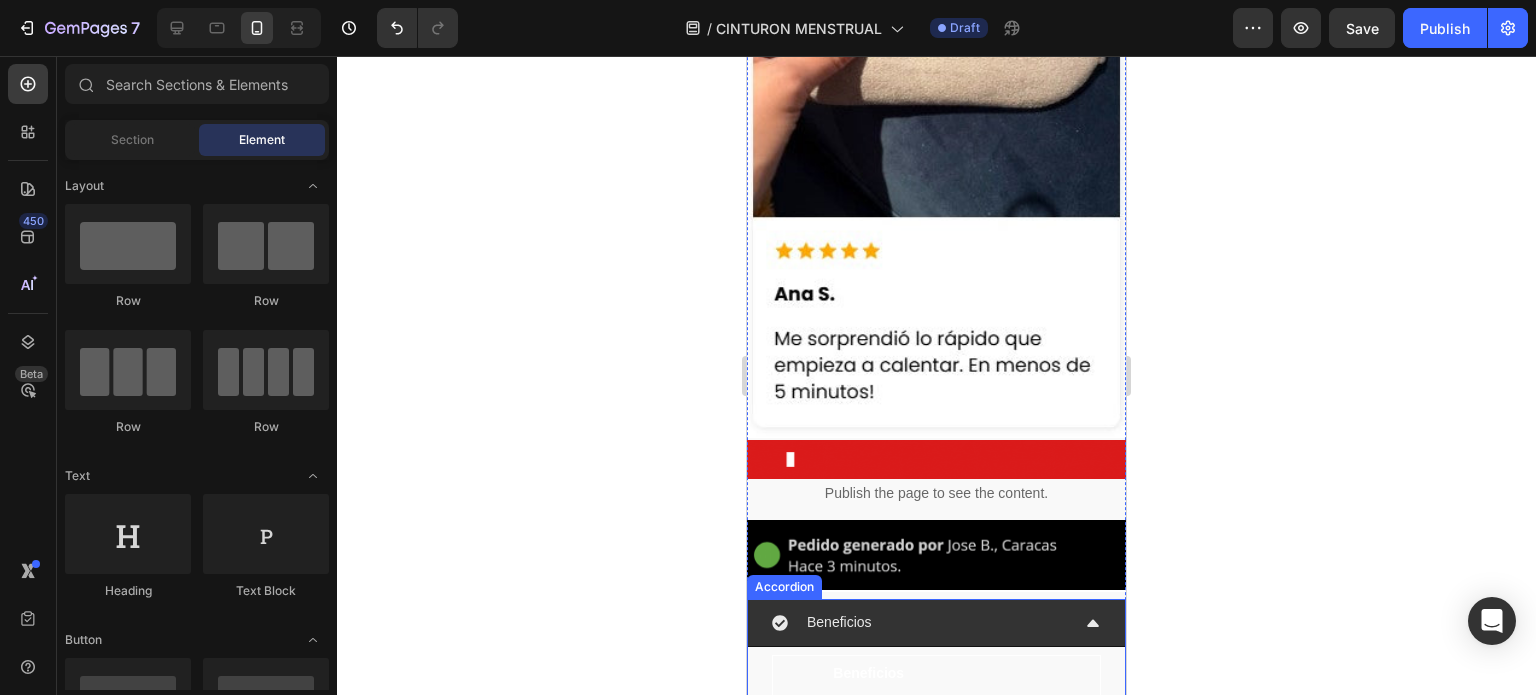 click on "Beneficios" at bounding box center [920, 622] 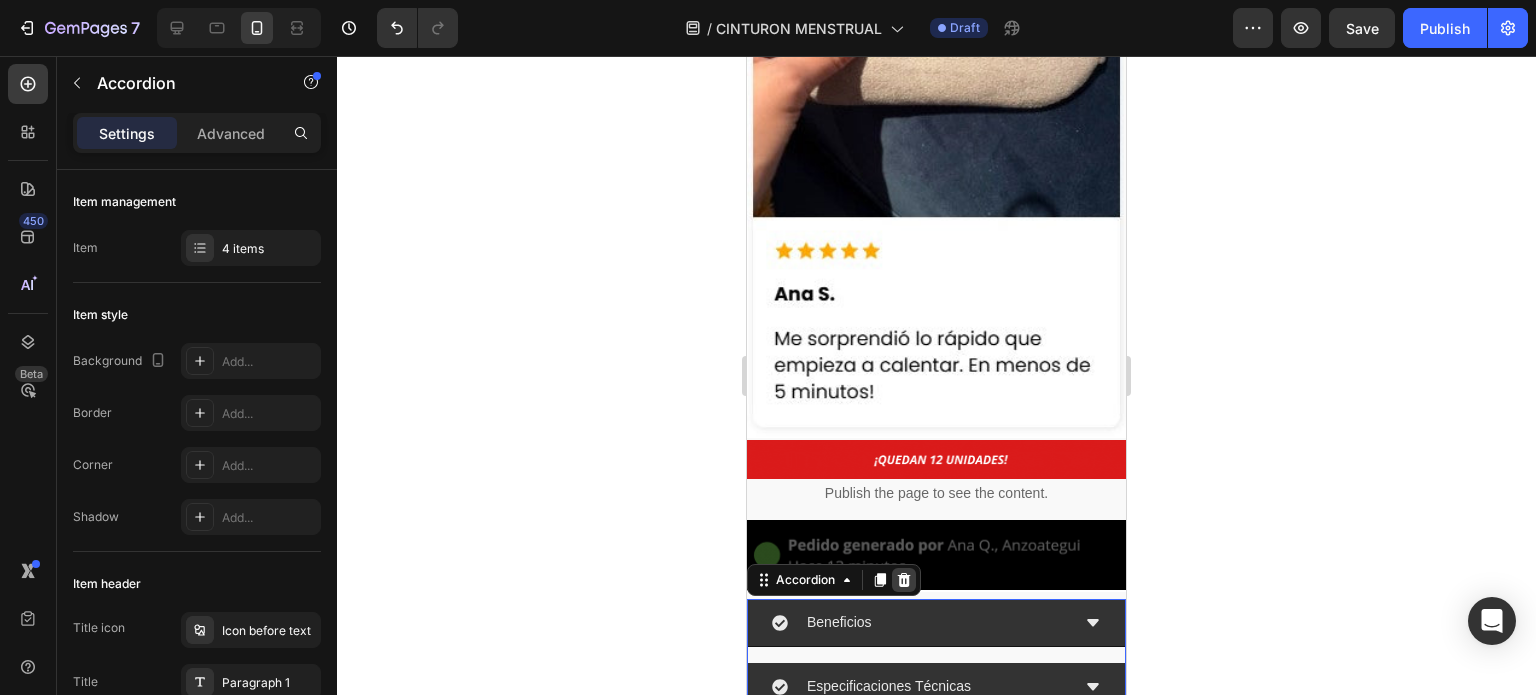 click at bounding box center (904, 580) 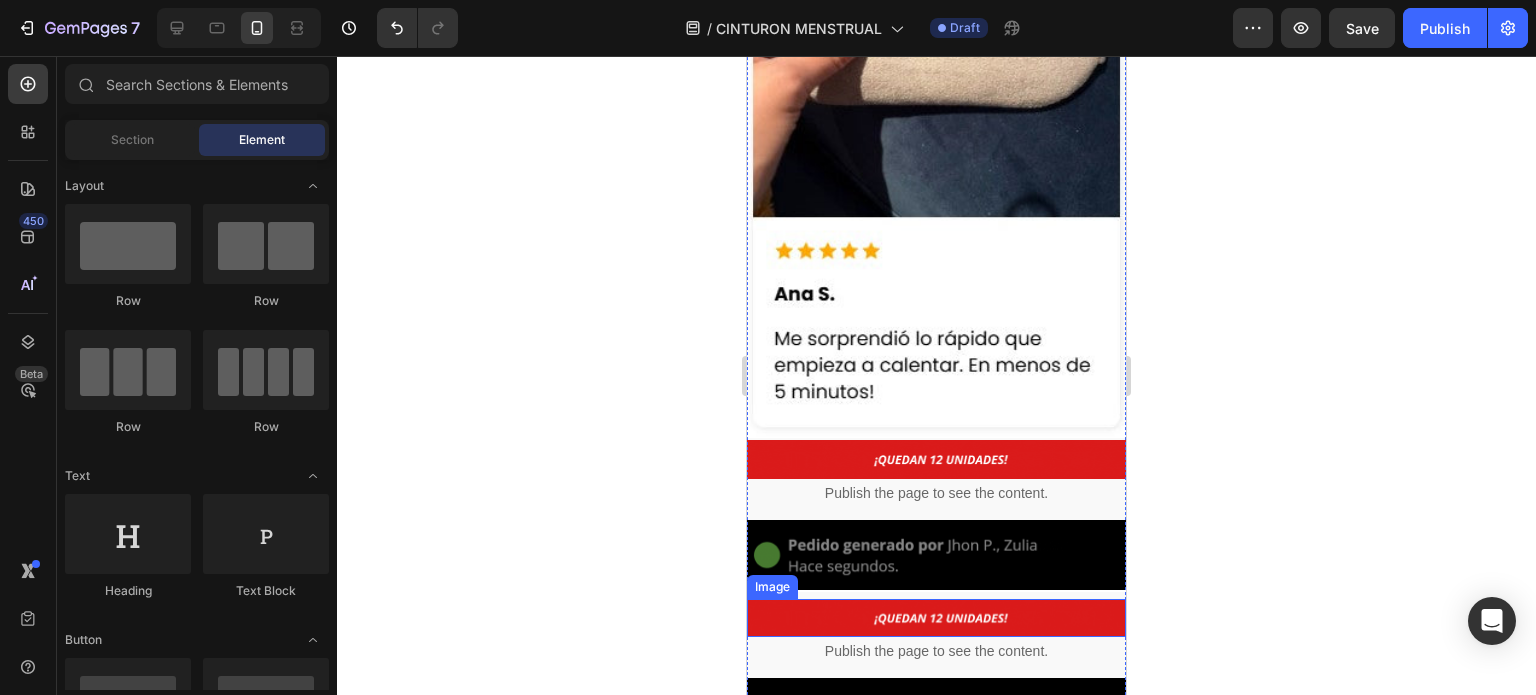 click at bounding box center (936, 618) 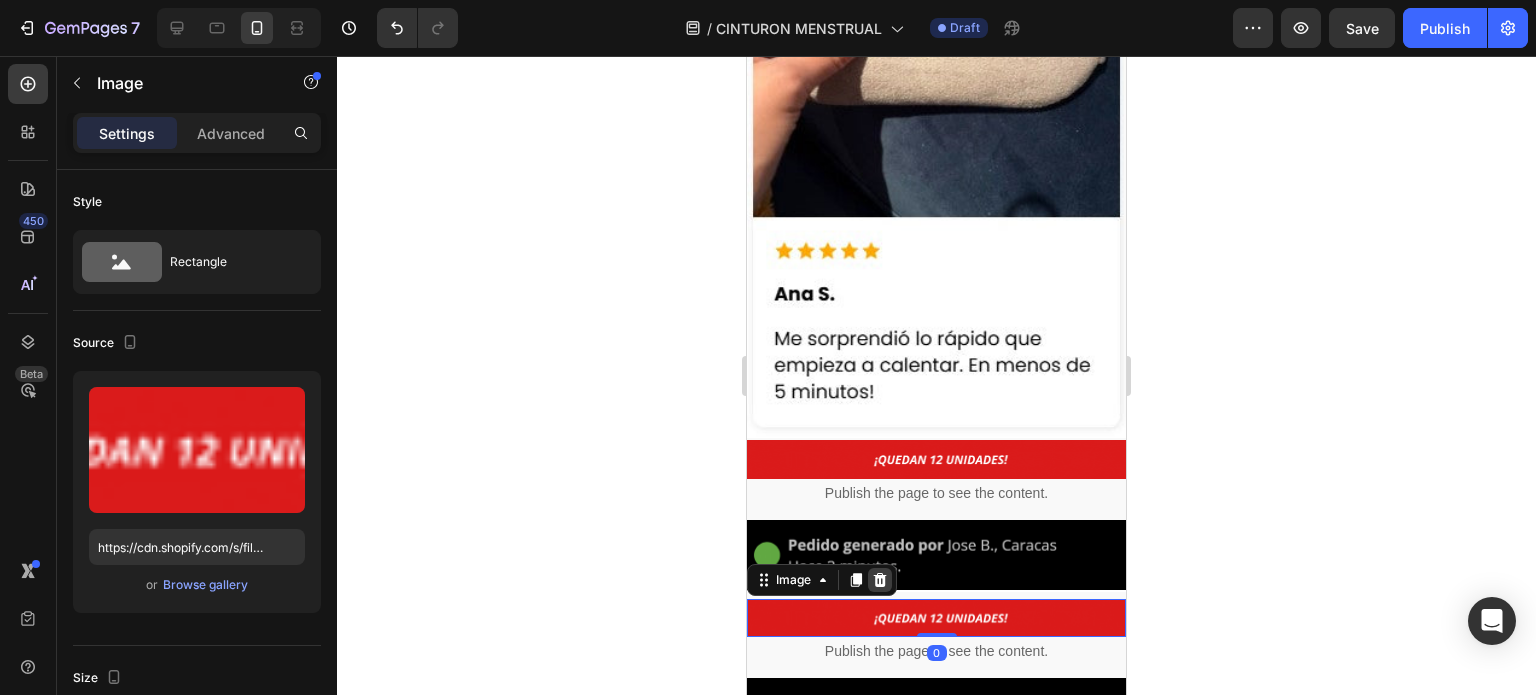 click 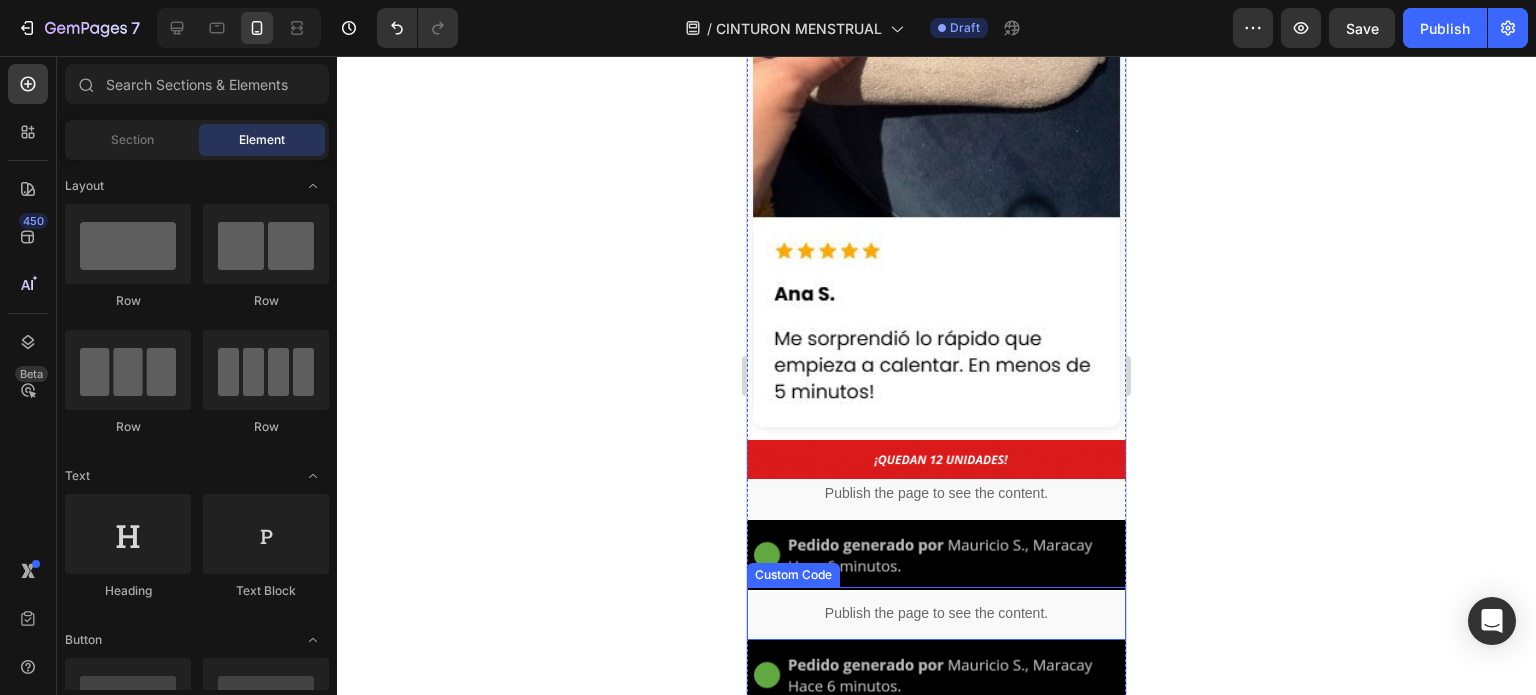 click on "Publish the page to see the content." at bounding box center (936, 613) 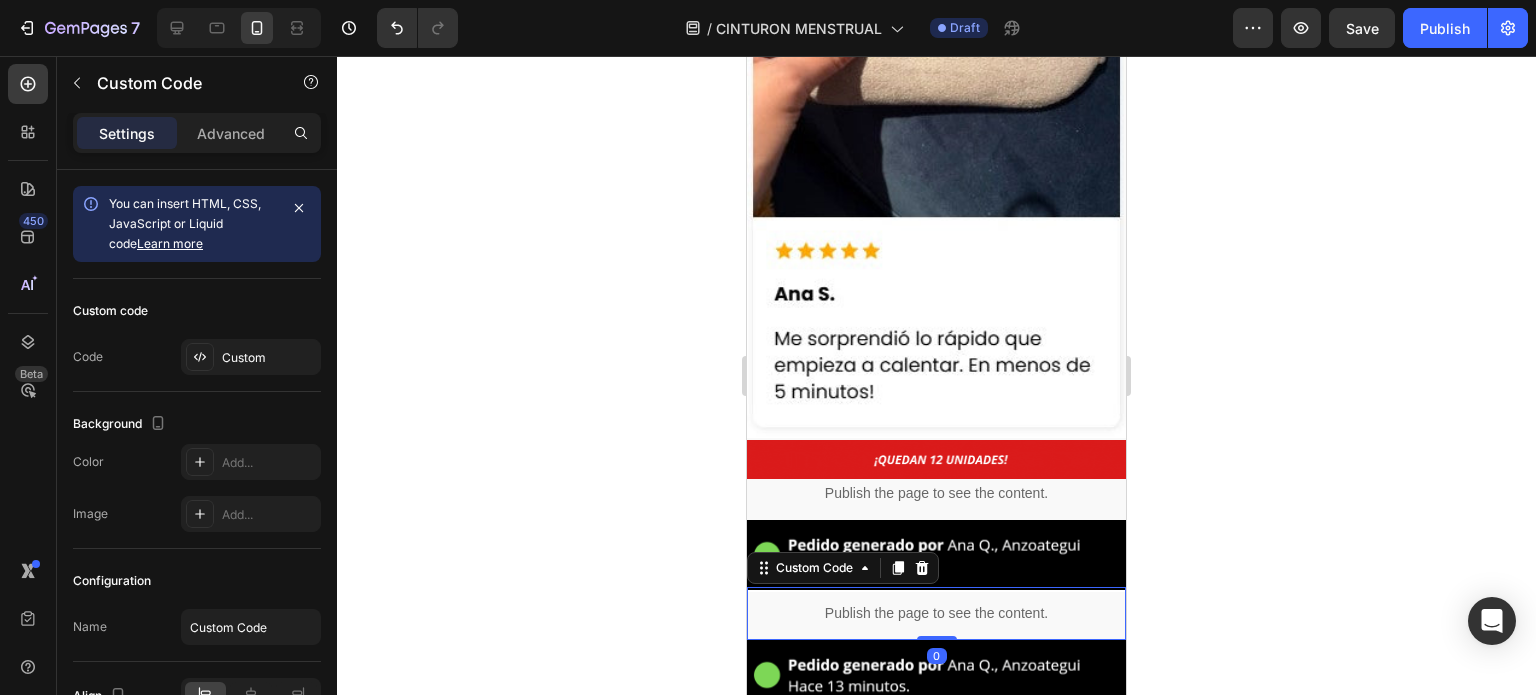 click 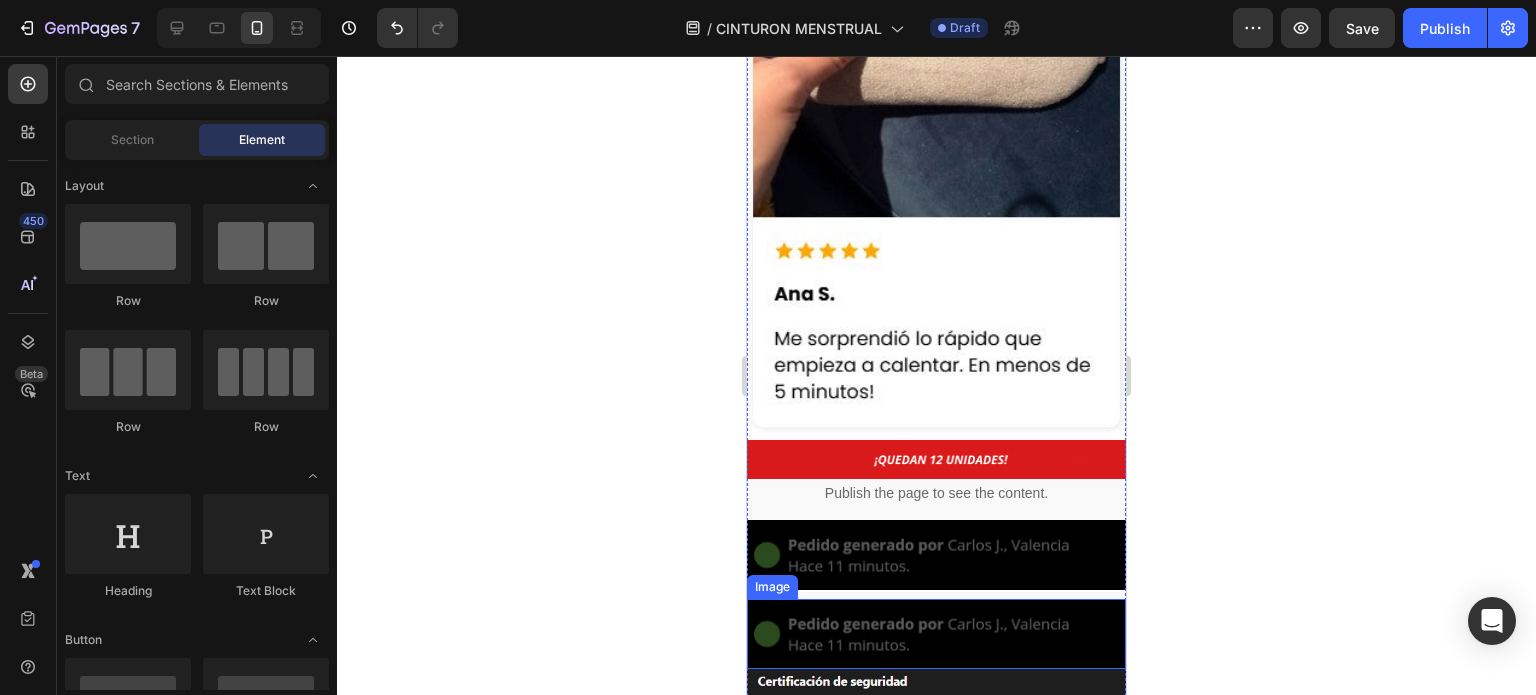 click at bounding box center (936, 634) 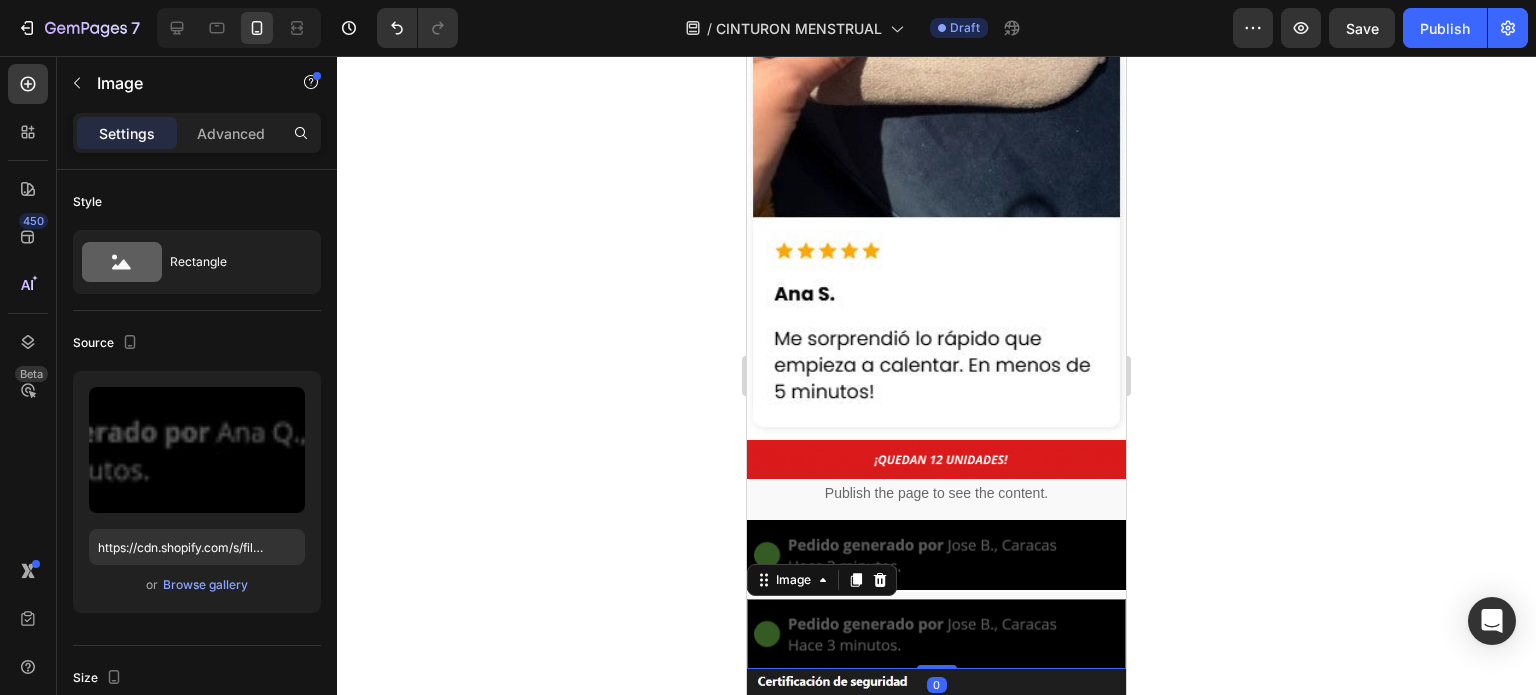 click on "Image" at bounding box center (822, 580) 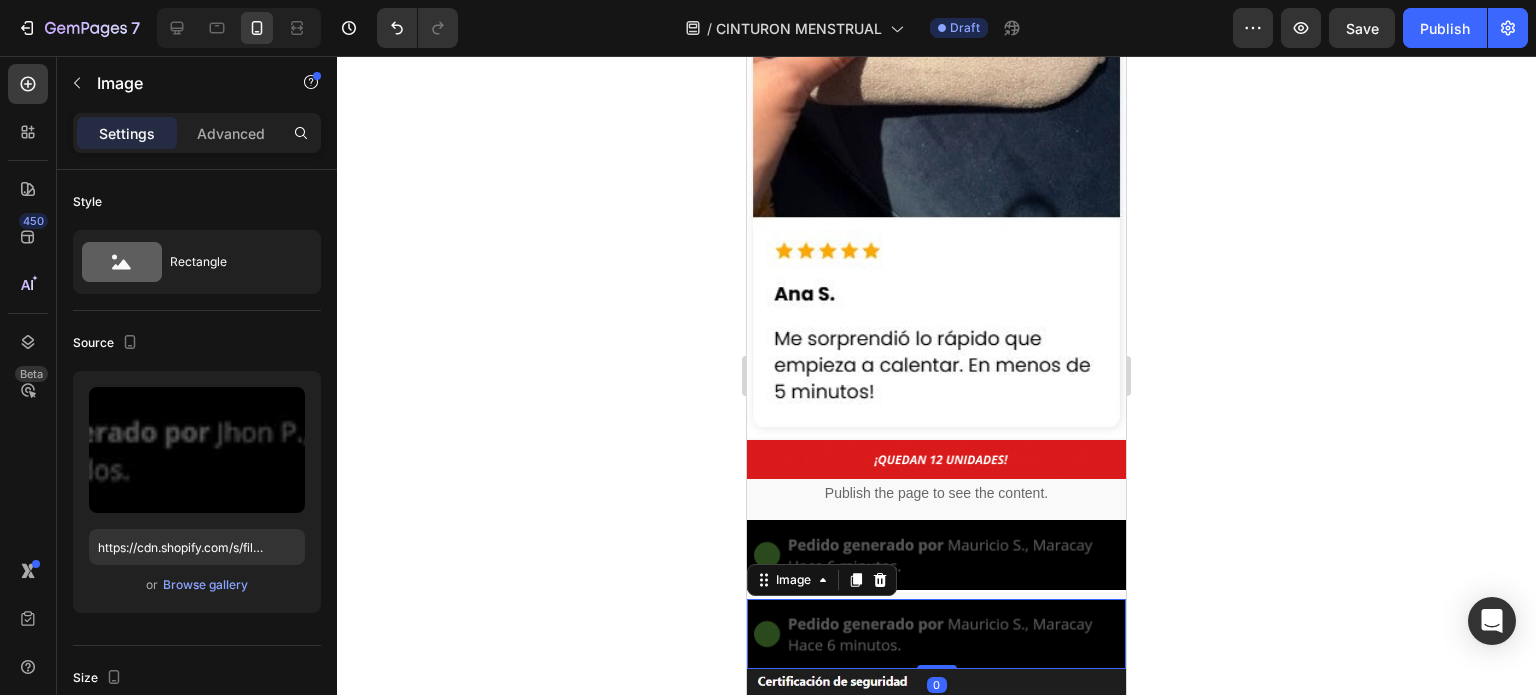 click 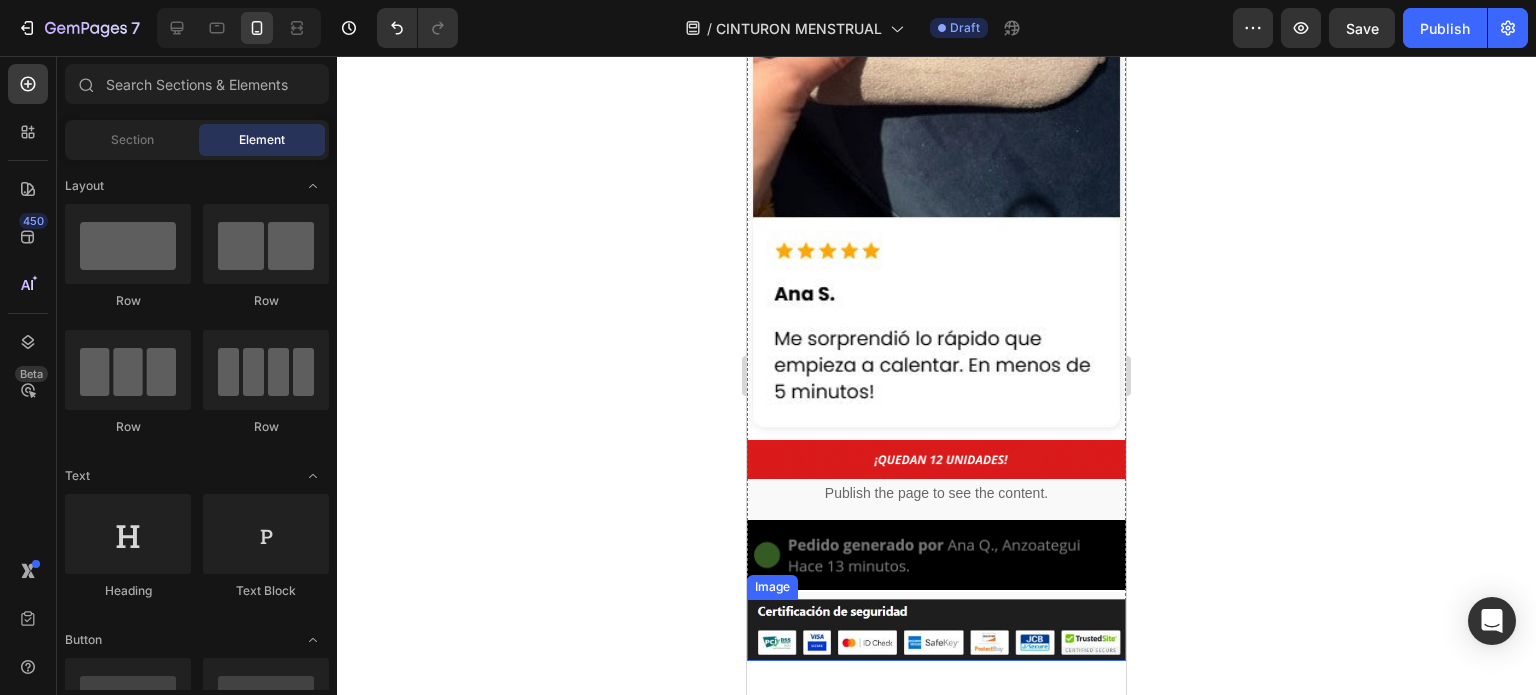 click at bounding box center (936, 630) 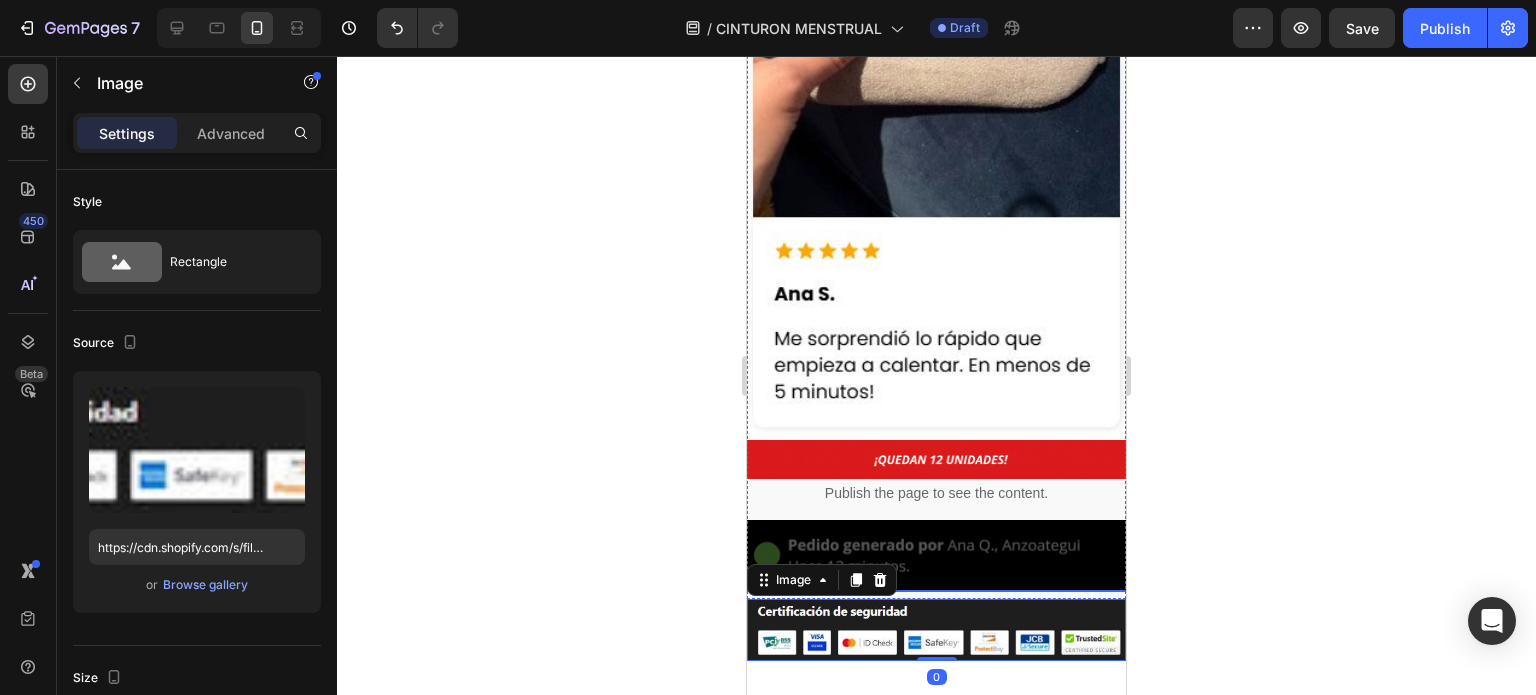 click on "Title Line" at bounding box center (936, 591) 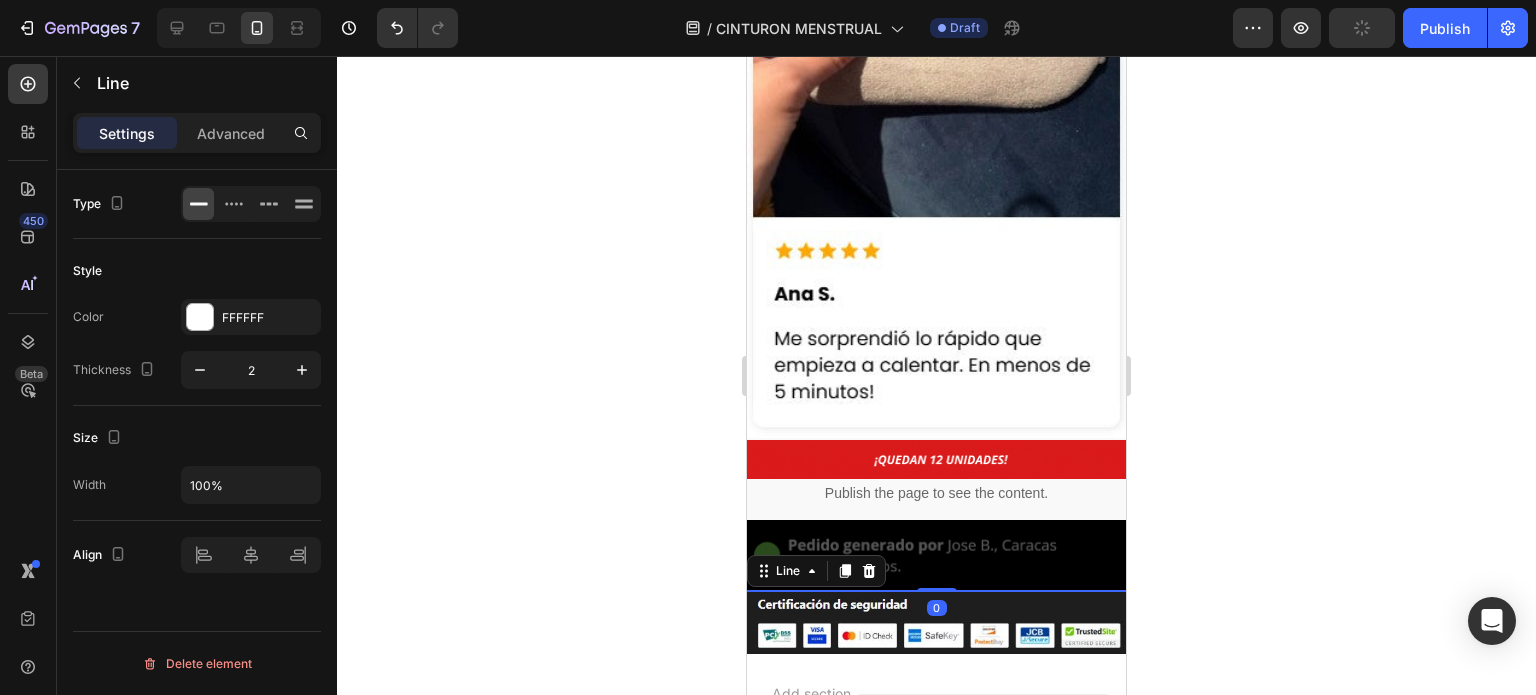 drag, startPoint x: 938, startPoint y: 387, endPoint x: 938, endPoint y: 347, distance: 40 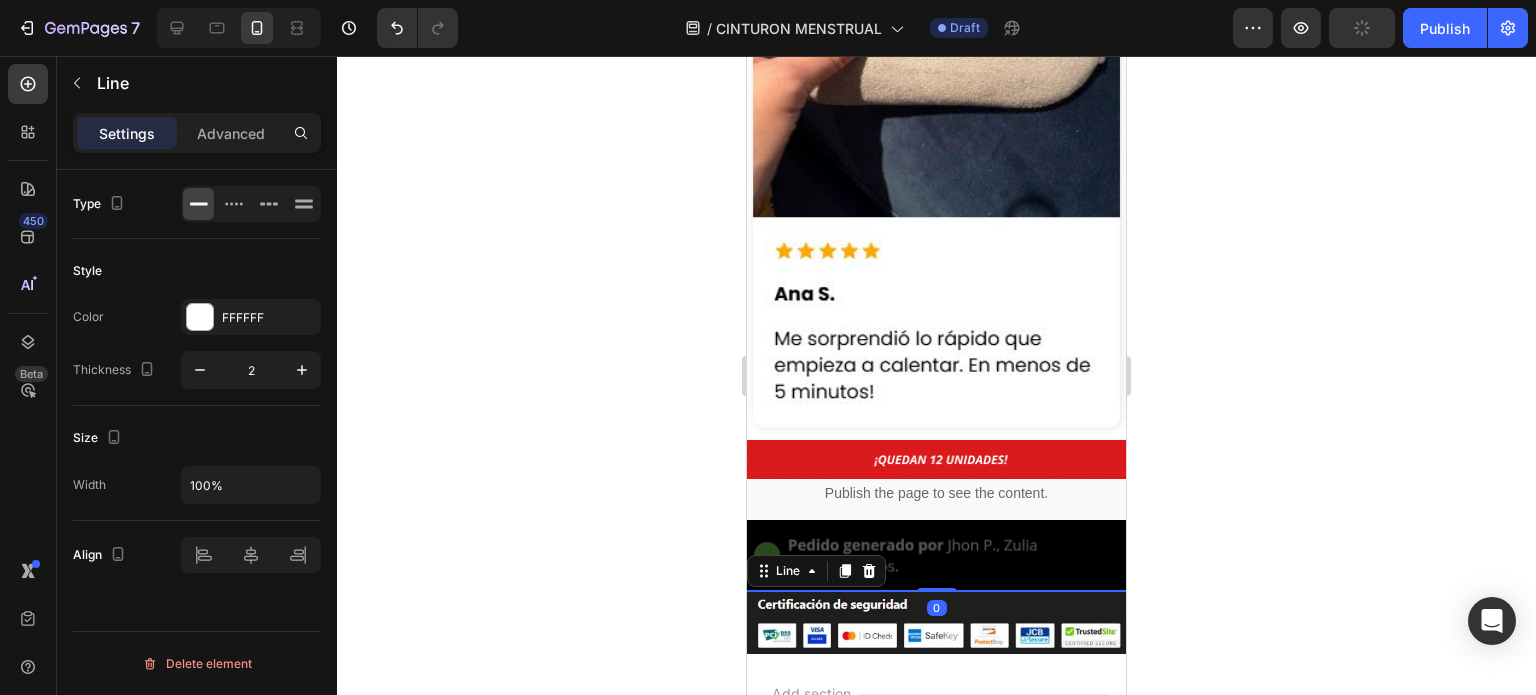 click on "Image Image Image Image Image ⁠⁠⁠⁠⁠⁠⁠ OLVÍDATE DE LOS CÓLICOS HOY MISMO Heading Image Image
Publish the page to see the content.
Custom Code Image Image ⁠⁠⁠⁠⁠⁠⁠ ESTO DICEN NUESTRAS CLIENTES Heading Image Image Image Image Image
Publish the page to see the content.
Custom Code Image                Title Line   0" at bounding box center (936, -1792) 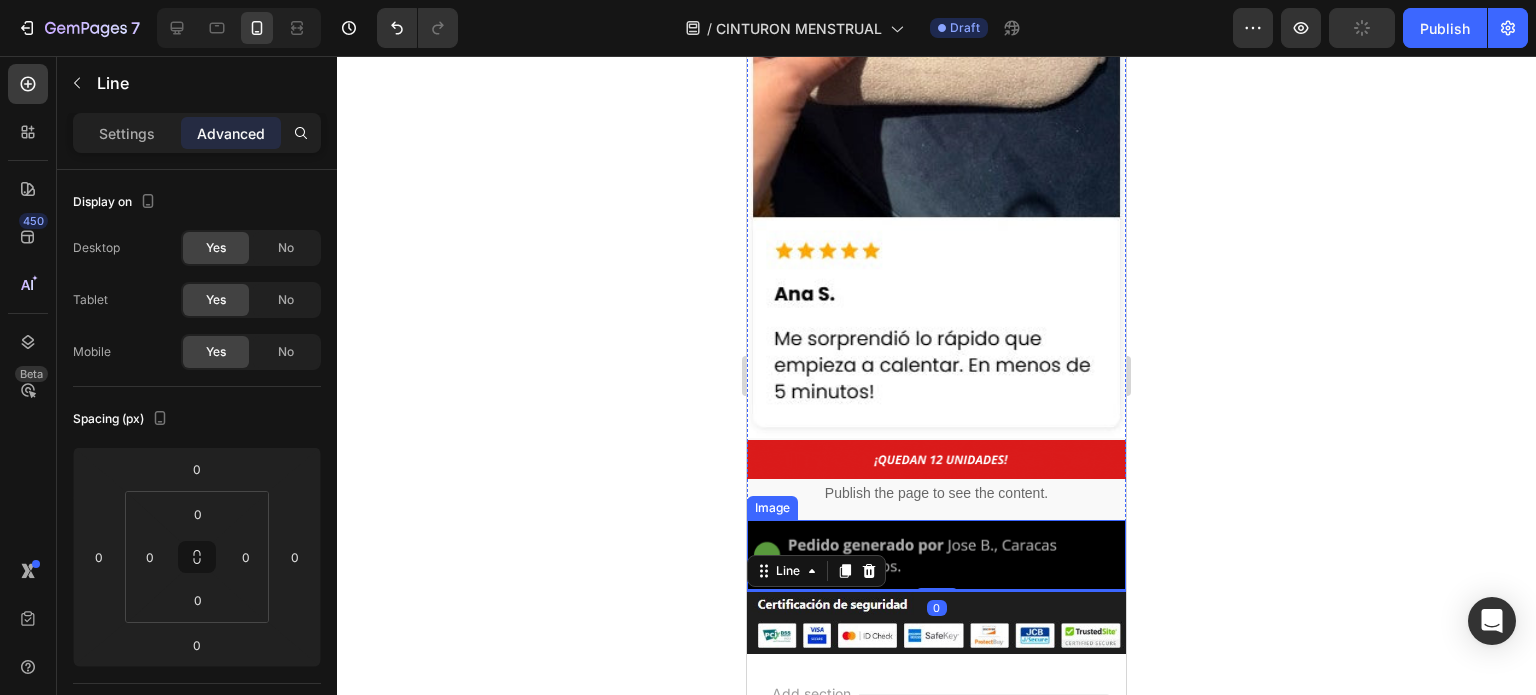click 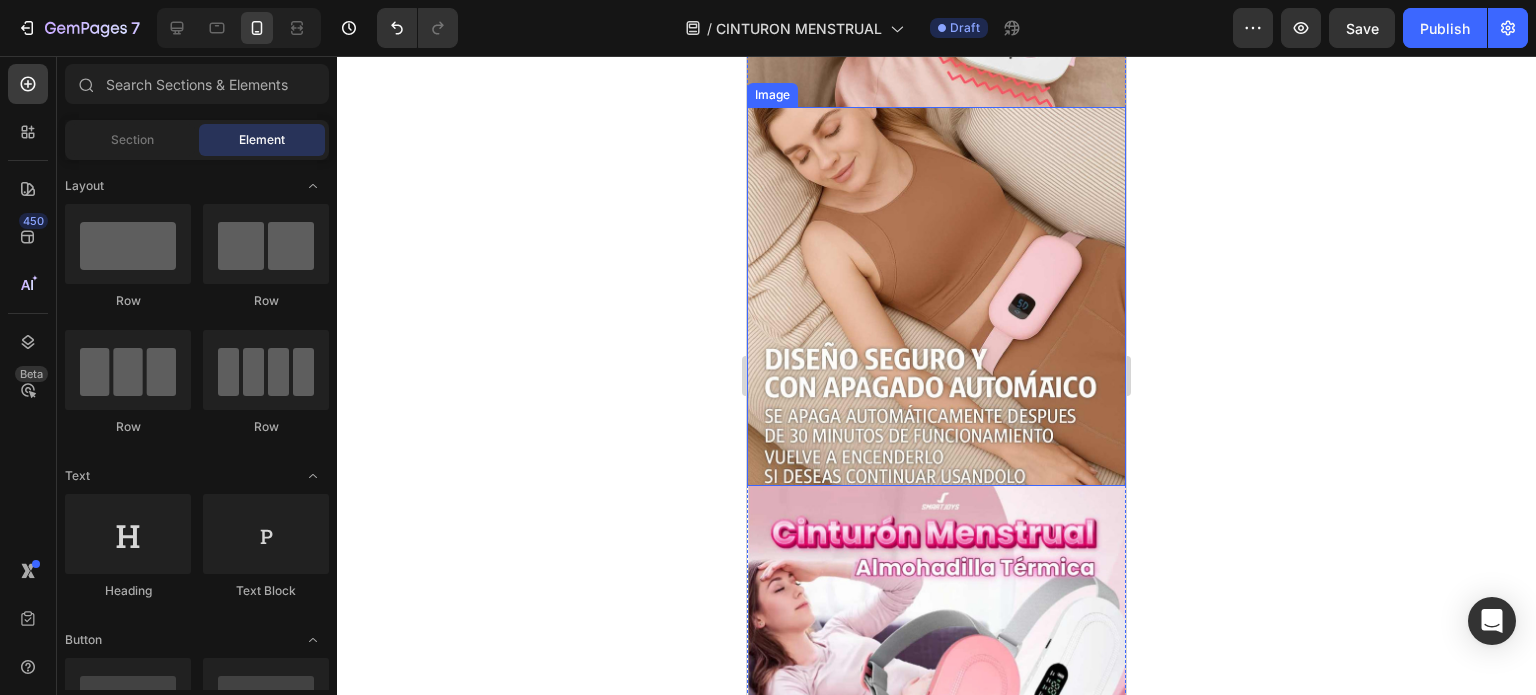 scroll, scrollTop: 2114, scrollLeft: 0, axis: vertical 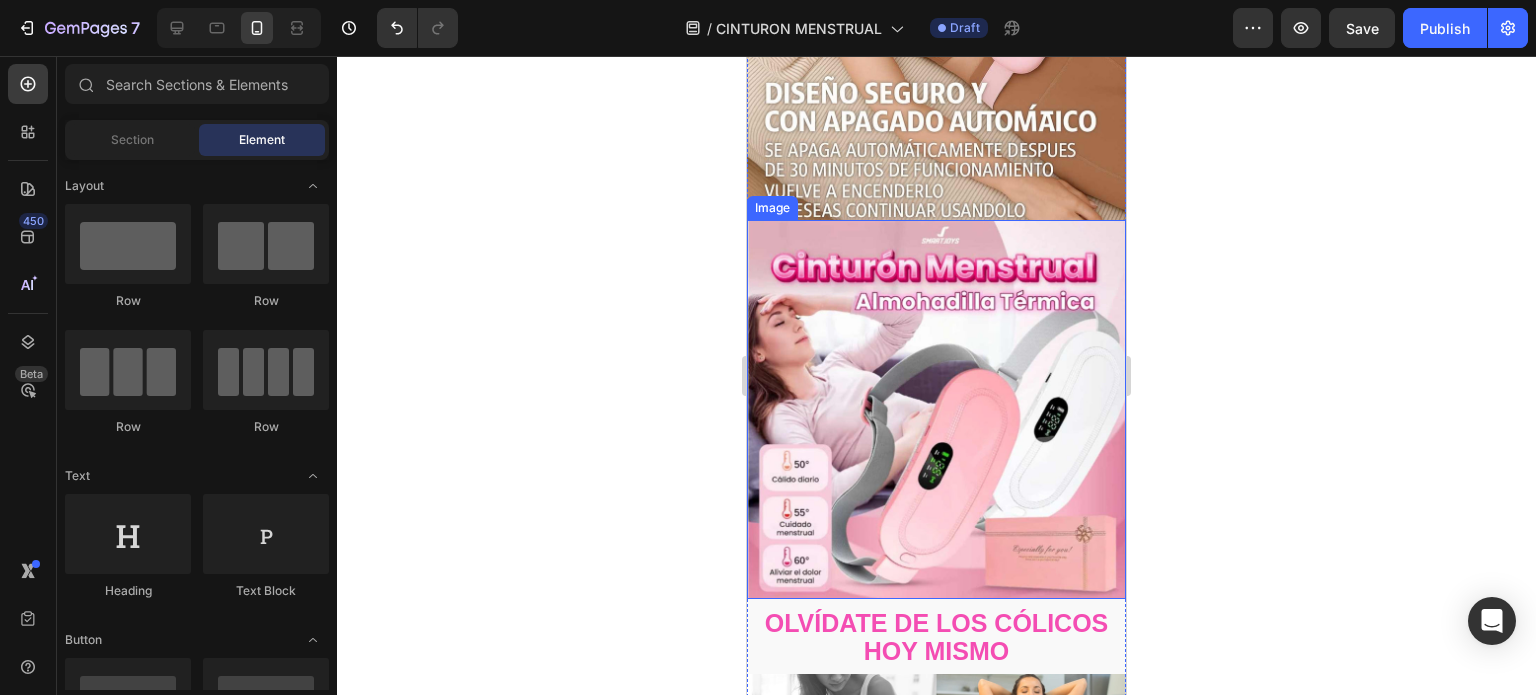 click at bounding box center [936, 409] 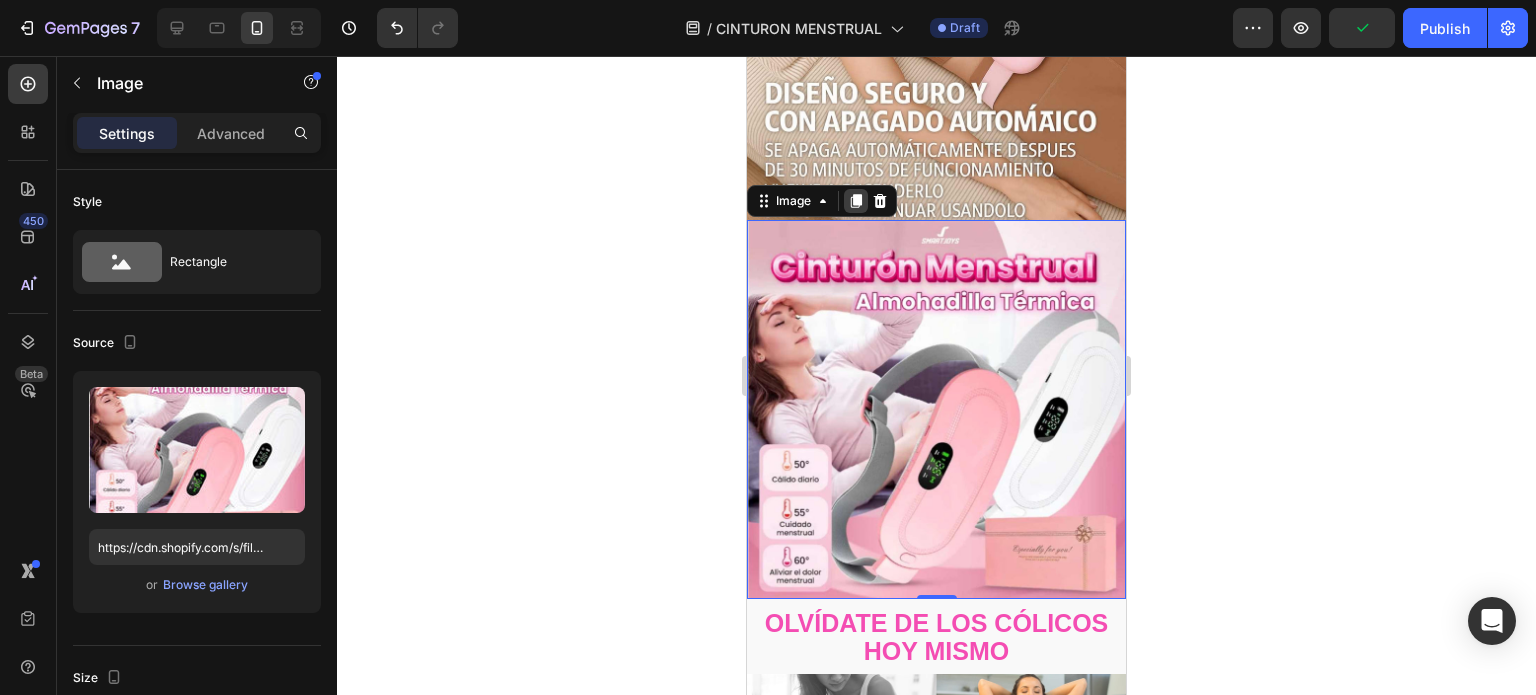 drag, startPoint x: 860, startPoint y: 122, endPoint x: 1135, endPoint y: 247, distance: 302.07614 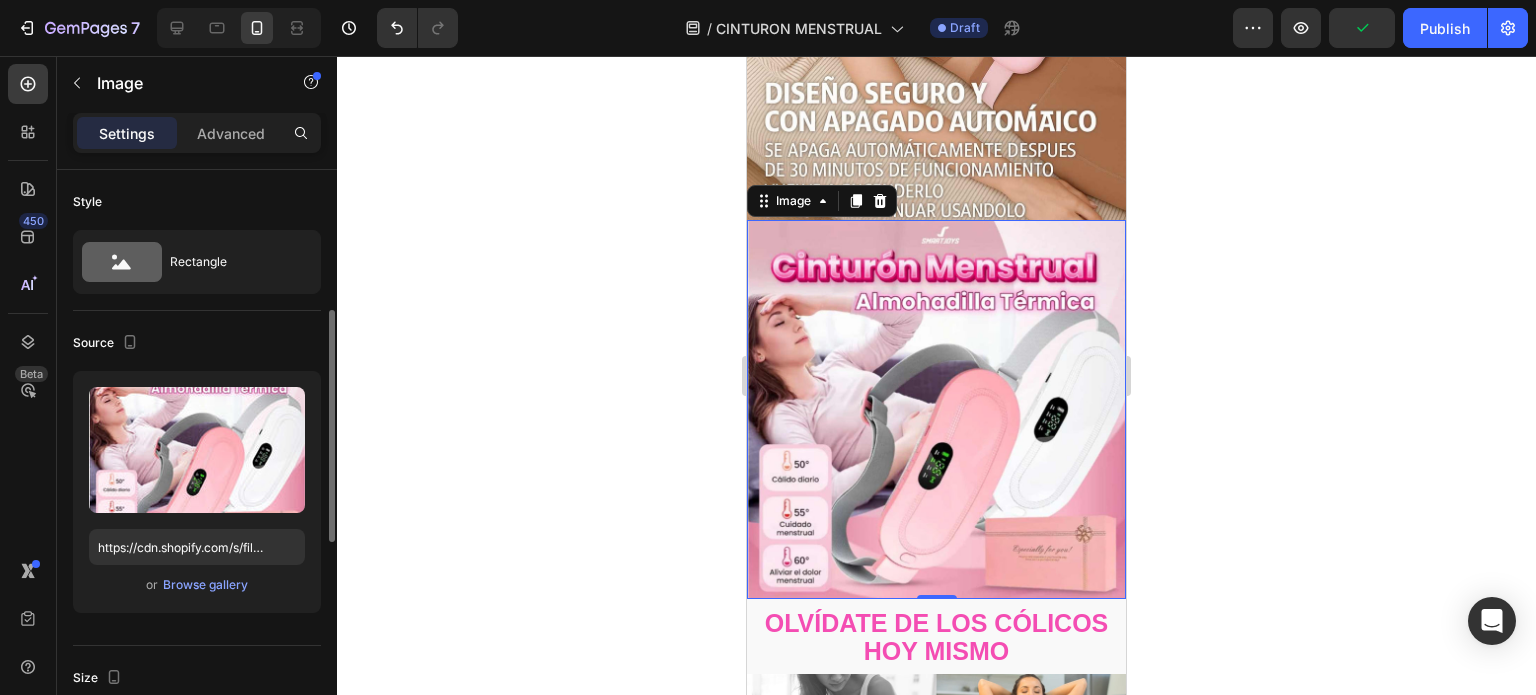 scroll, scrollTop: 2128, scrollLeft: 0, axis: vertical 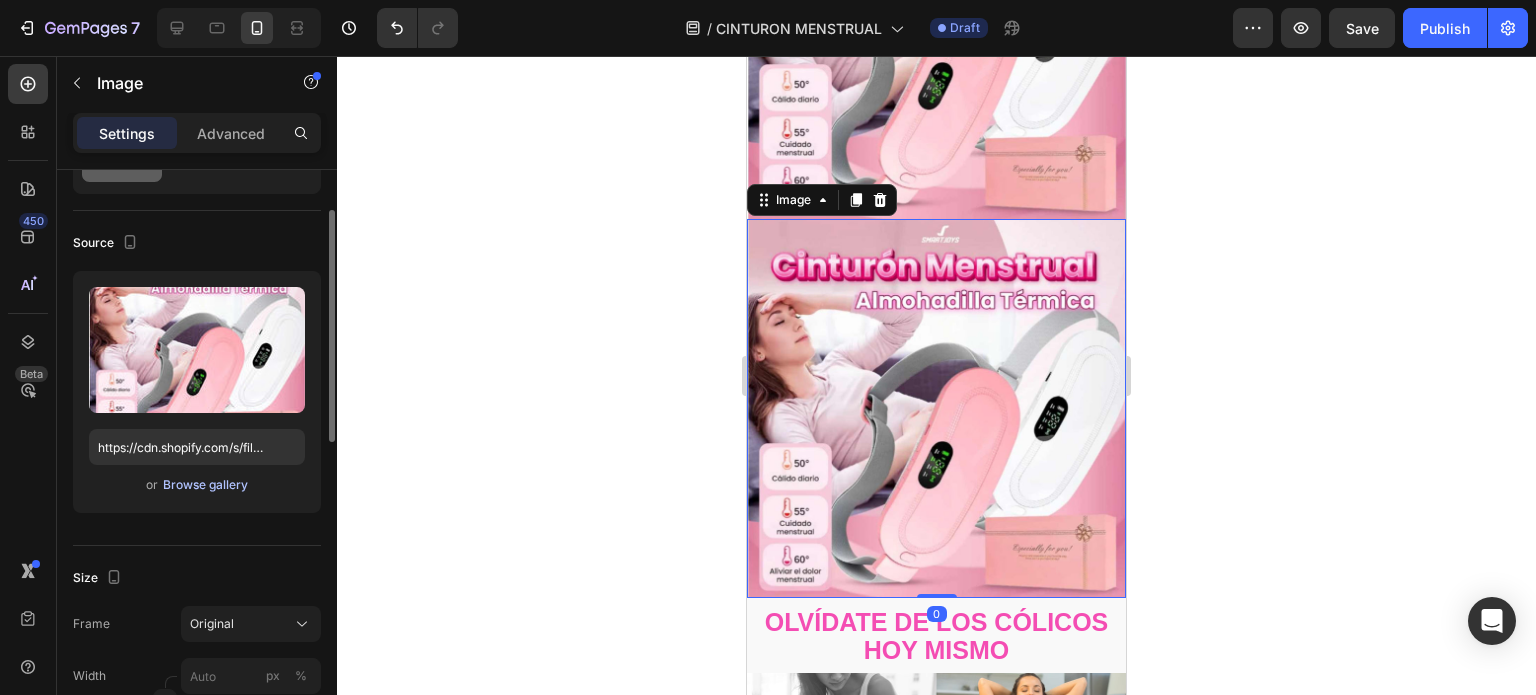 click on "Browse gallery" at bounding box center [205, 485] 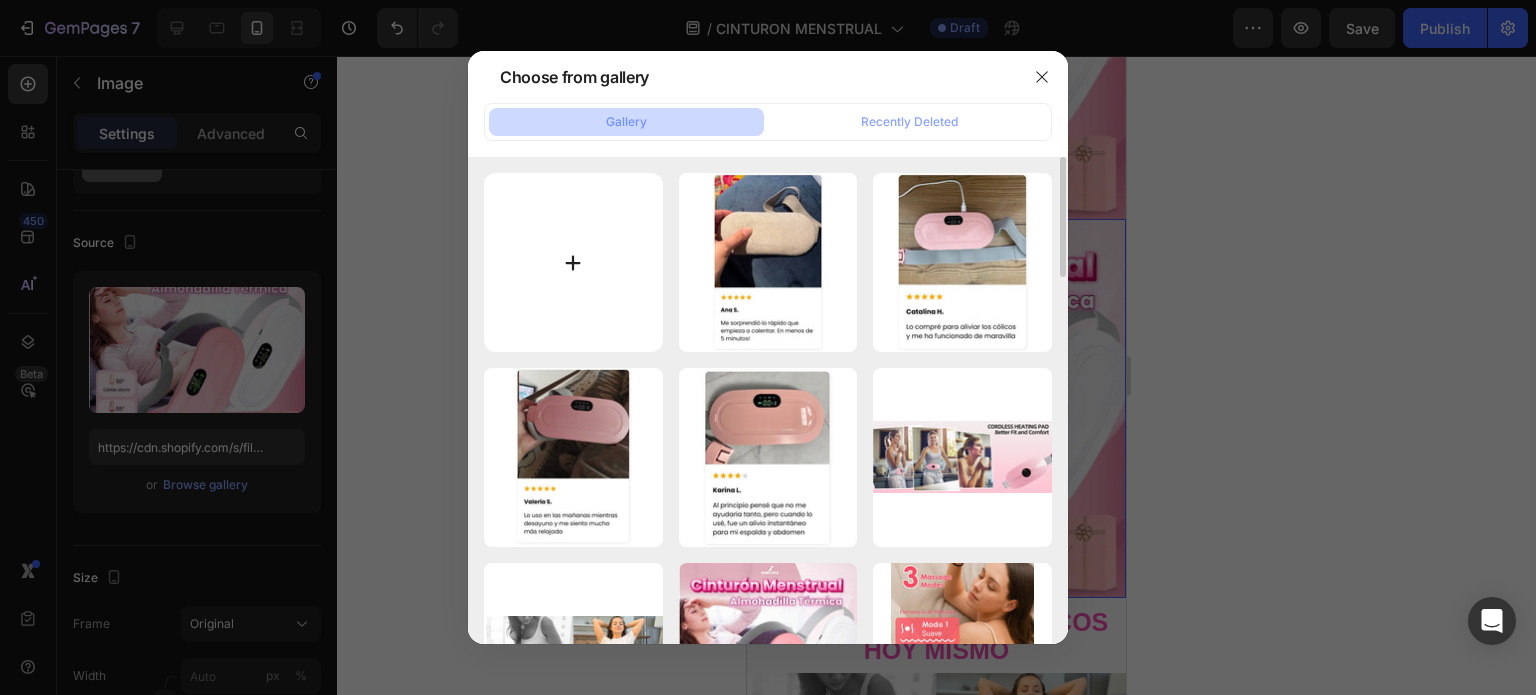 click at bounding box center (573, 262) 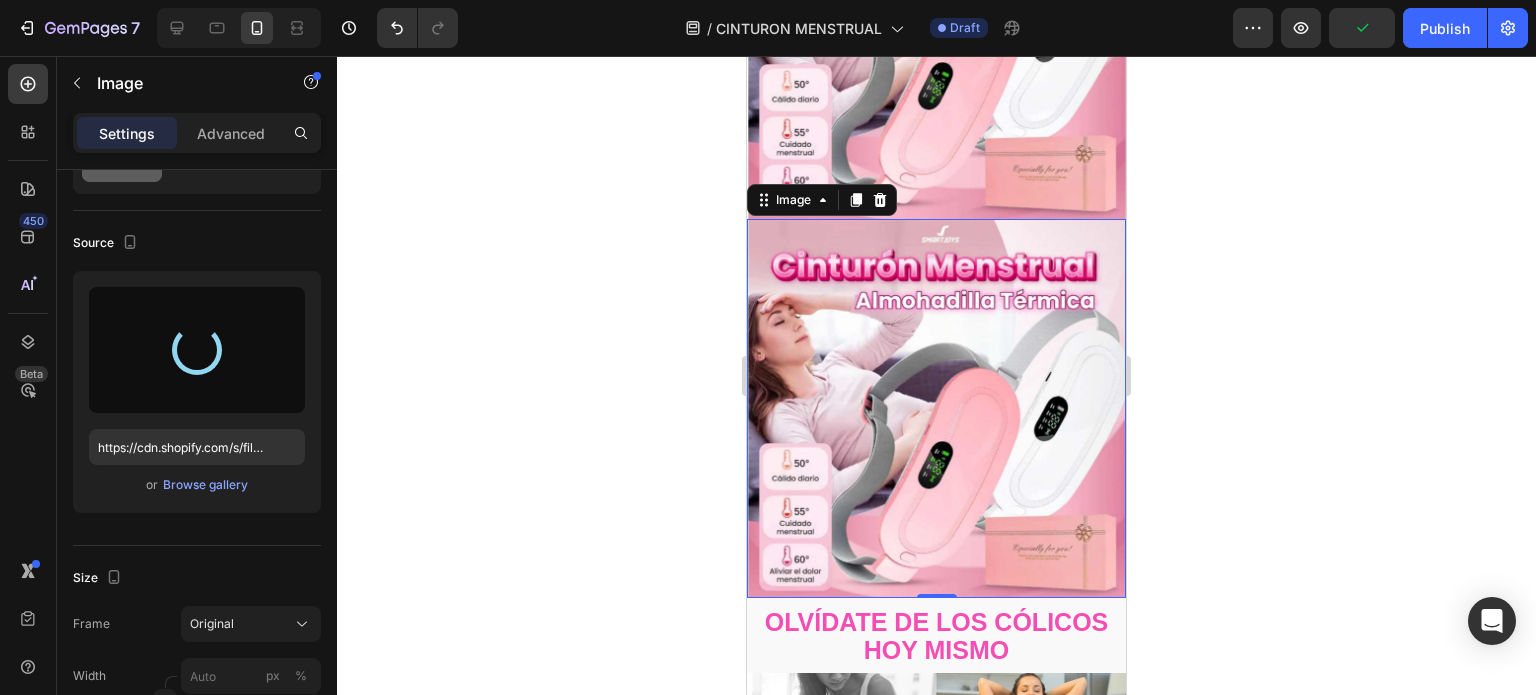 type on "https://cdn.shopify.com/s/files/1/0955/6203/9664/files/gempages_568917790648435582-ae08ec34-ae97-4431-834f-01e3b56718b0.jpg" 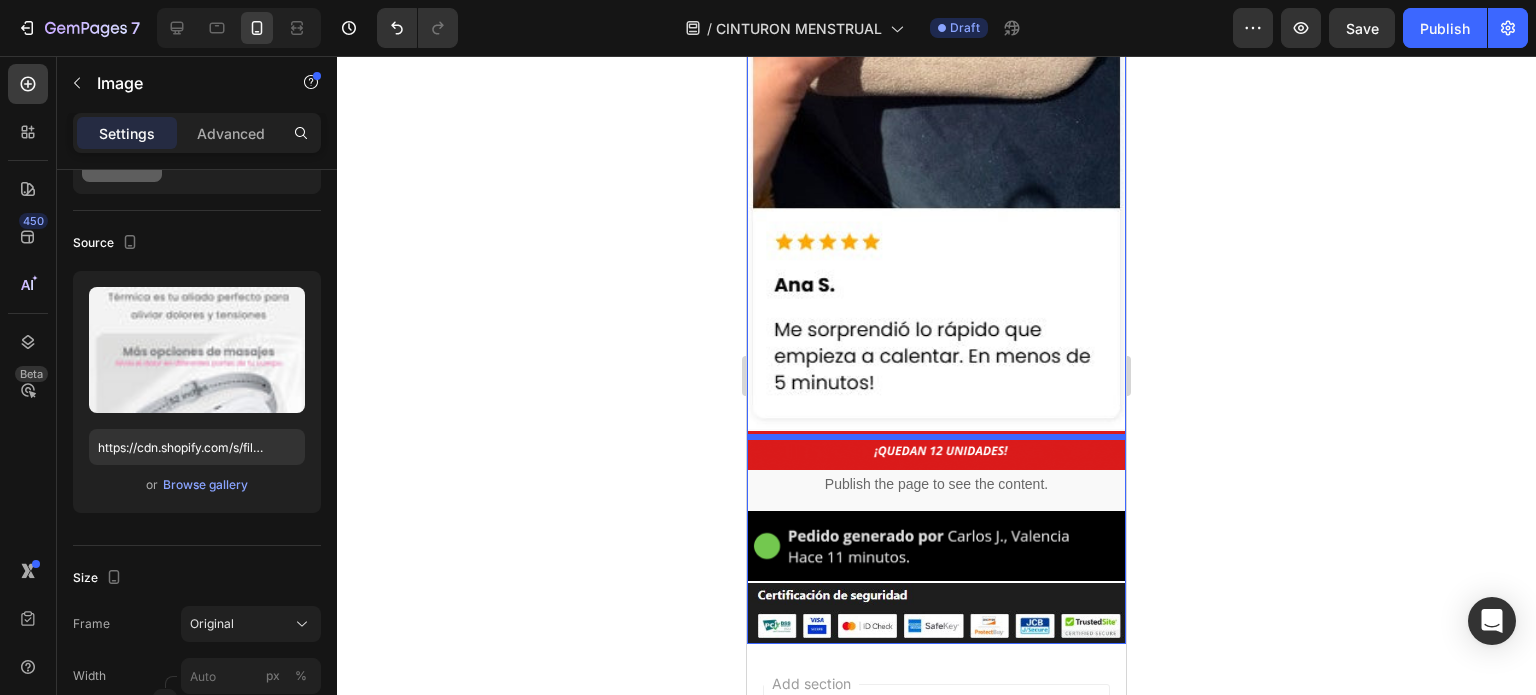 scroll, scrollTop: 5817, scrollLeft: 0, axis: vertical 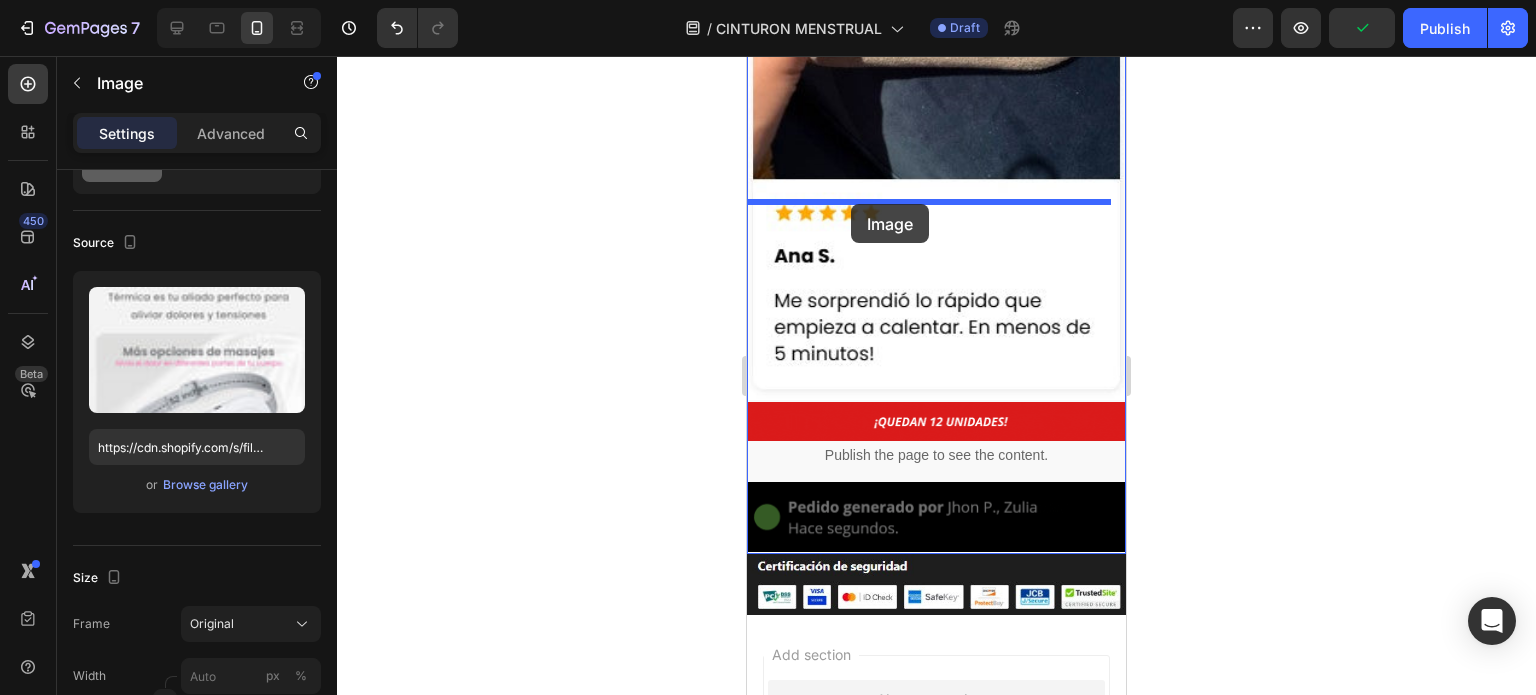 drag, startPoint x: 910, startPoint y: 348, endPoint x: 852, endPoint y: 203, distance: 156.16978 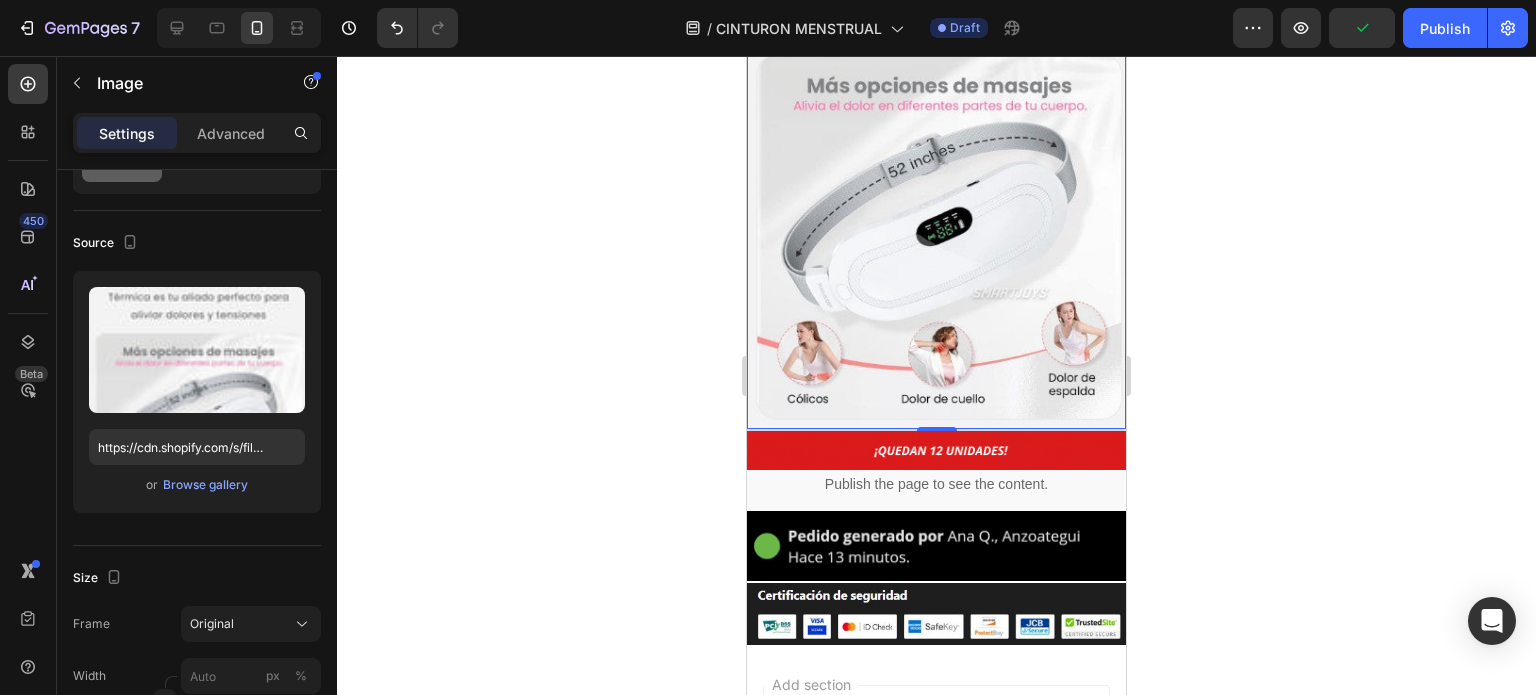 scroll, scrollTop: 5153, scrollLeft: 0, axis: vertical 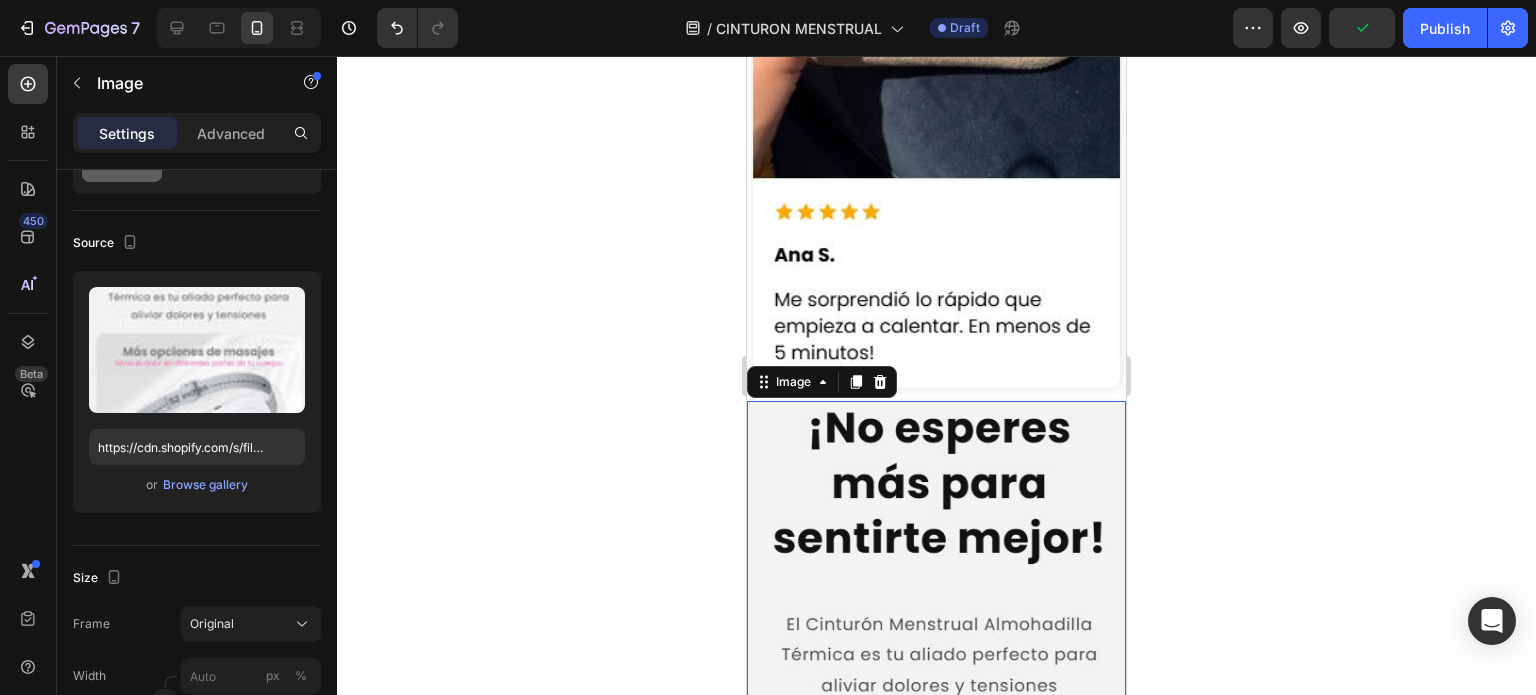 click 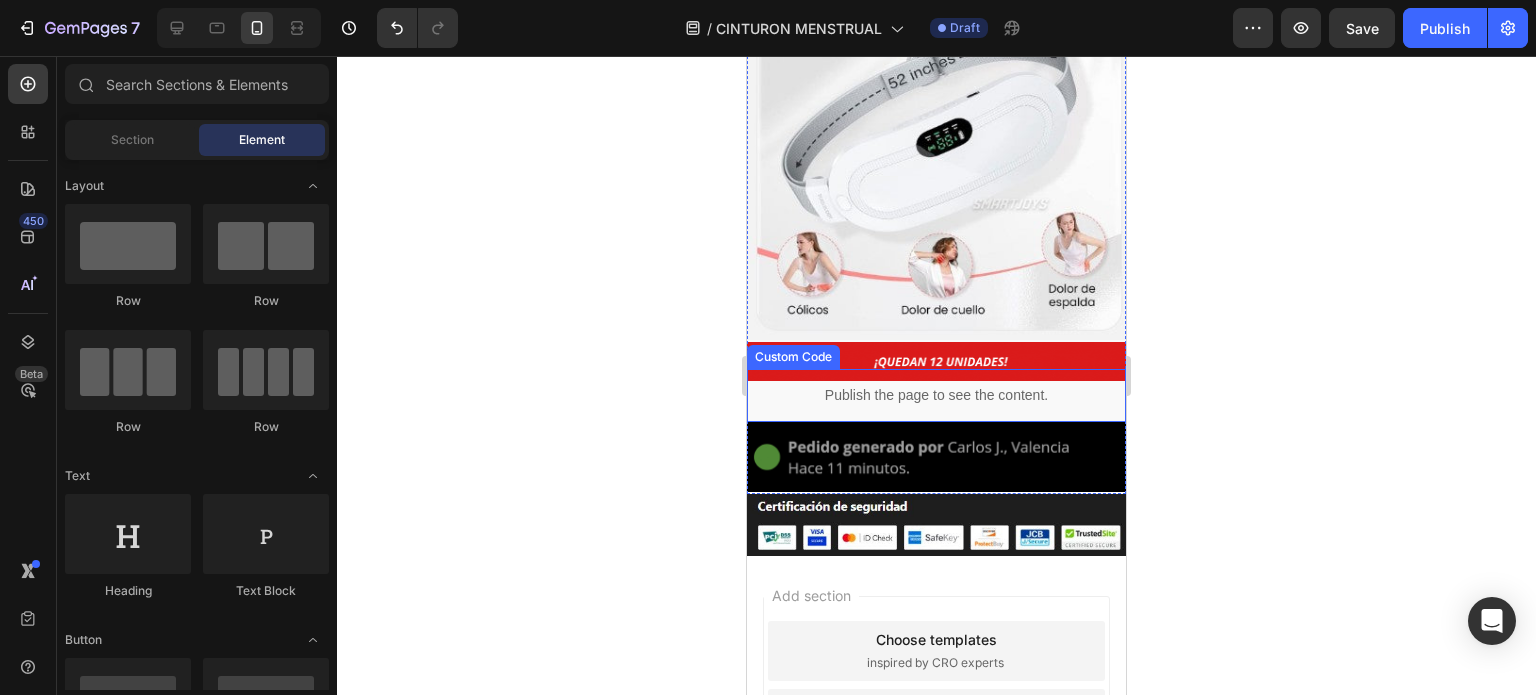 scroll, scrollTop: 5907, scrollLeft: 0, axis: vertical 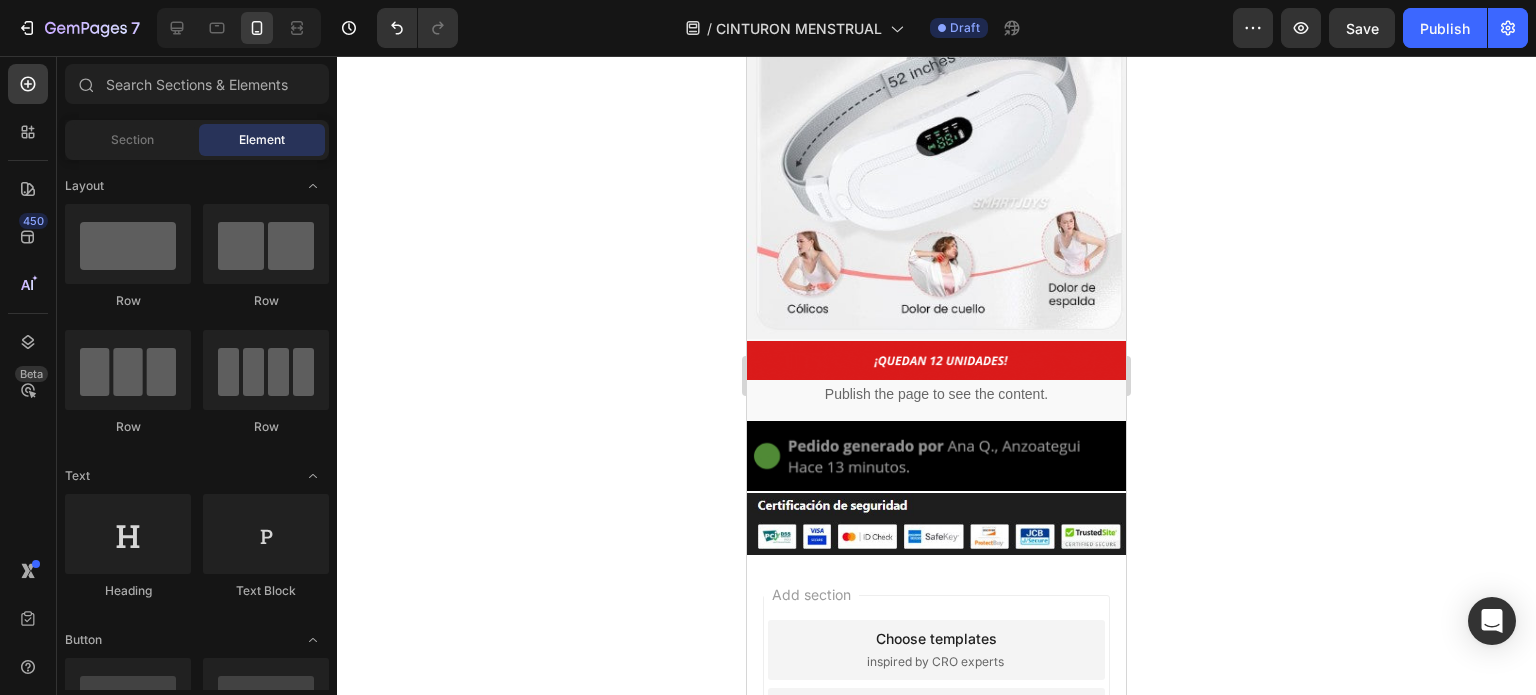 click on "Add section Choose templates inspired by CRO experts Generate layout from URL or image Add blank section then drag & drop elements" at bounding box center [936, 722] 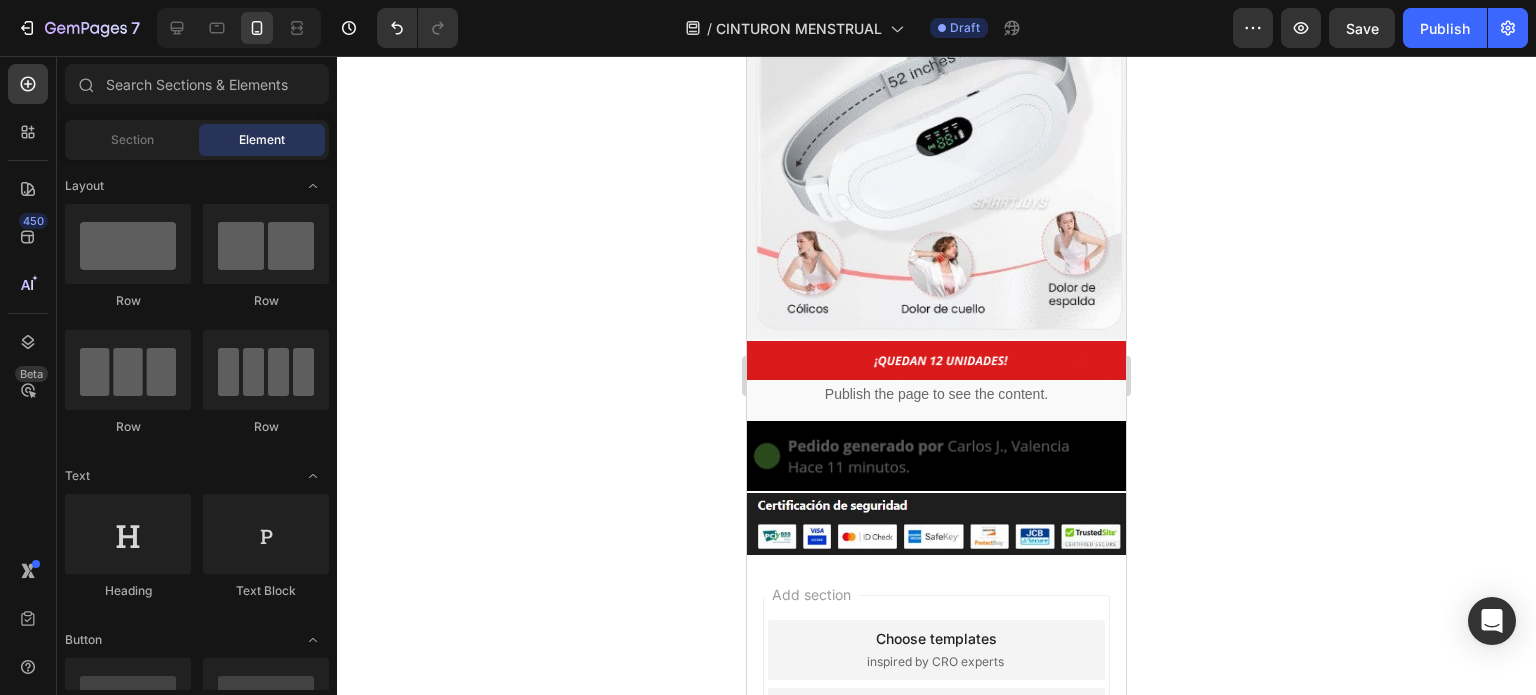 click on "Add section Choose templates inspired by CRO experts Generate layout from URL or image Add blank section then drag & drop elements" at bounding box center [936, 722] 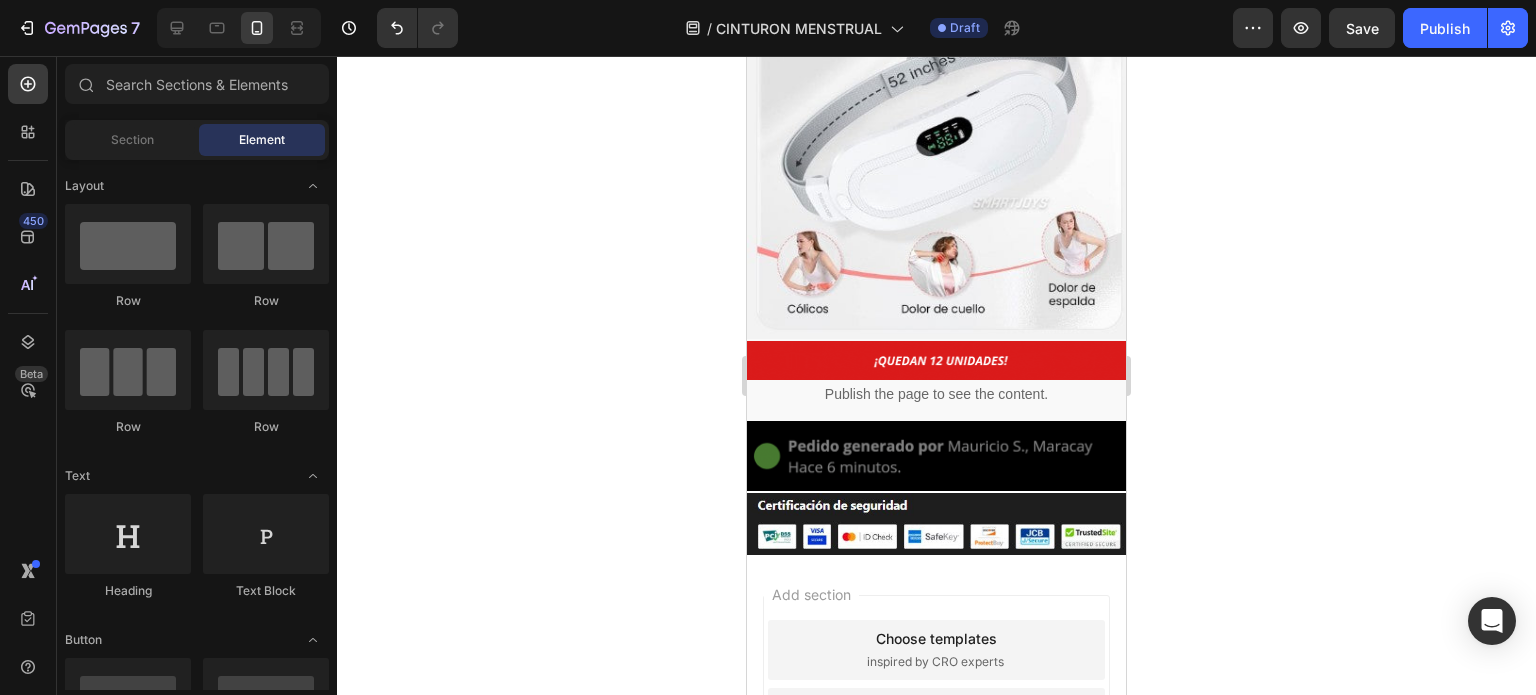 click on "Add section Choose templates inspired by CRO experts Generate layout from URL or image Add blank section then drag & drop elements" at bounding box center [936, 722] 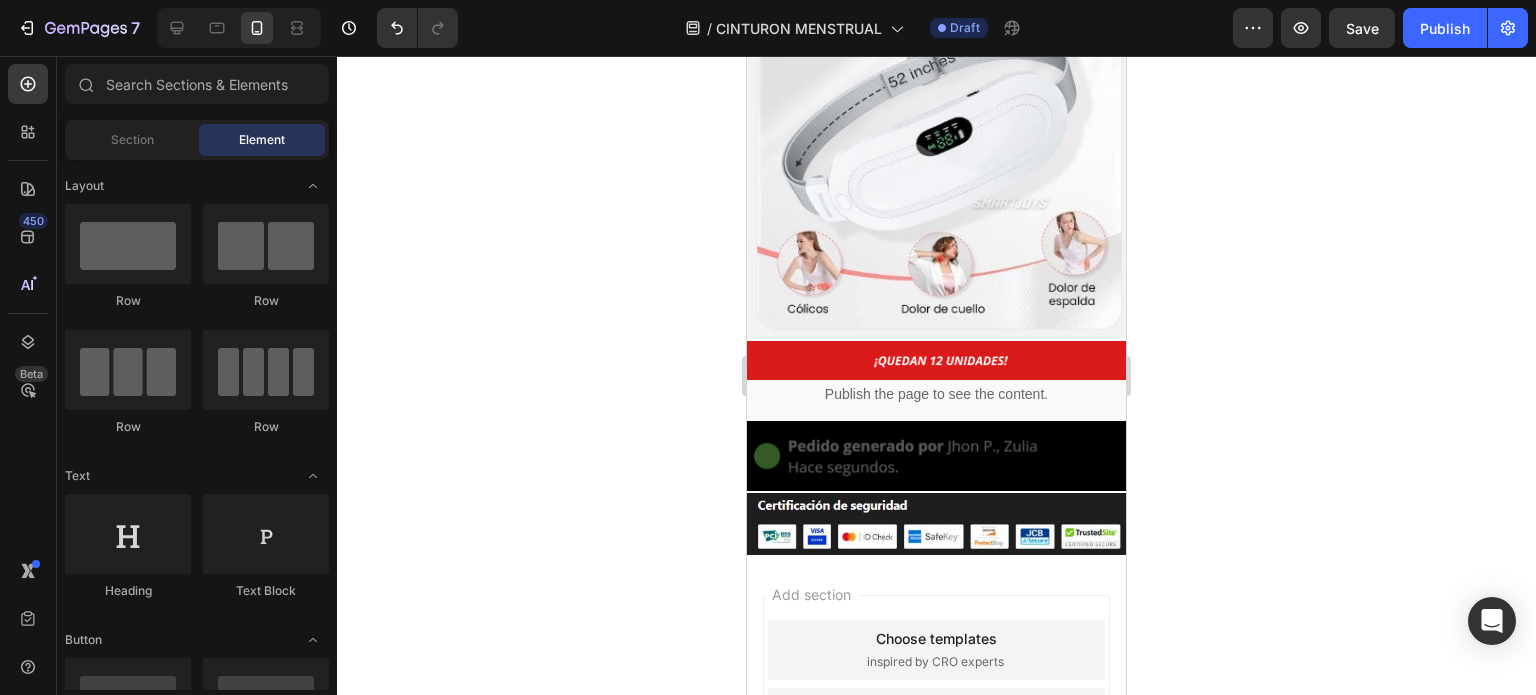 click on "Choose templates inspired by CRO experts" at bounding box center (936, 650) 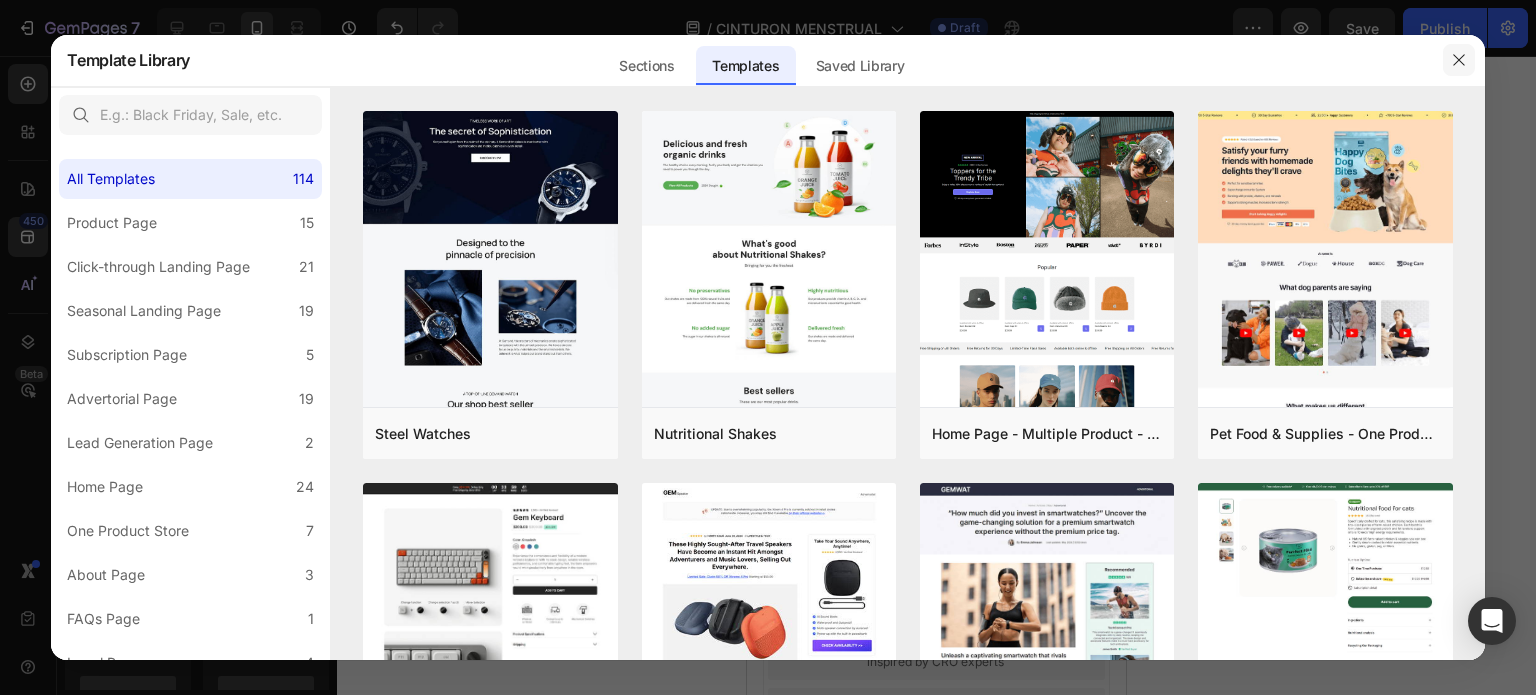 click 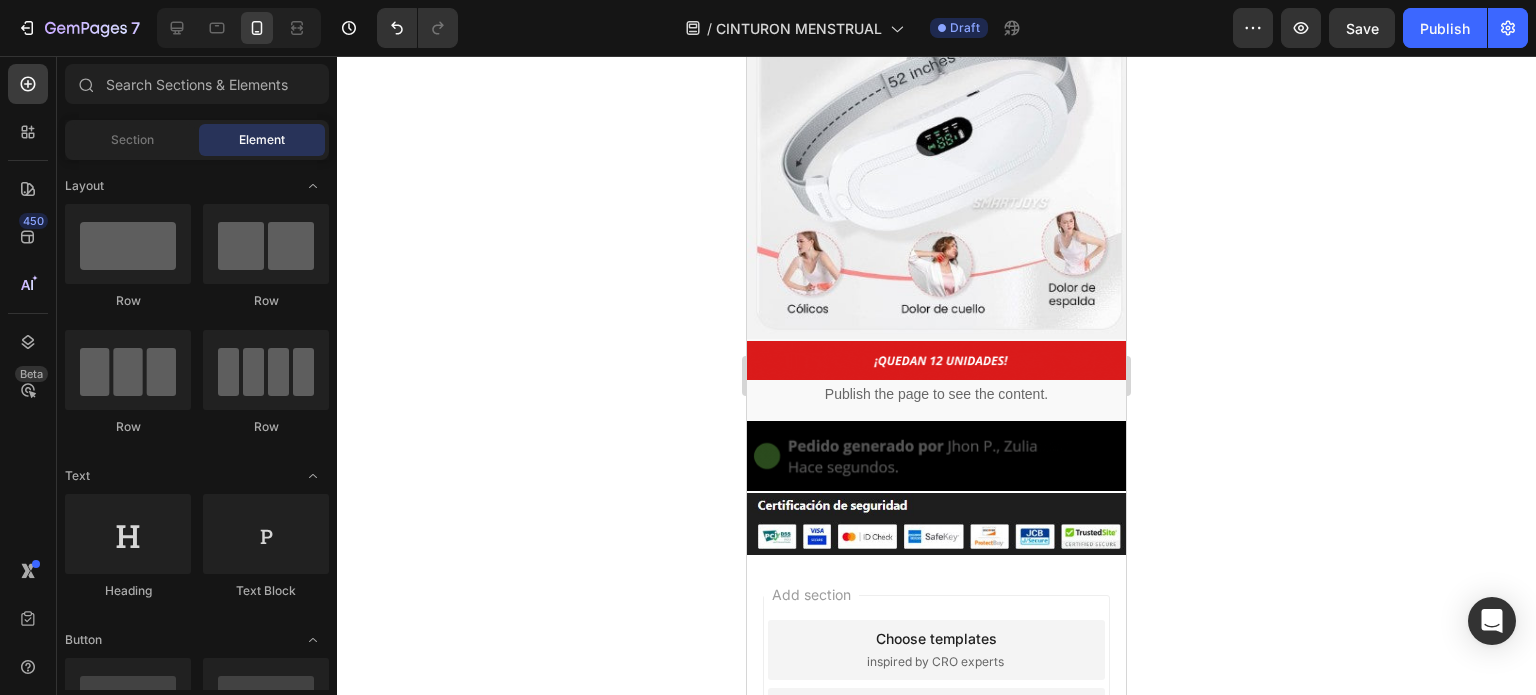 click on "Add section Choose templates inspired by CRO experts Generate layout from URL or image Add blank section then drag & drop elements" at bounding box center (936, 722) 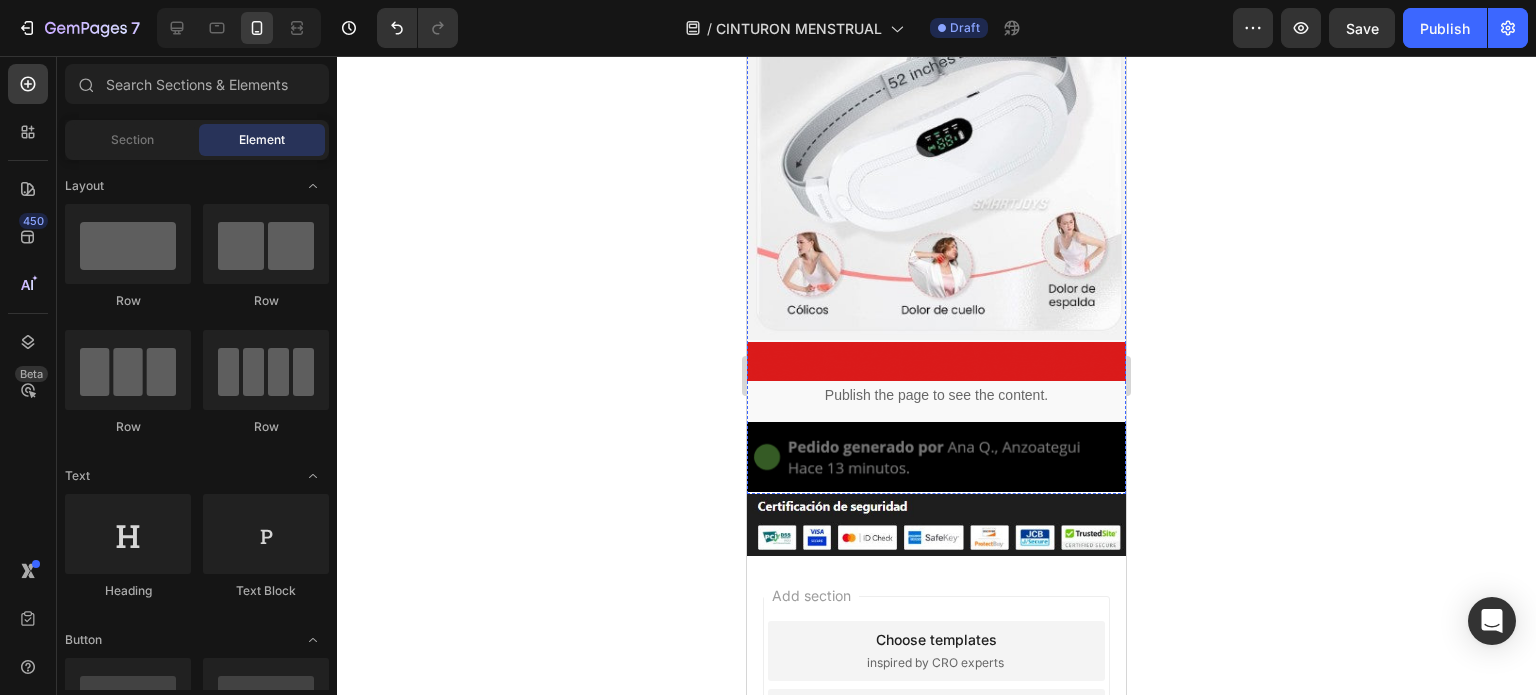 scroll, scrollTop: 5907, scrollLeft: 0, axis: vertical 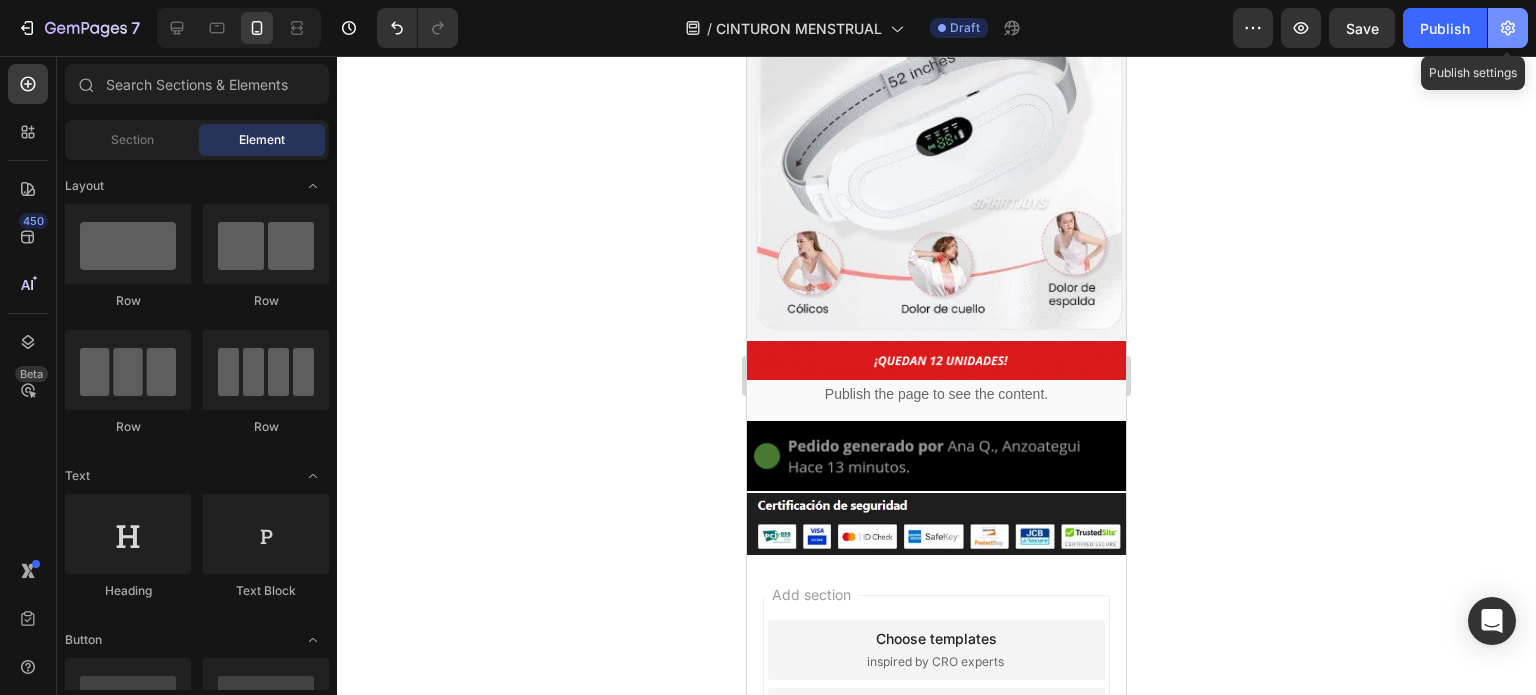 click 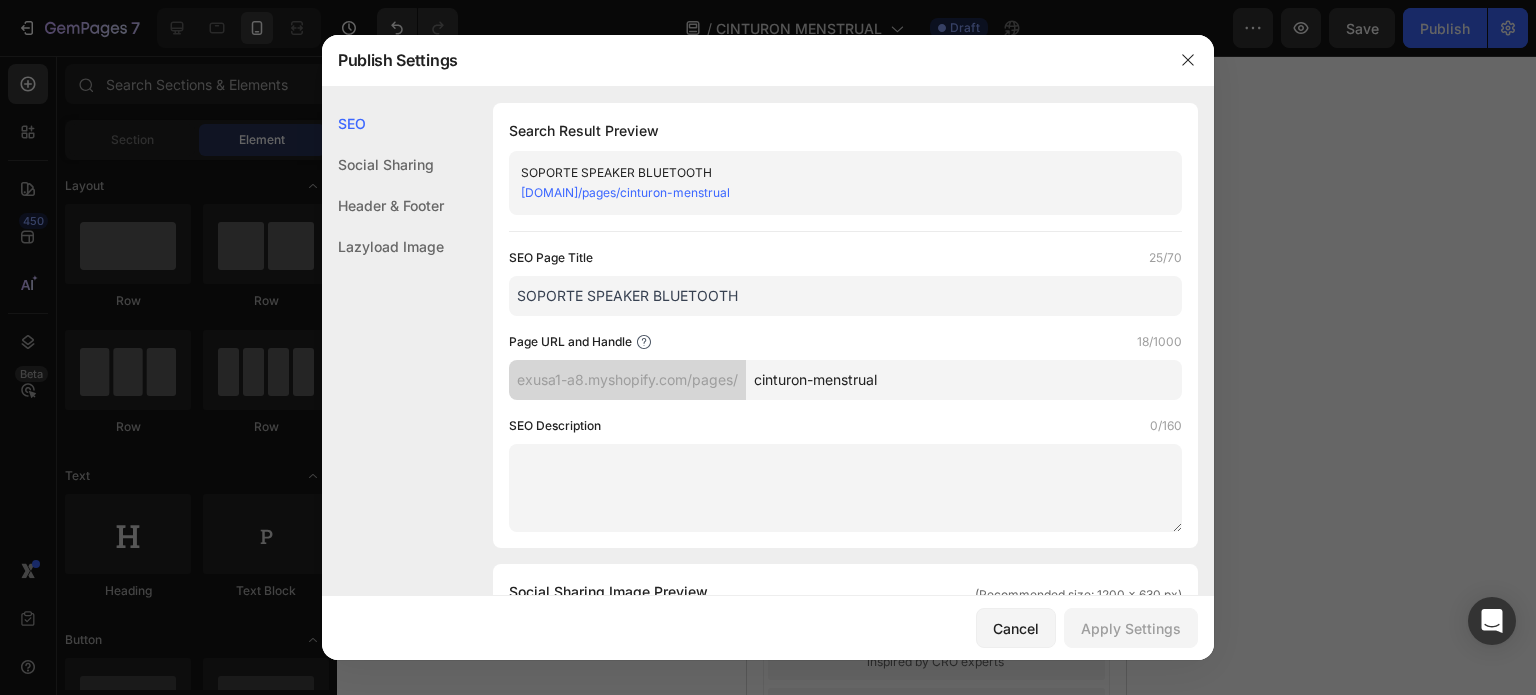 drag, startPoint x: 917, startPoint y: 369, endPoint x: 816, endPoint y: 367, distance: 101.0198 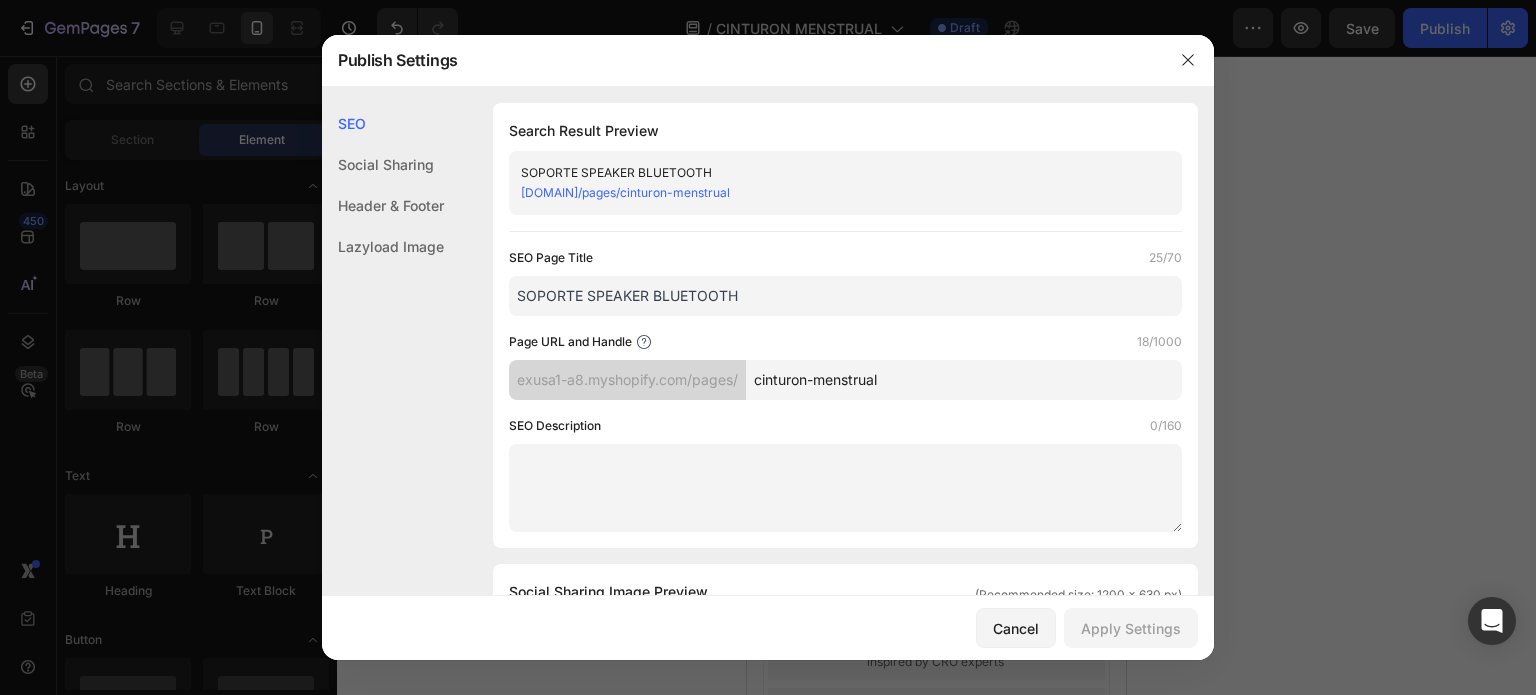 click on "cinturon-menstrual" at bounding box center [964, 380] 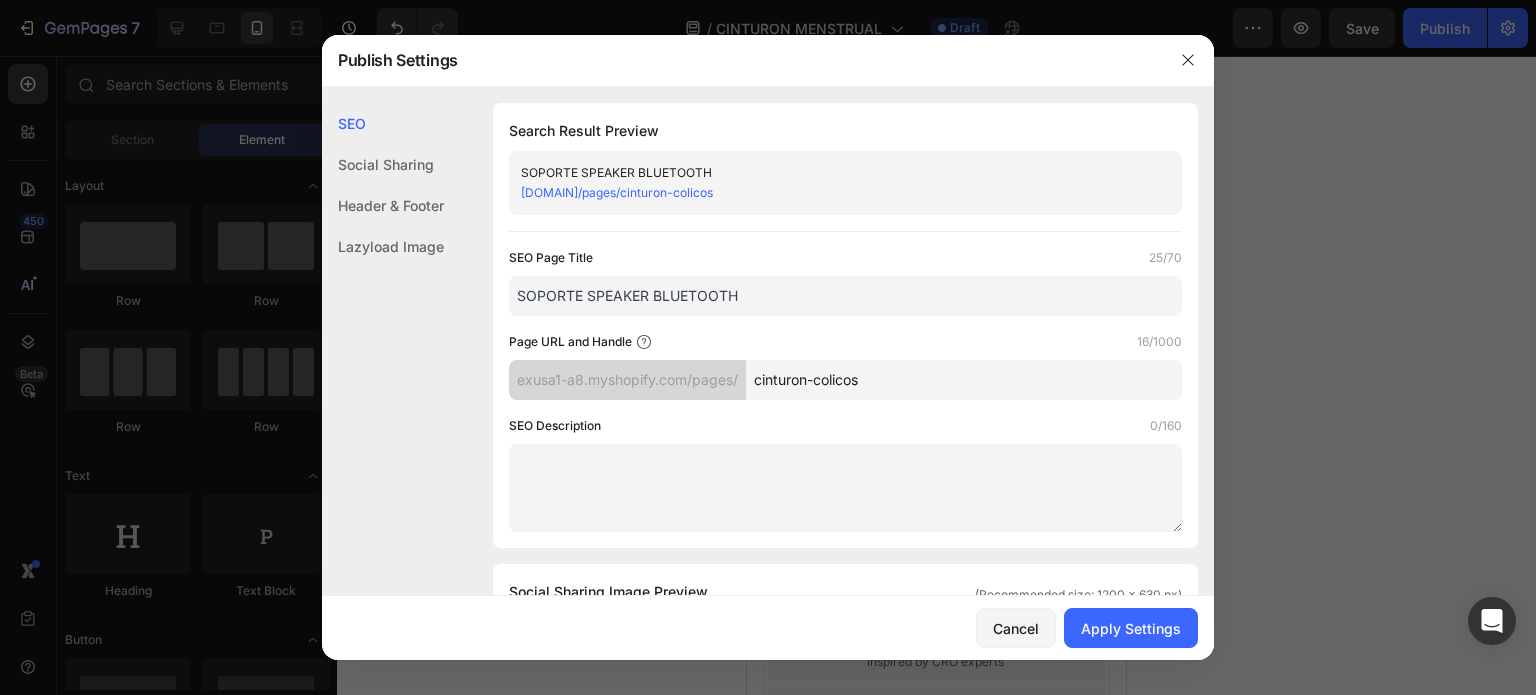 type on "cinturon-colicos" 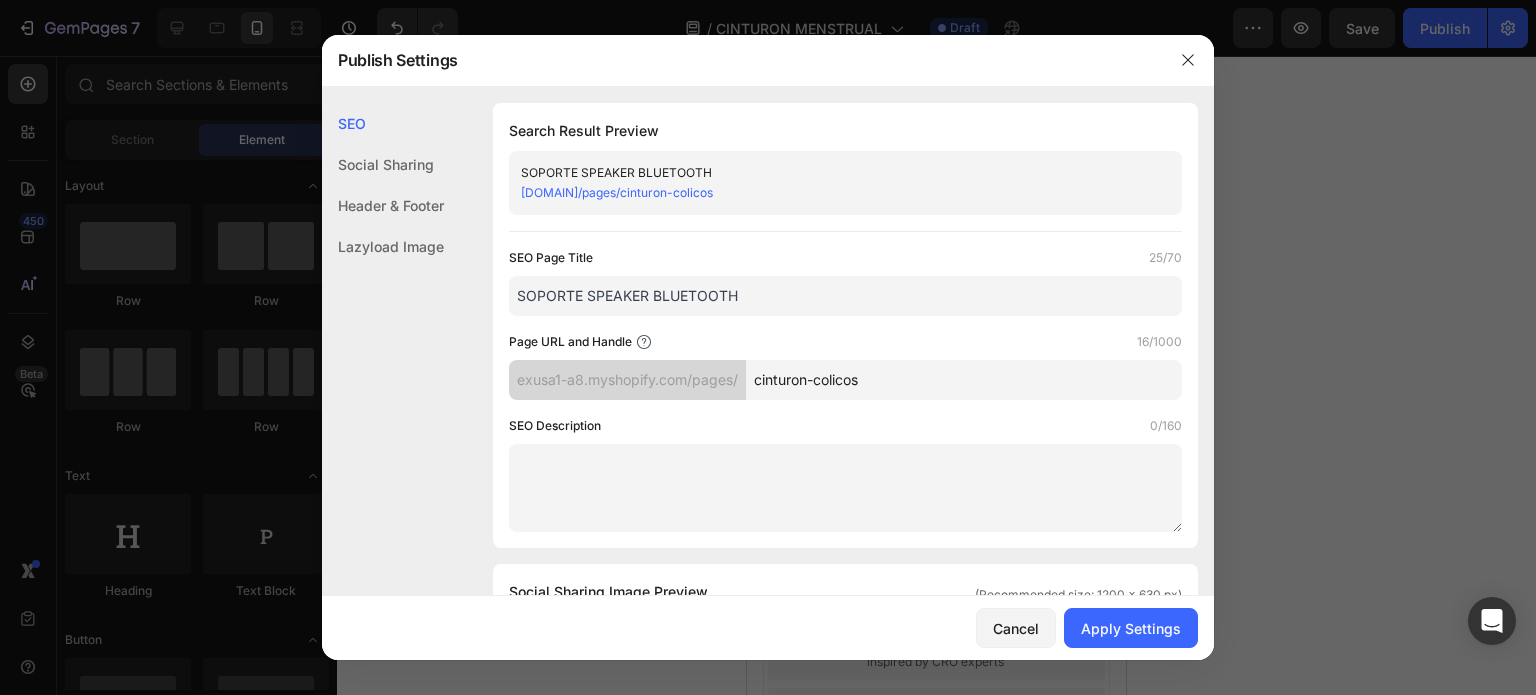 drag, startPoint x: 750, startPoint y: 301, endPoint x: 509, endPoint y: 287, distance: 241.4063 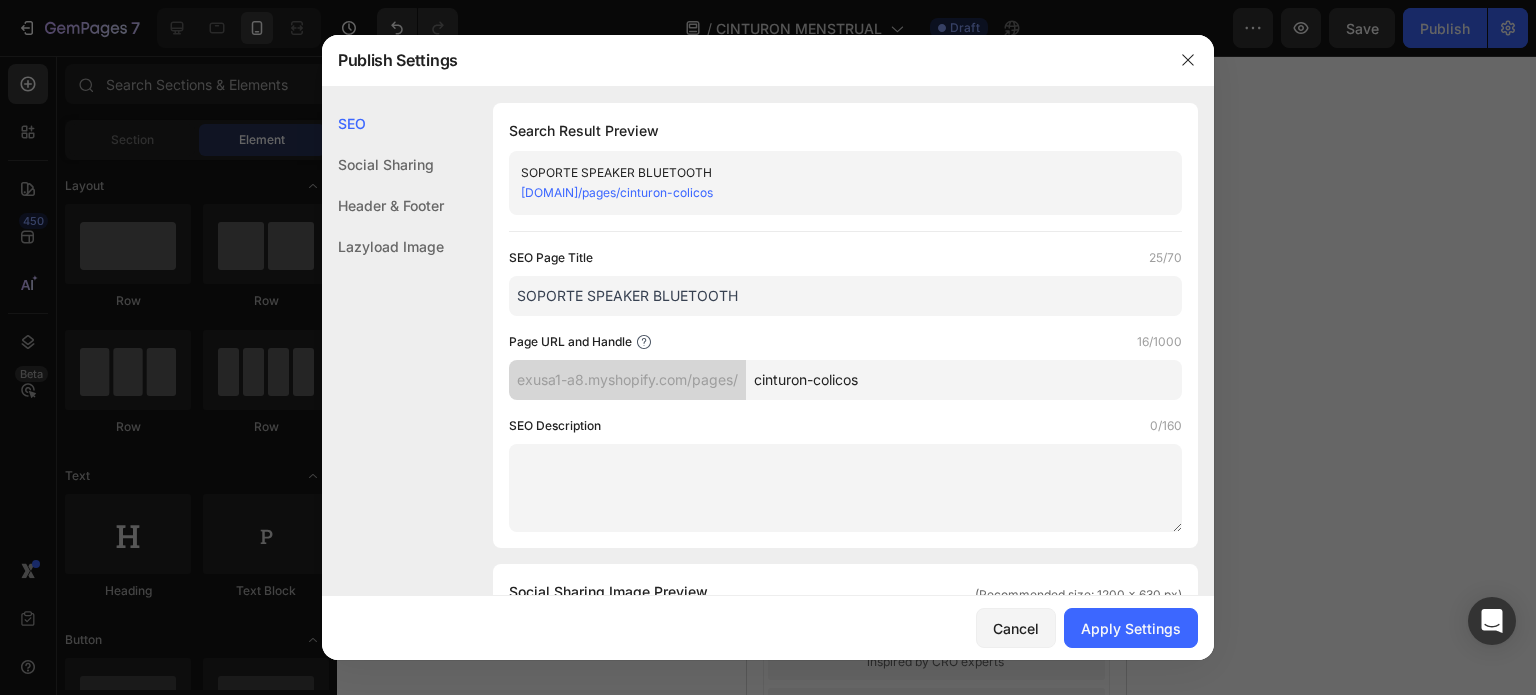 click on "SOPORTE SPEAKER BLUETOOTH" at bounding box center [845, 296] 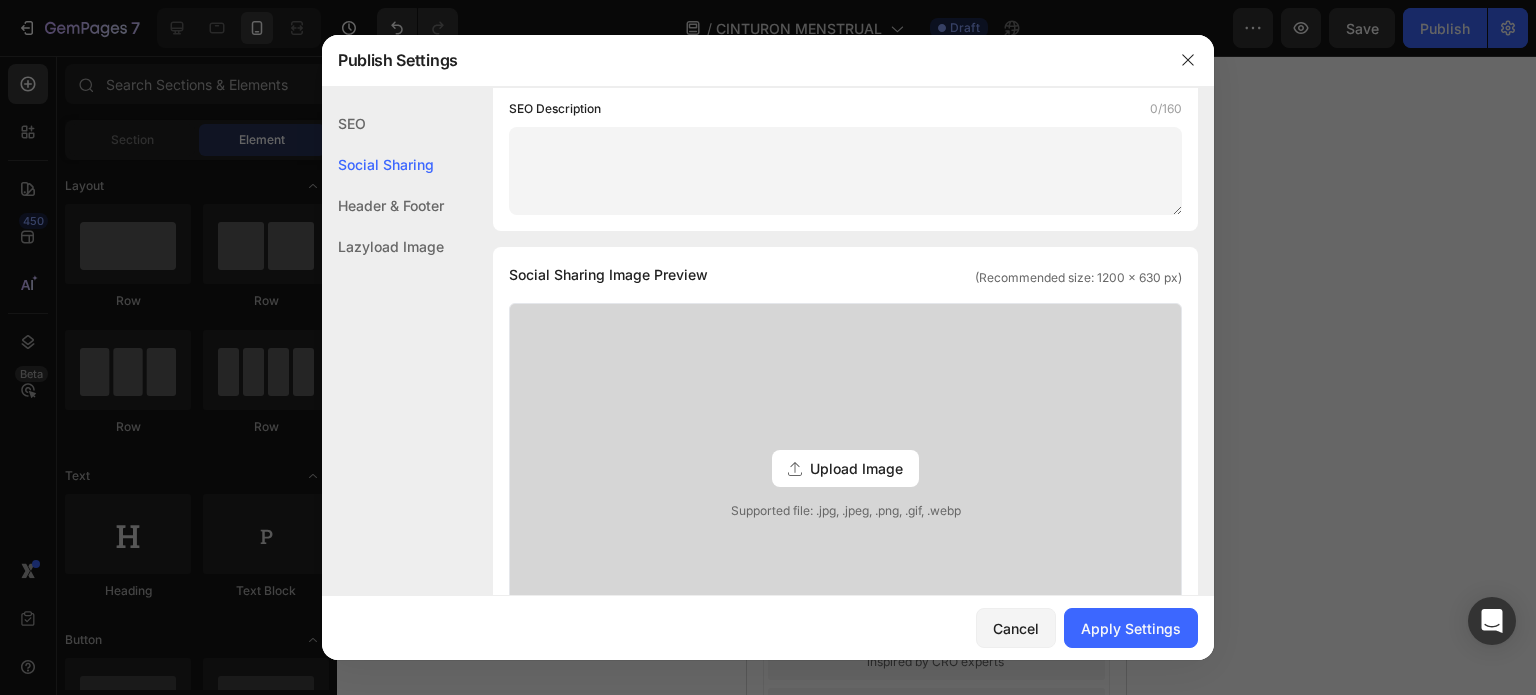 scroll, scrollTop: 600, scrollLeft: 0, axis: vertical 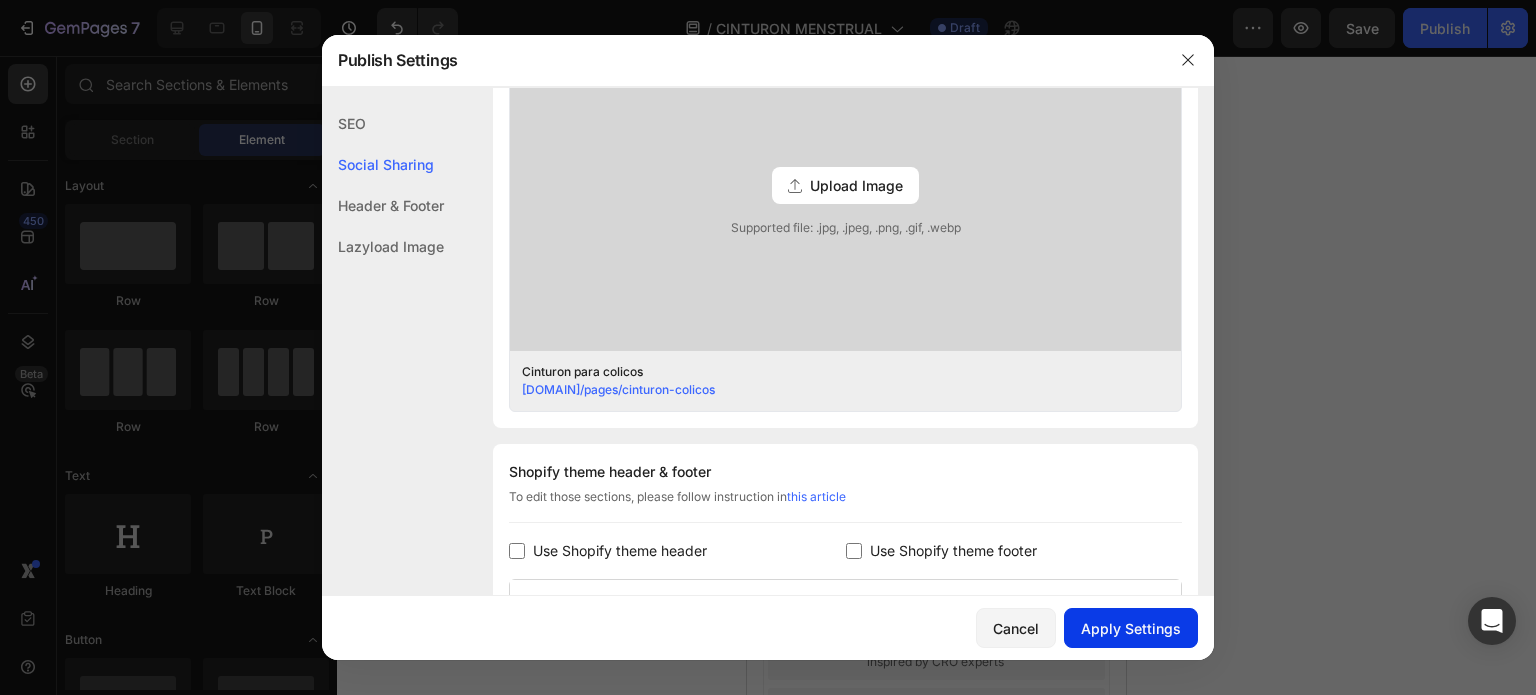 type on "Cinturon para colicos" 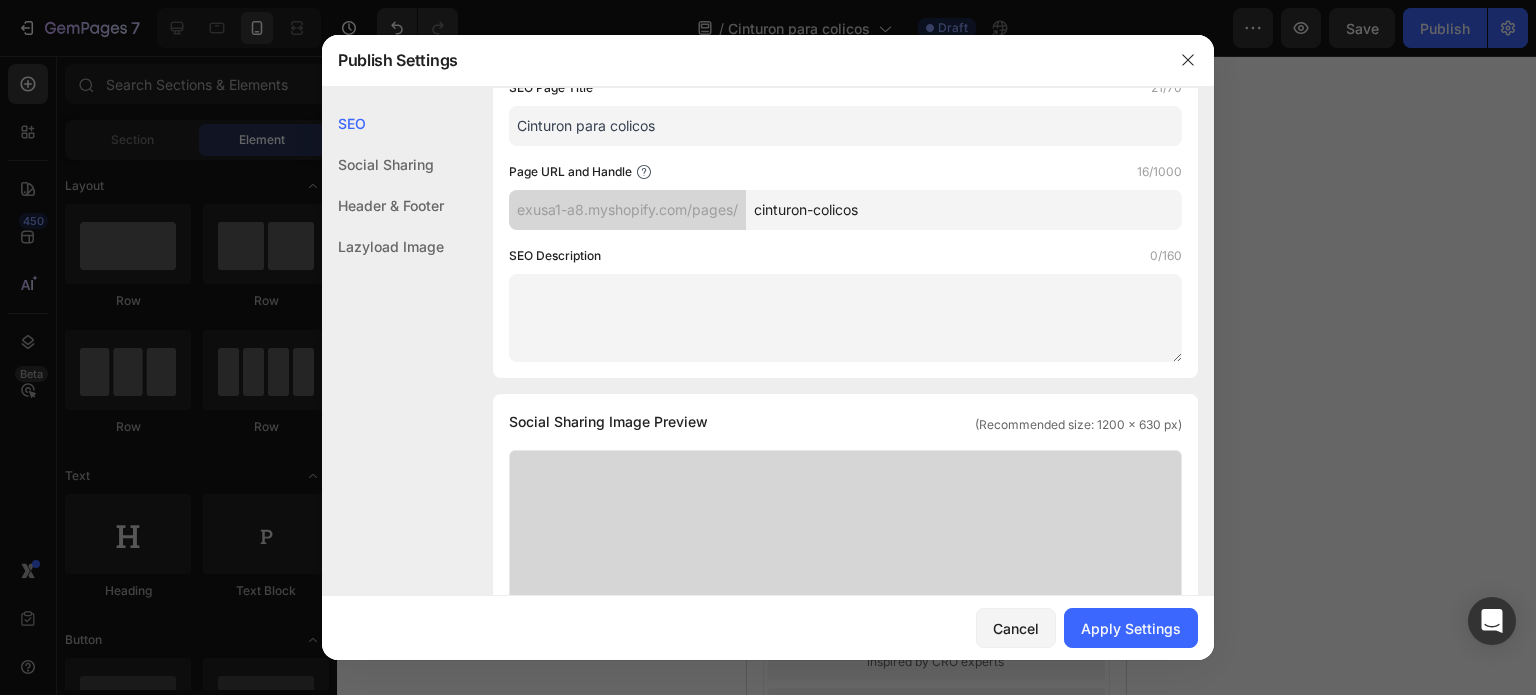 scroll, scrollTop: 0, scrollLeft: 0, axis: both 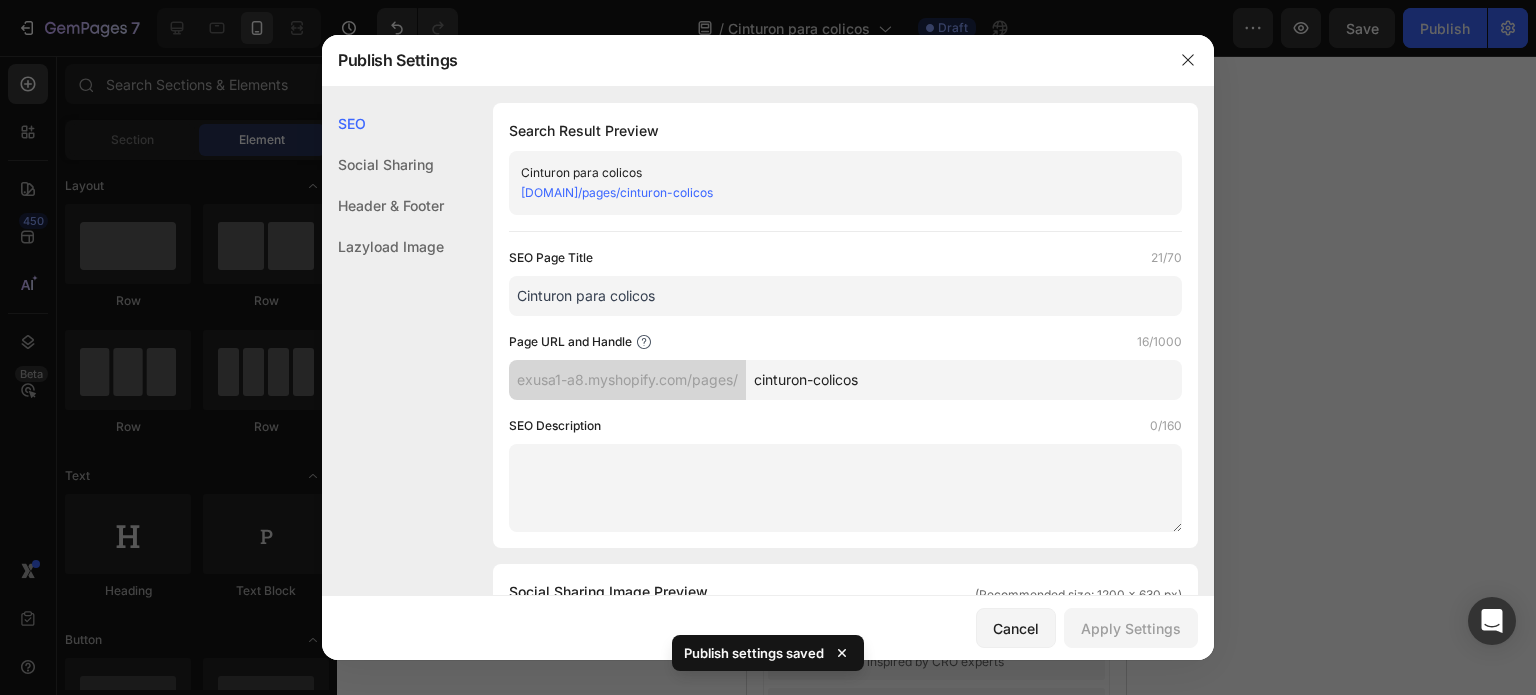 click on "[DOMAIN]/pages/cinturon-colicos" at bounding box center (617, 192) 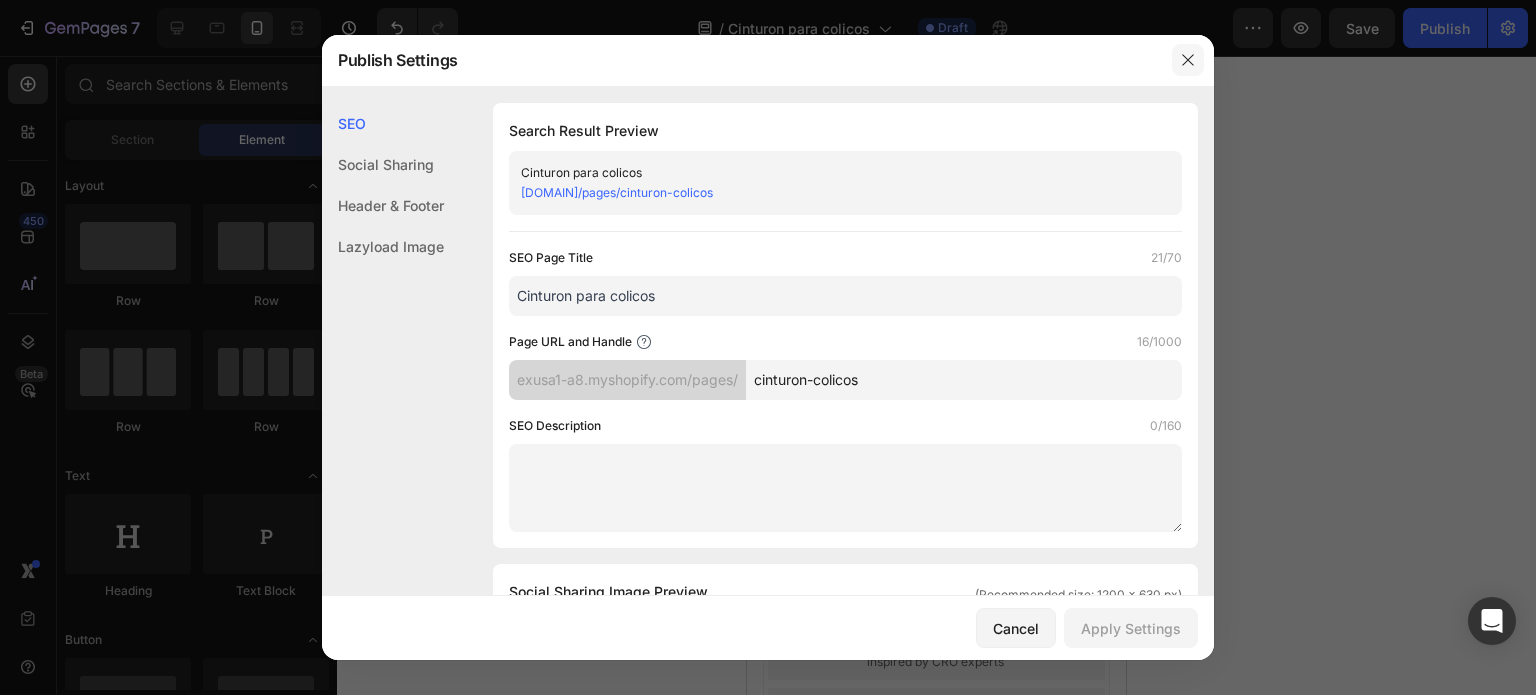click at bounding box center (1188, 60) 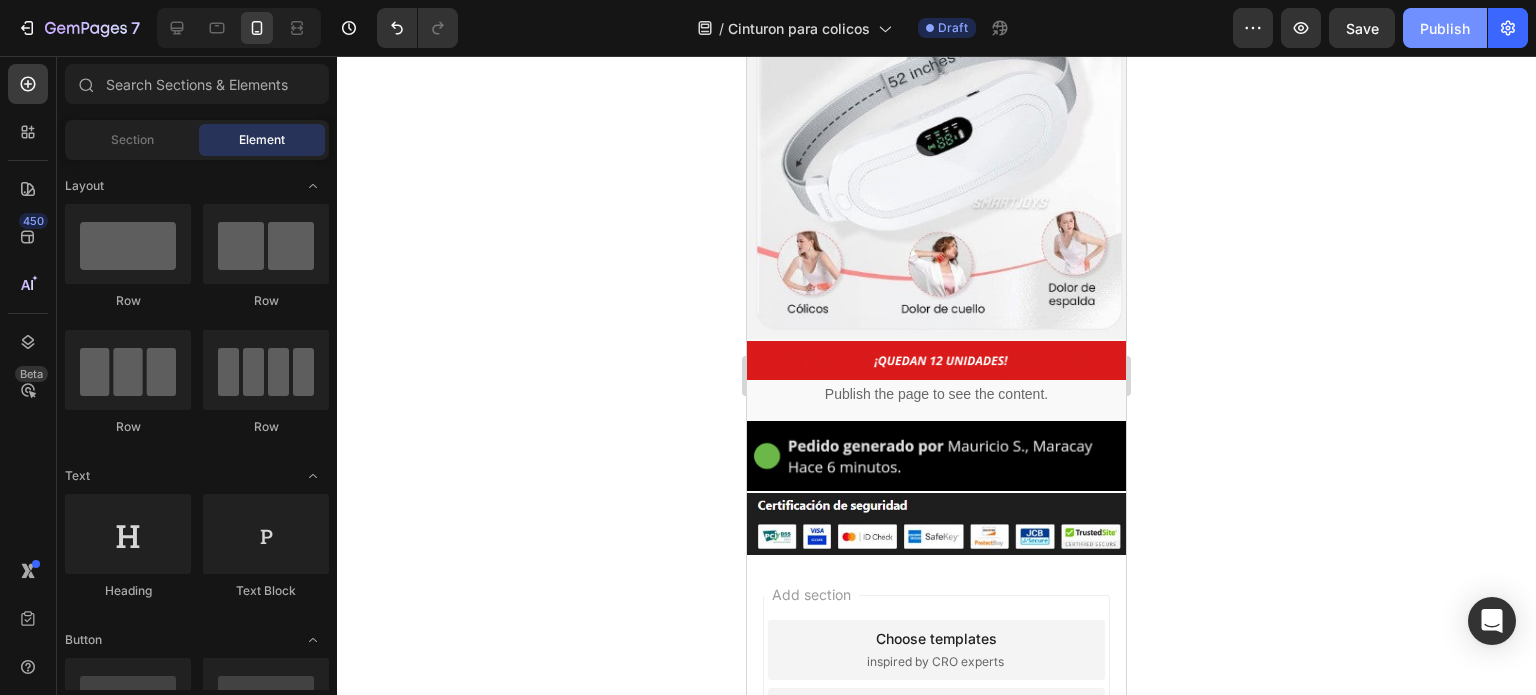 click on "Publish" at bounding box center [1445, 28] 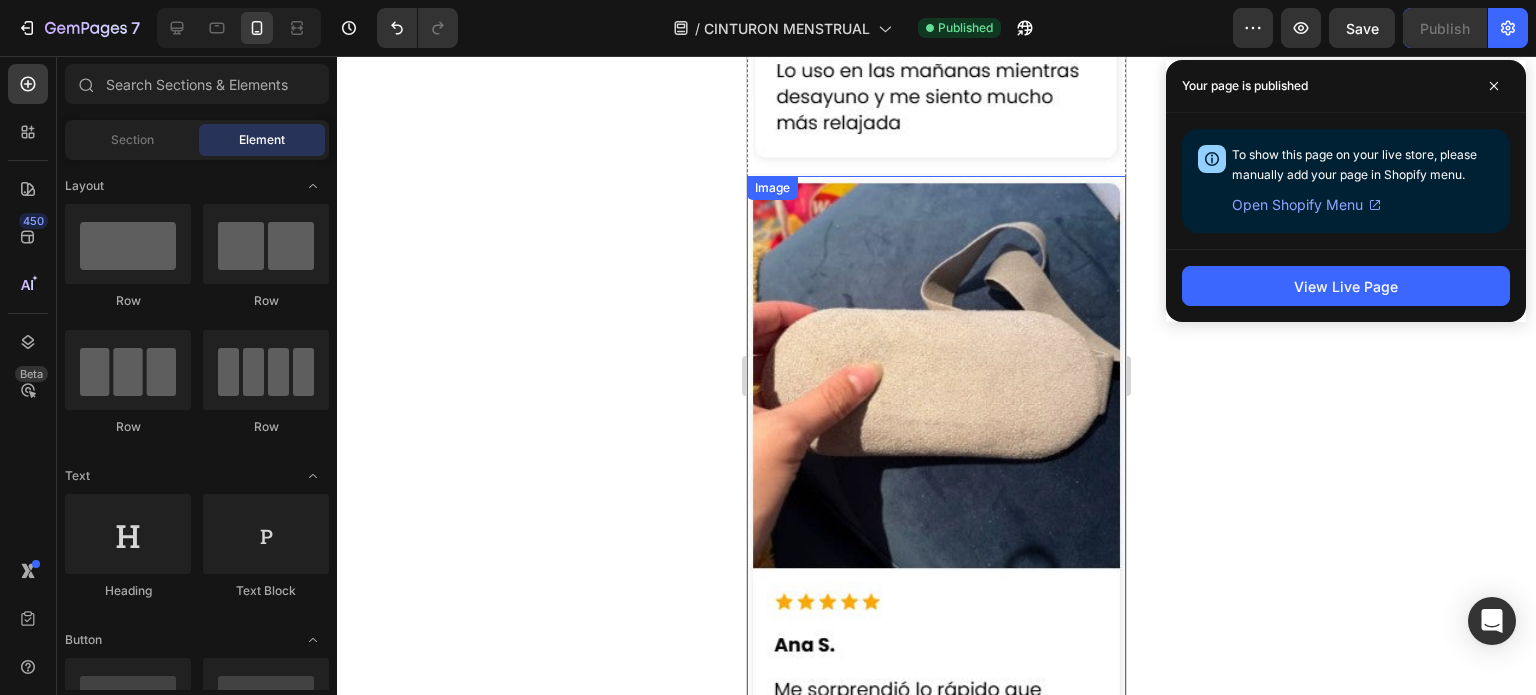 scroll, scrollTop: 4707, scrollLeft: 0, axis: vertical 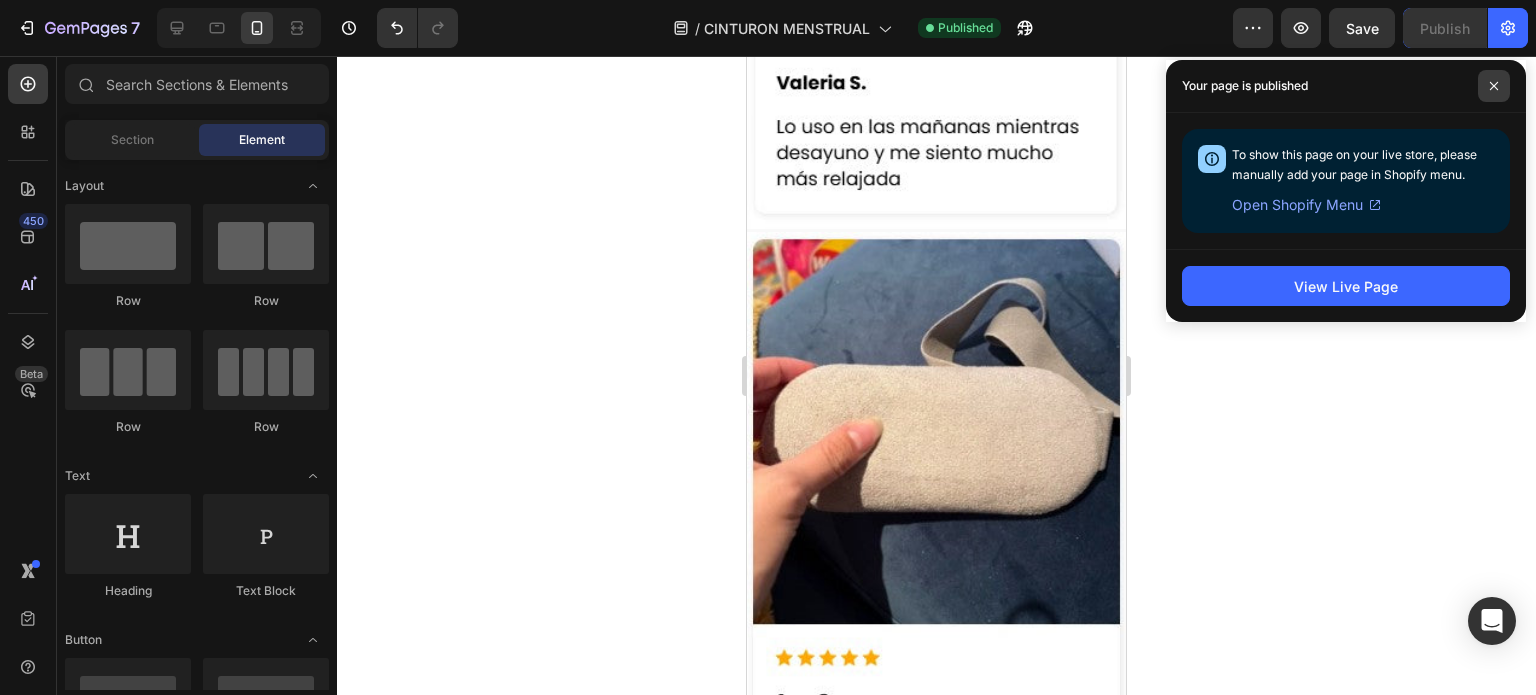 click at bounding box center [1494, 86] 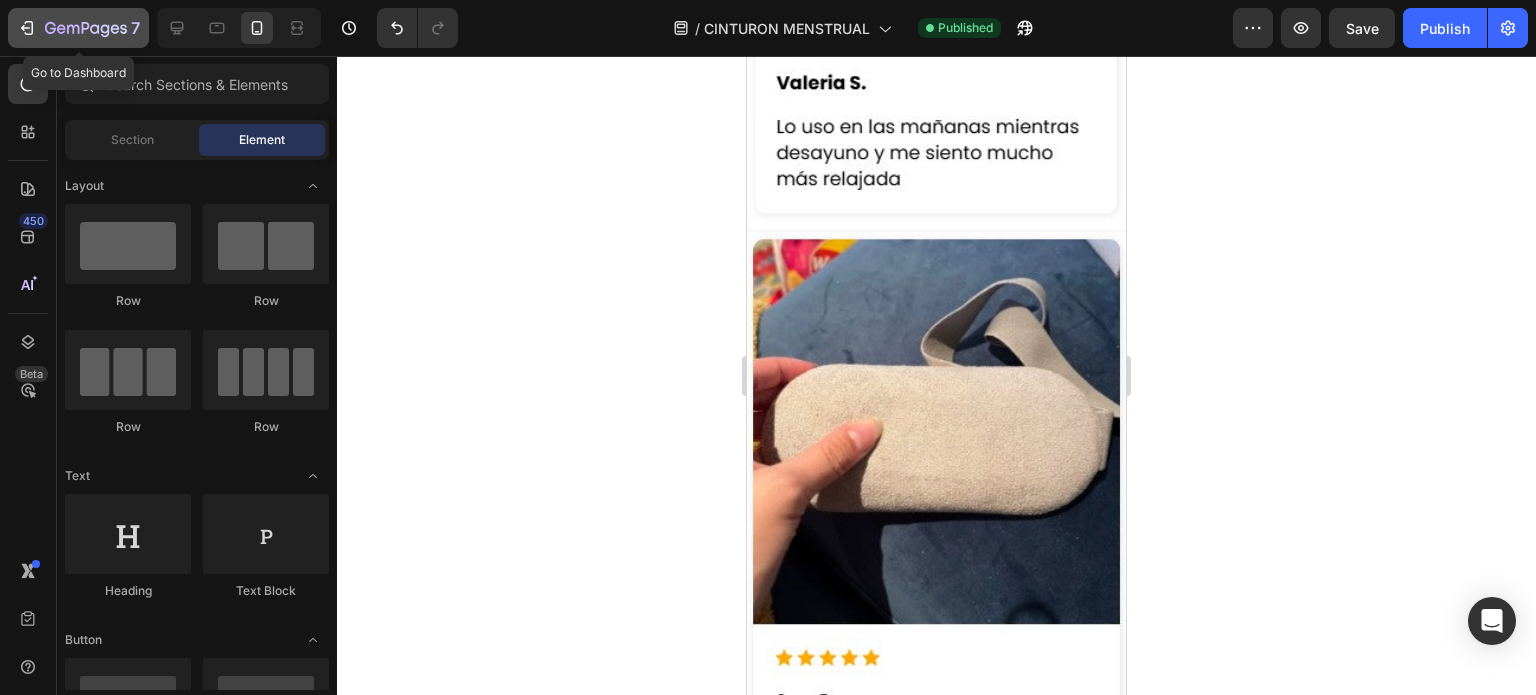click on "7" 